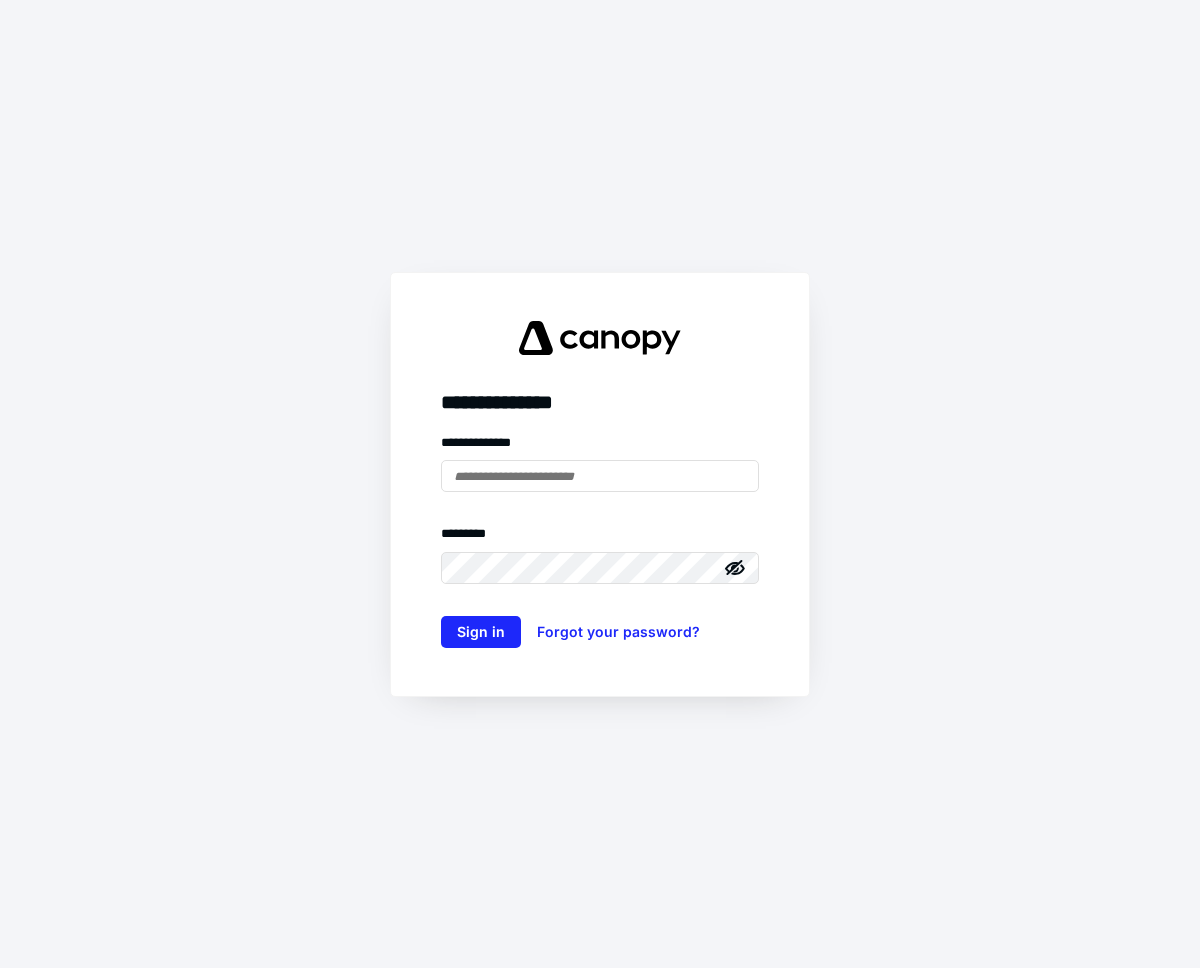 scroll, scrollTop: 0, scrollLeft: 0, axis: both 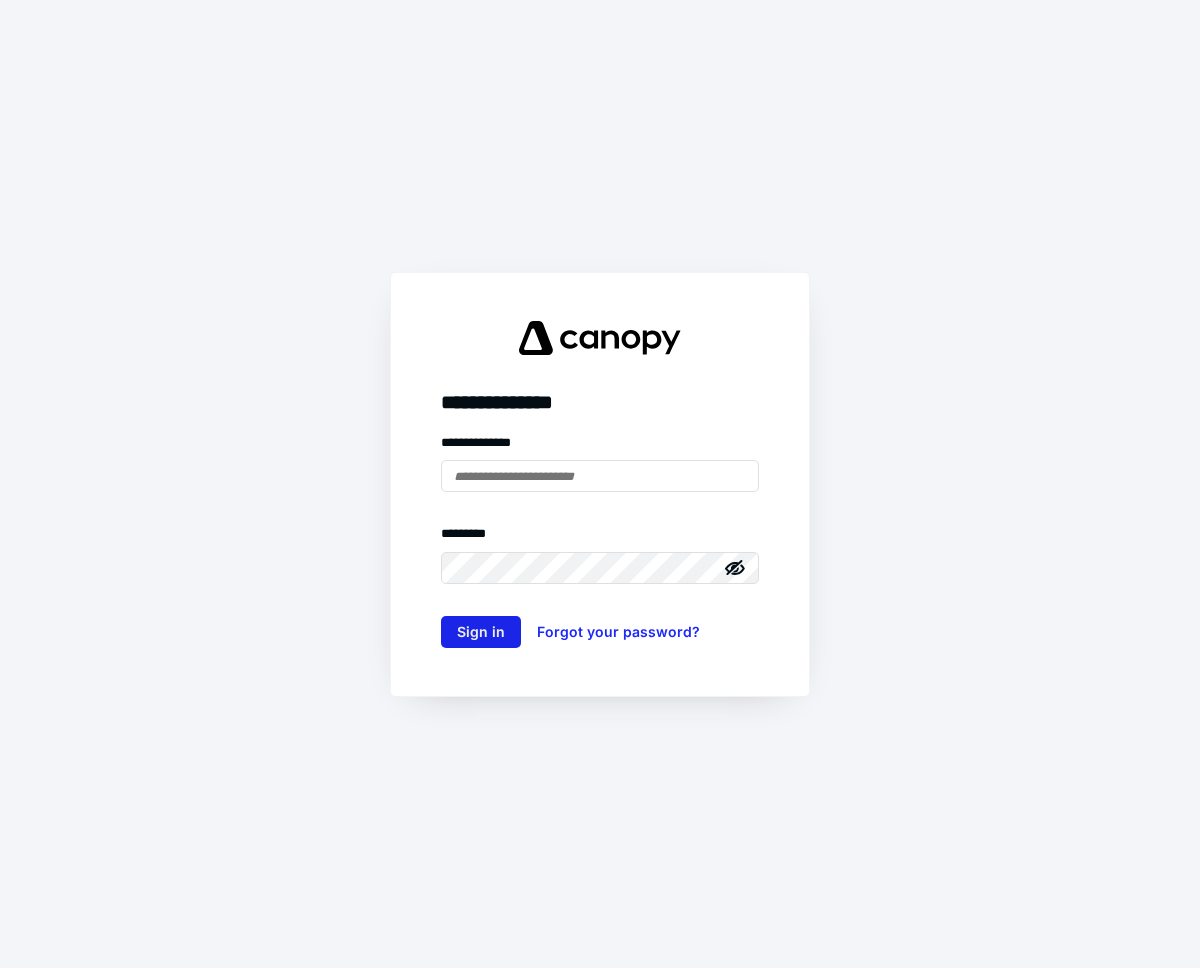type on "**********" 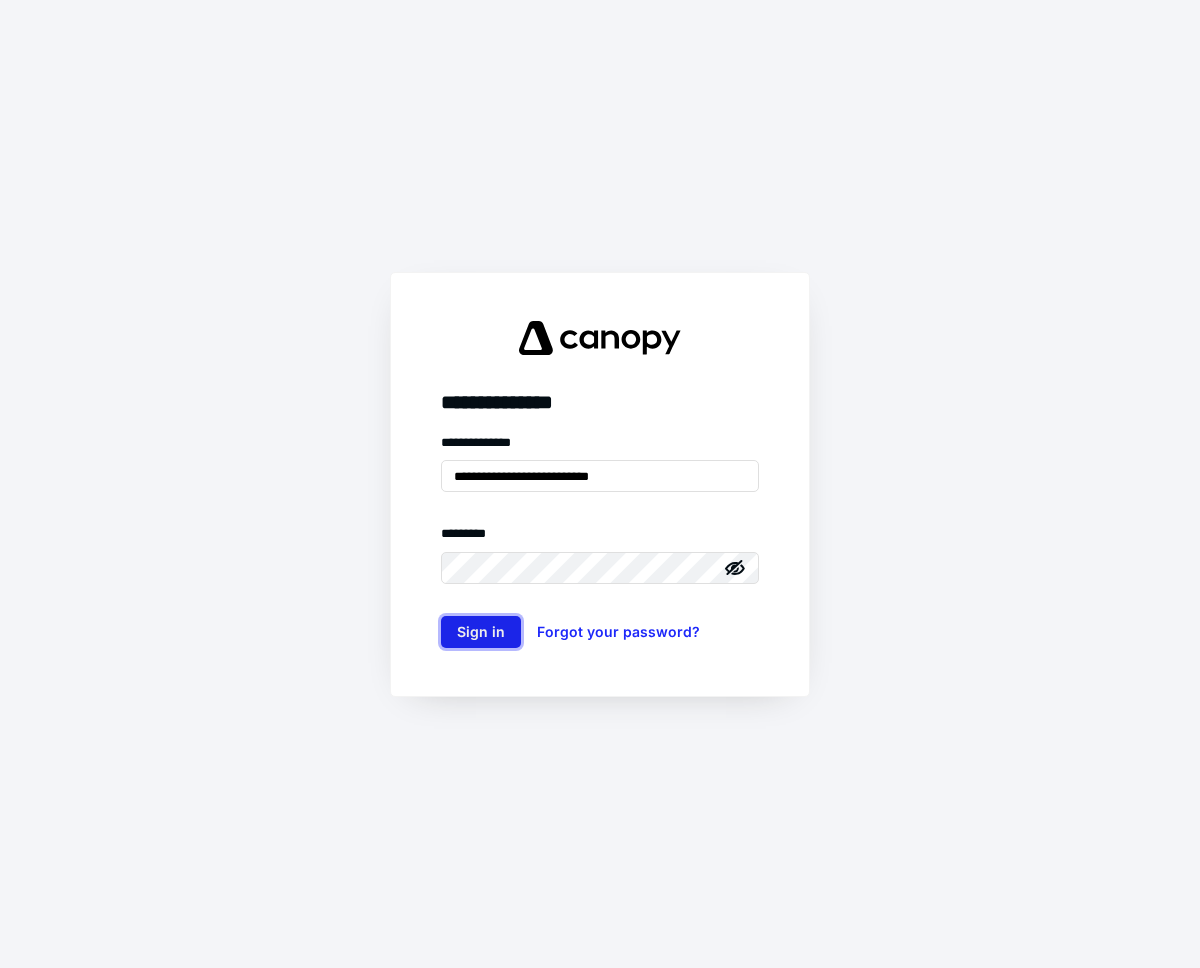 click on "Sign in" at bounding box center [481, 632] 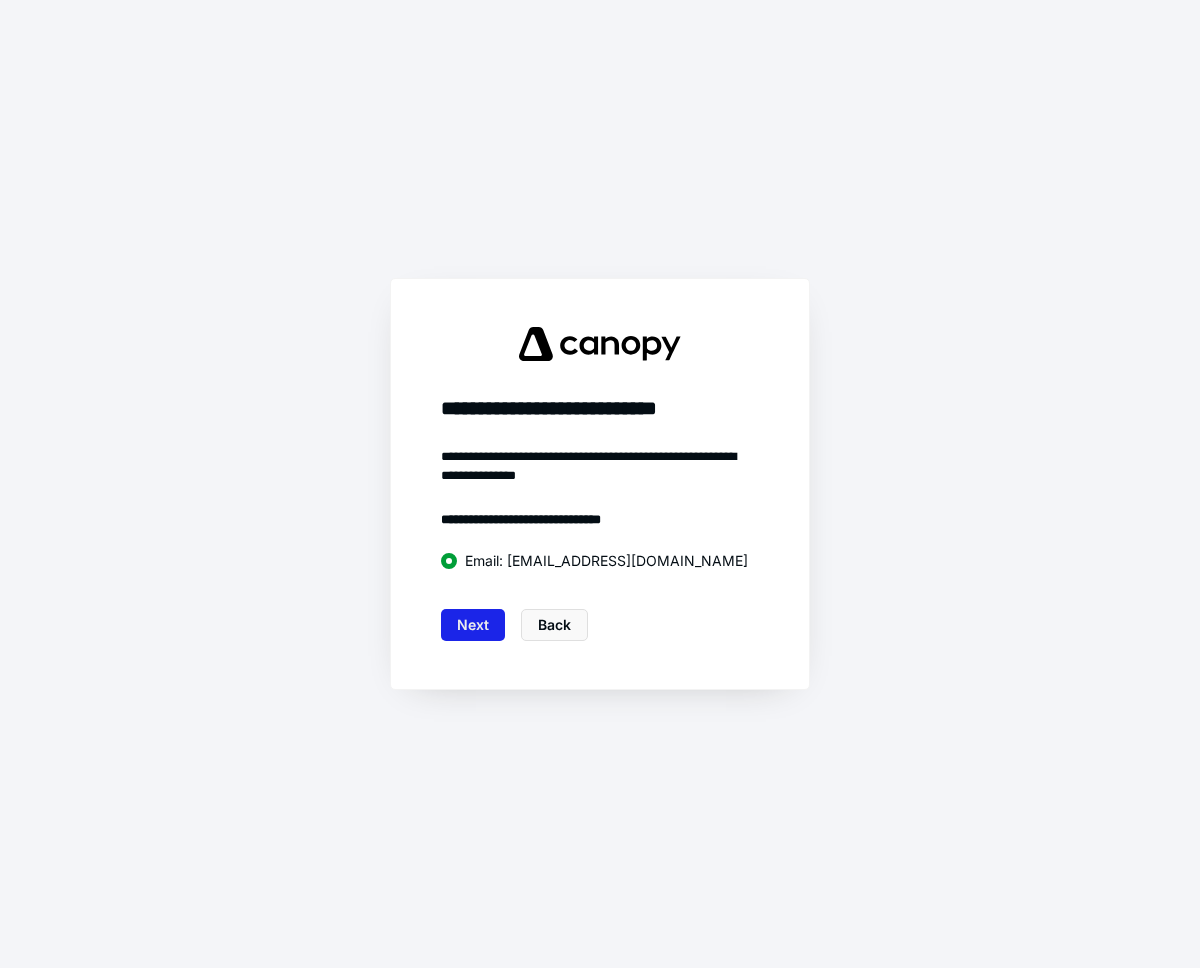 click on "Next" at bounding box center [473, 625] 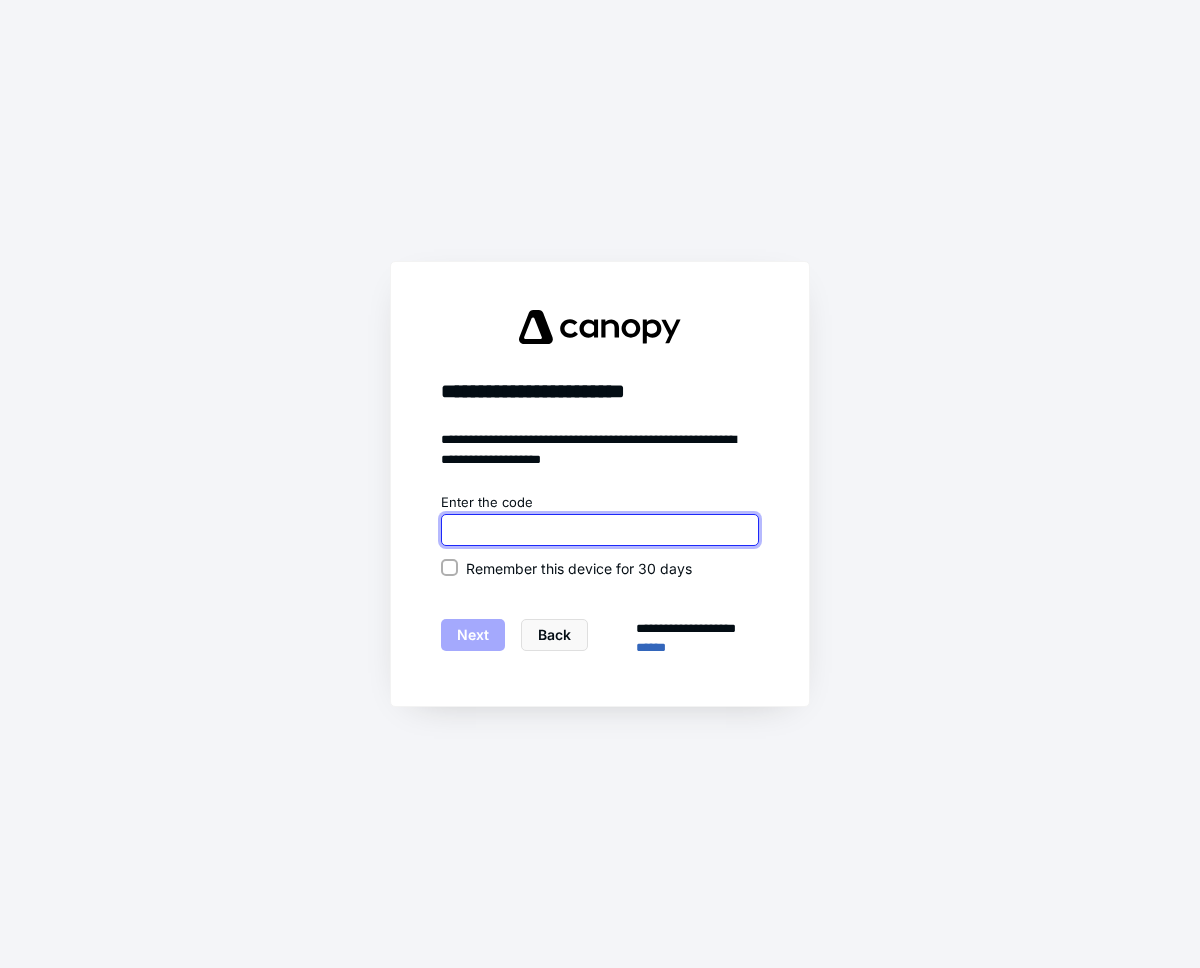 click at bounding box center [600, 530] 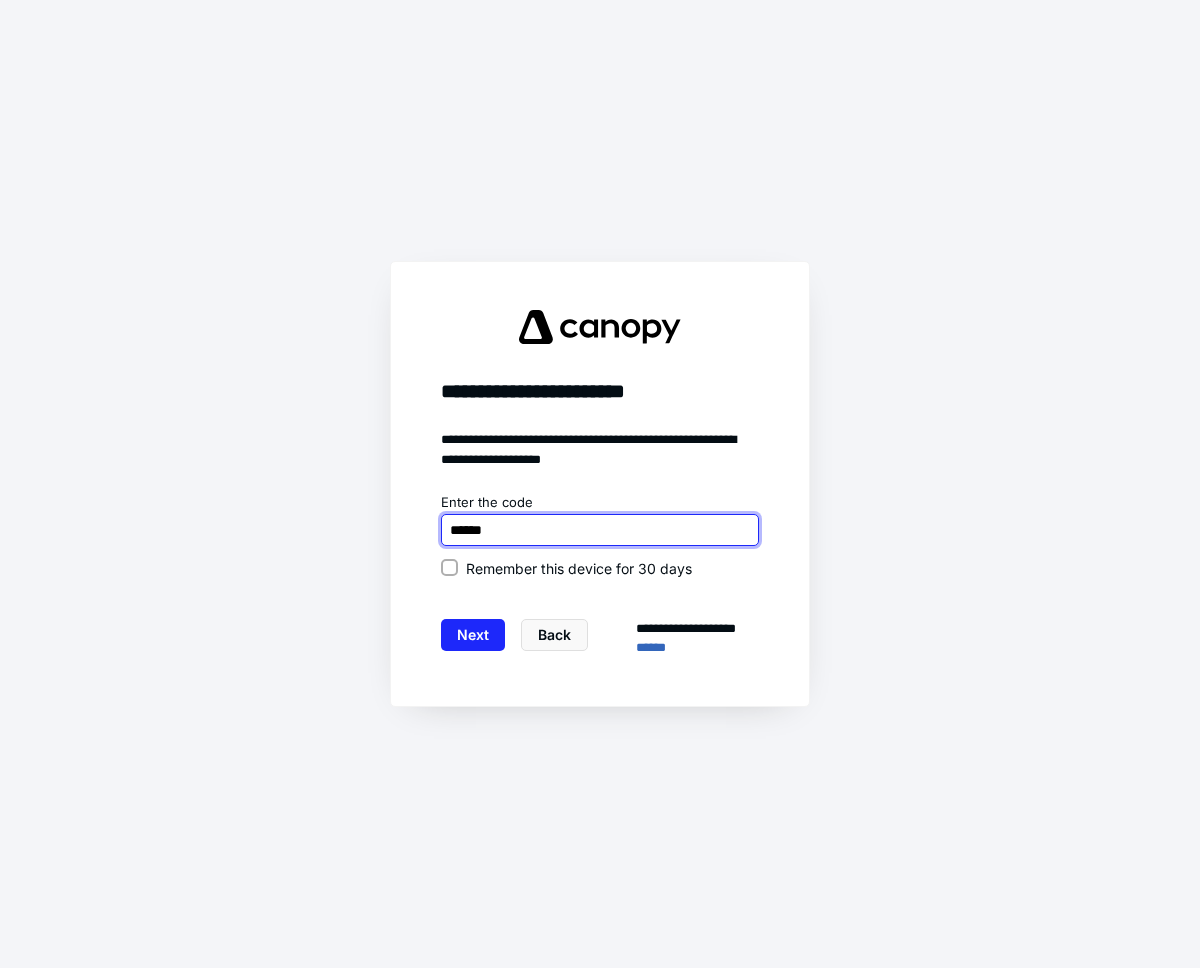 type on "******" 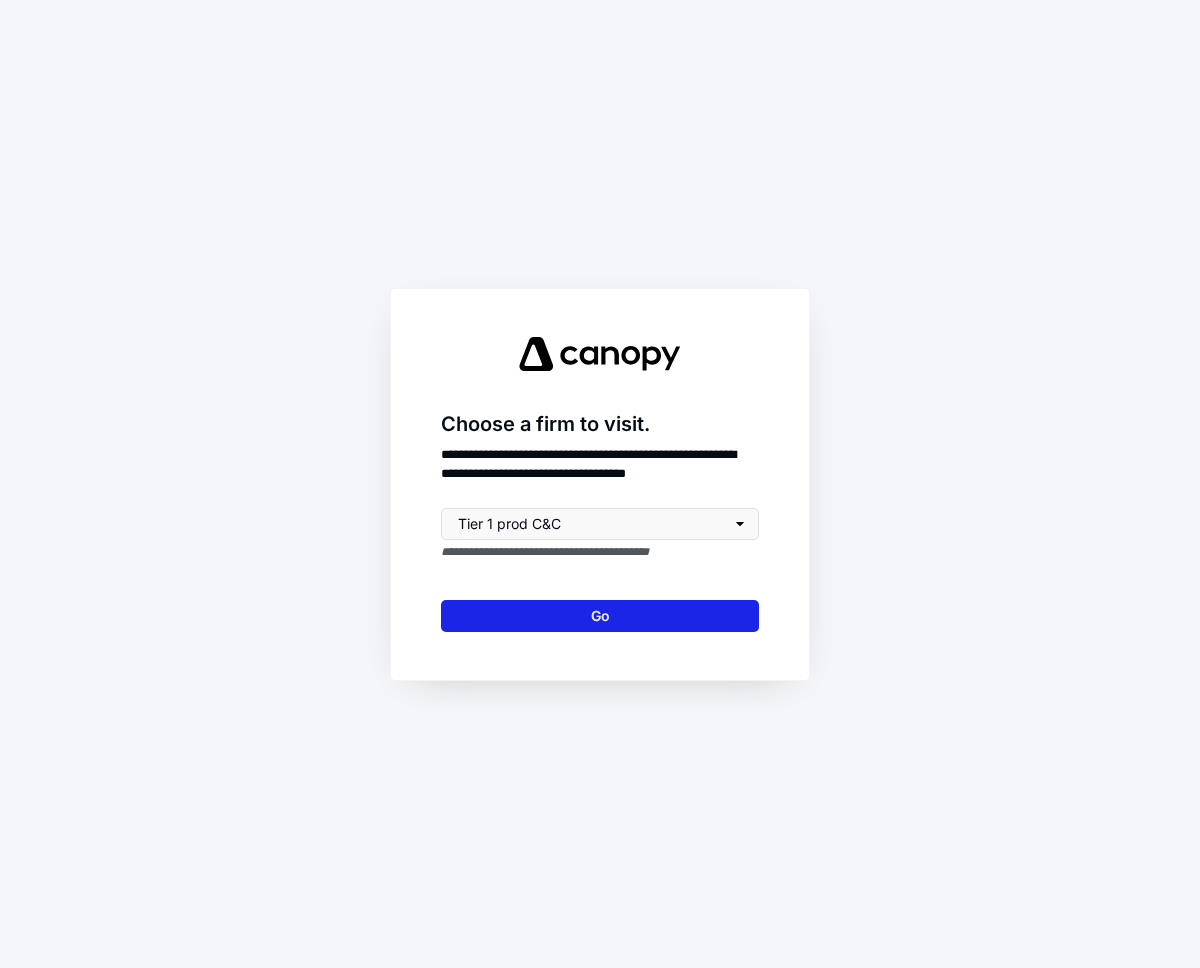 click on "Go" at bounding box center (600, 616) 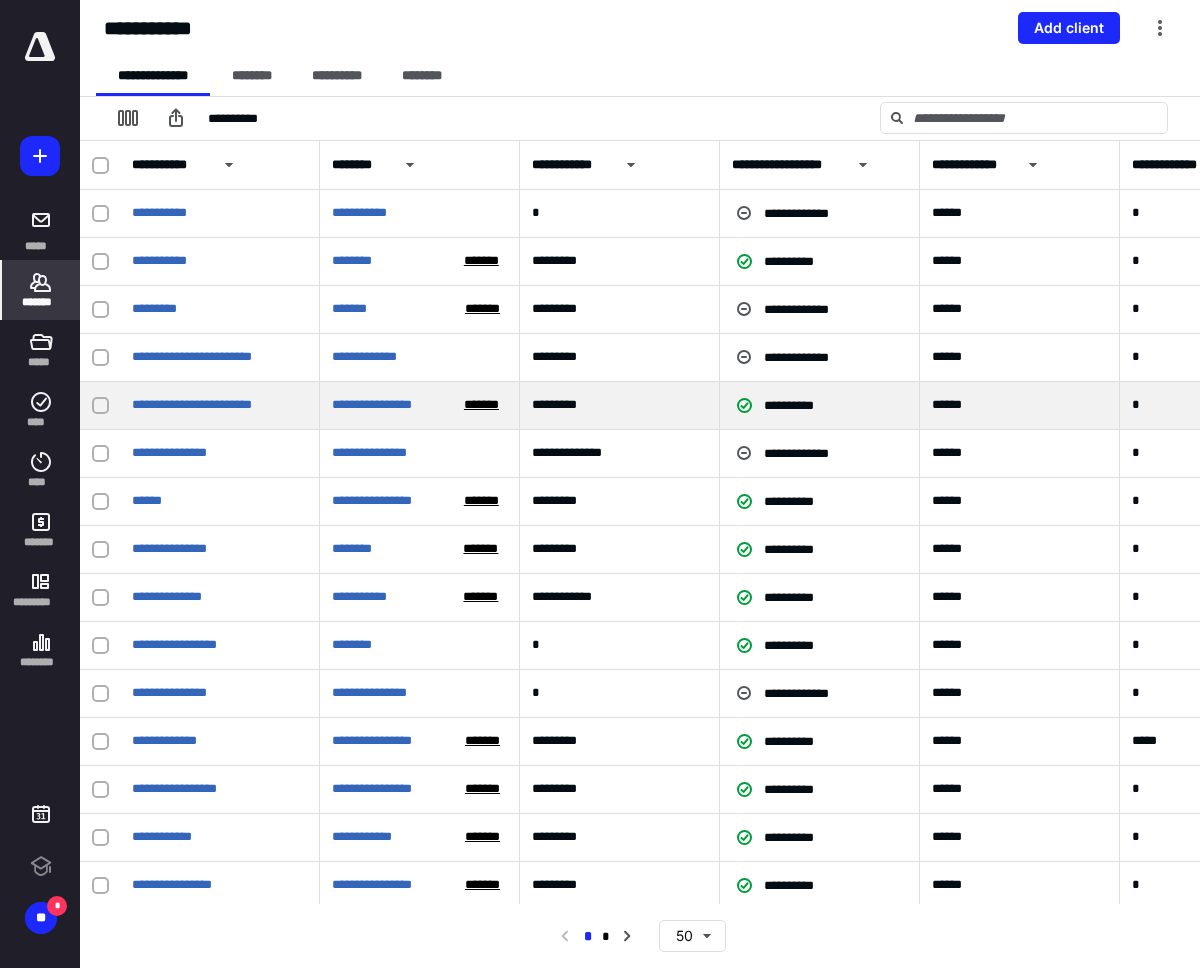 scroll, scrollTop: 0, scrollLeft: 0, axis: both 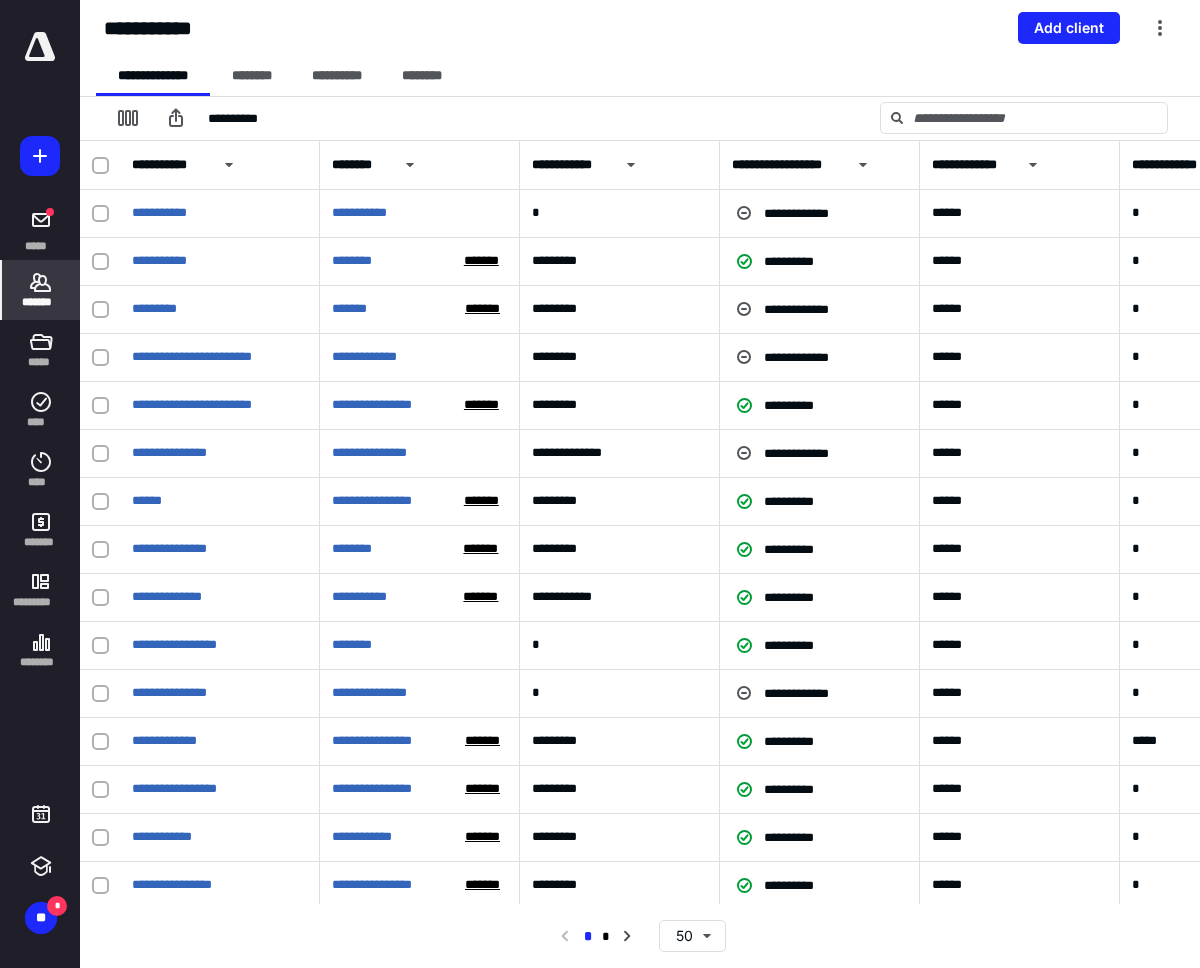 click at bounding box center [40, 50] 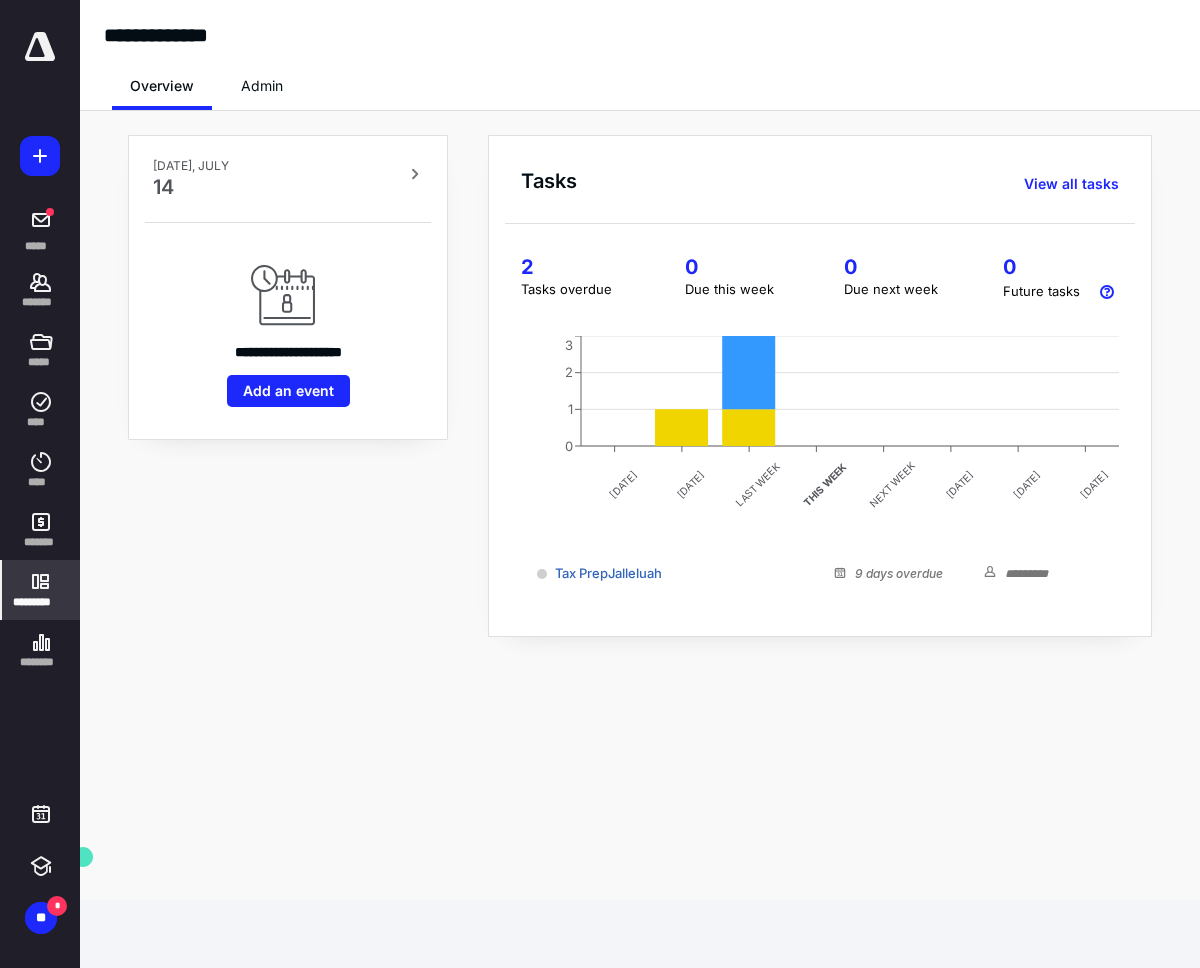 click on "*********" at bounding box center (41, 602) 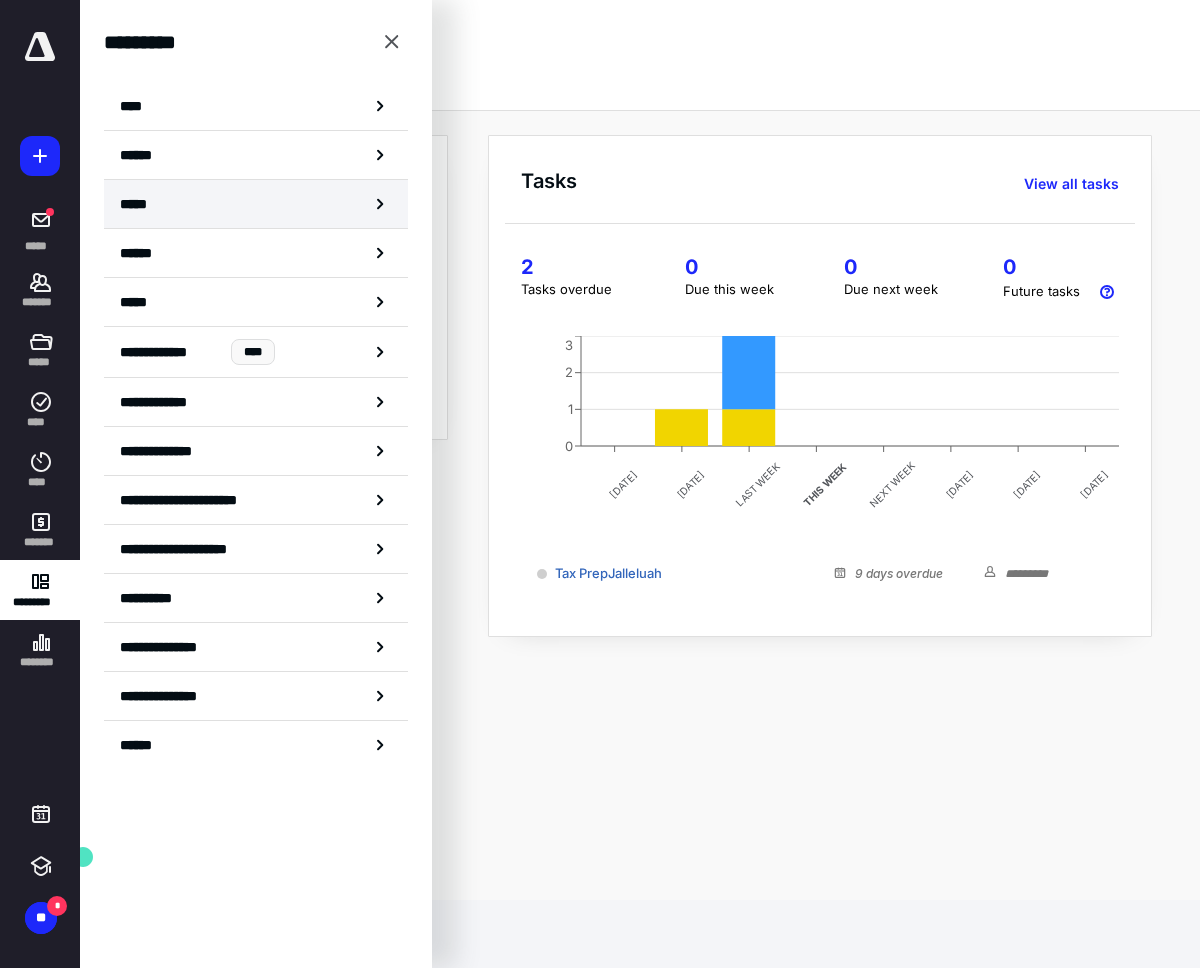 click on "*****" at bounding box center (256, 204) 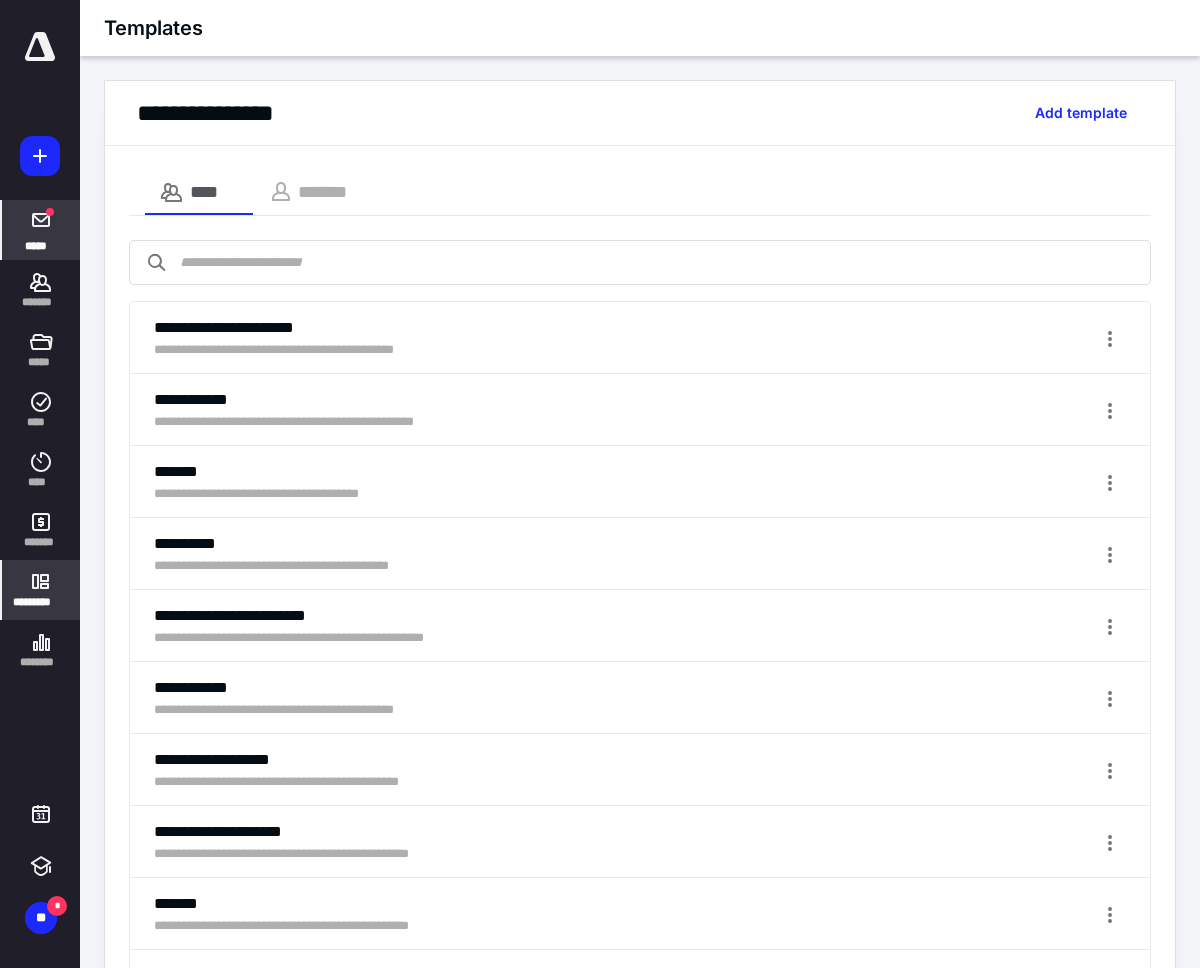 click at bounding box center [50, 212] 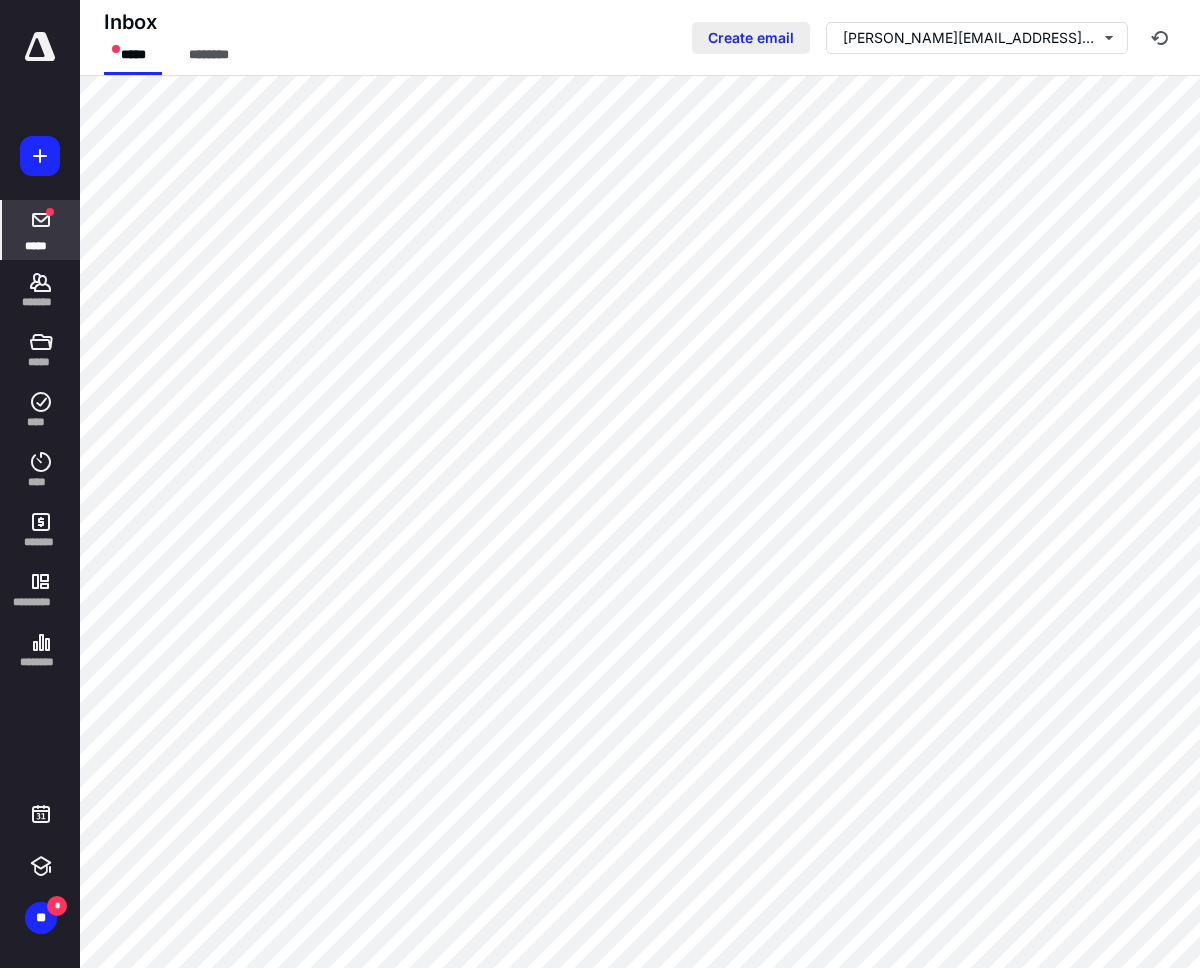 click on "Create email" at bounding box center (751, 38) 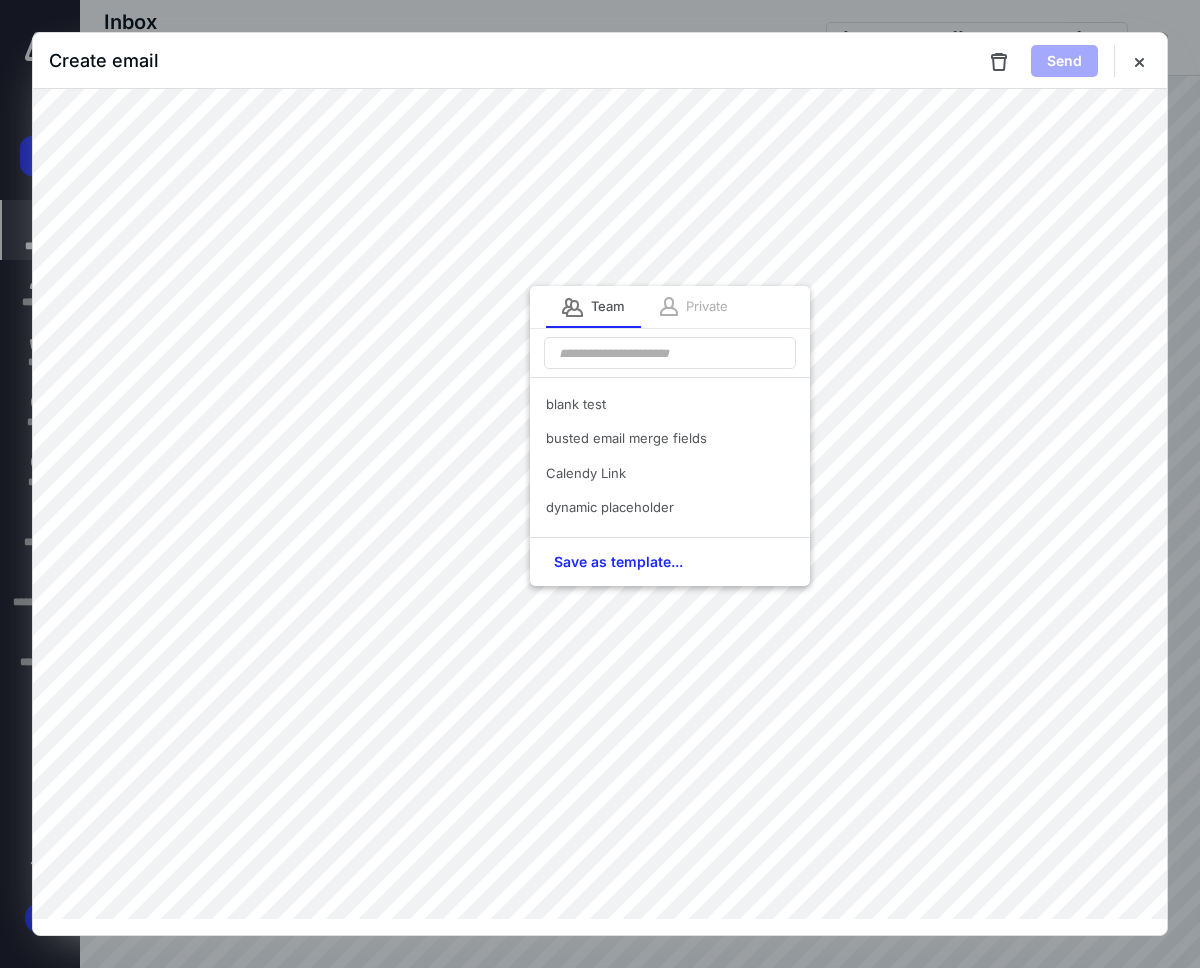 scroll, scrollTop: 0, scrollLeft: 0, axis: both 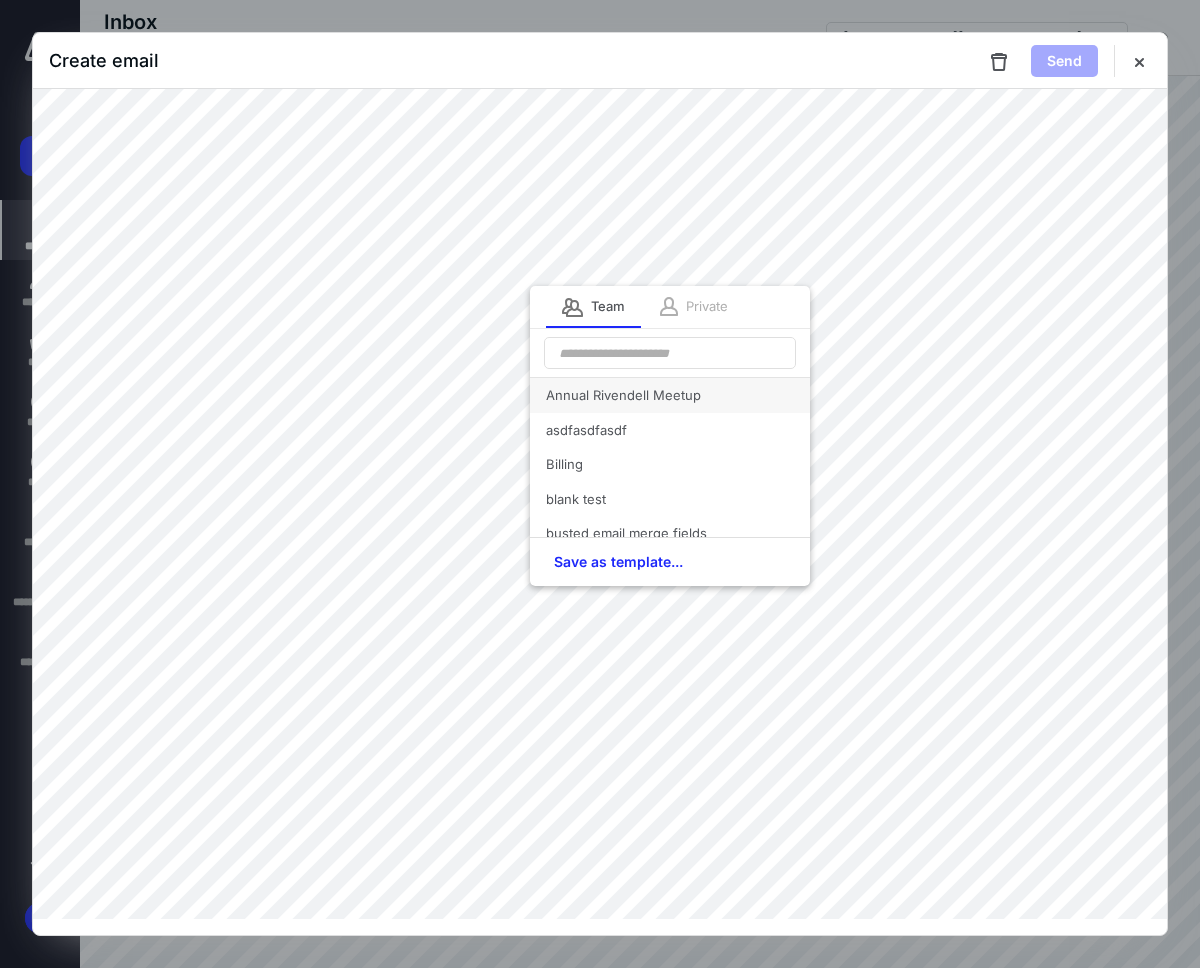 click on "Annual Rivendell Meetup" at bounding box center [670, 395] 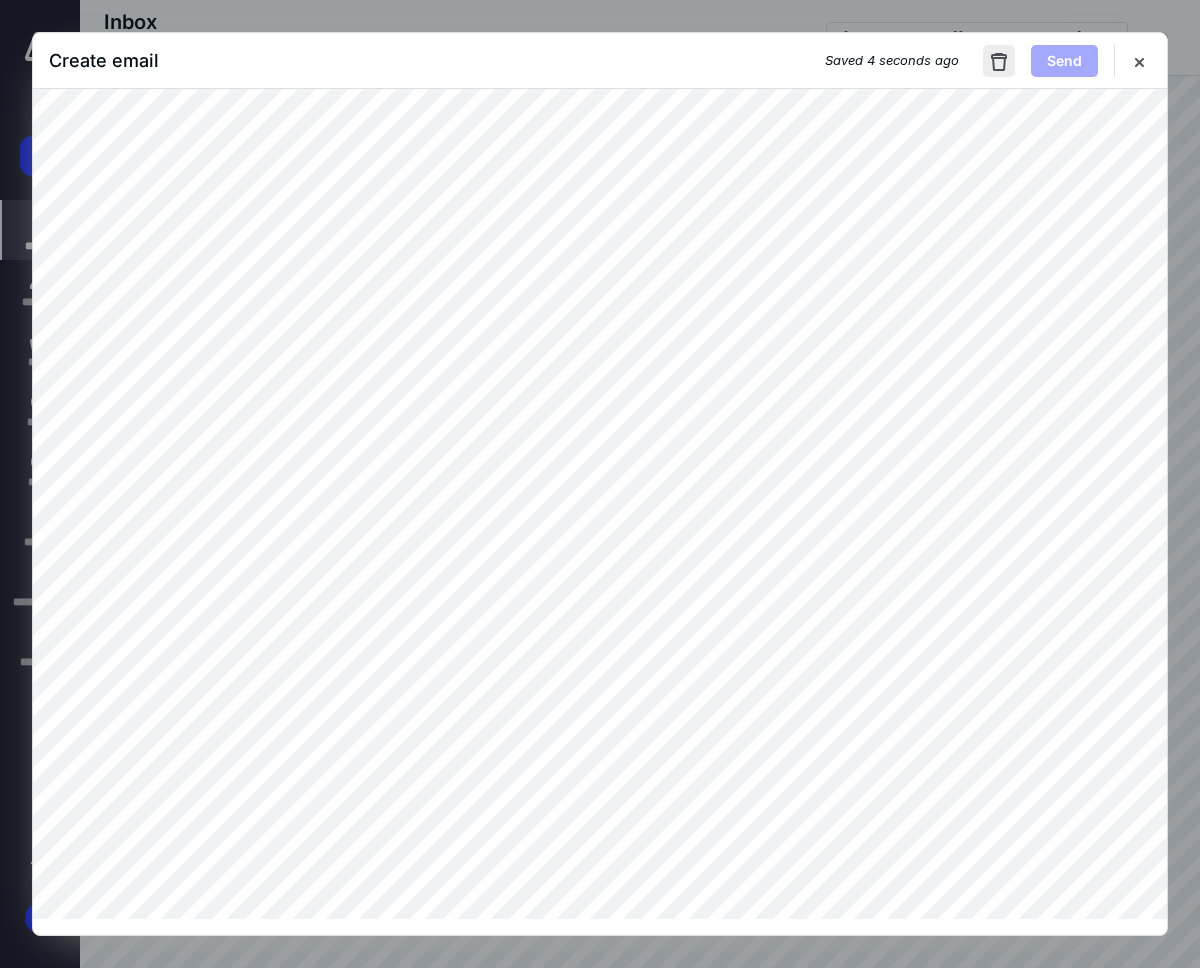 click at bounding box center [999, 61] 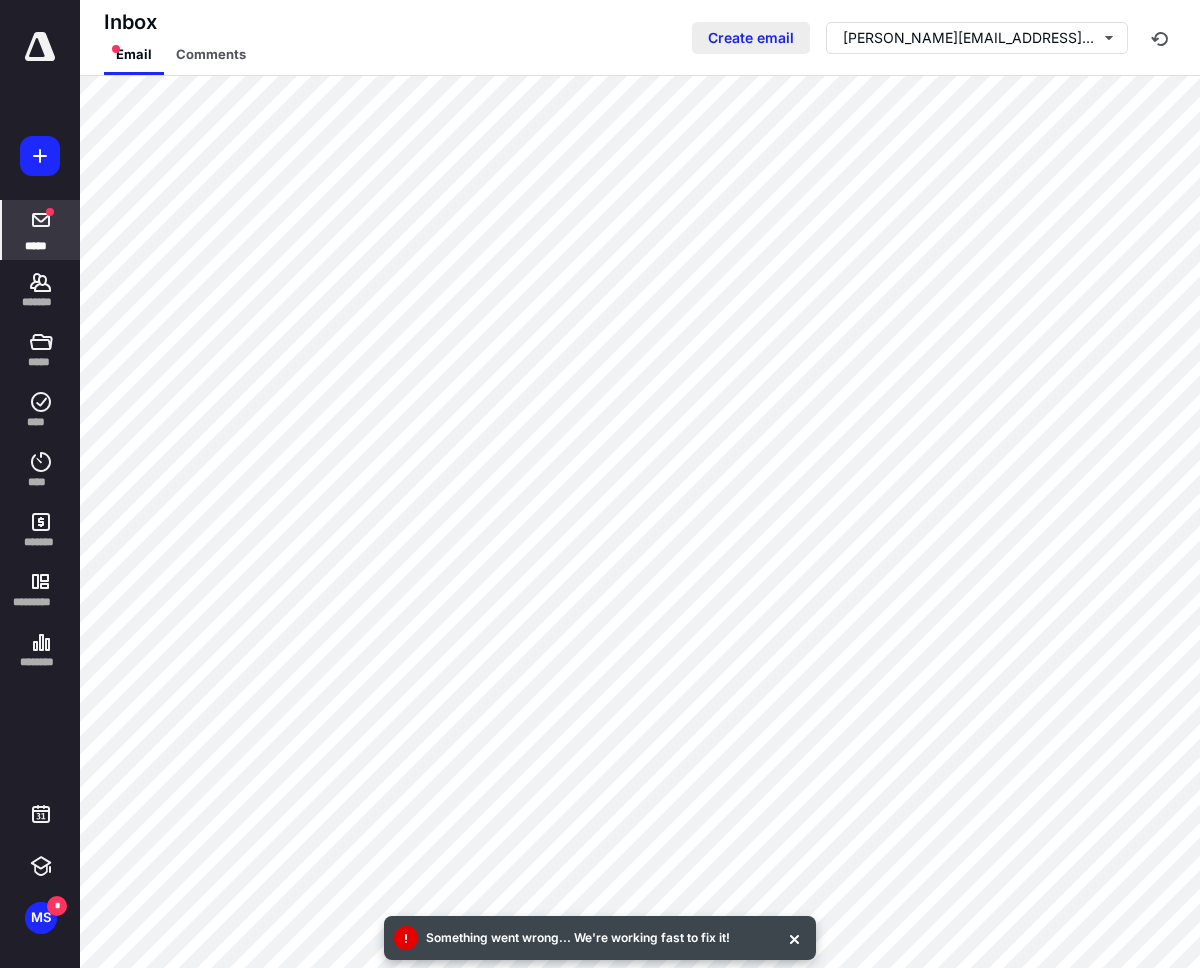click on "Create email" at bounding box center [751, 38] 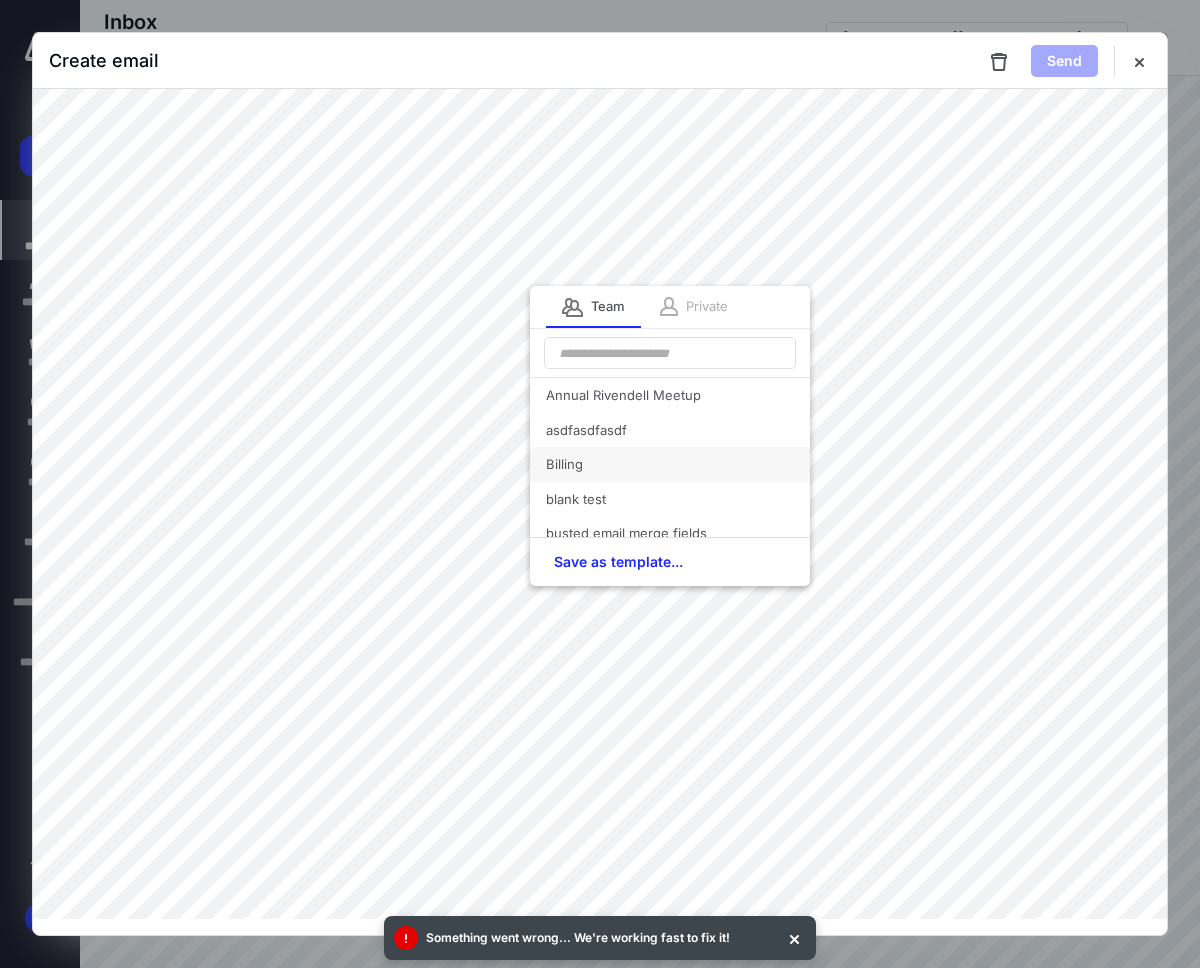click on "Billing" at bounding box center (670, 464) 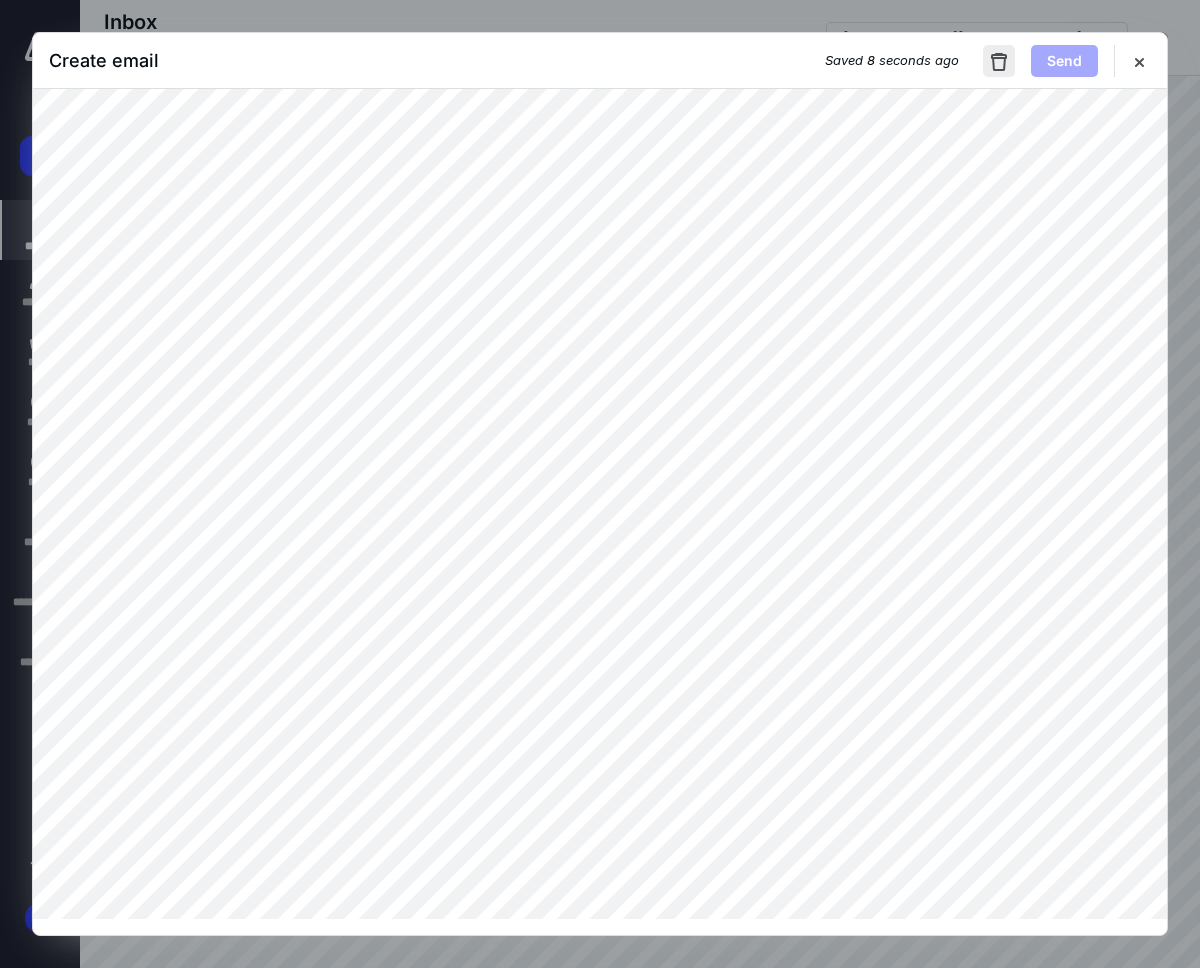 click at bounding box center (999, 61) 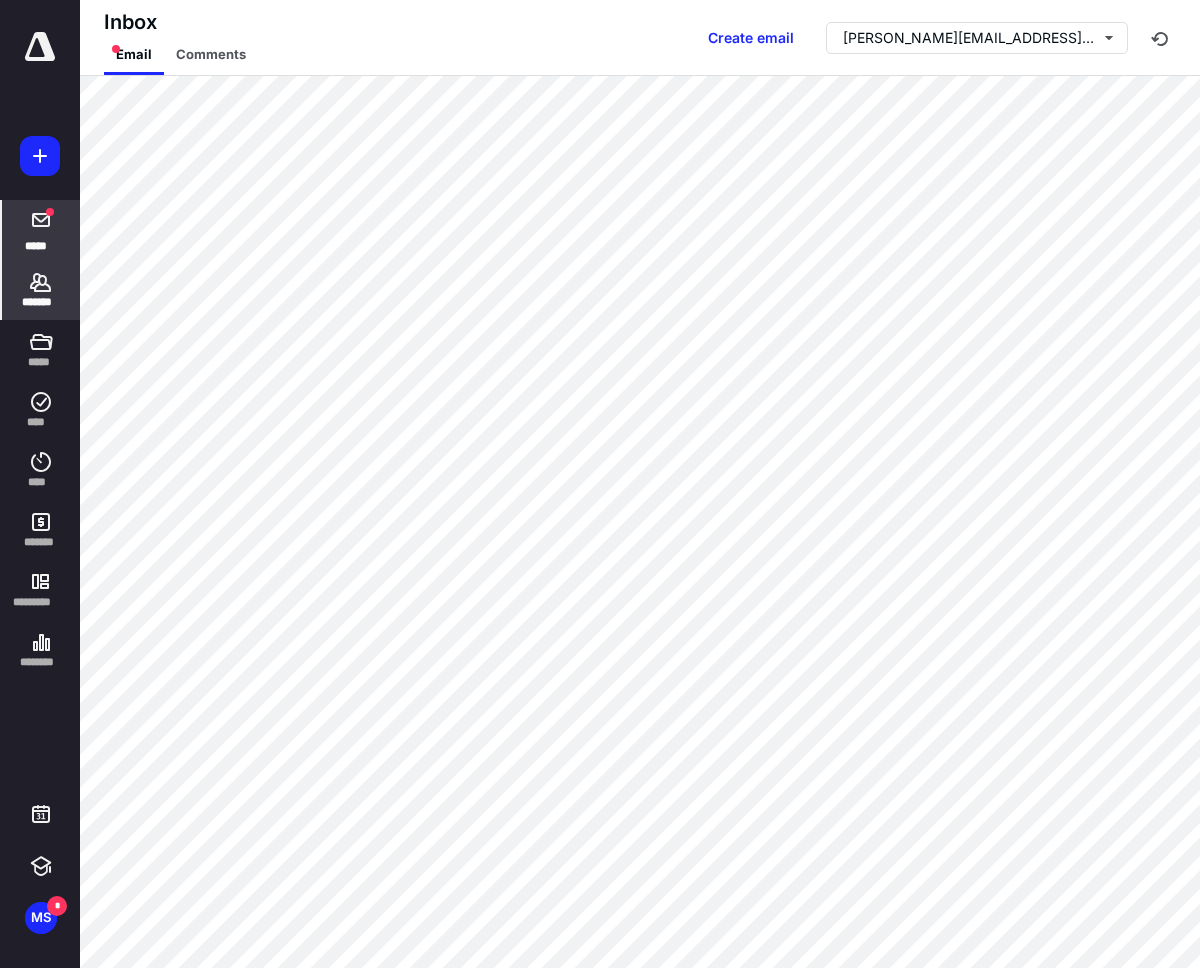 click on "*******" at bounding box center [41, 290] 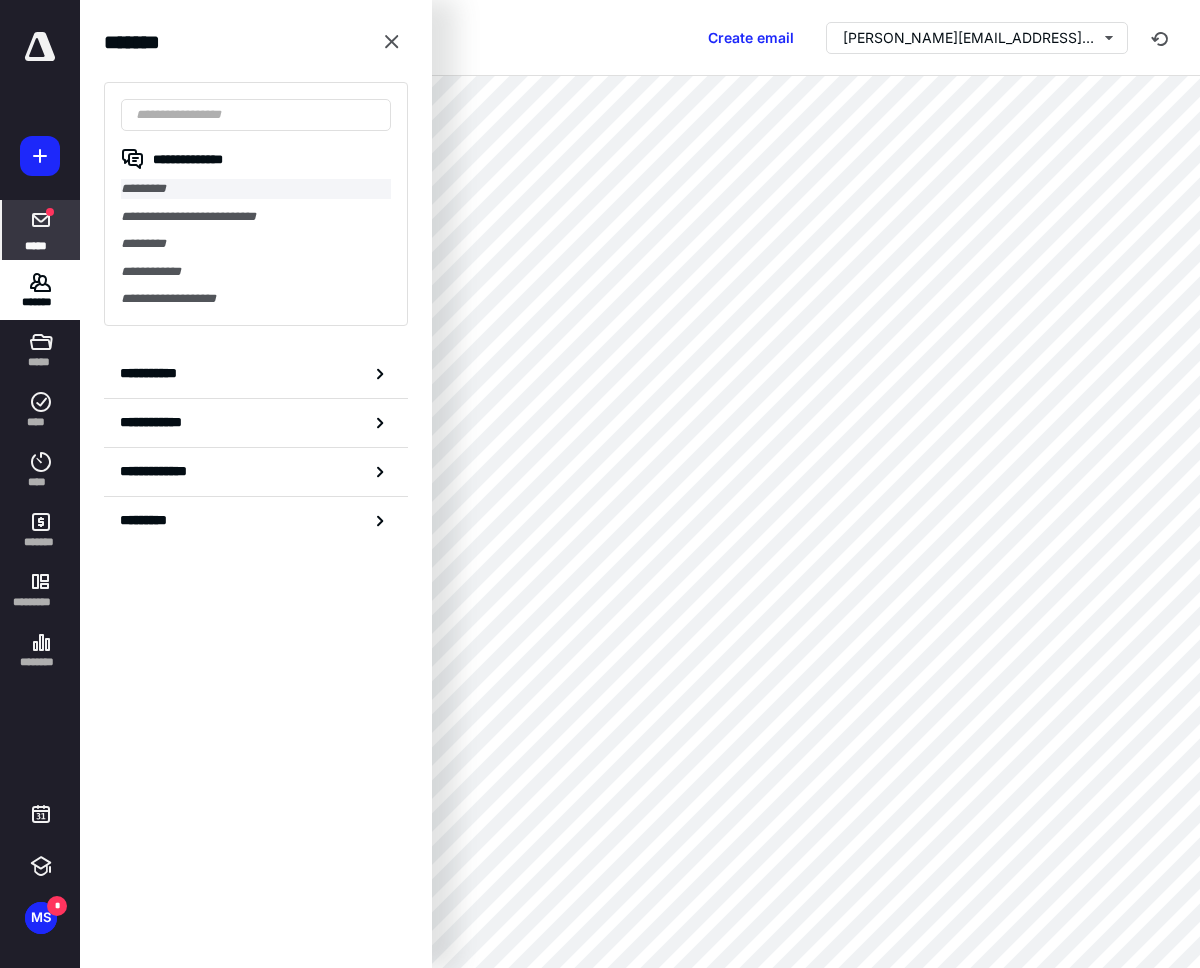 click on "*********" at bounding box center (256, 189) 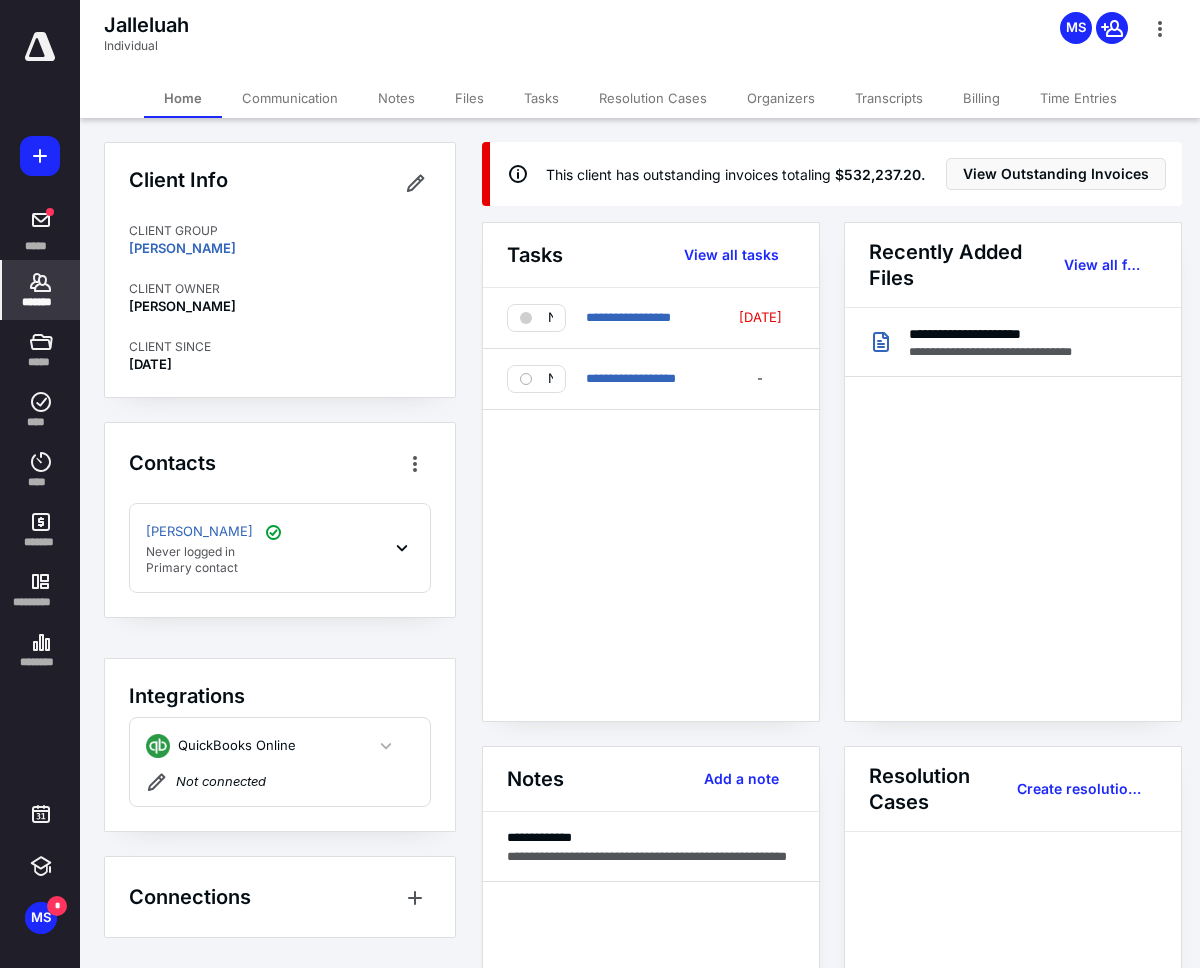 click on "Communication" at bounding box center (290, 98) 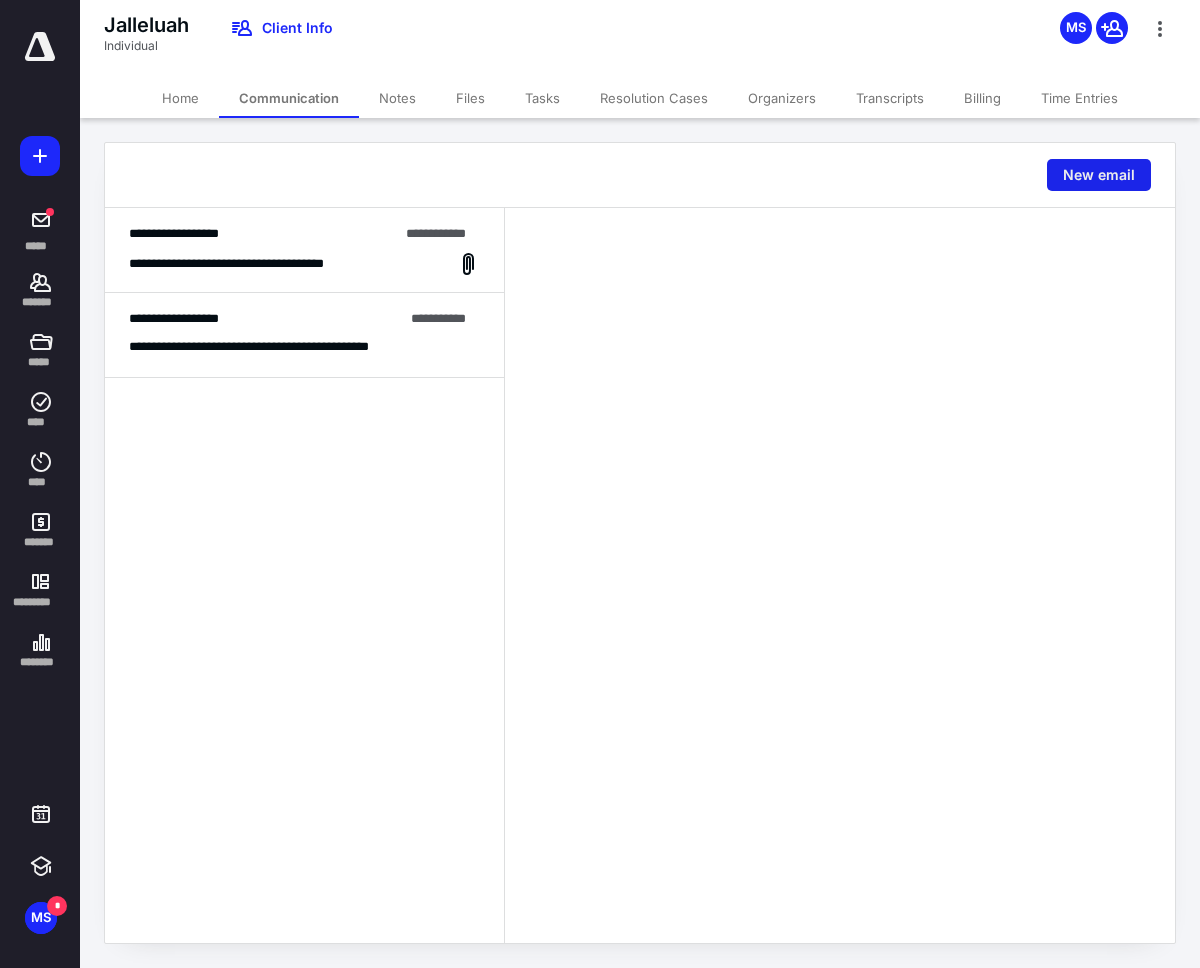 click on "New email" at bounding box center [1099, 175] 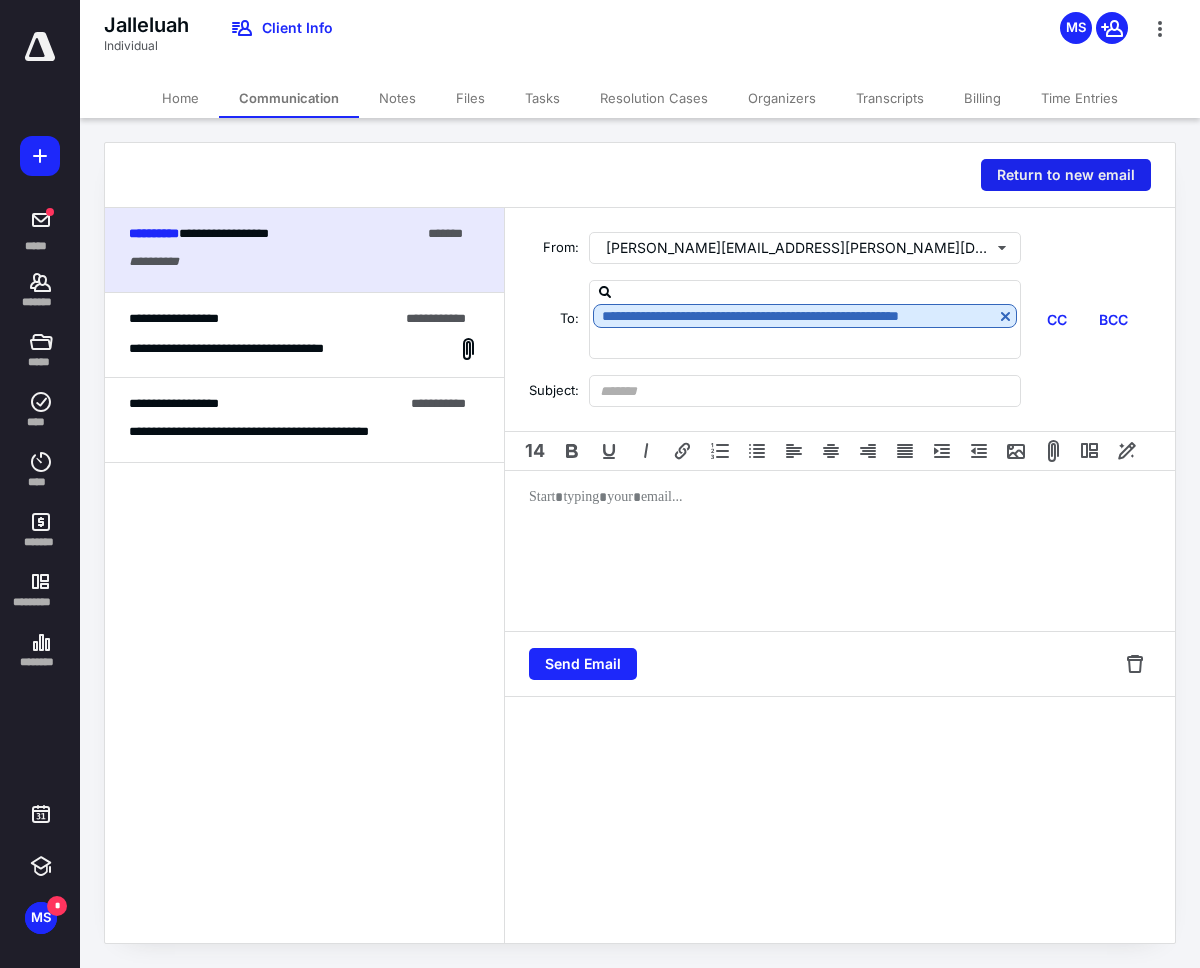 click on "Return to new email" at bounding box center (1066, 175) 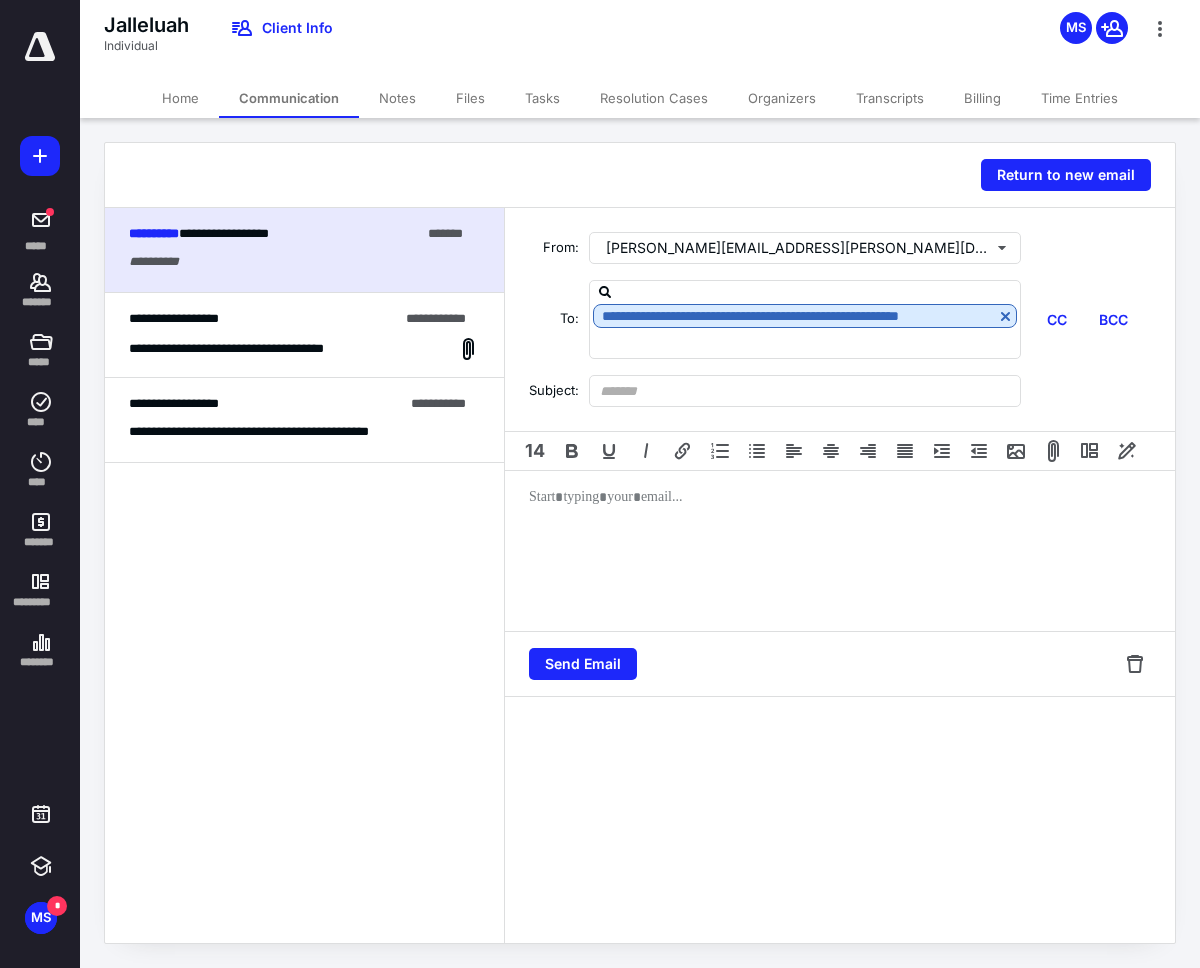 click on "Home" at bounding box center [180, 98] 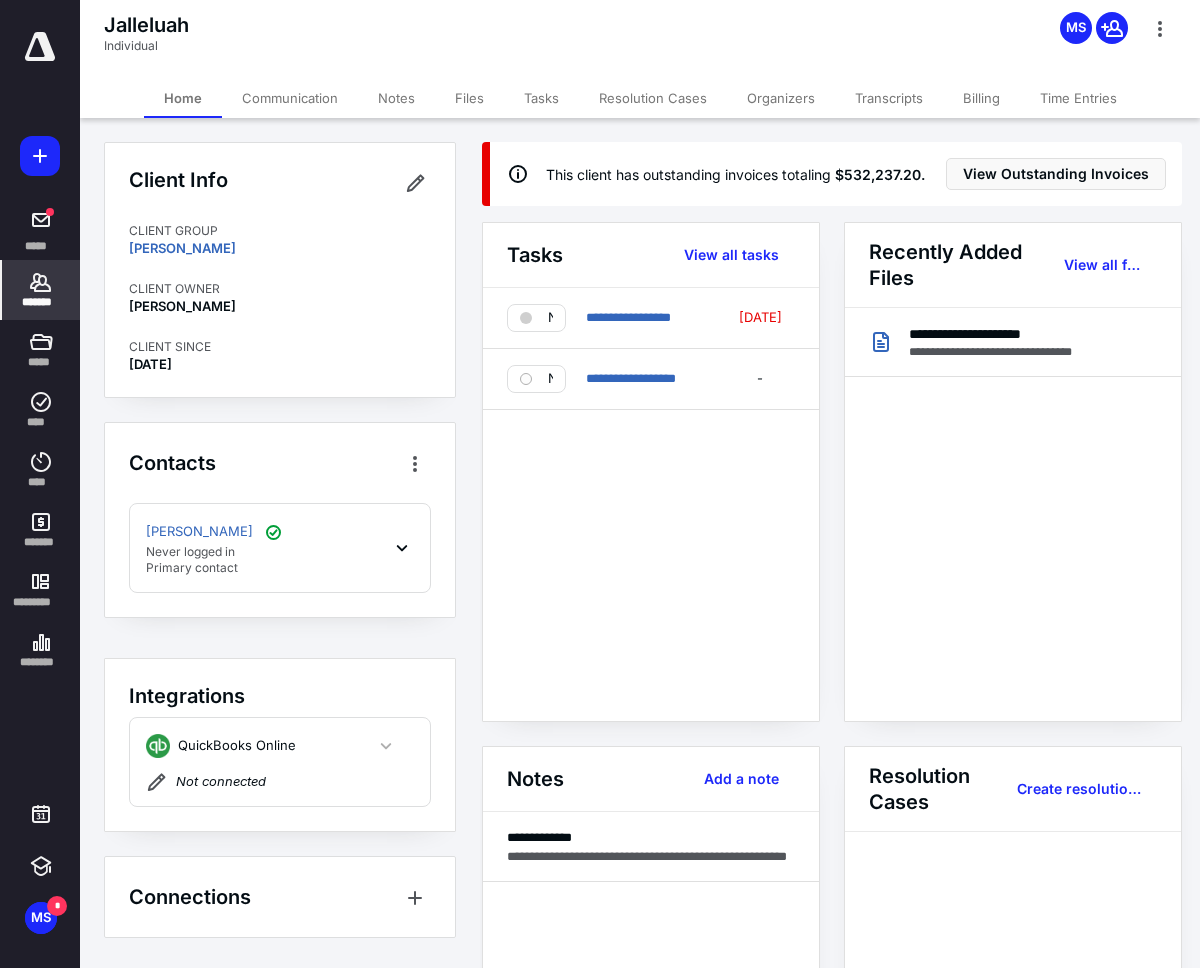 click on "Communication" at bounding box center [290, 98] 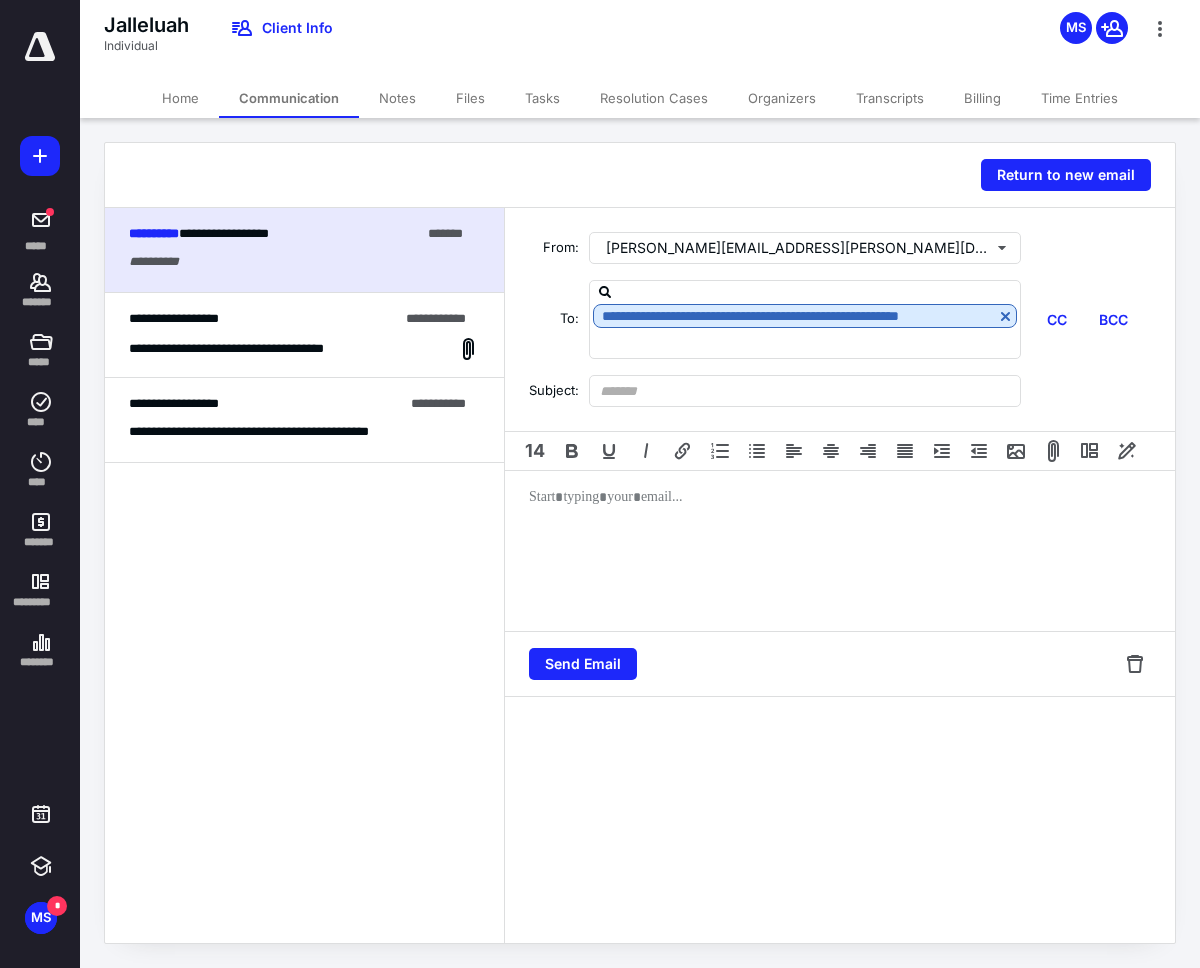 click on "Send Email" at bounding box center (840, 664) 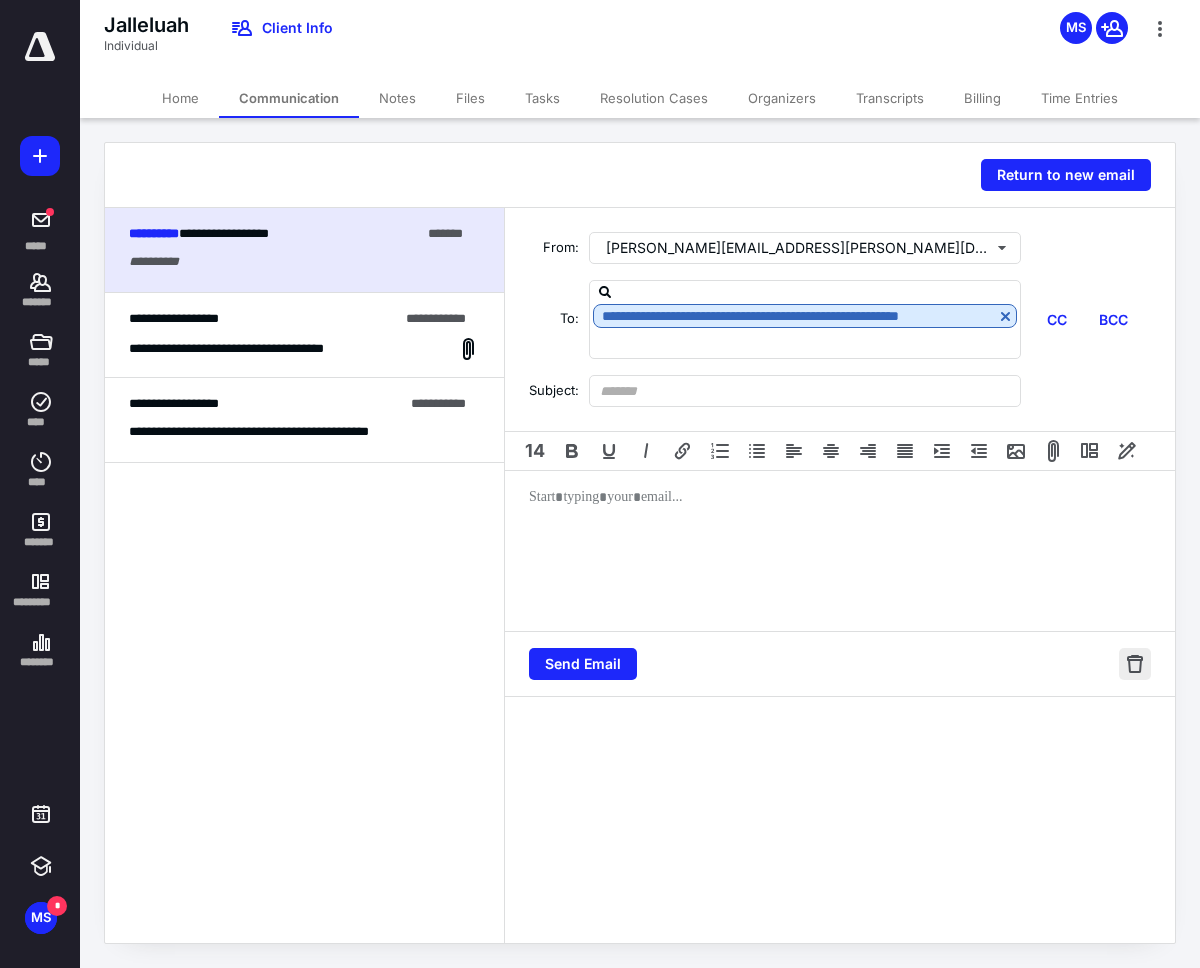 click at bounding box center (1135, 664) 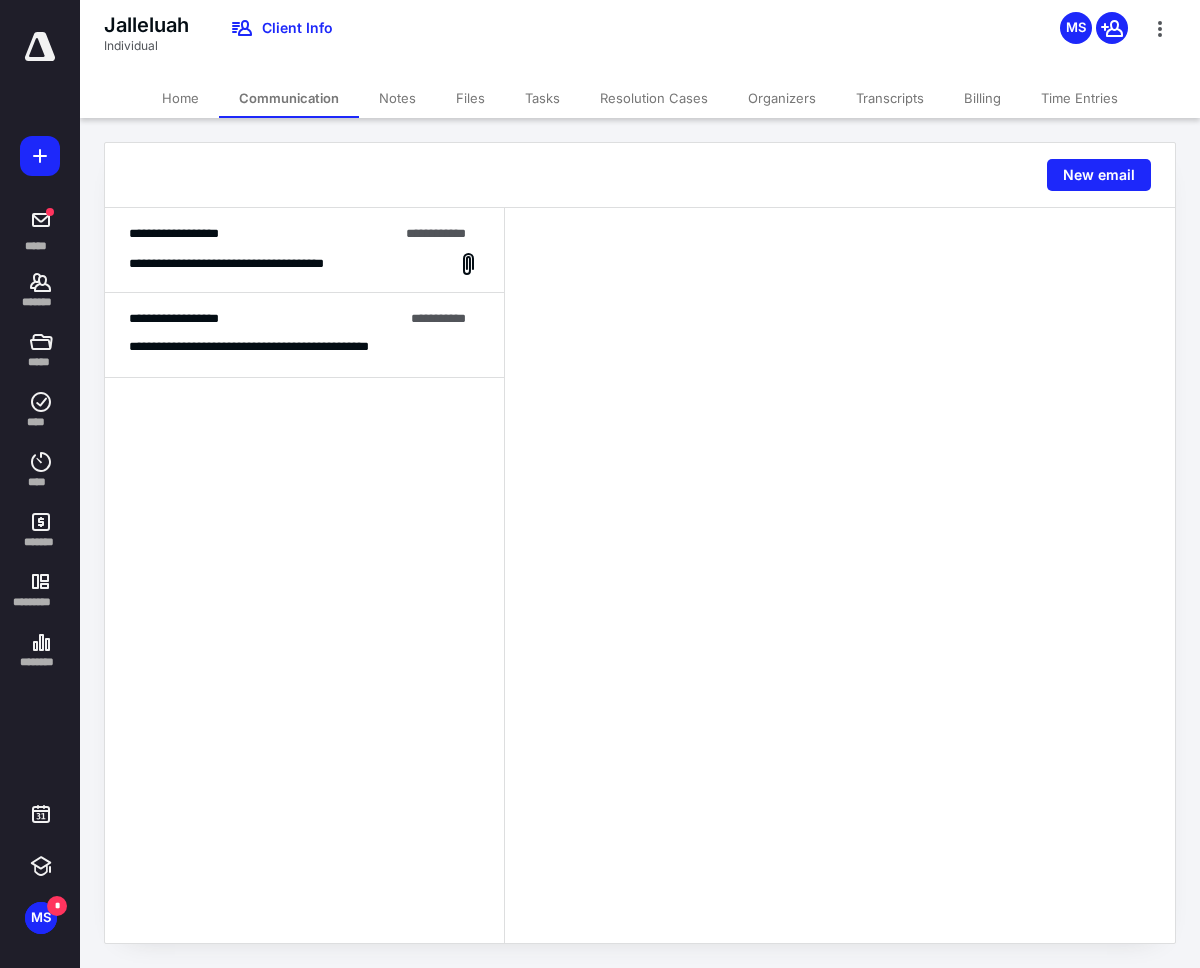 click at bounding box center [40, 156] 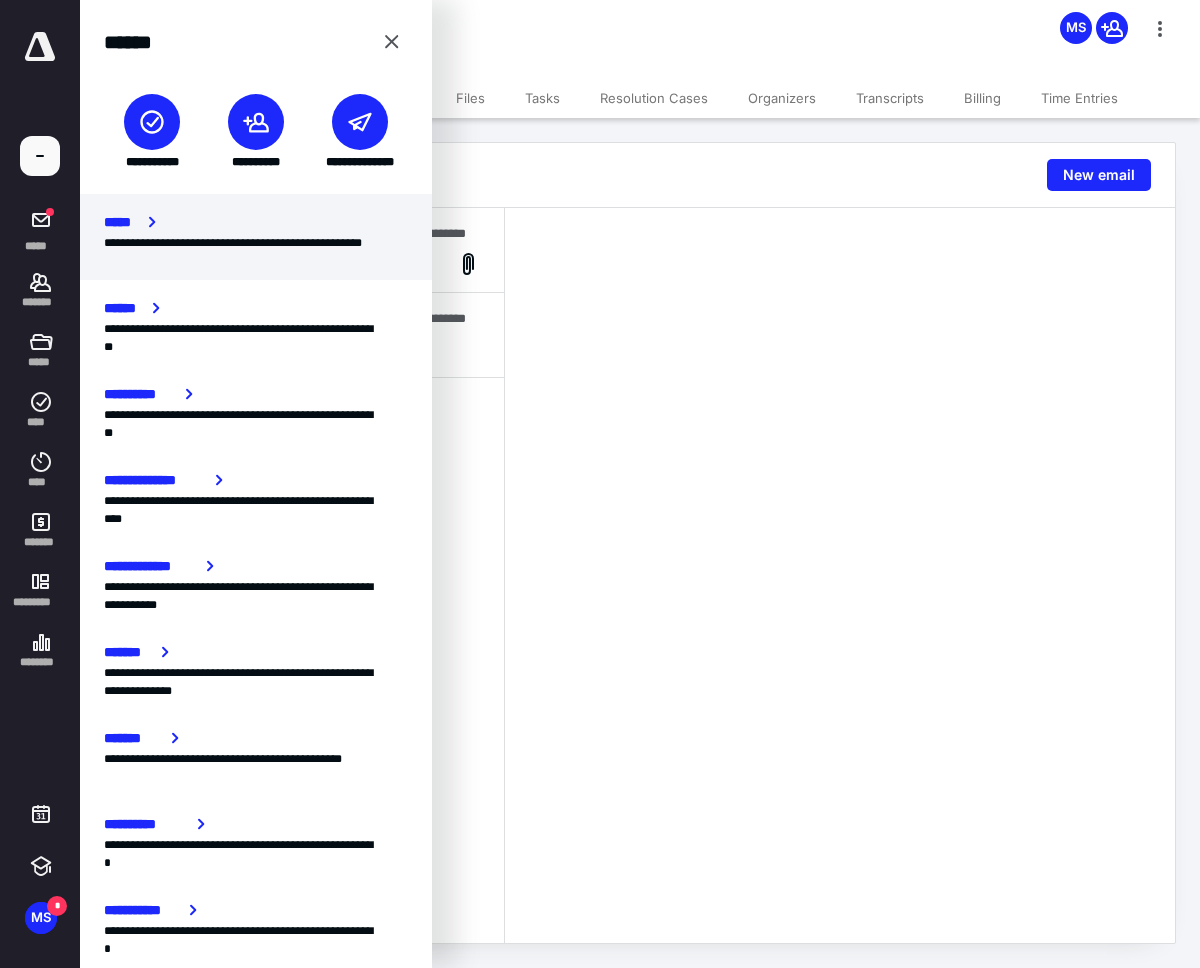 click on "*****" at bounding box center [256, 222] 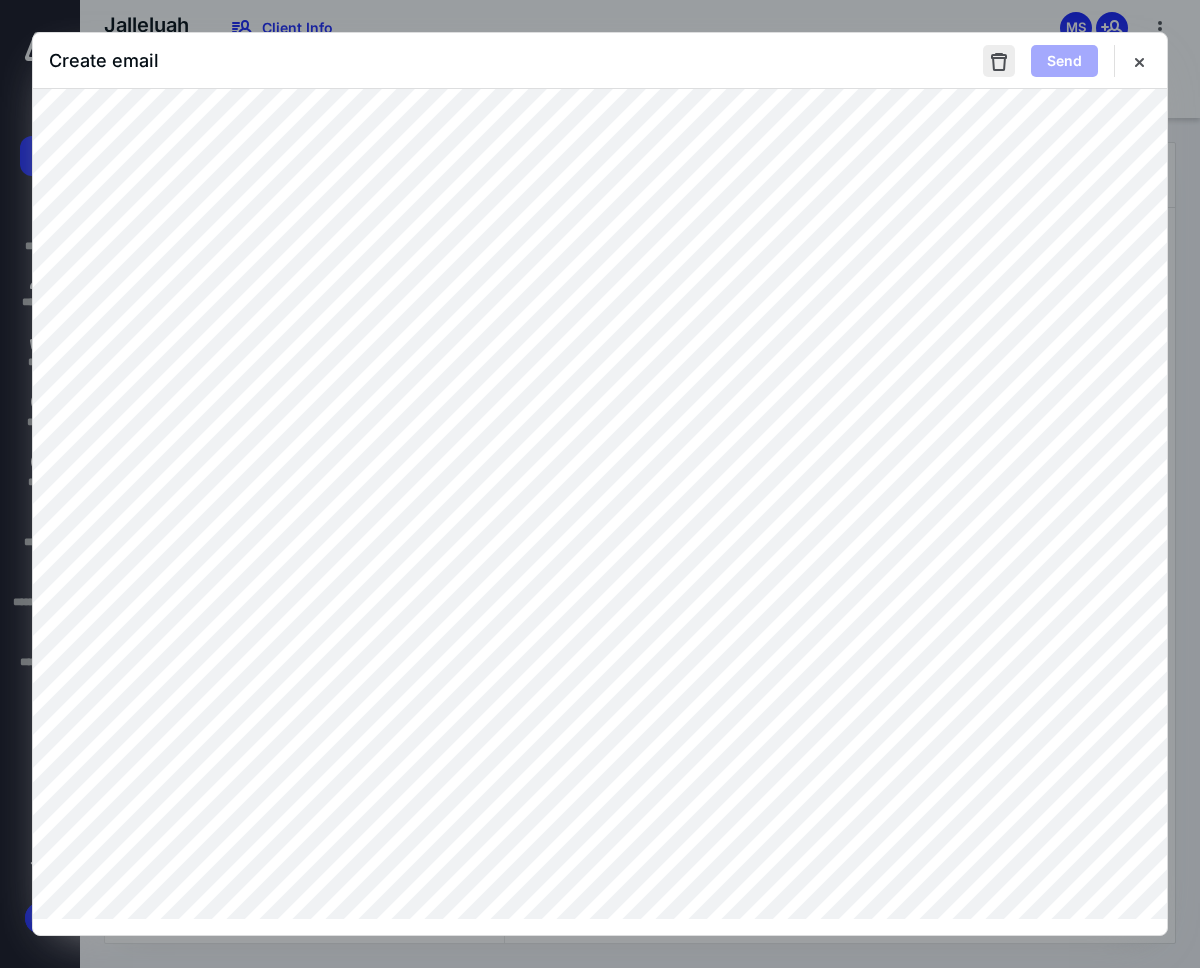 click at bounding box center [999, 61] 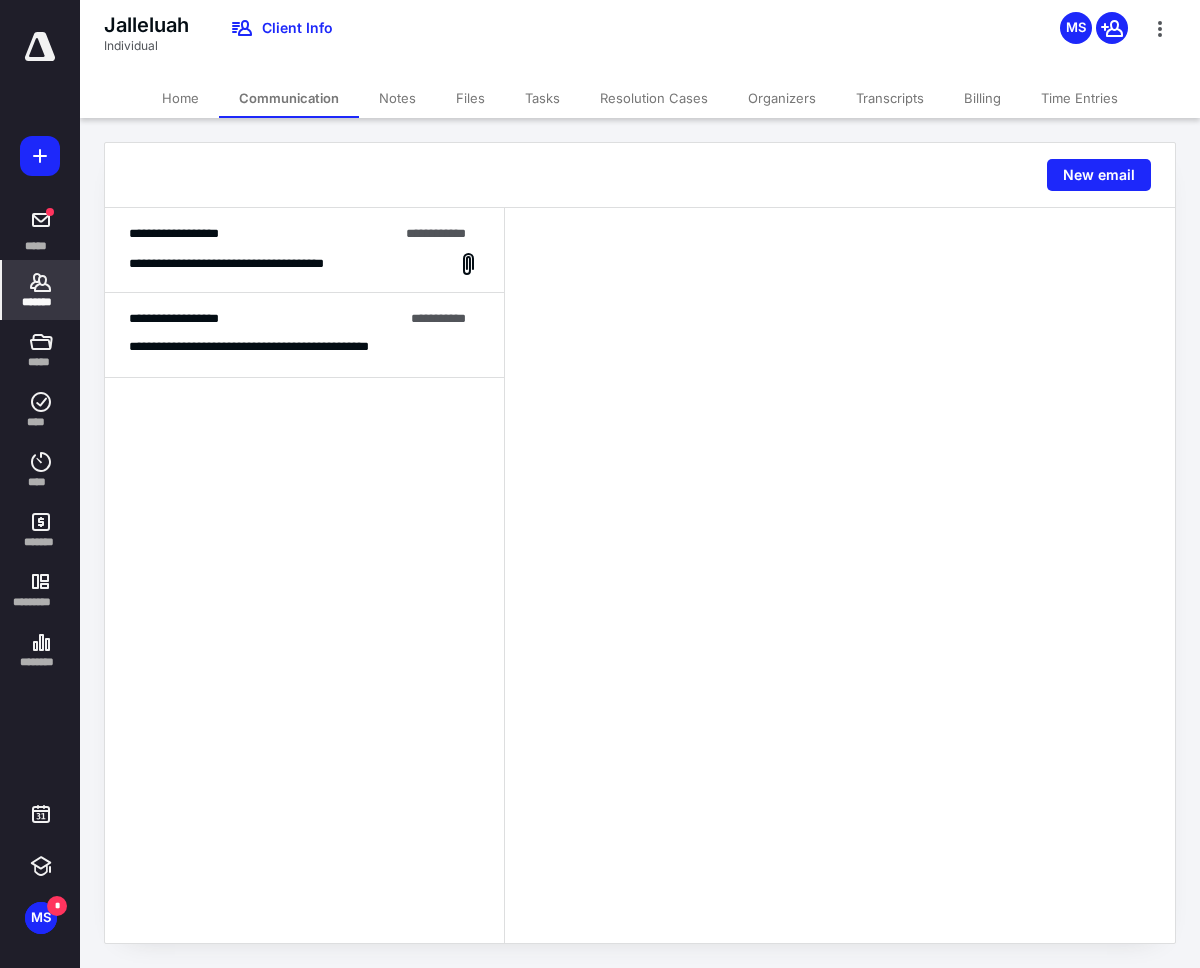 click 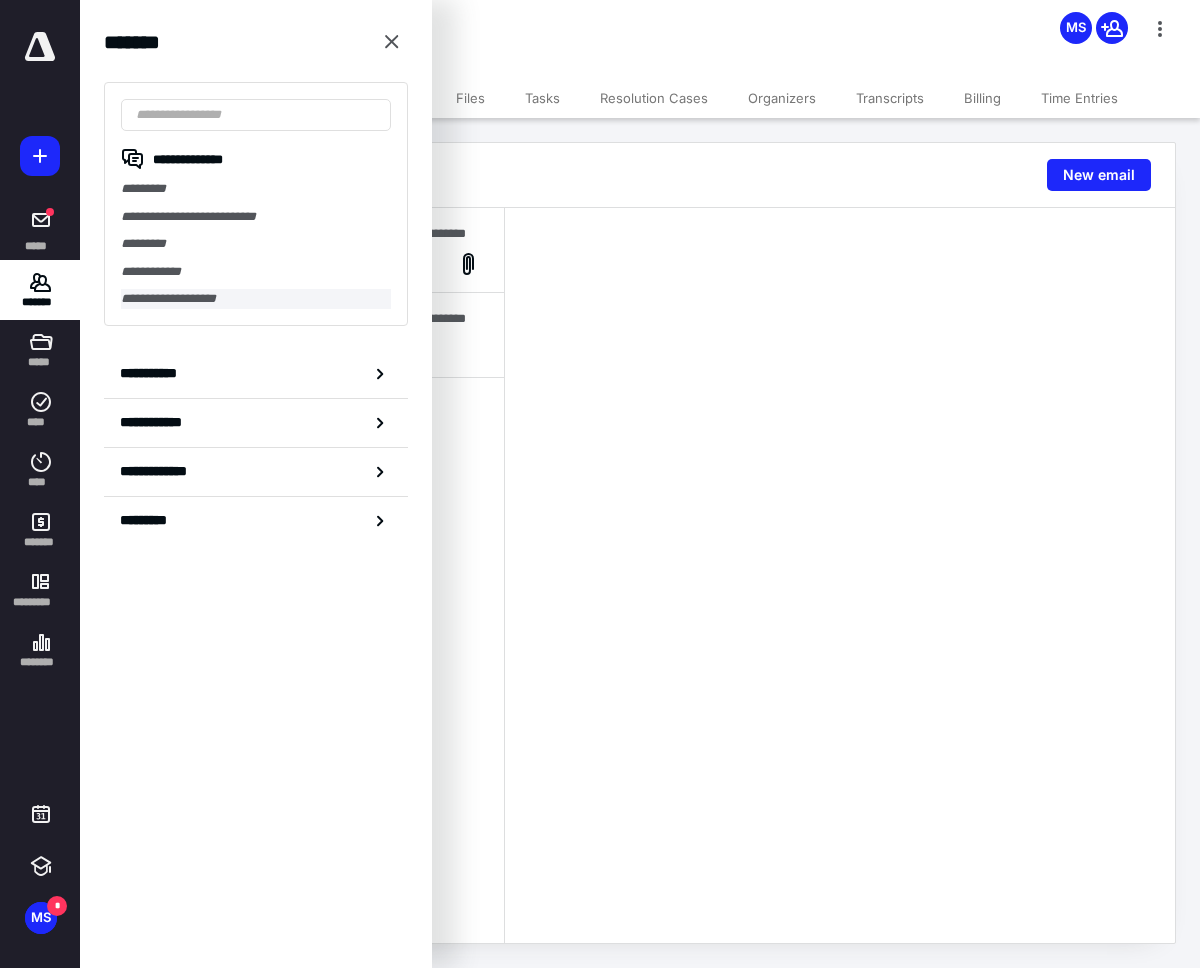click on "**********" at bounding box center [256, 299] 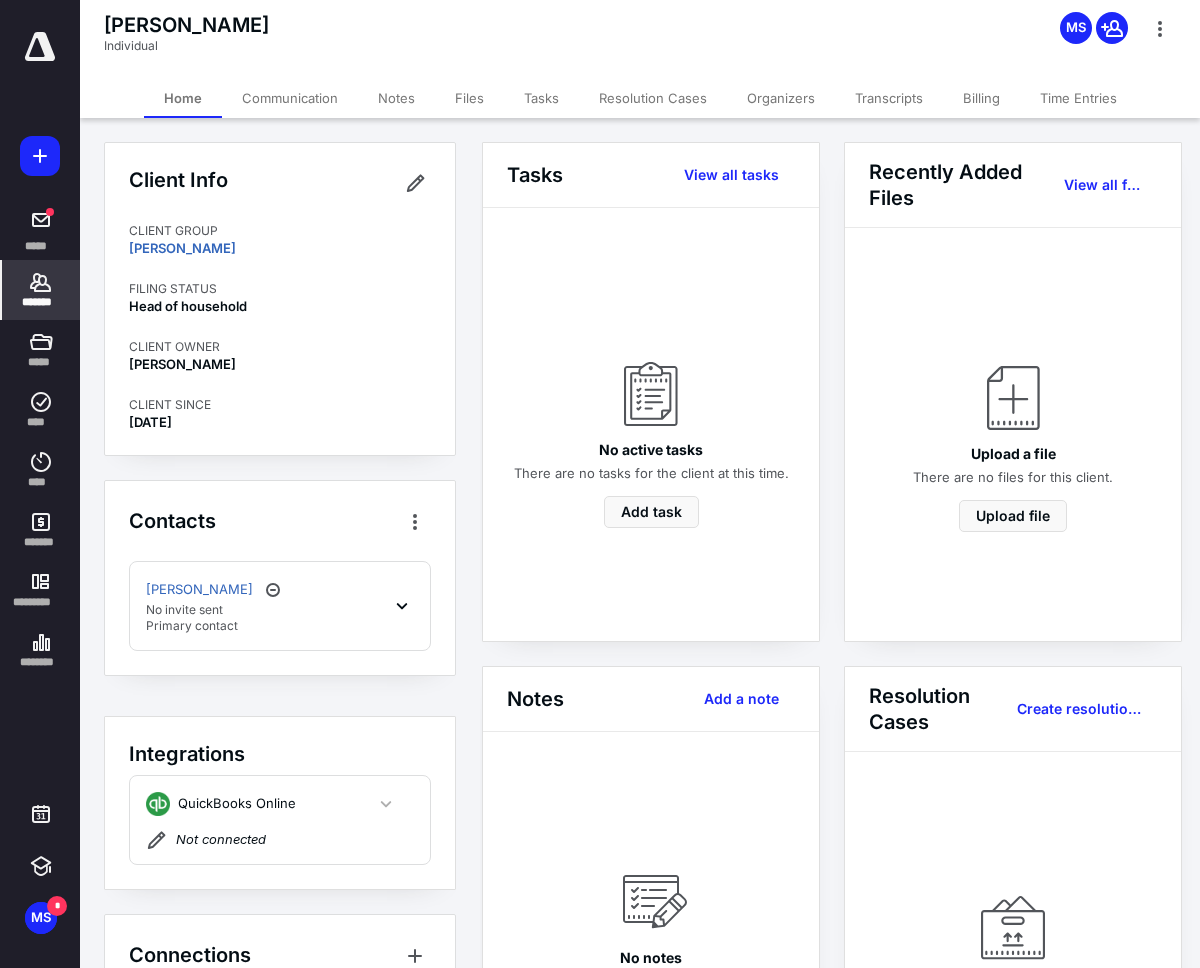 click on "*******" at bounding box center (41, 302) 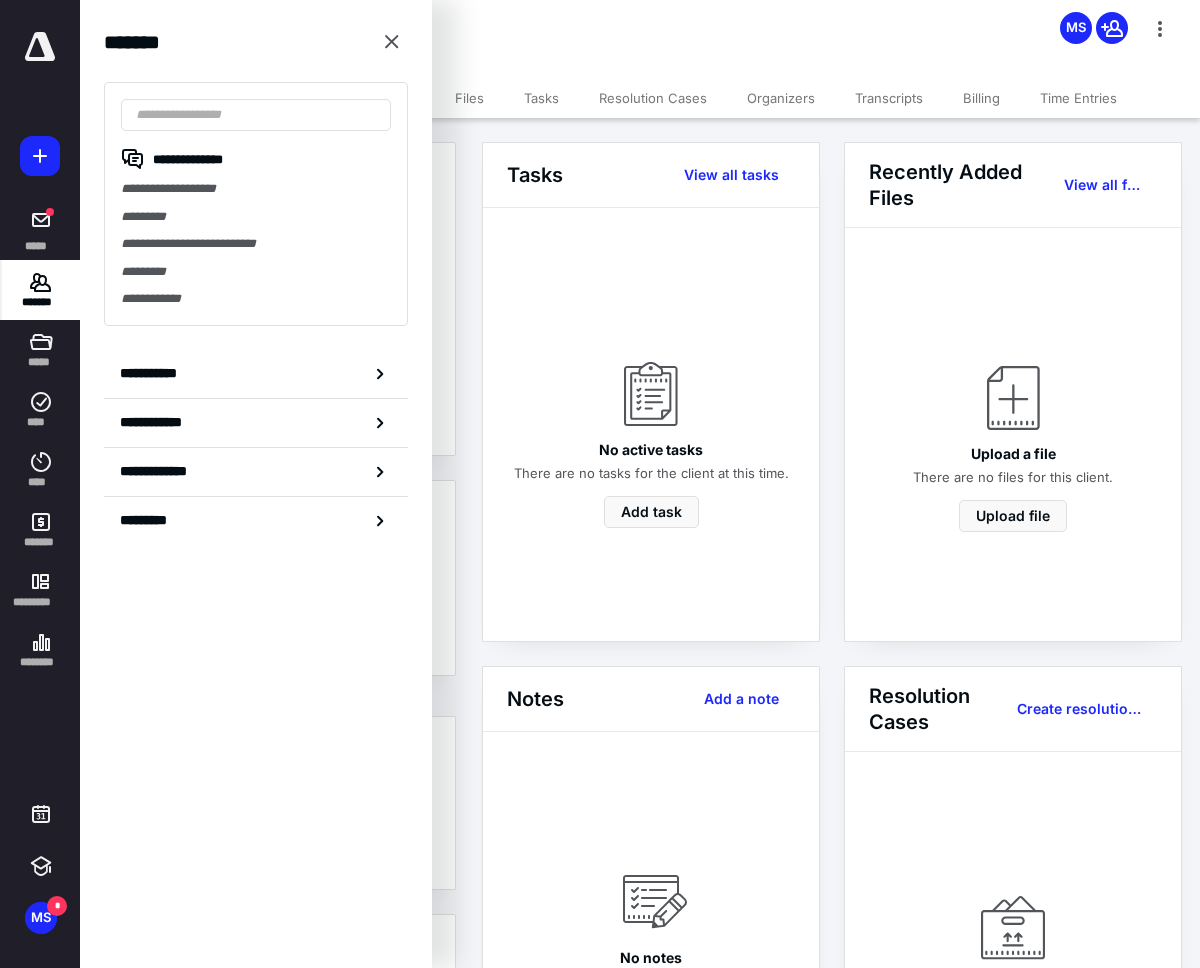 click on "*********" at bounding box center [256, 217] 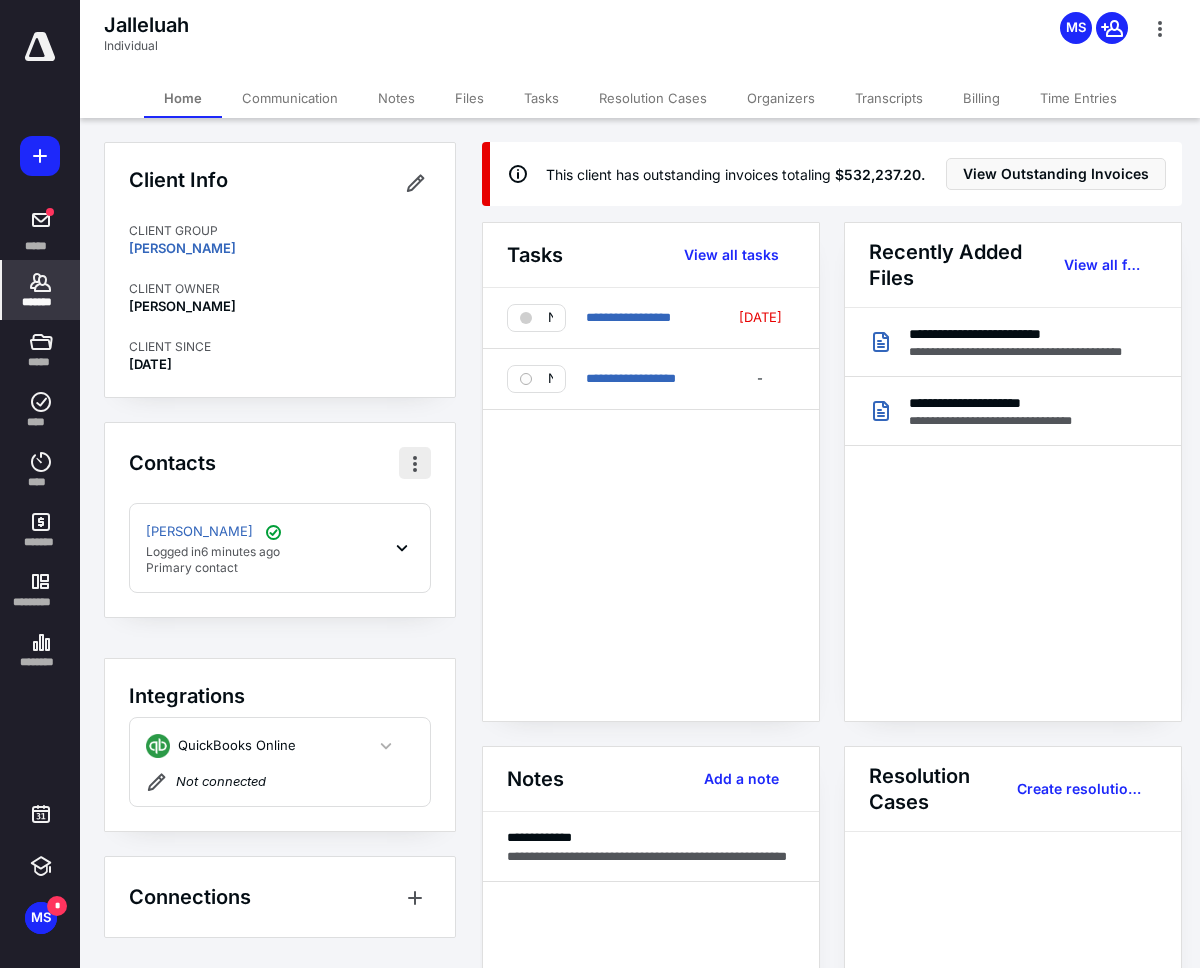 click at bounding box center (415, 463) 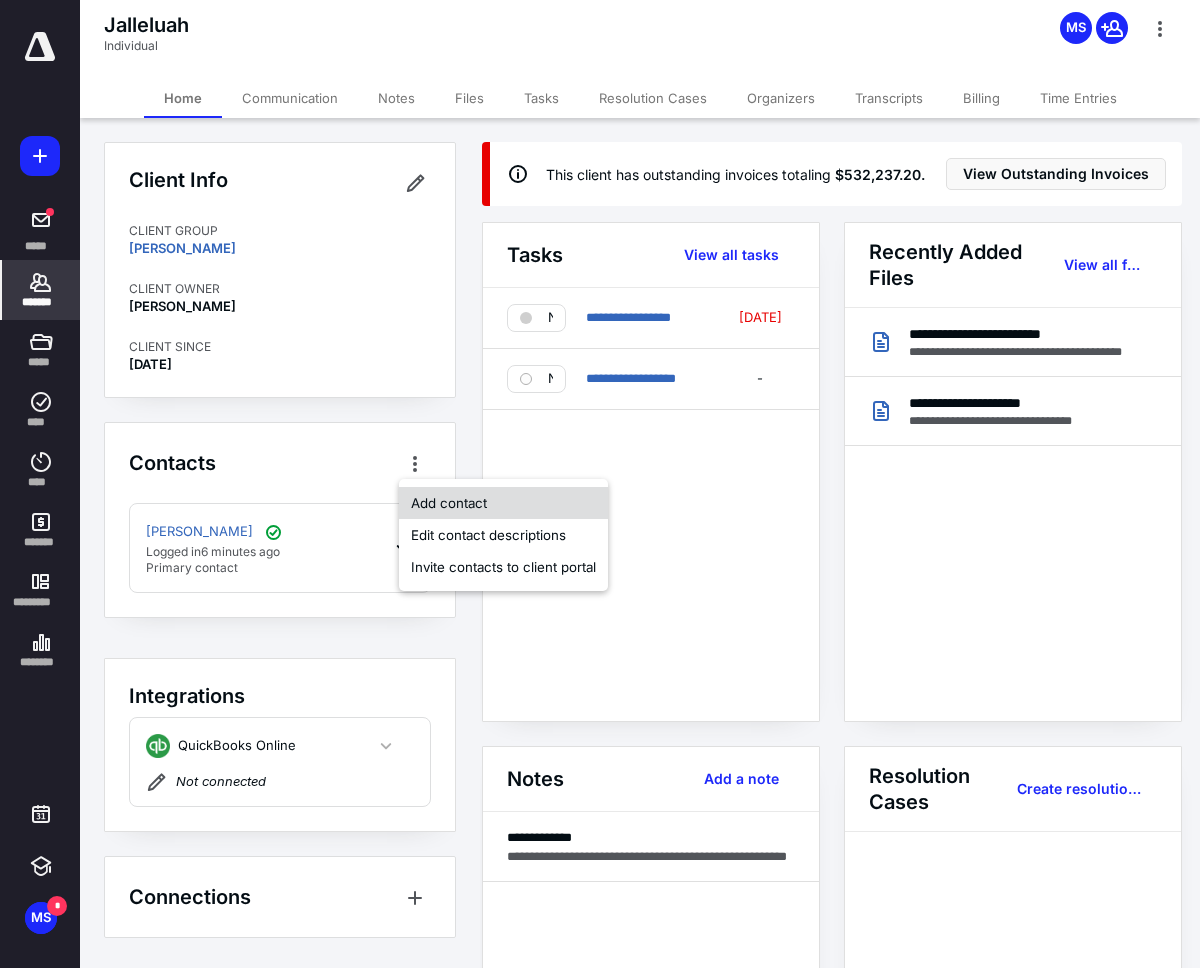 click on "Add contact" at bounding box center [503, 503] 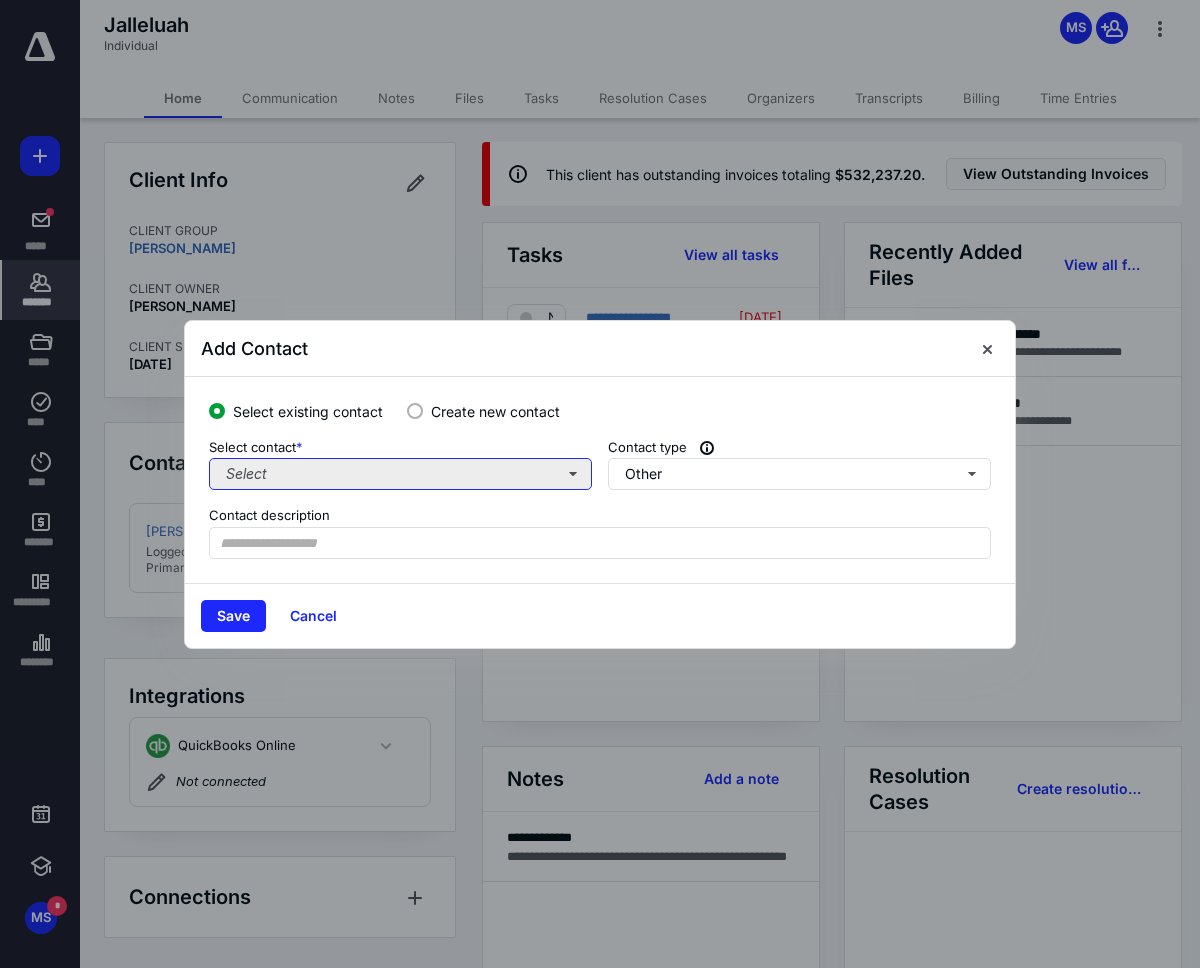 click on "Select" at bounding box center [400, 474] 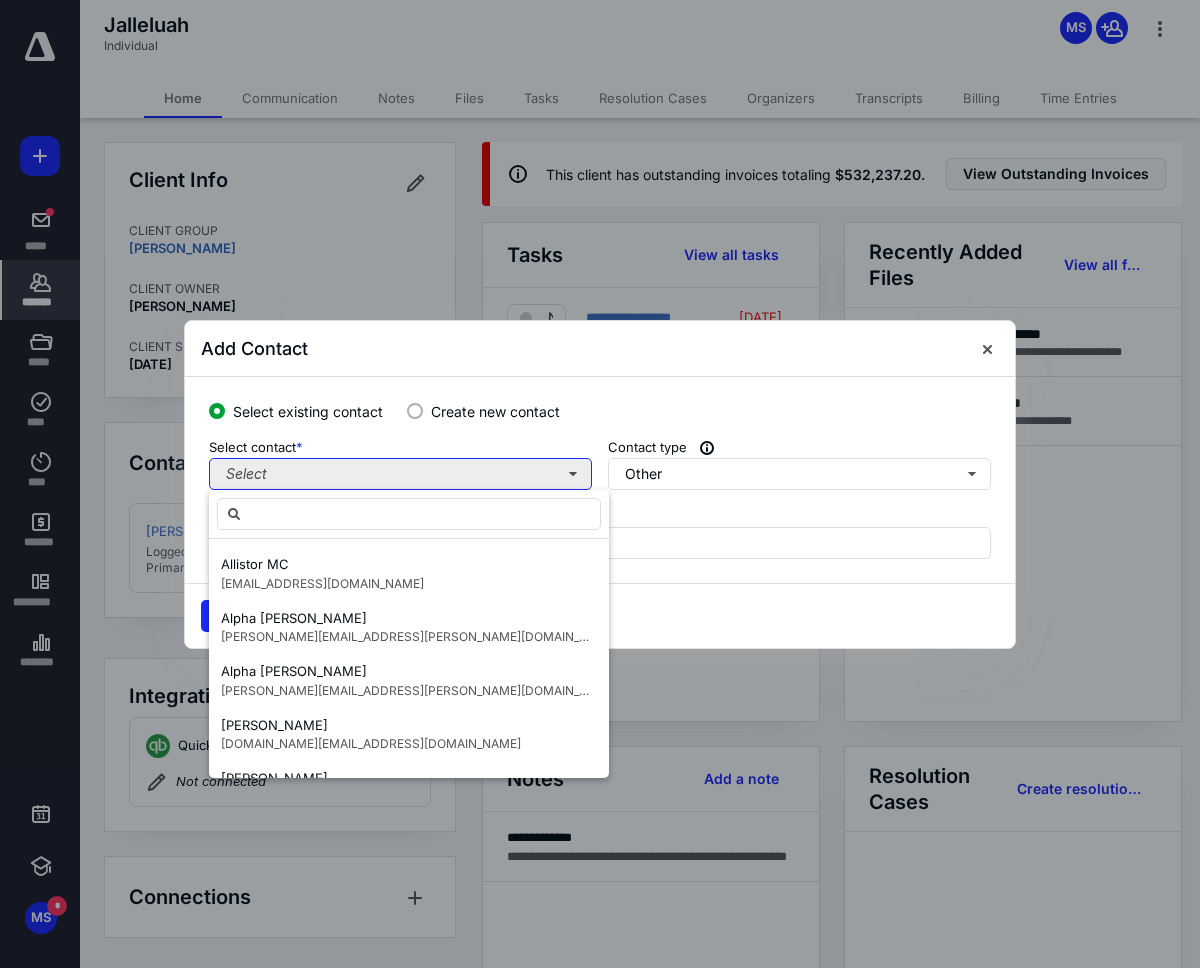 click on "Select" at bounding box center [400, 474] 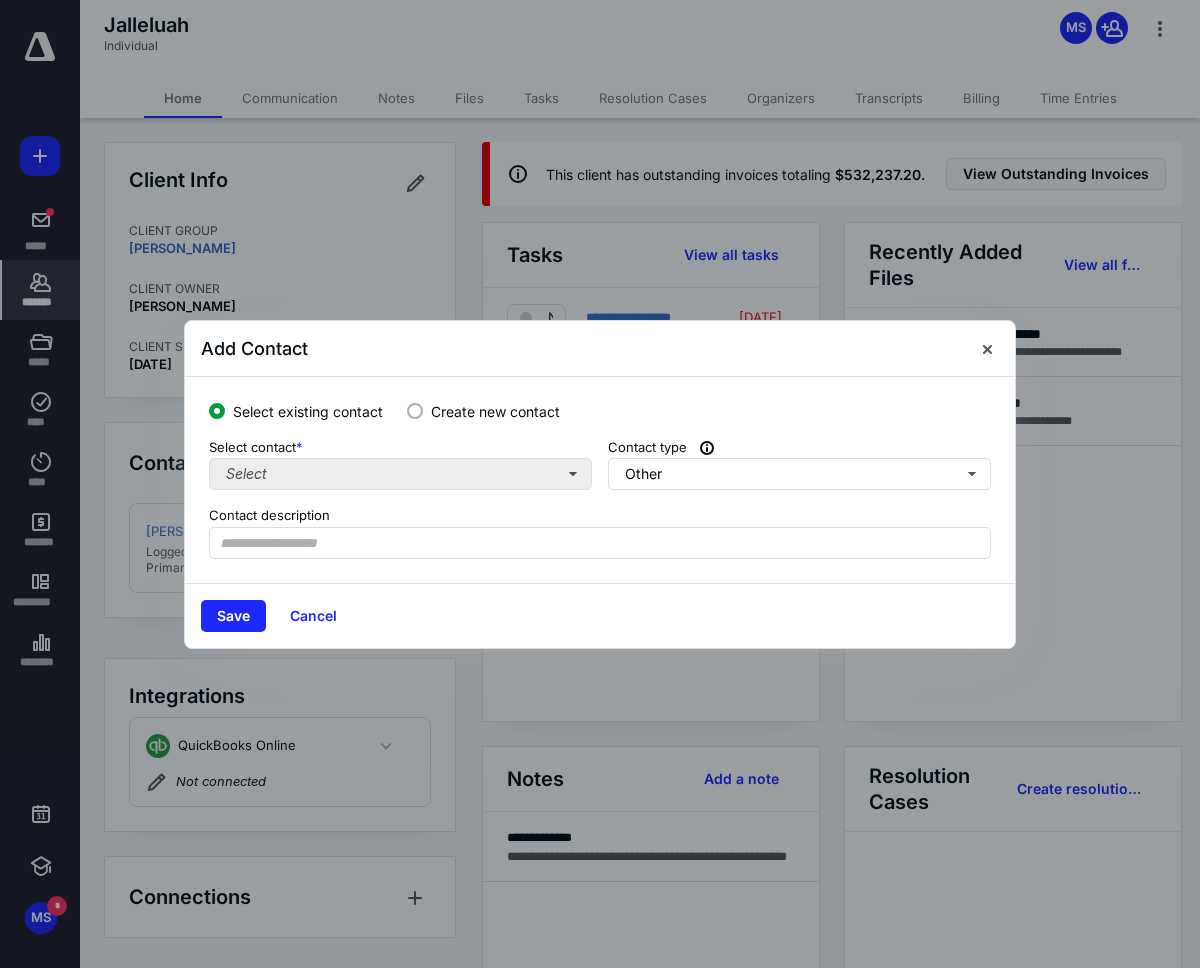 click on "Select contact  * Select Contact type Other Contact description" at bounding box center [600, 498] 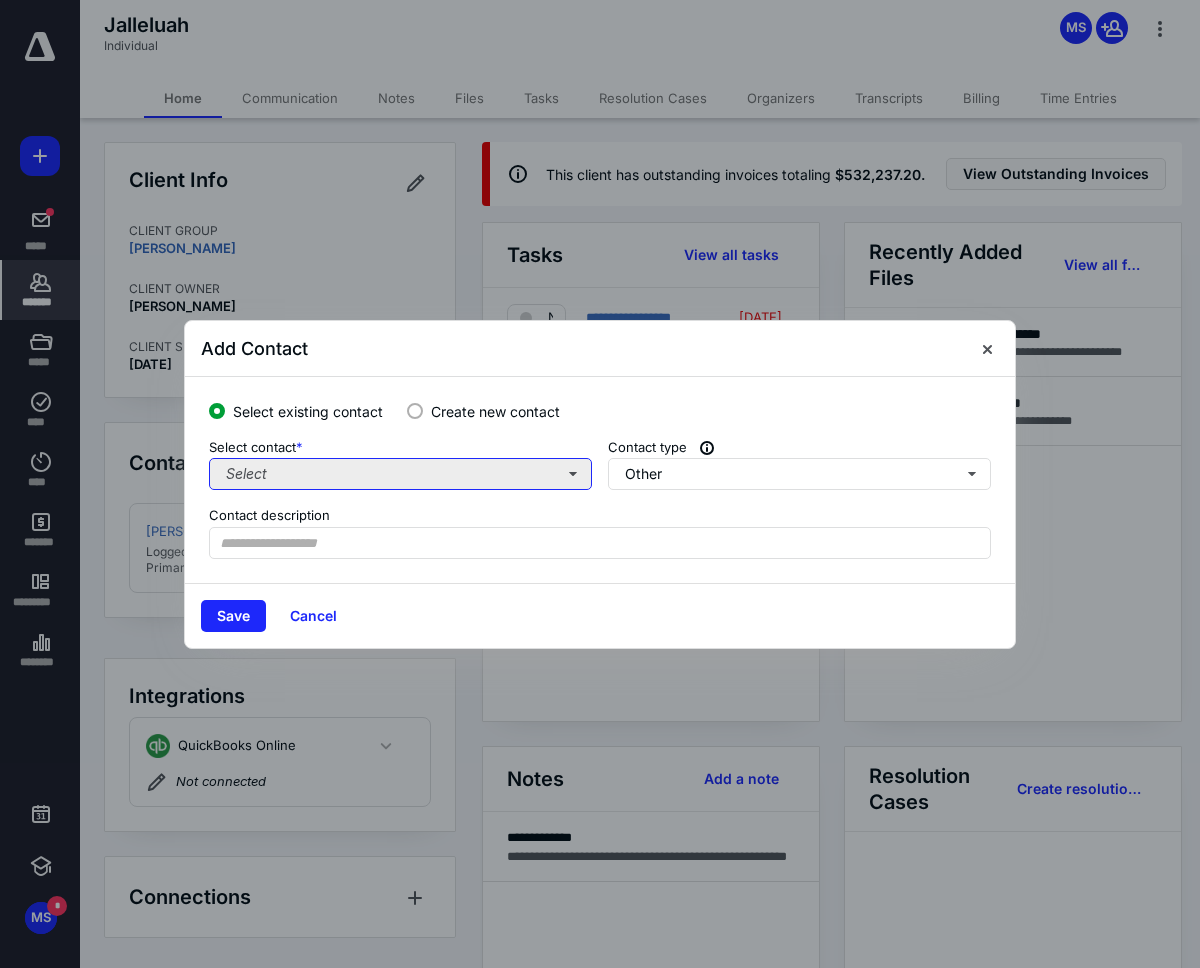 click on "Select" at bounding box center [400, 474] 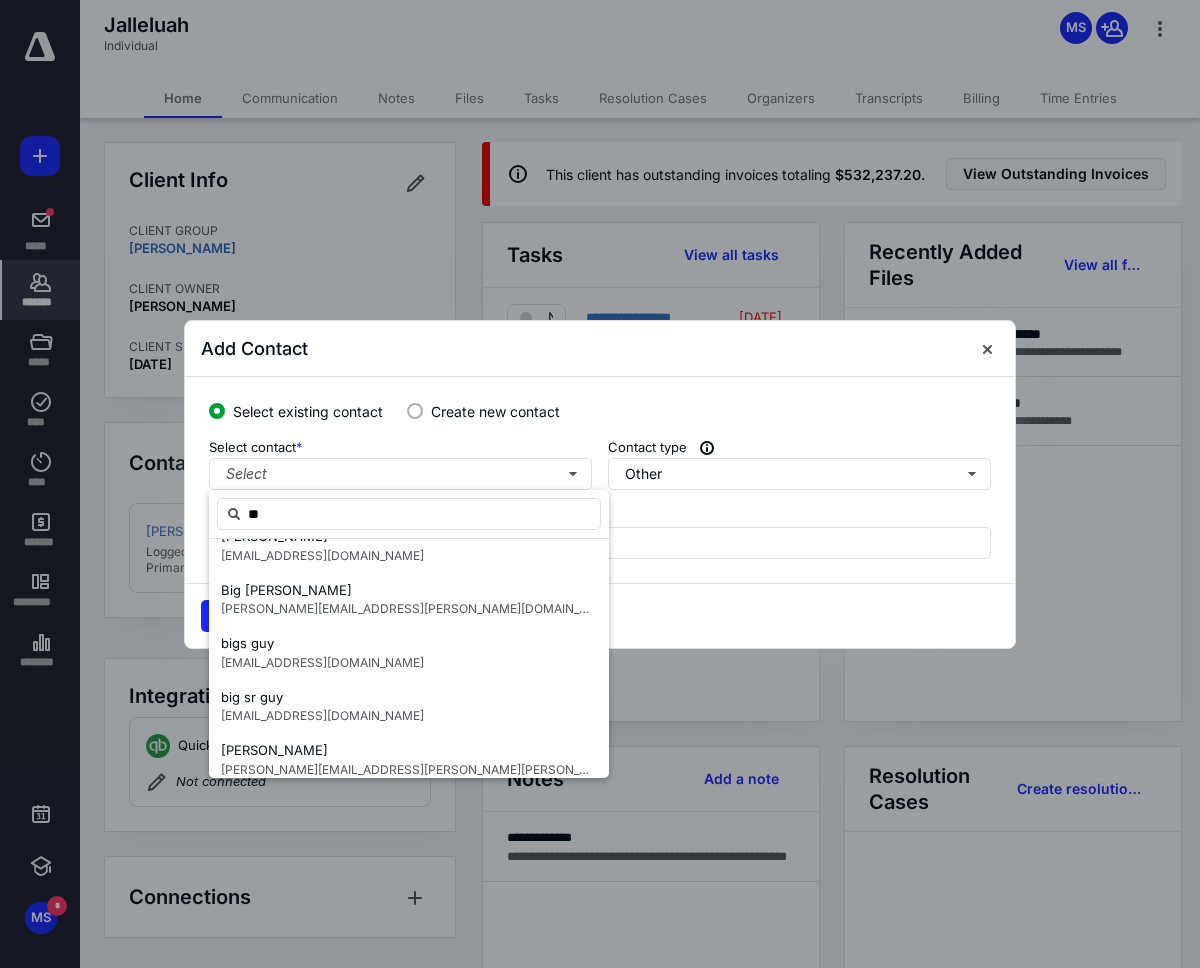scroll, scrollTop: 0, scrollLeft: 0, axis: both 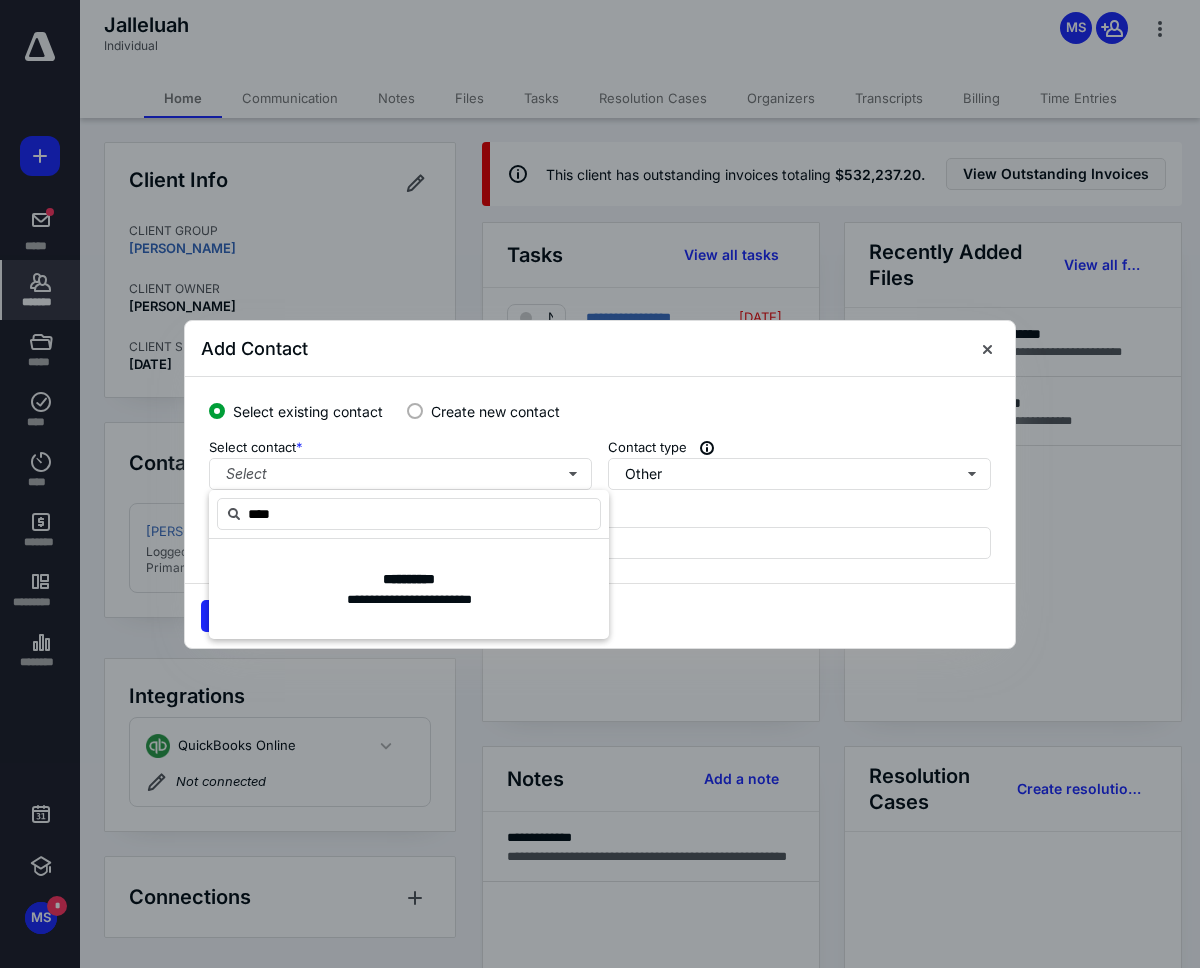 type on "*****" 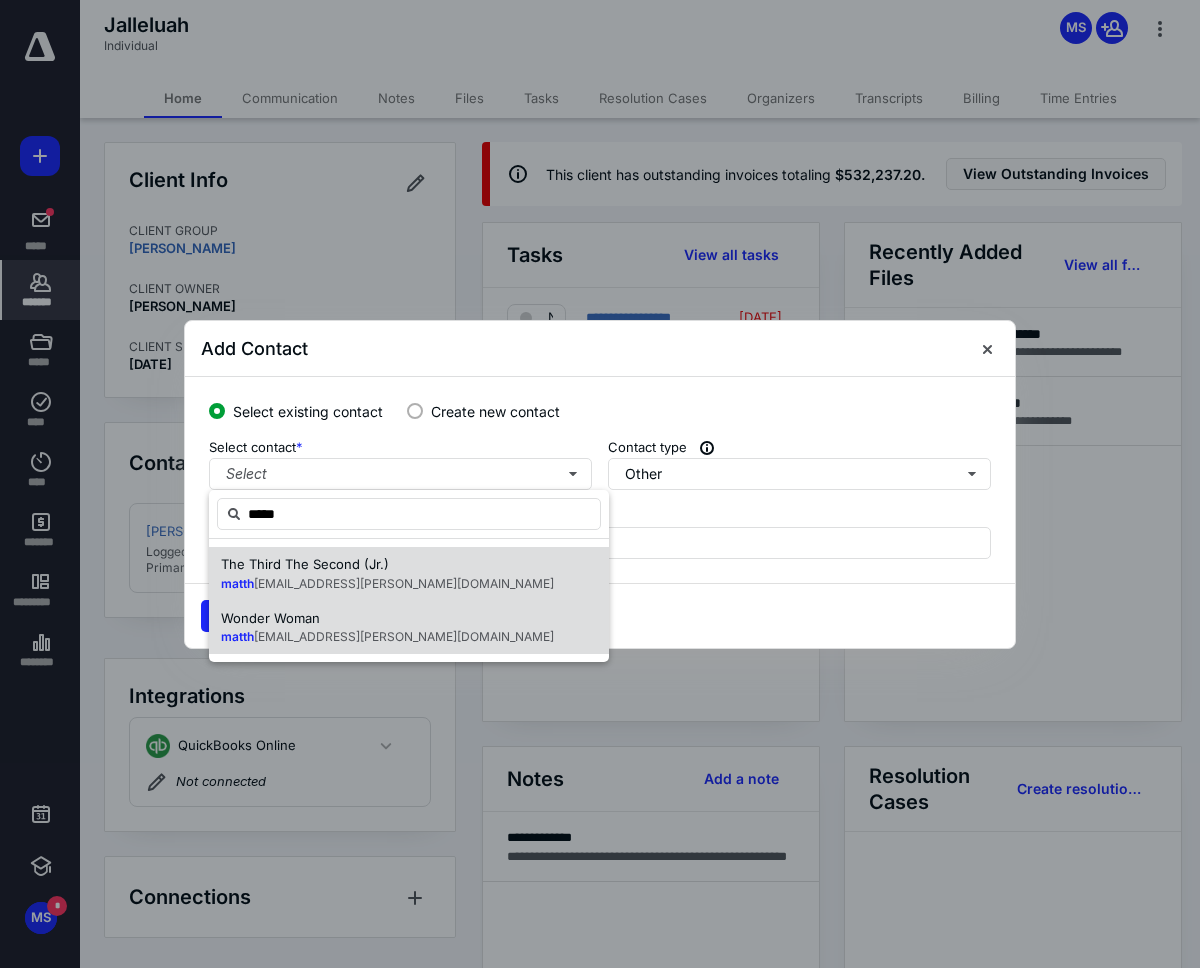 click on "[EMAIL_ADDRESS][PERSON_NAME][DOMAIN_NAME]" at bounding box center (404, 583) 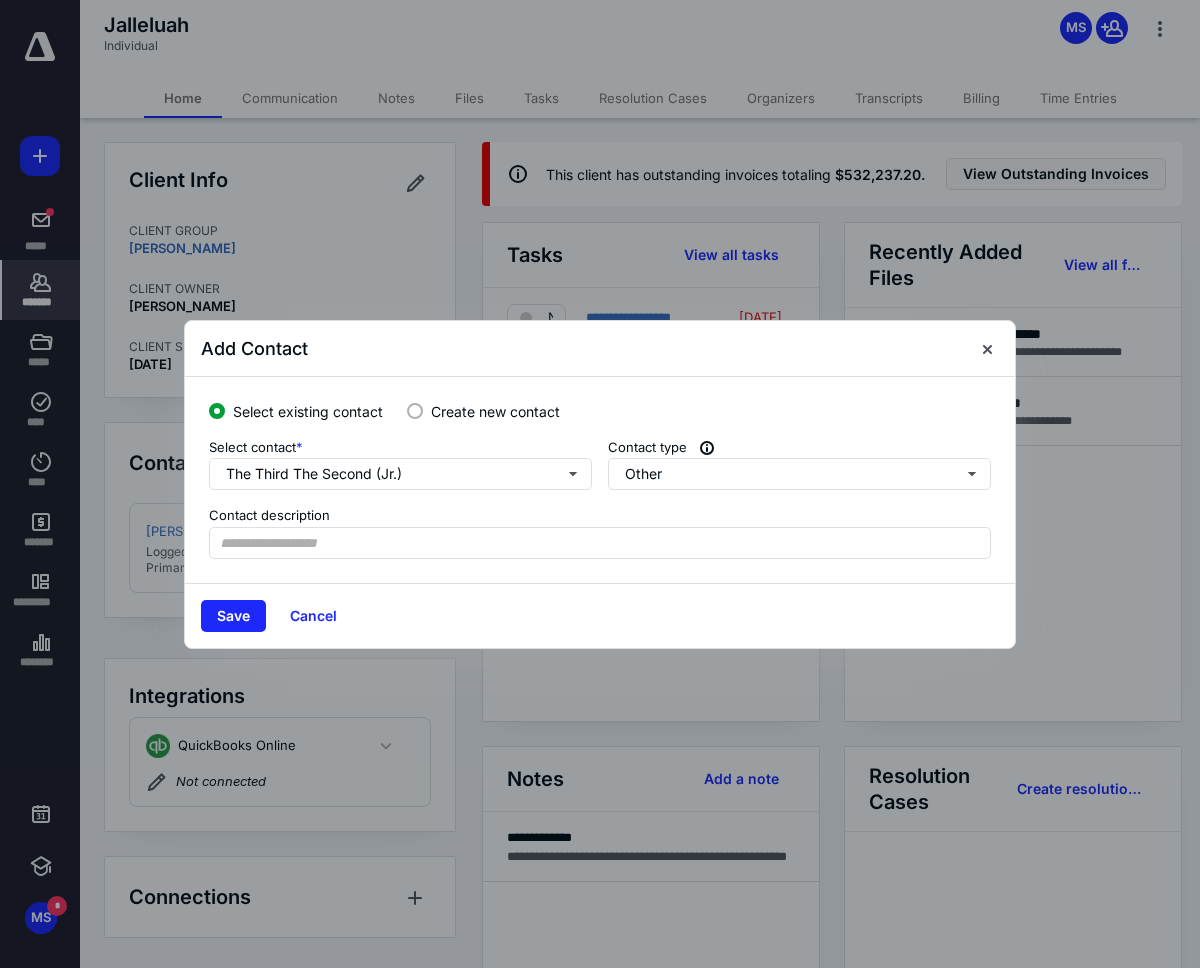 click on "Create new contact" at bounding box center (495, 411) 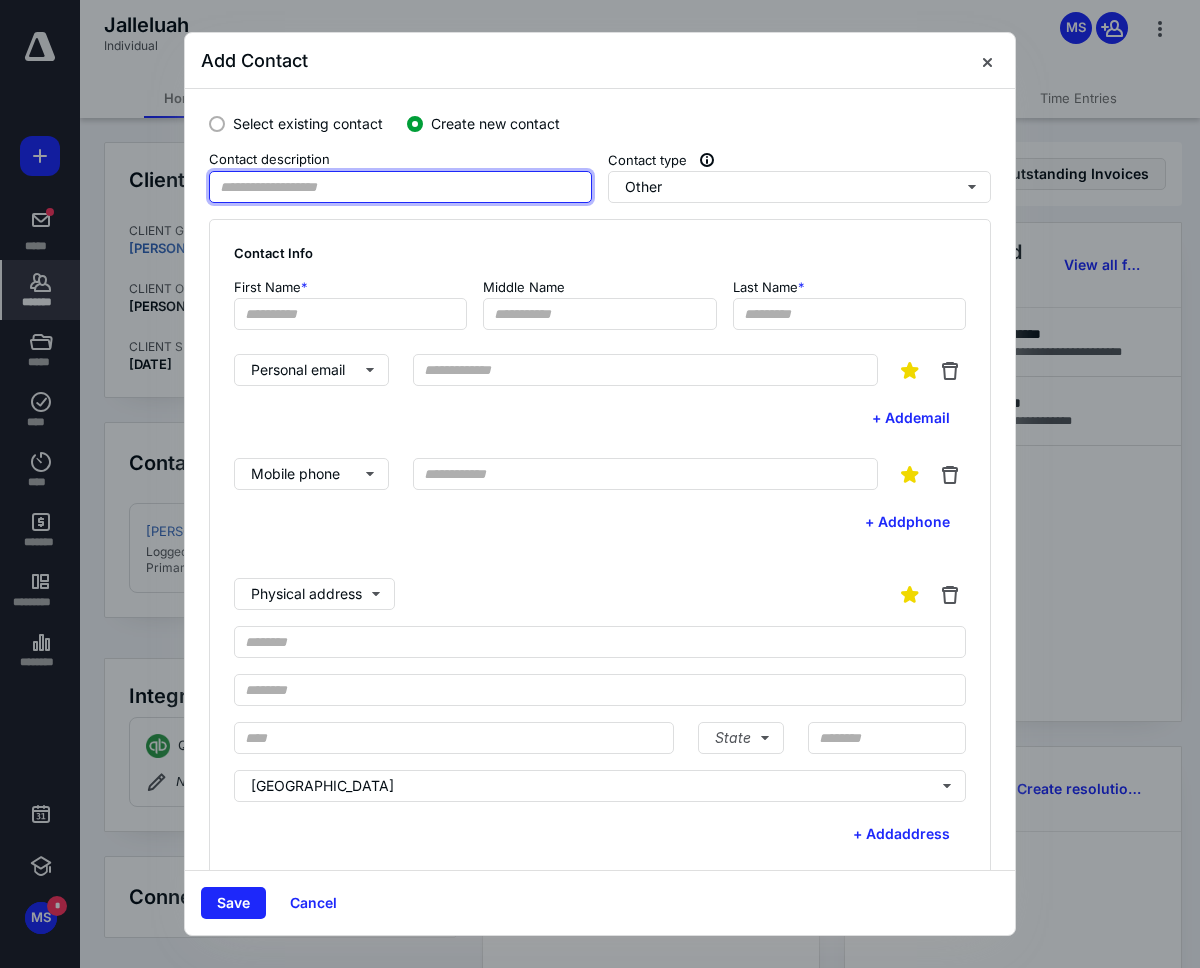 click at bounding box center (400, 187) 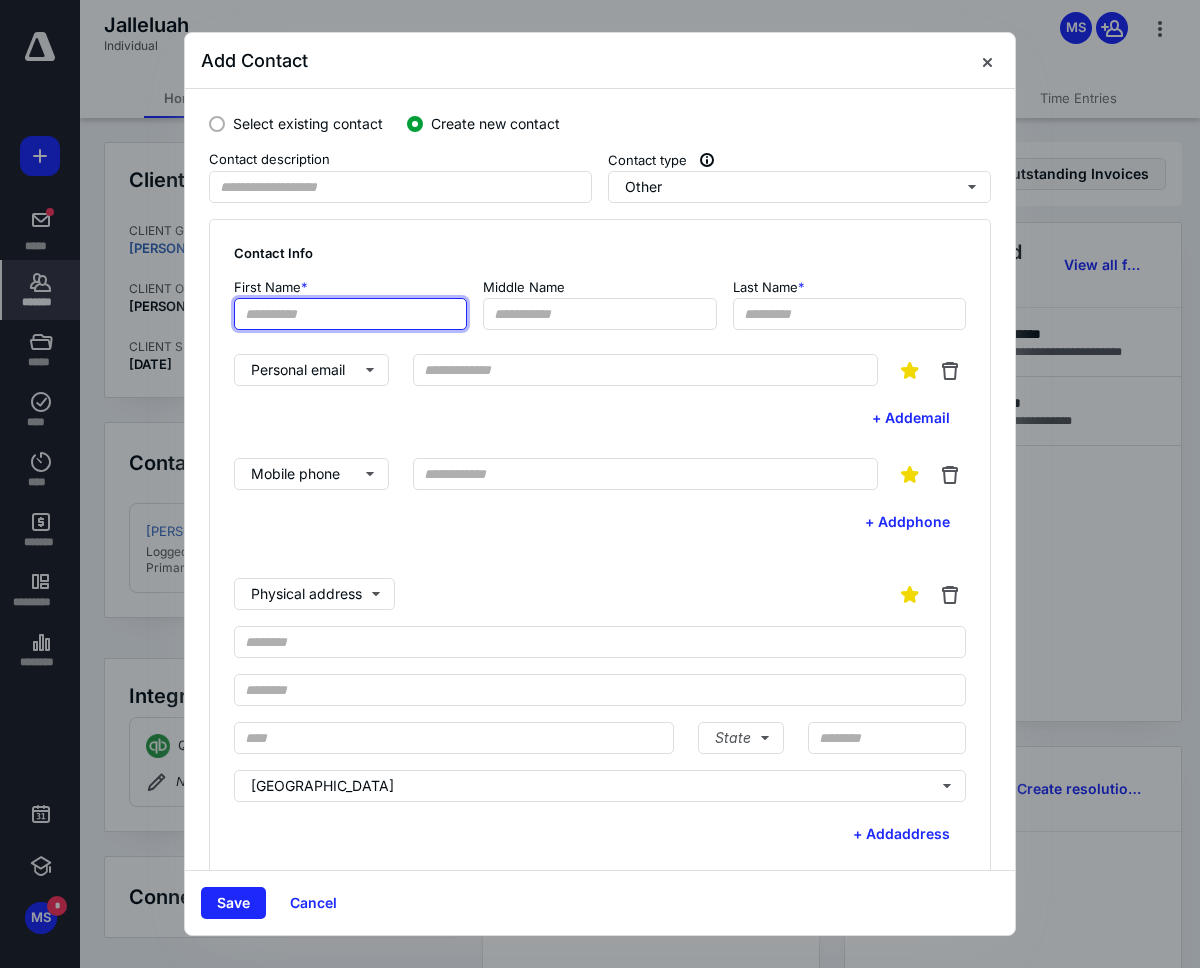 click at bounding box center (350, 314) 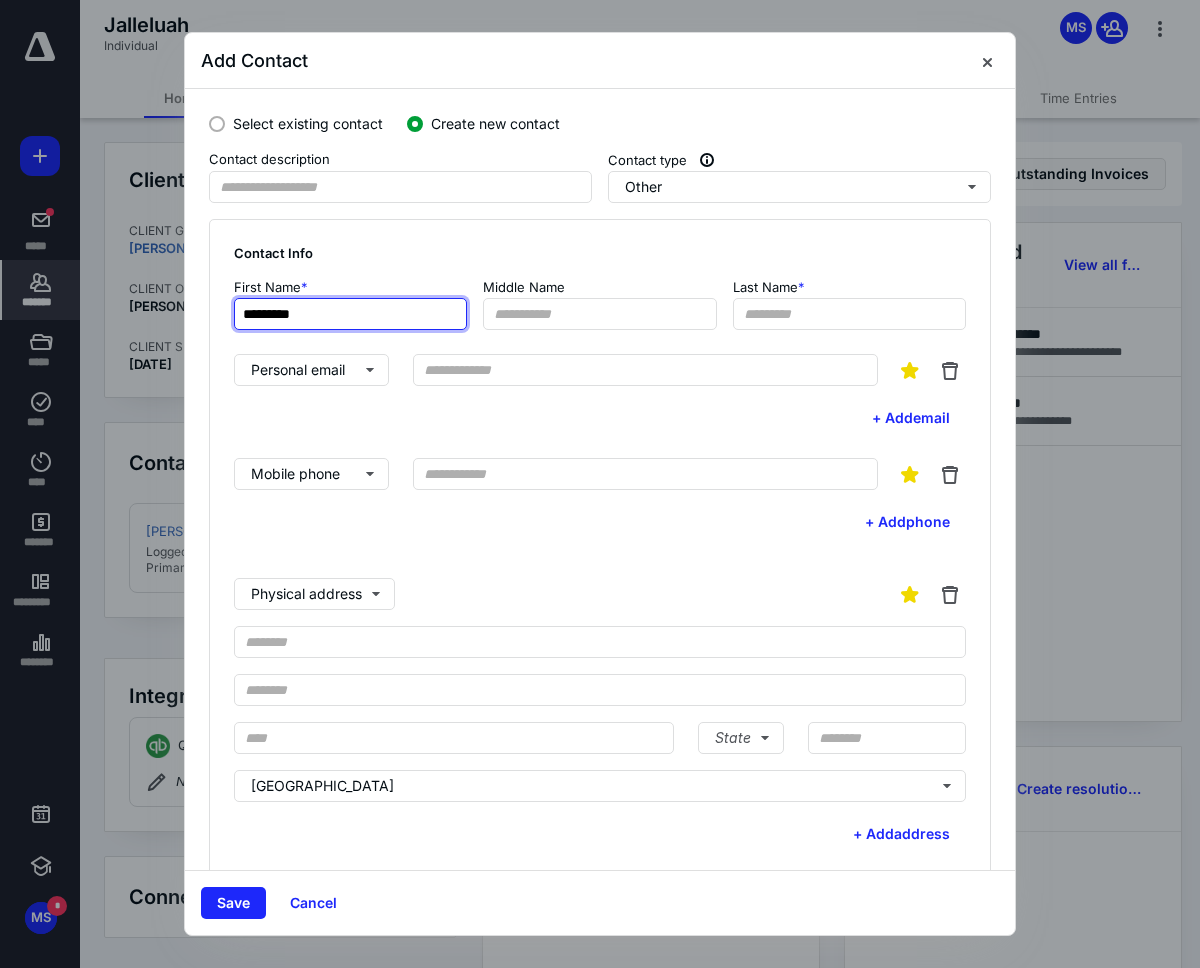 type on "*********" 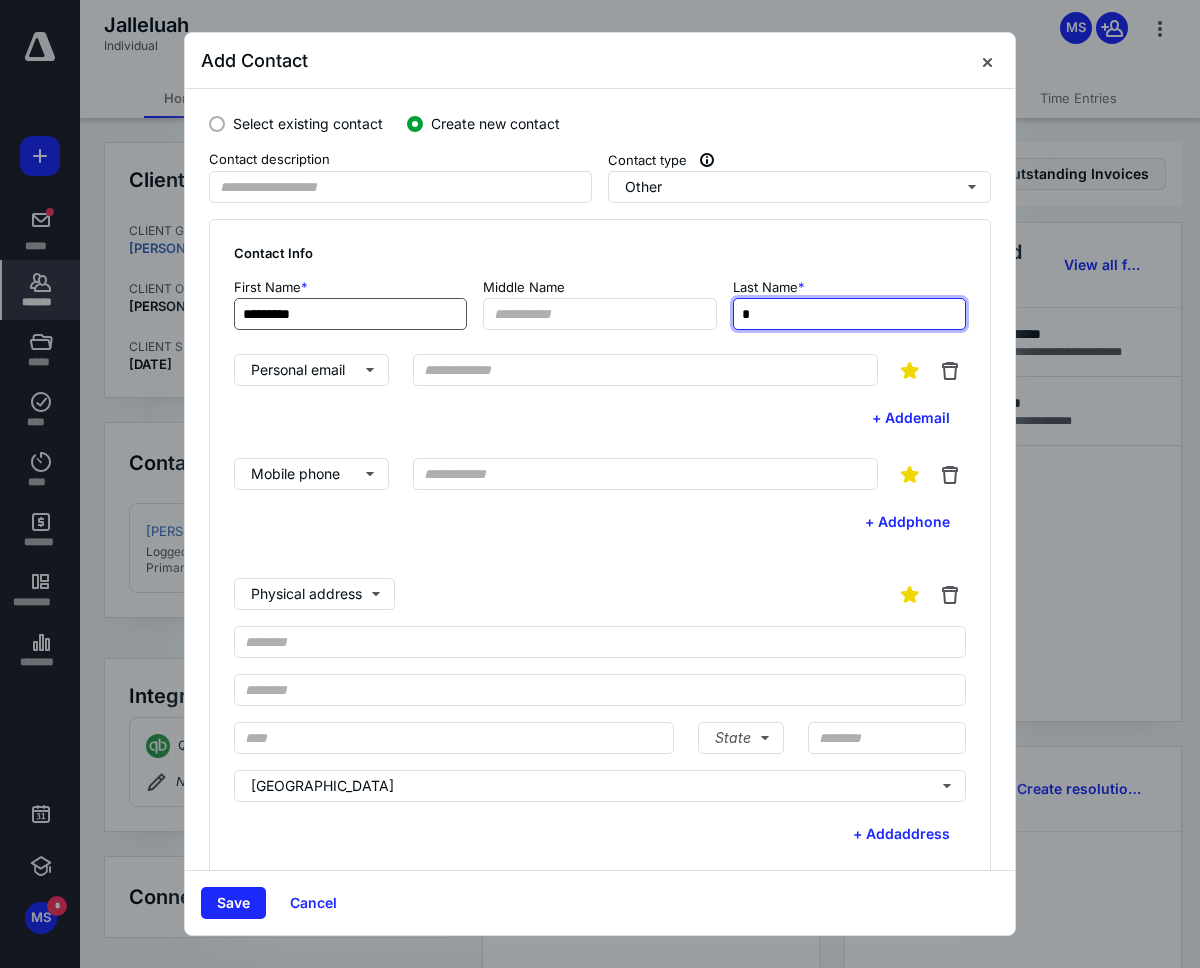 type on "*" 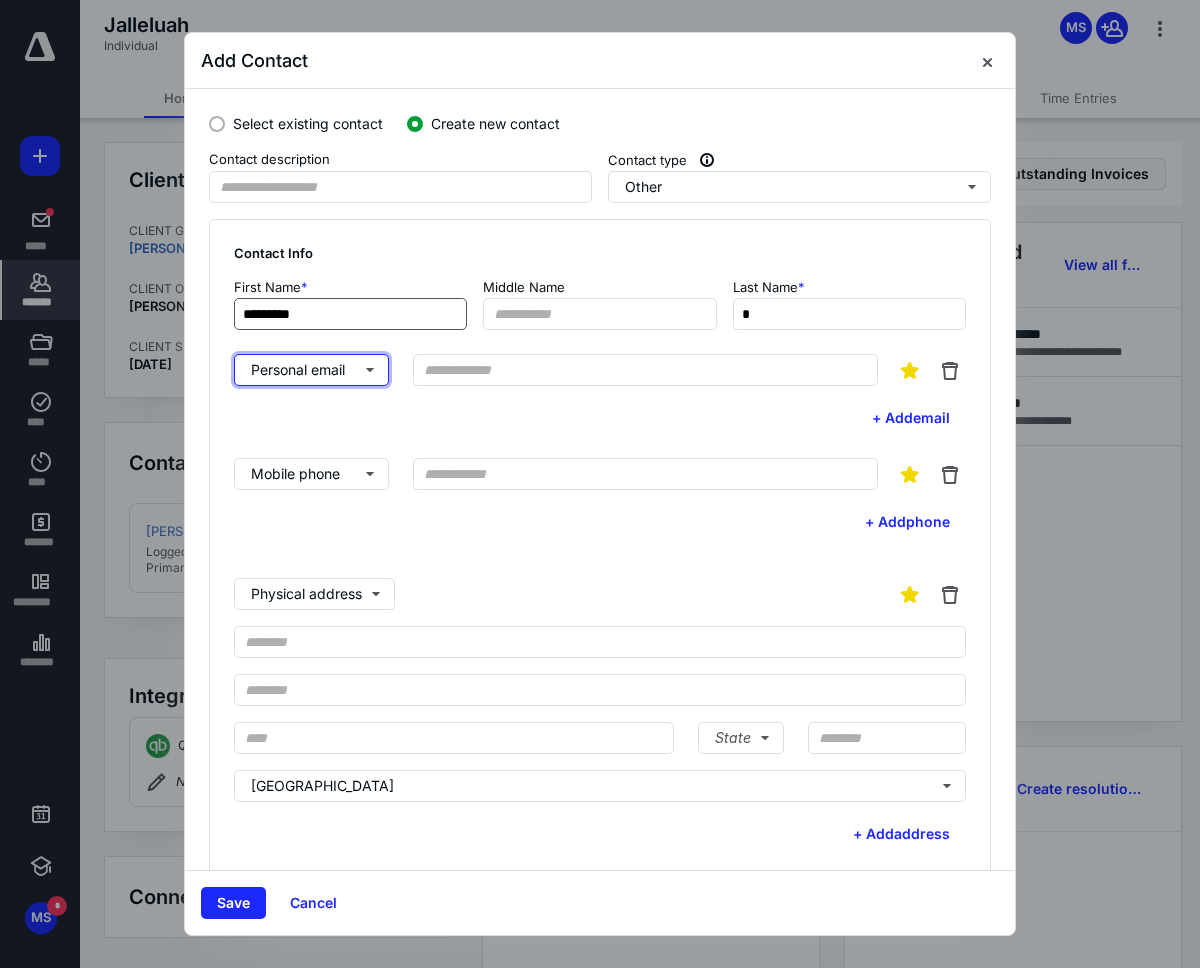 type 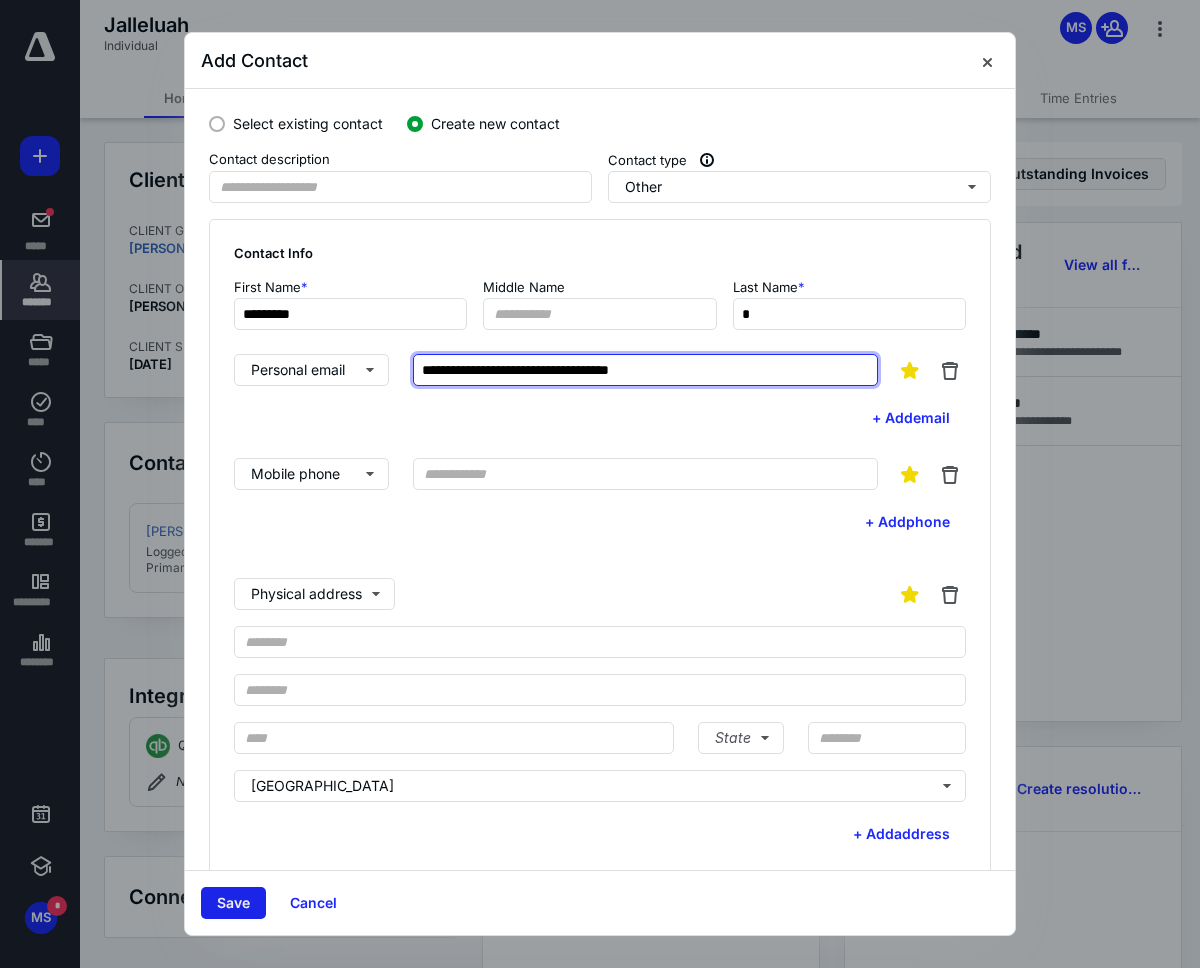 type on "**********" 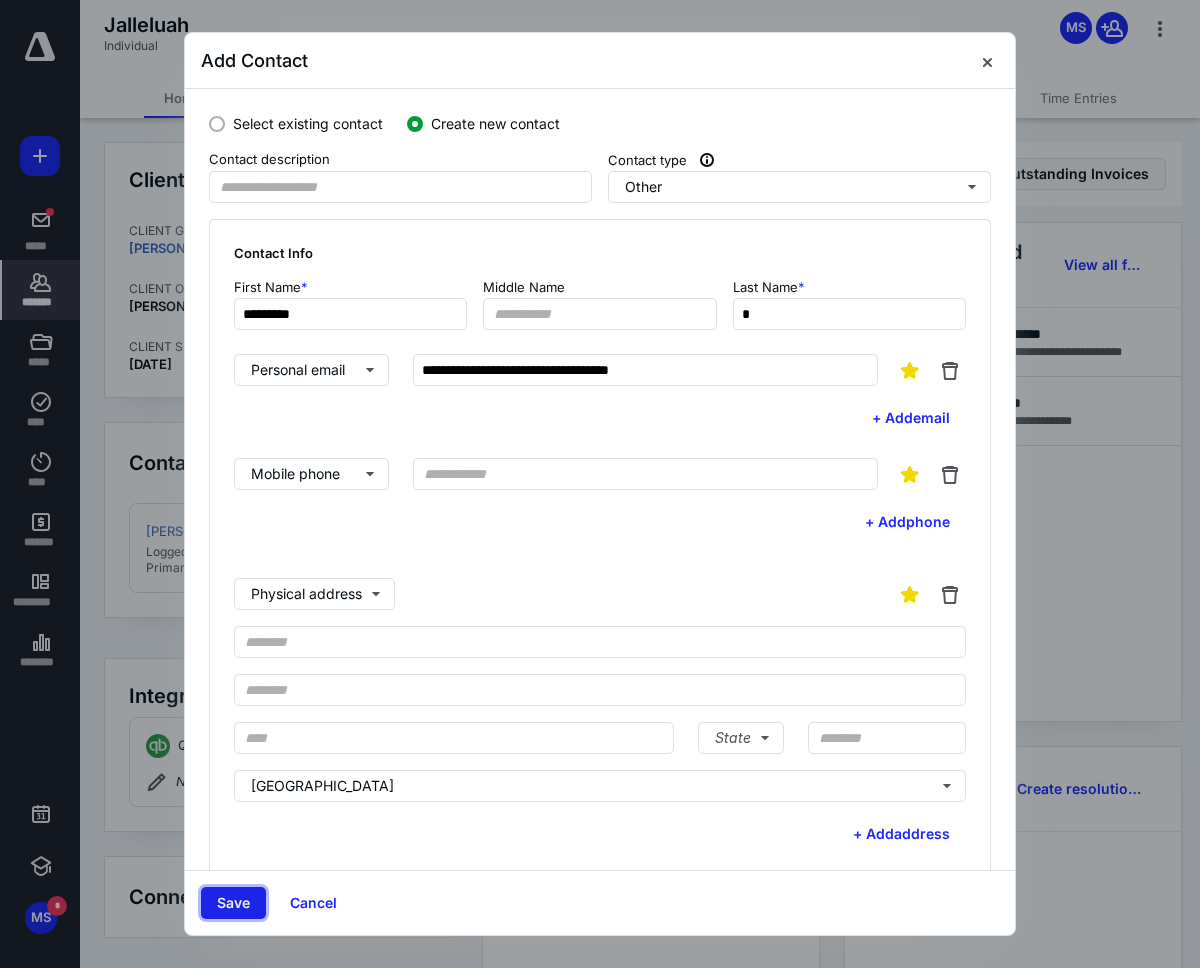 click on "Save" at bounding box center [233, 903] 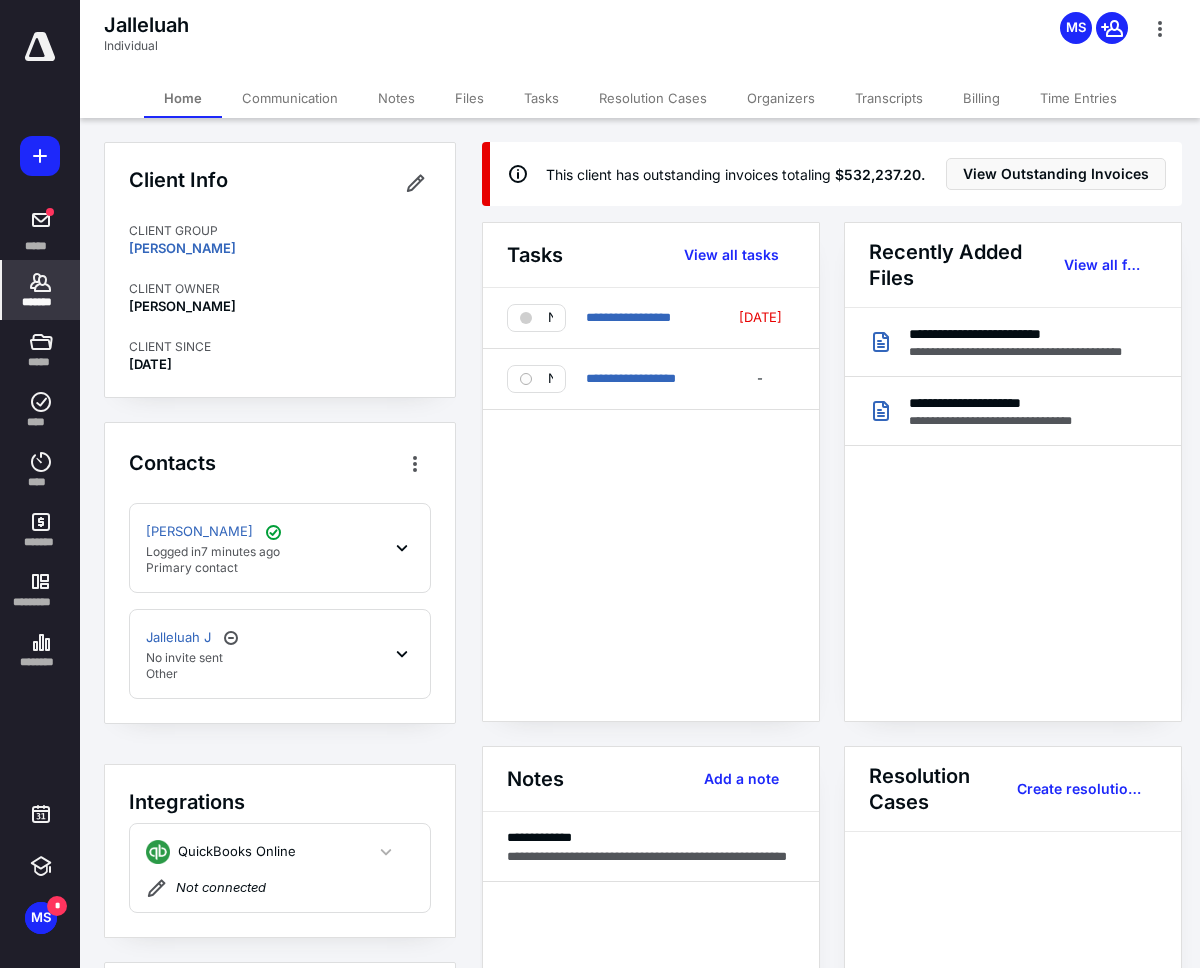 click 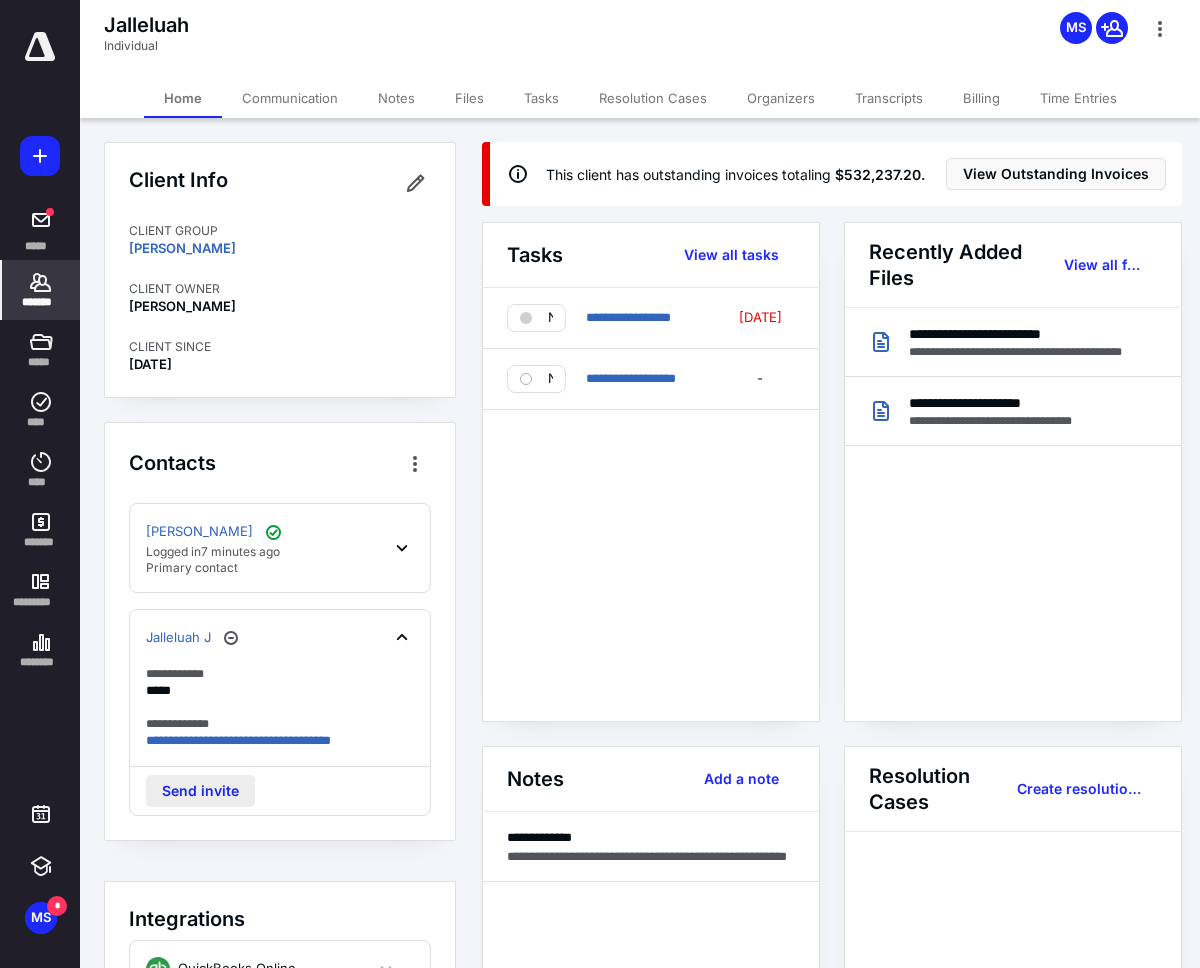 click on "Send invite" at bounding box center [200, 791] 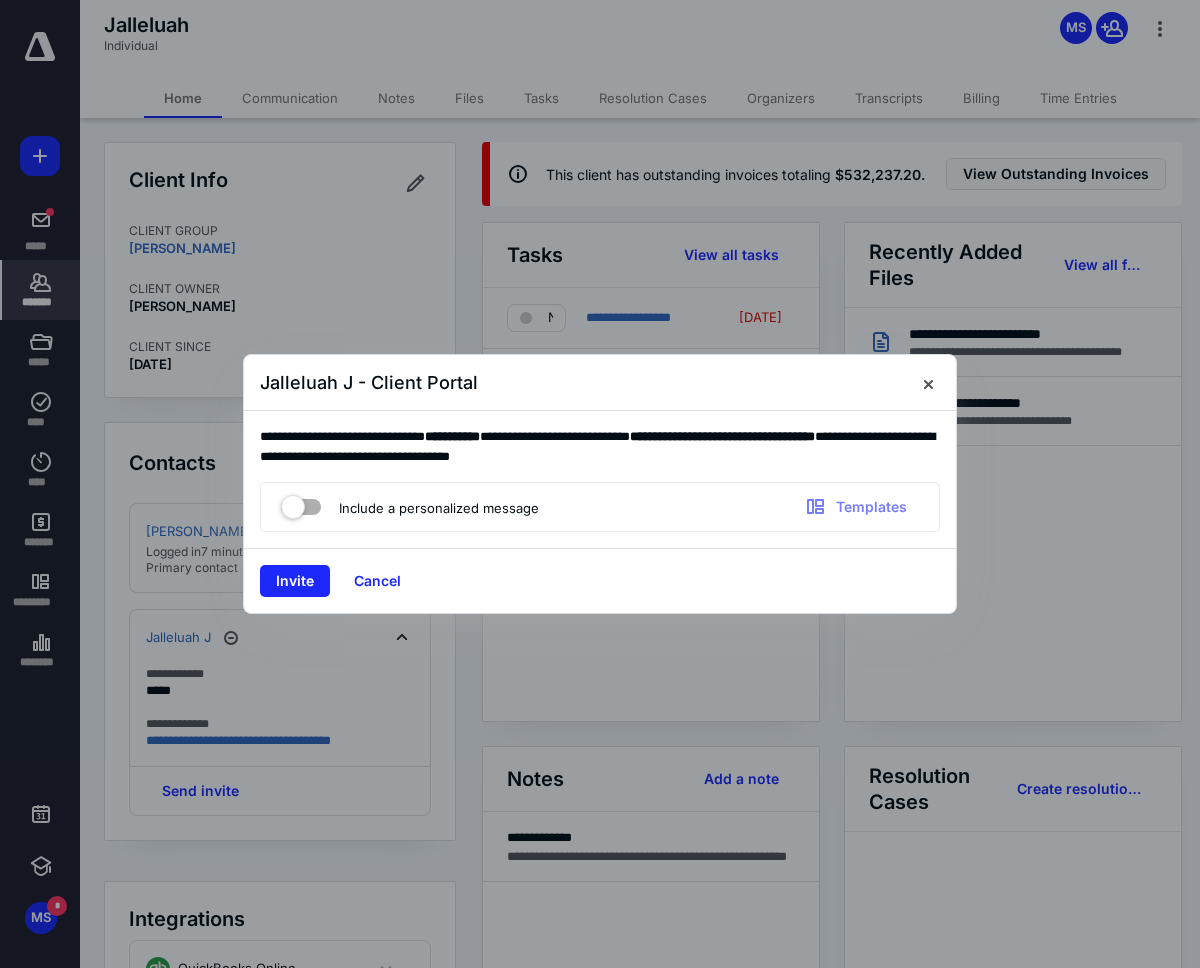 click on "Include a personalized message" at bounding box center [408, 507] 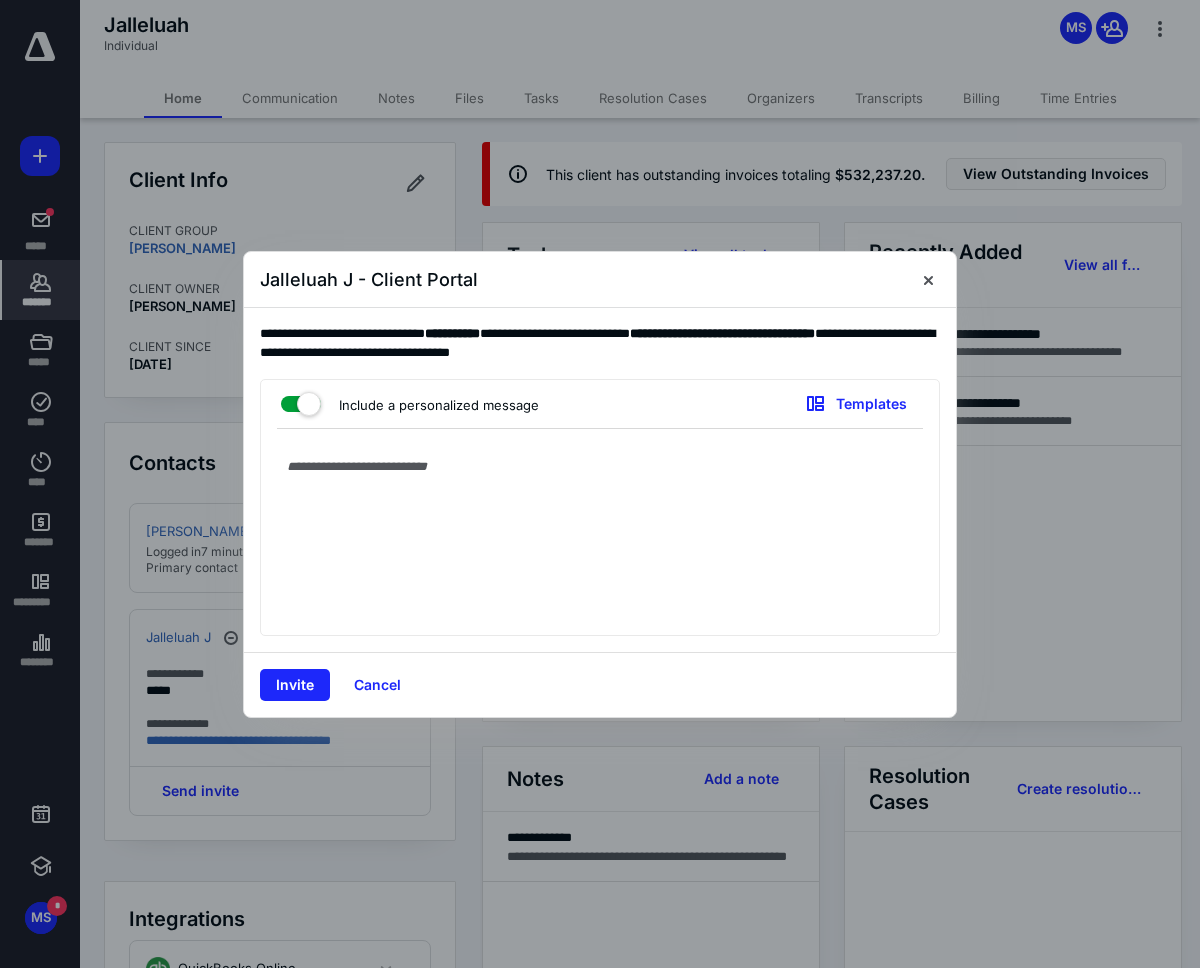 click at bounding box center [301, 400] 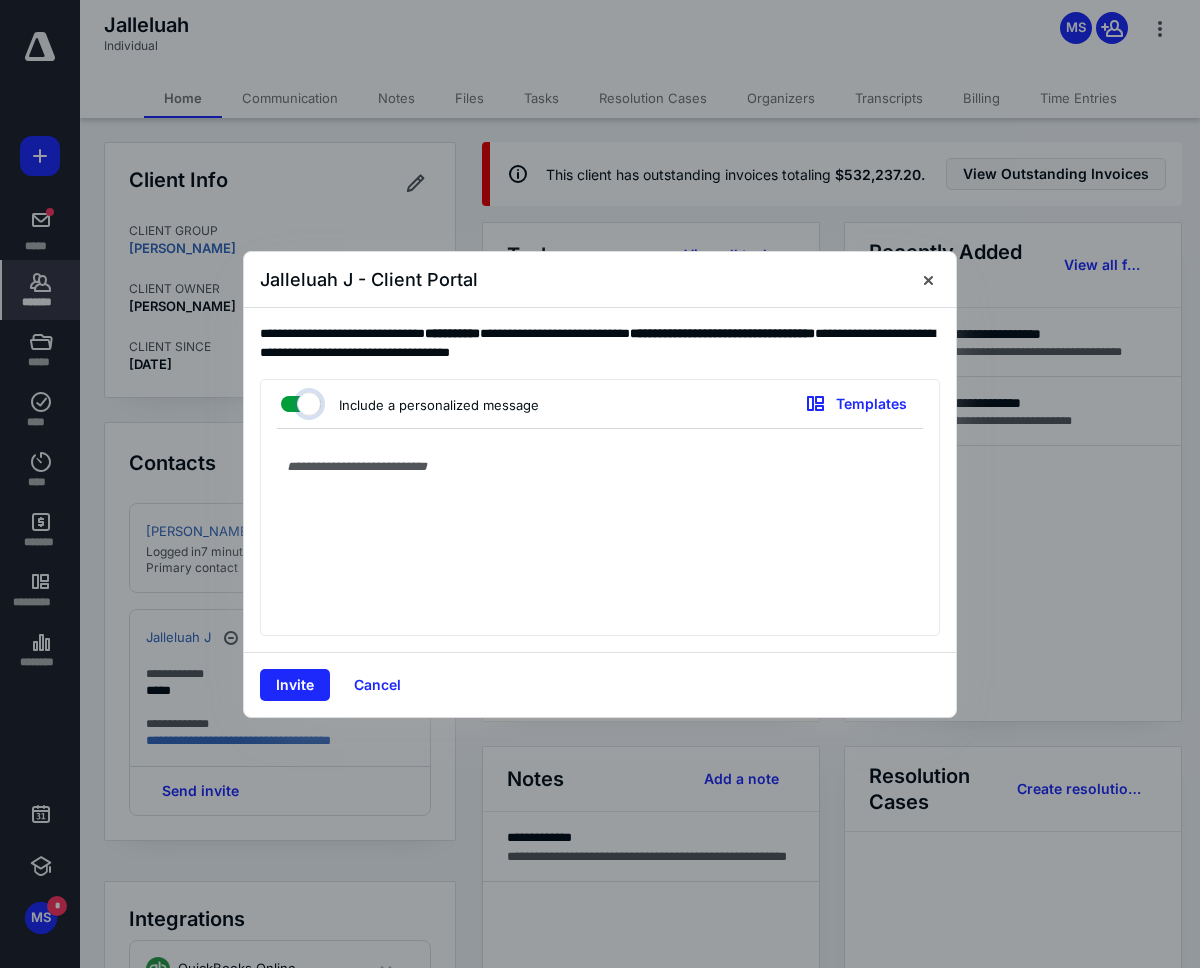 click at bounding box center [291, 401] 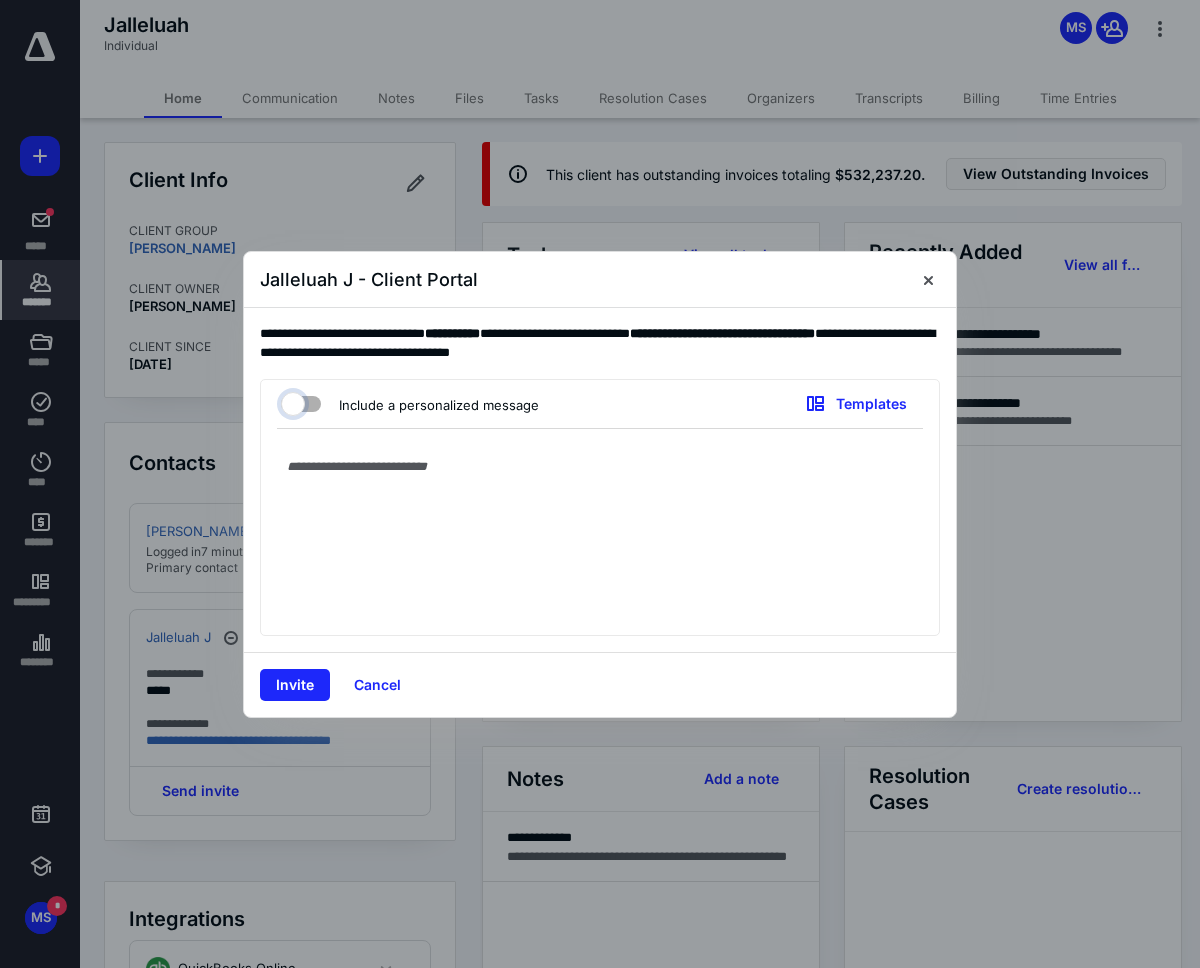 checkbox on "false" 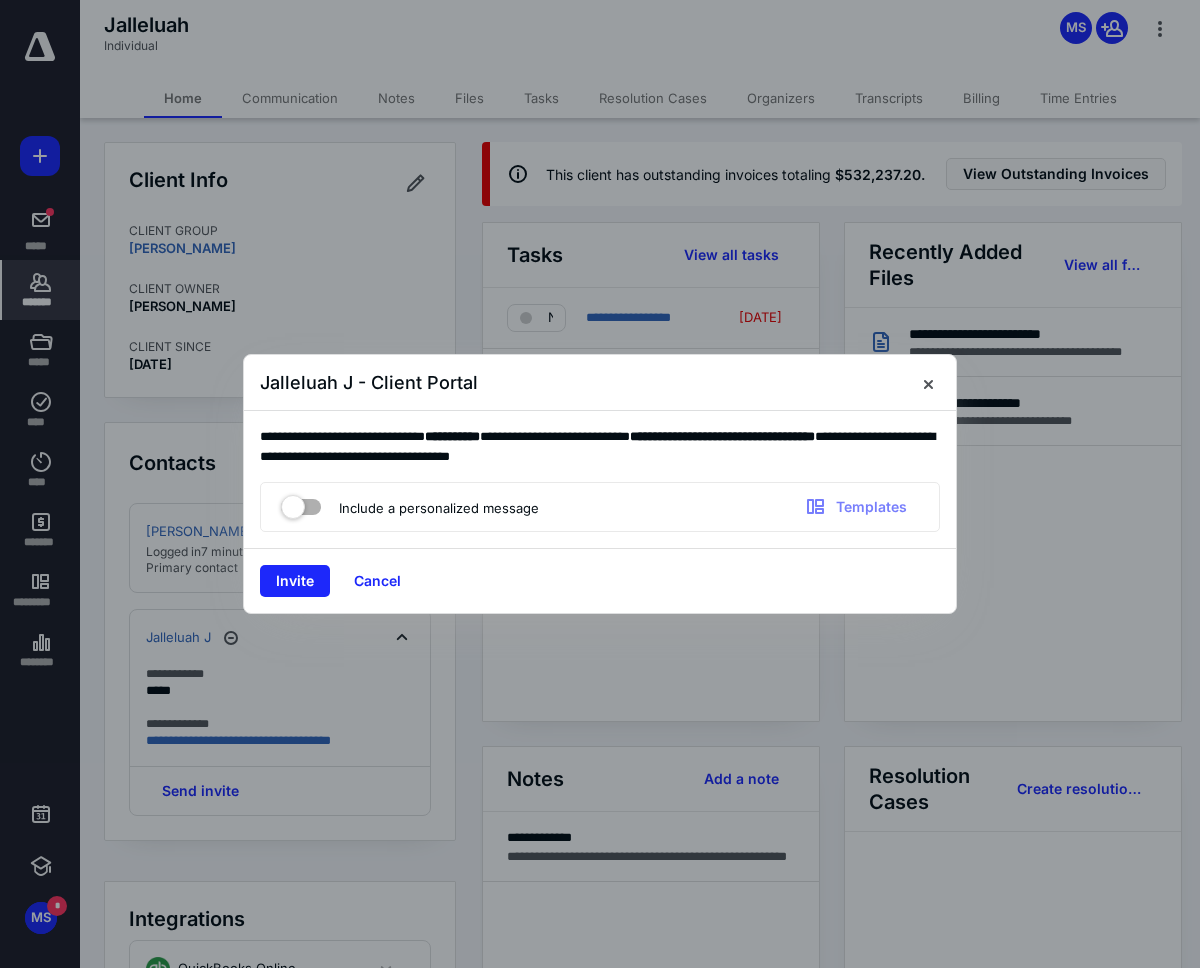 click on "Invite" at bounding box center [295, 581] 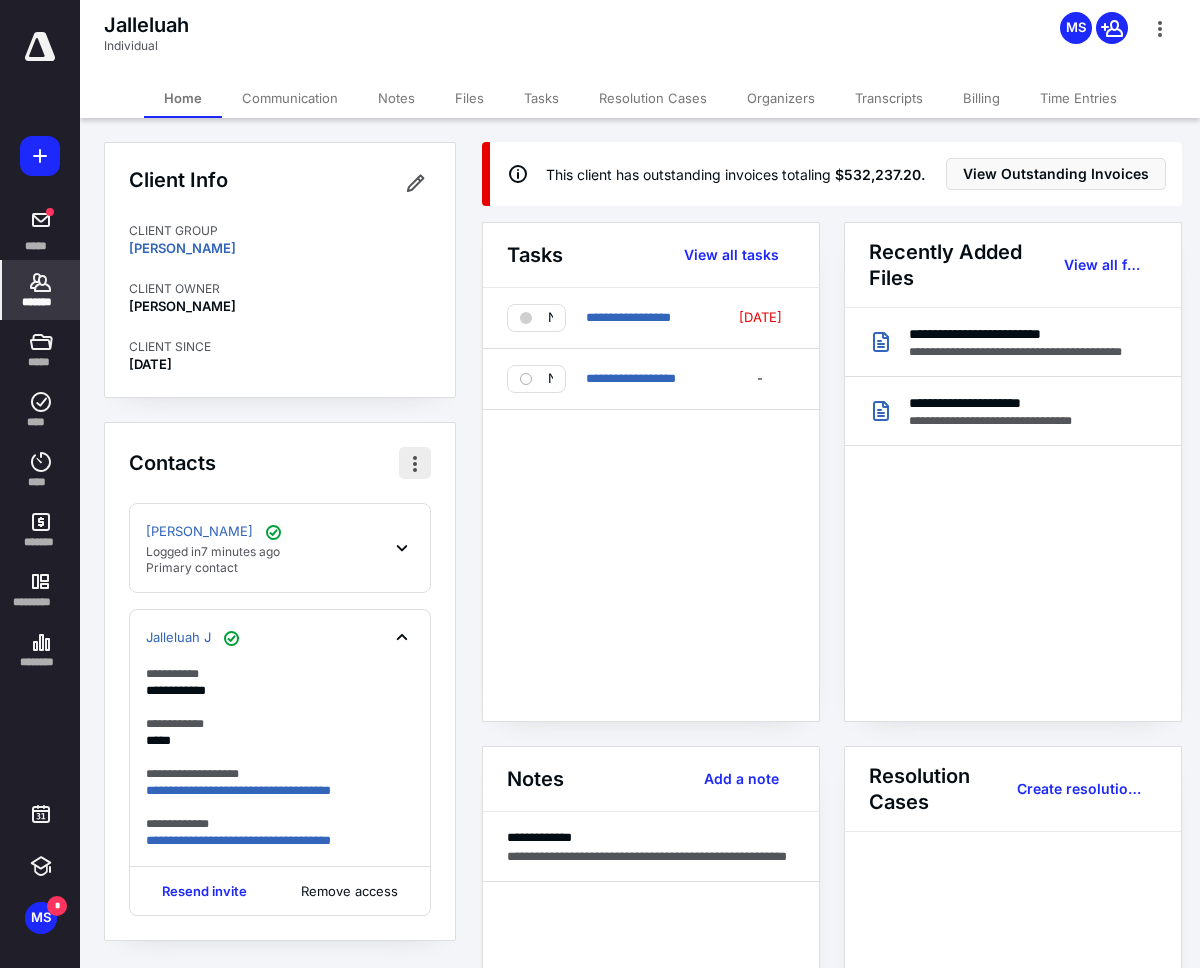 click at bounding box center (415, 463) 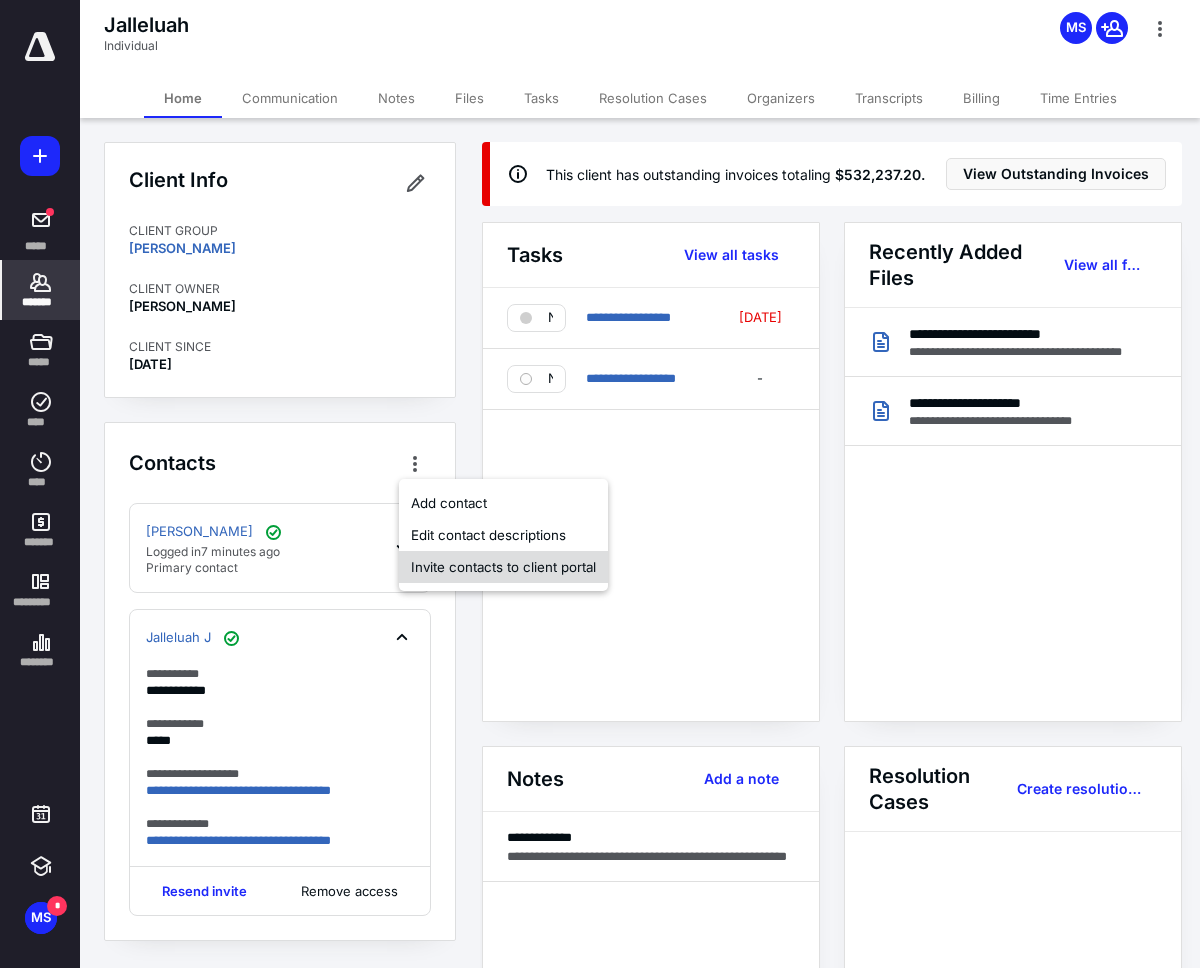 click on "Invite contacts to client portal" at bounding box center [503, 567] 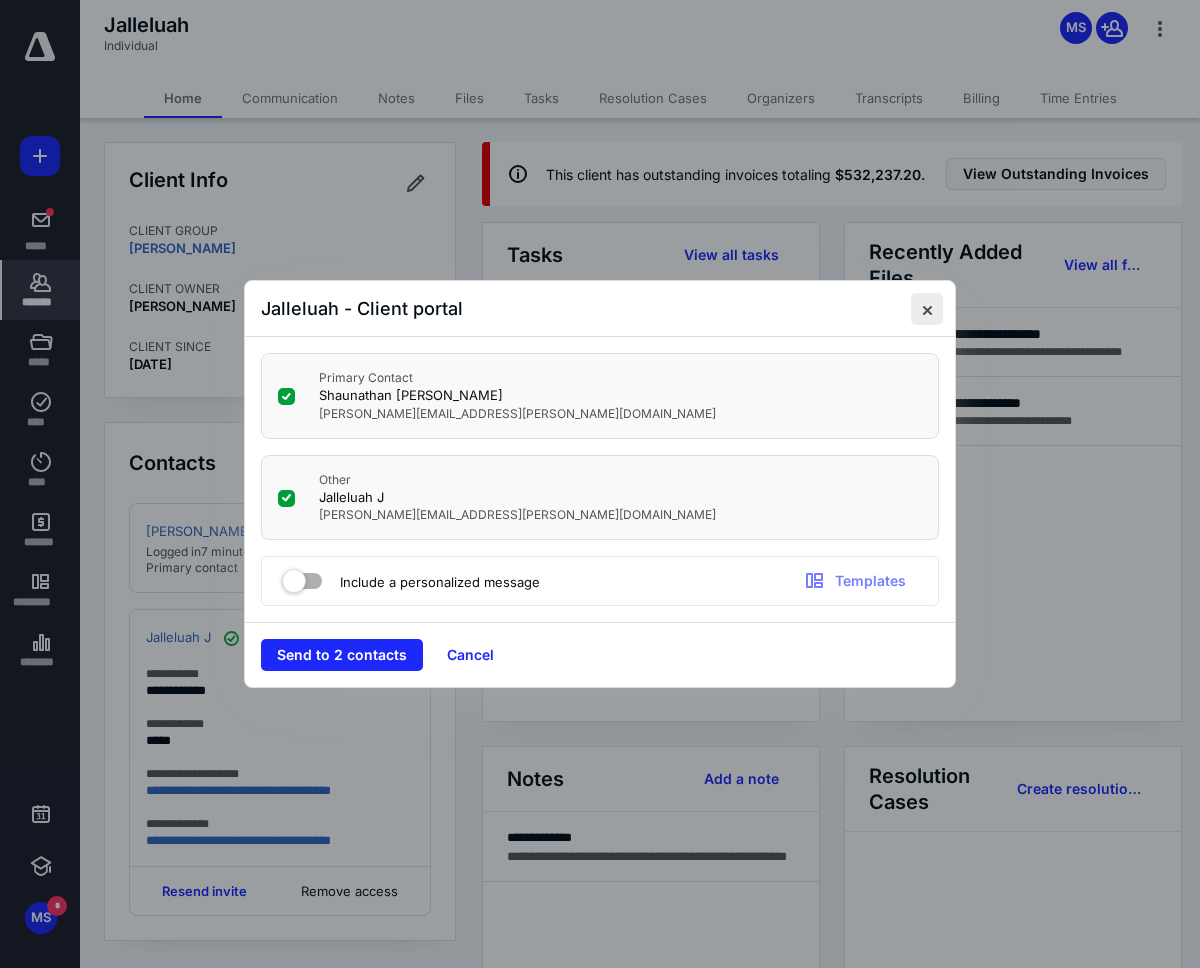 click at bounding box center [927, 309] 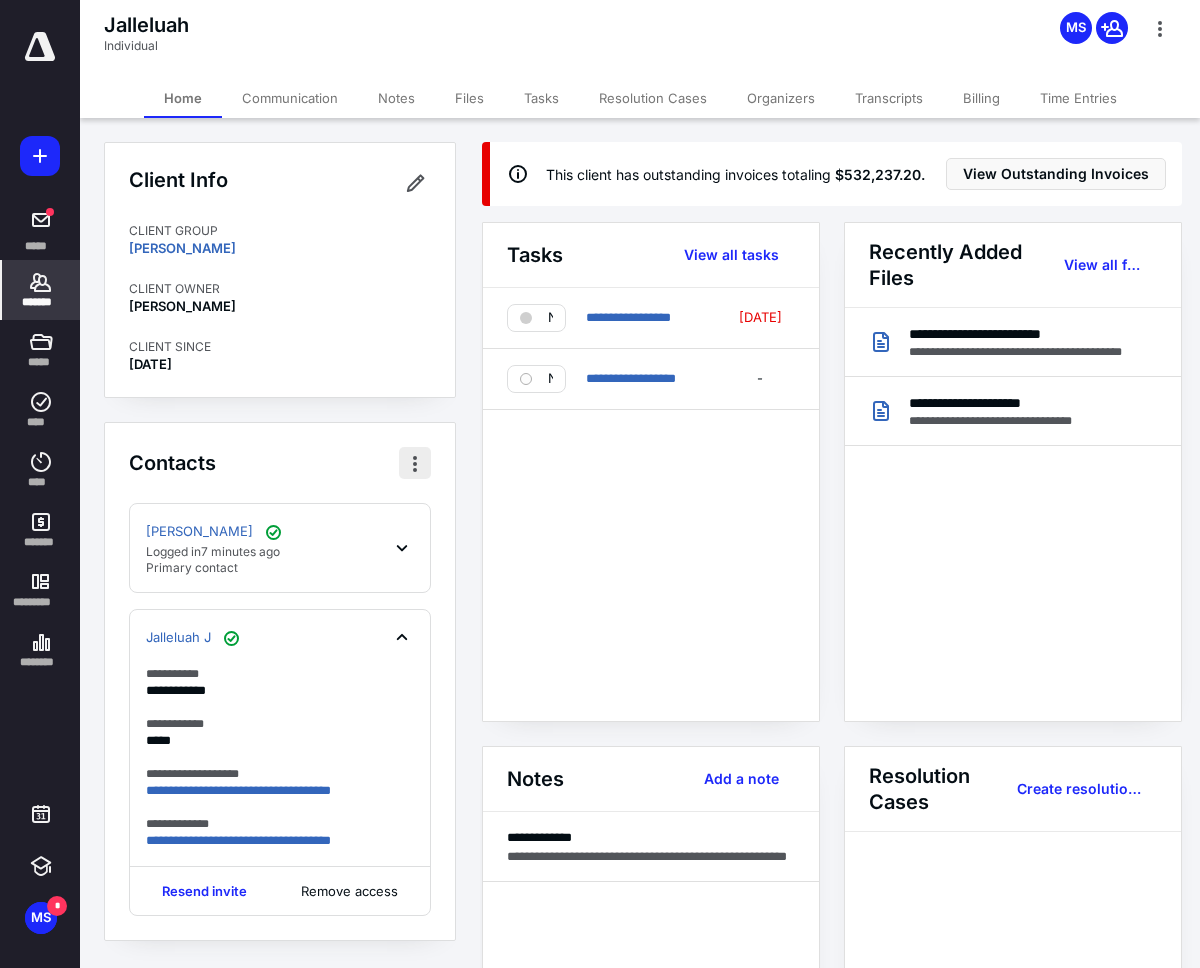 click at bounding box center (415, 463) 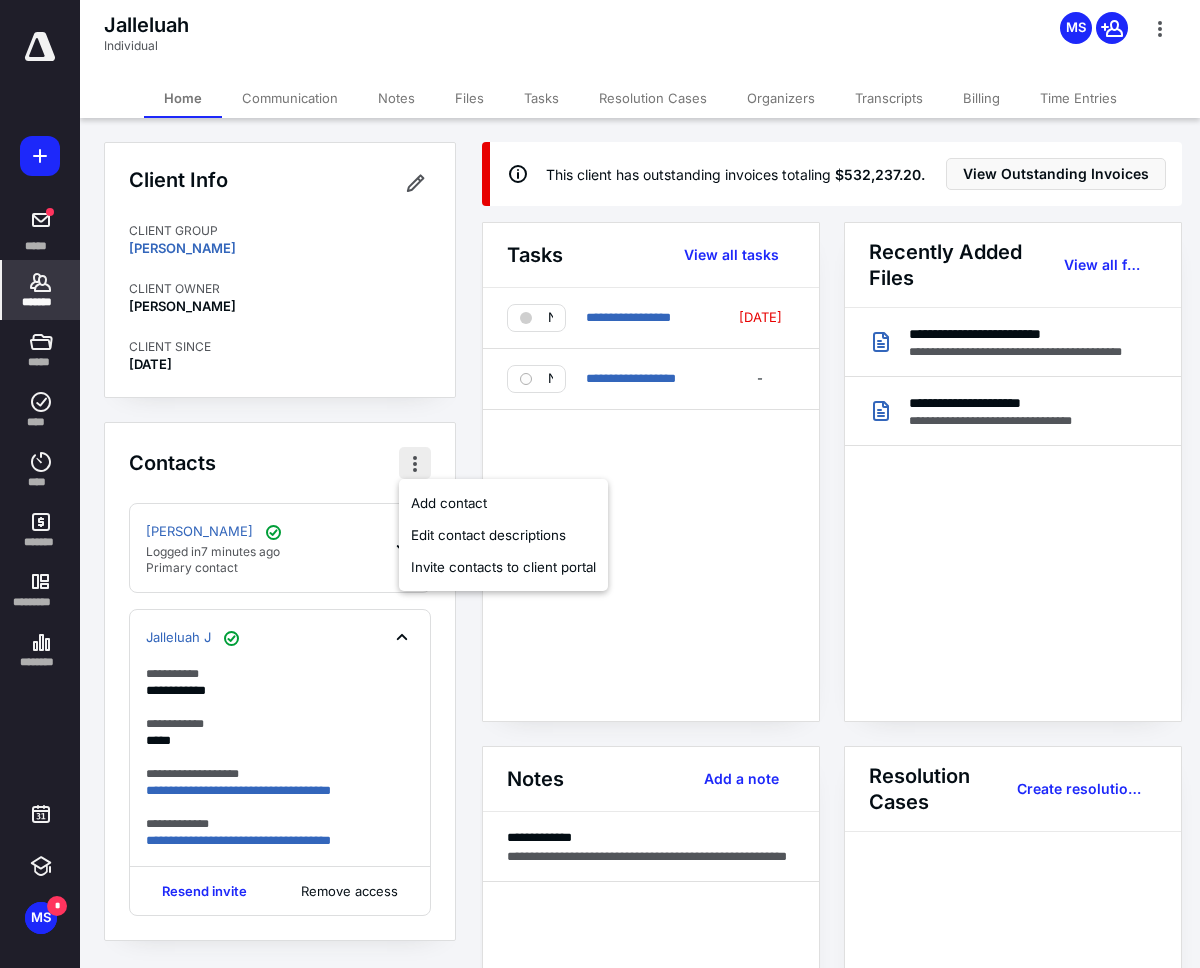 click at bounding box center (415, 463) 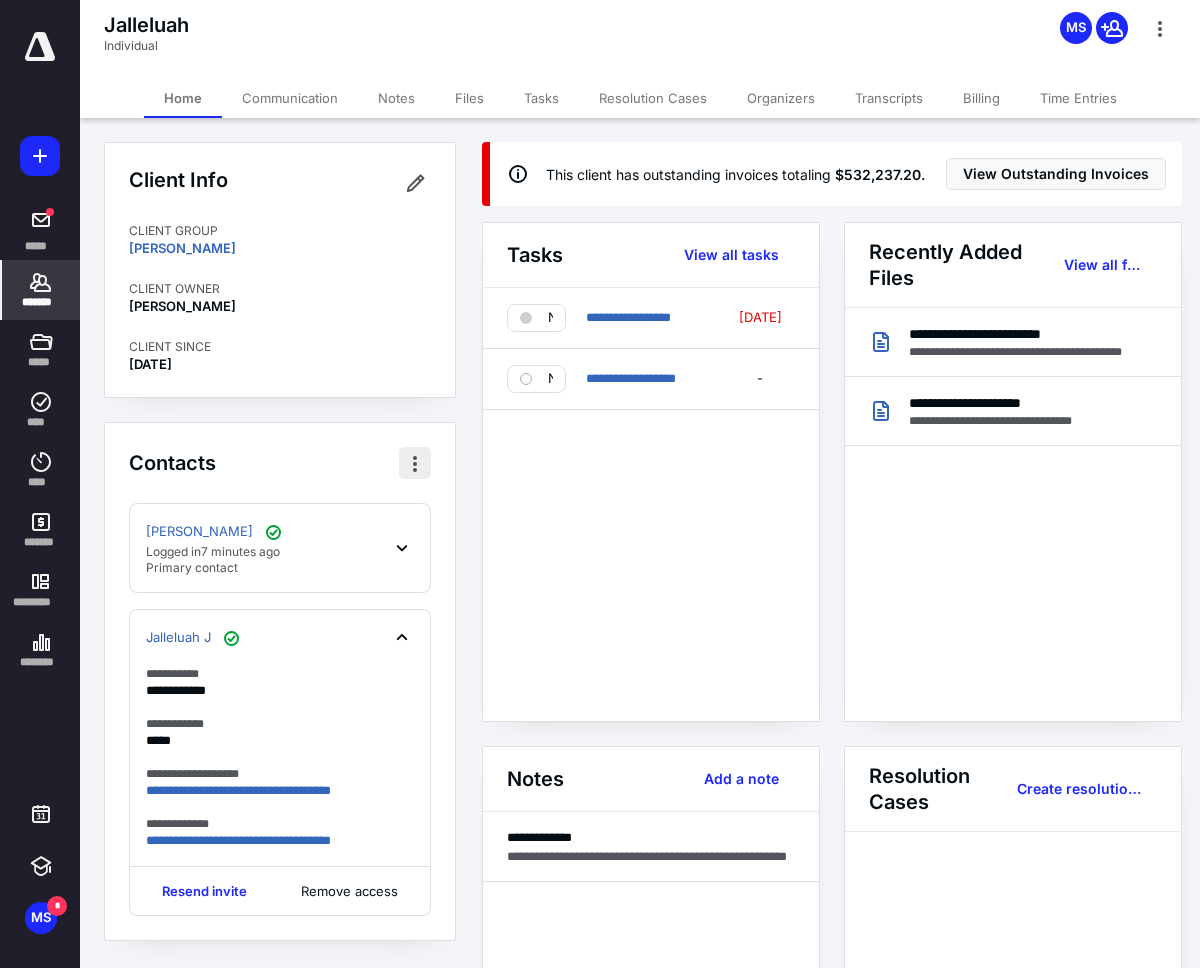 click at bounding box center [415, 463] 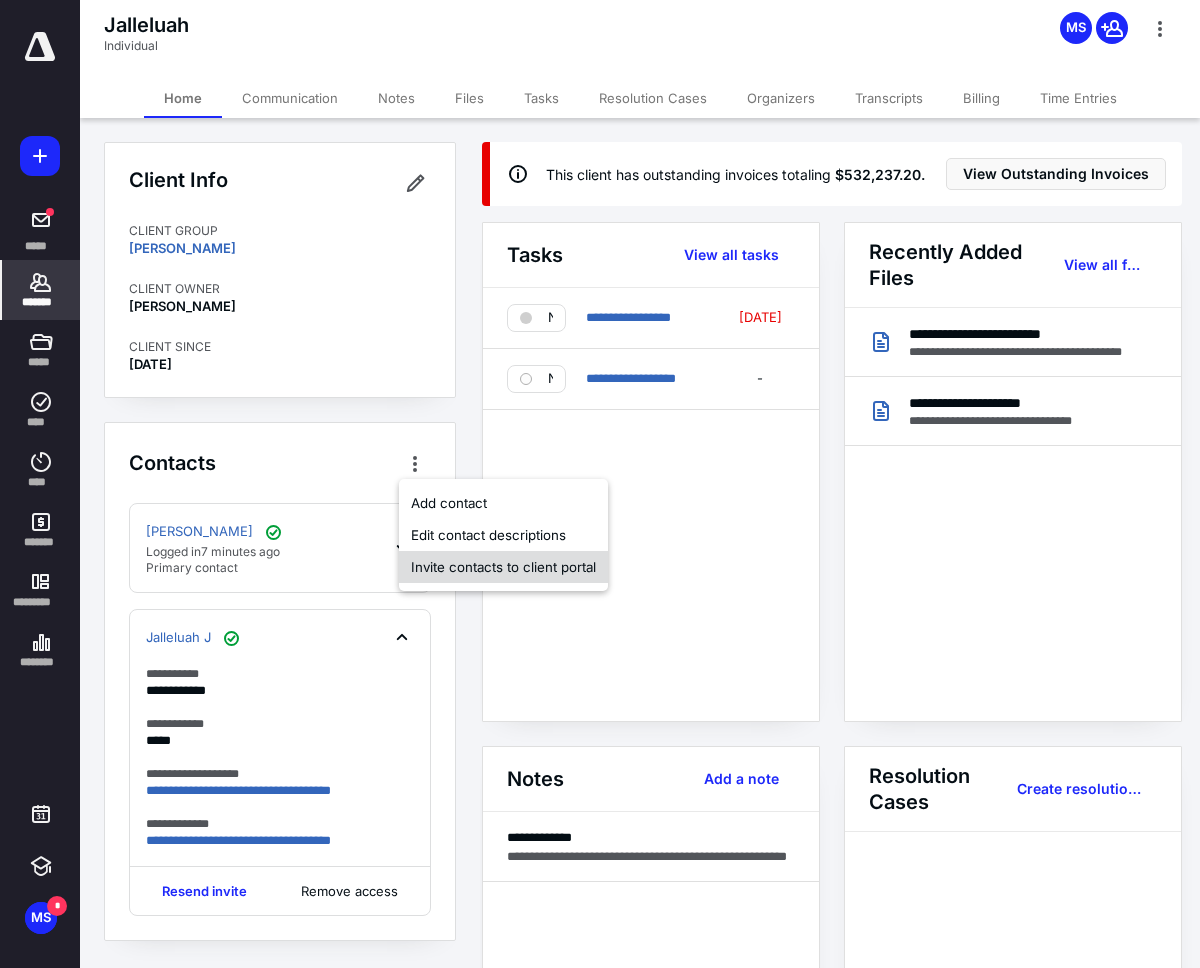 click on "Invite contacts to client portal" at bounding box center (503, 567) 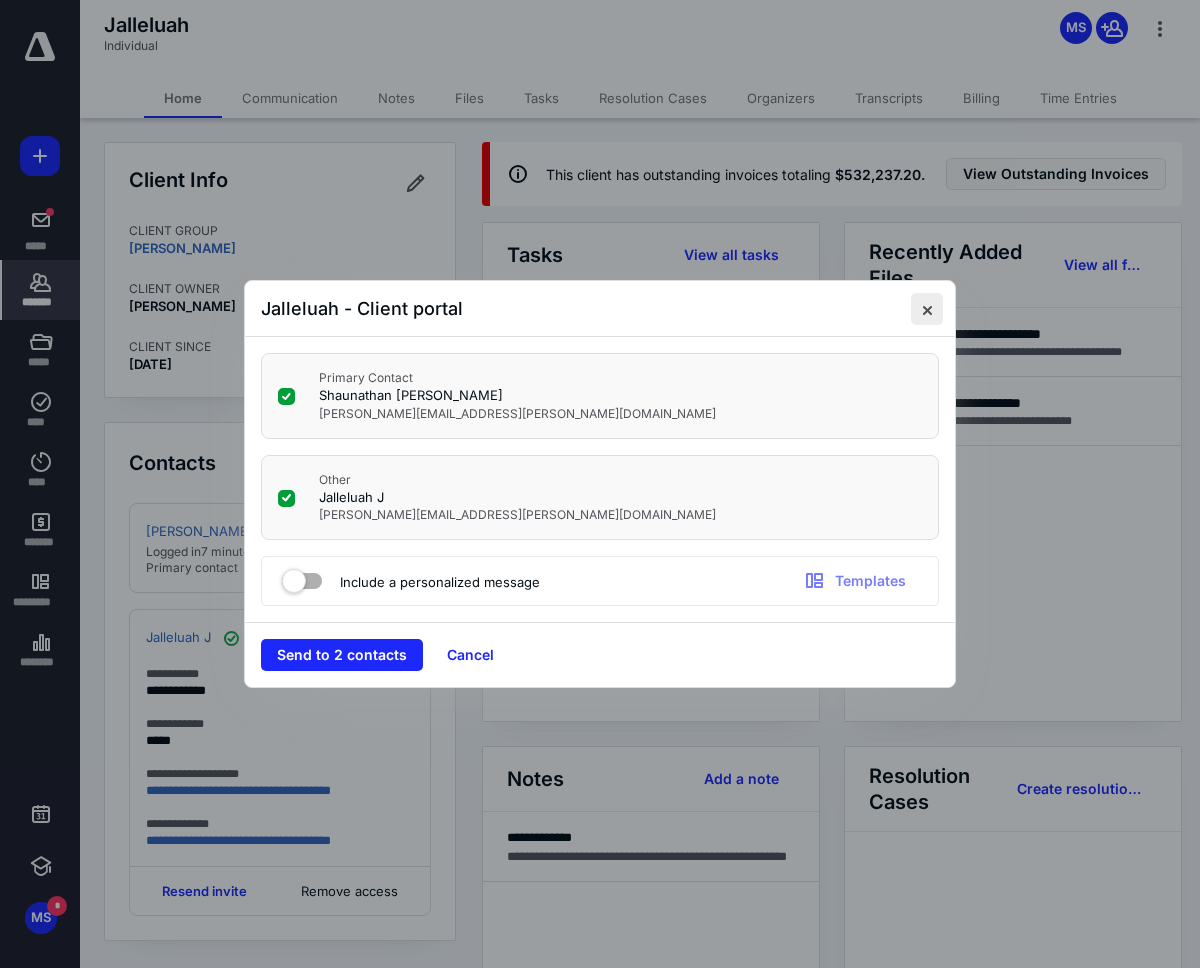 click at bounding box center (927, 309) 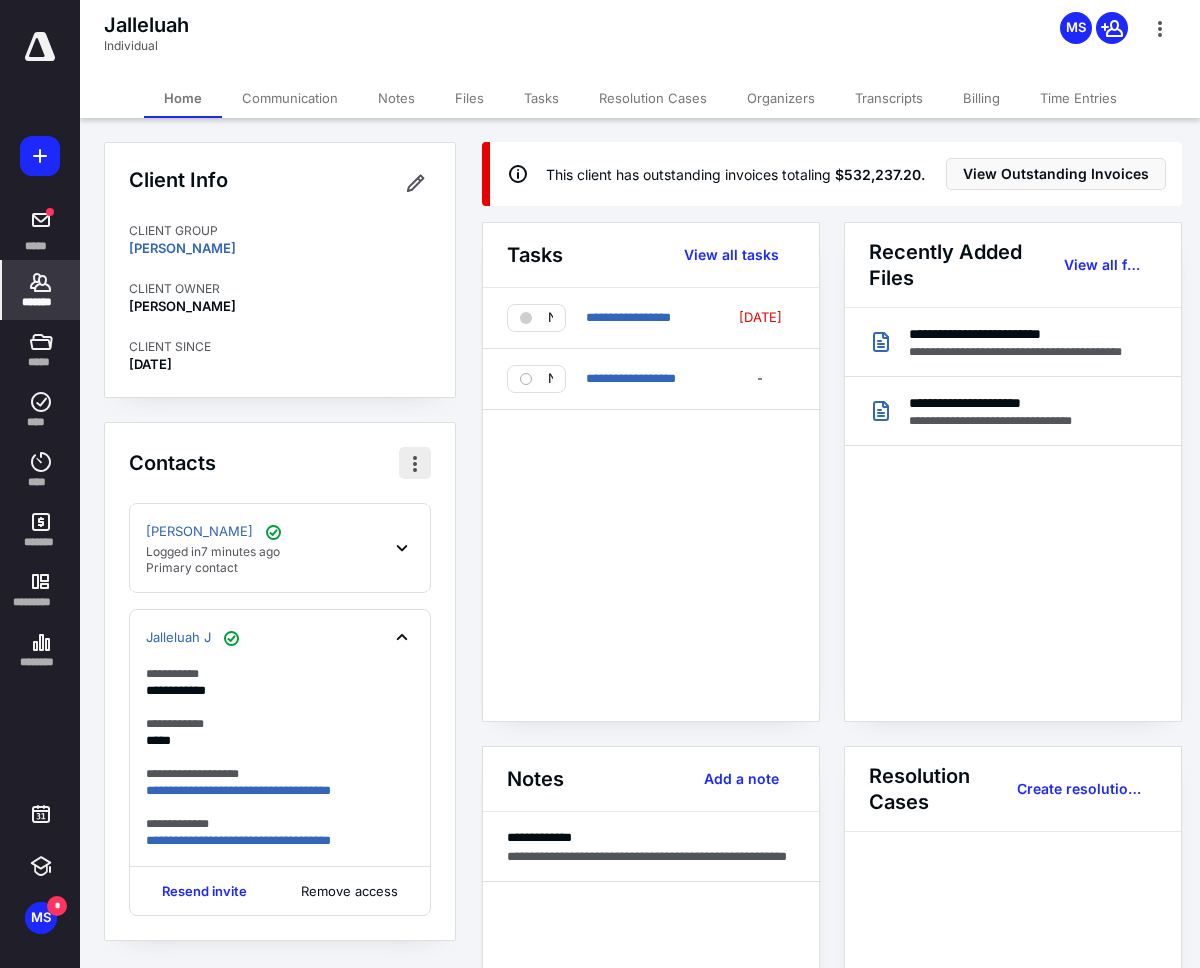 click at bounding box center (415, 463) 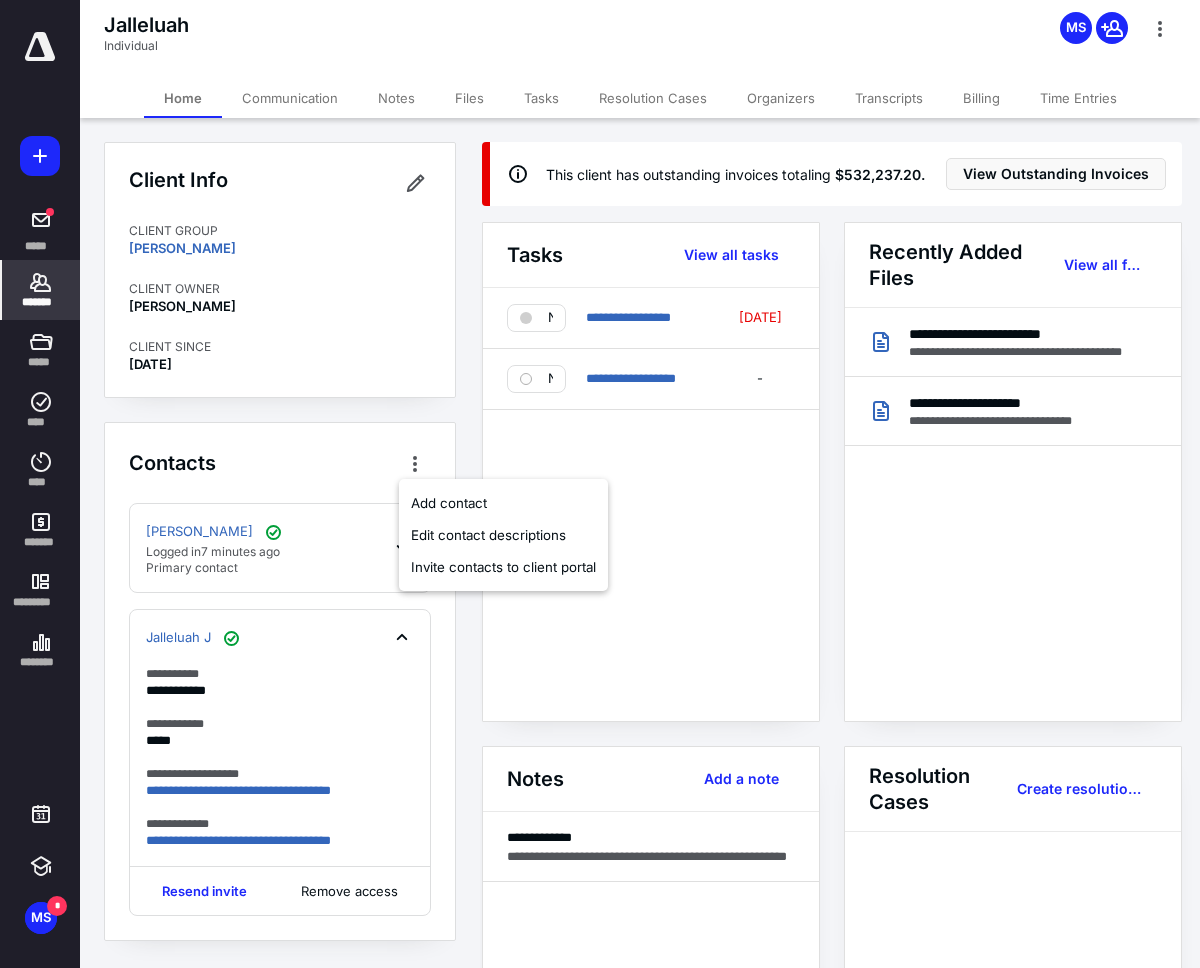 click on "Contacts" at bounding box center [280, 463] 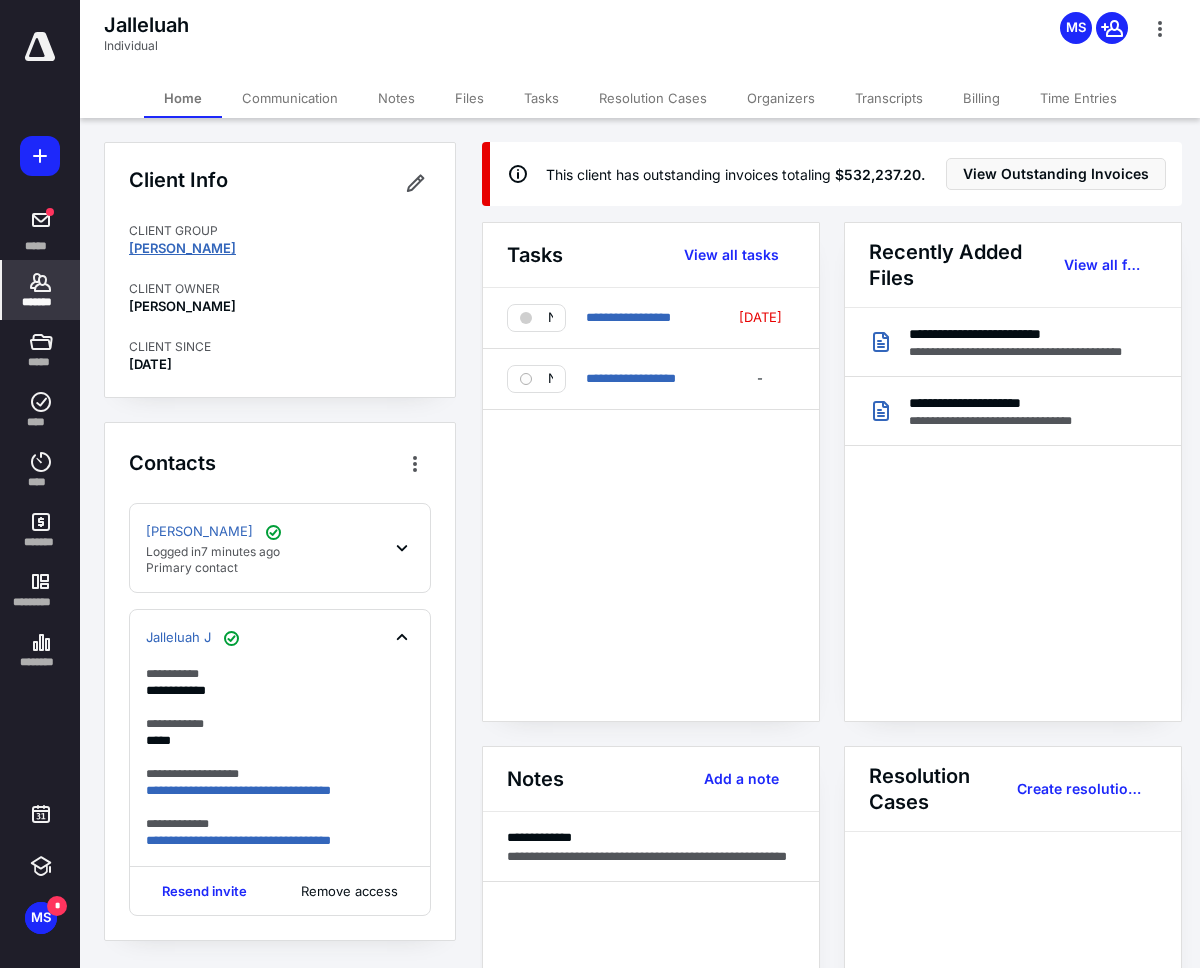 click on "[PERSON_NAME]" at bounding box center (182, 248) 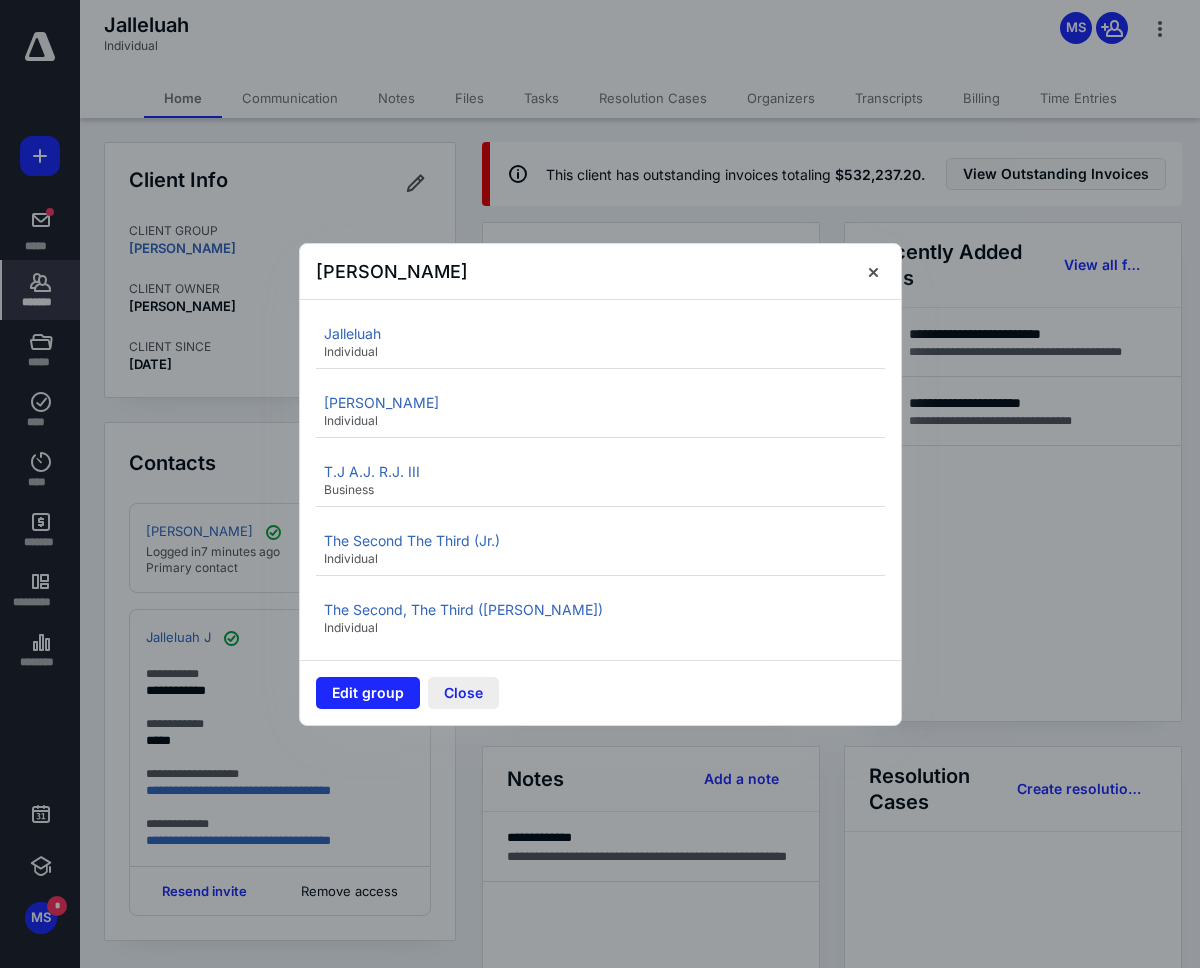 click on "Close" at bounding box center [463, 693] 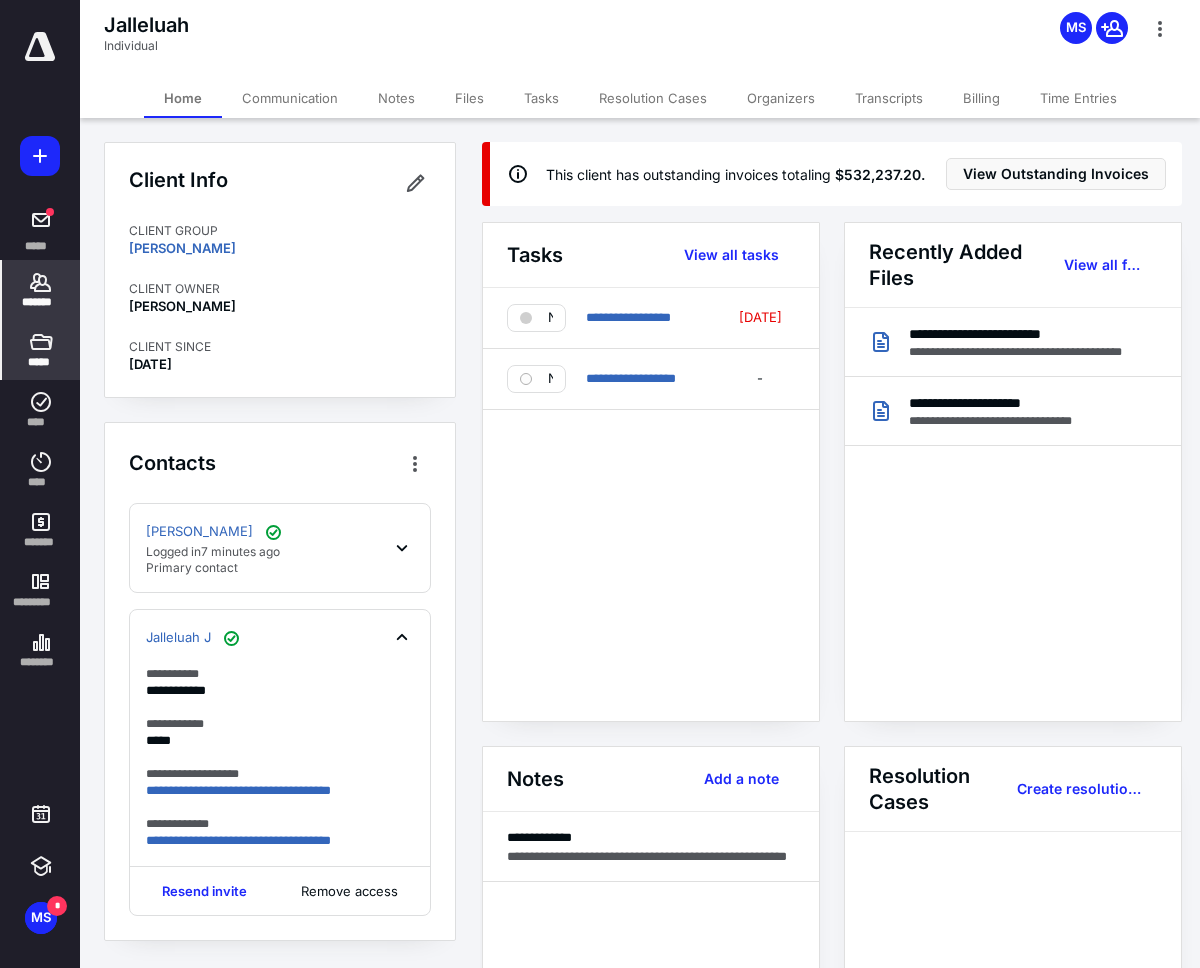 click on "*****" at bounding box center [41, 350] 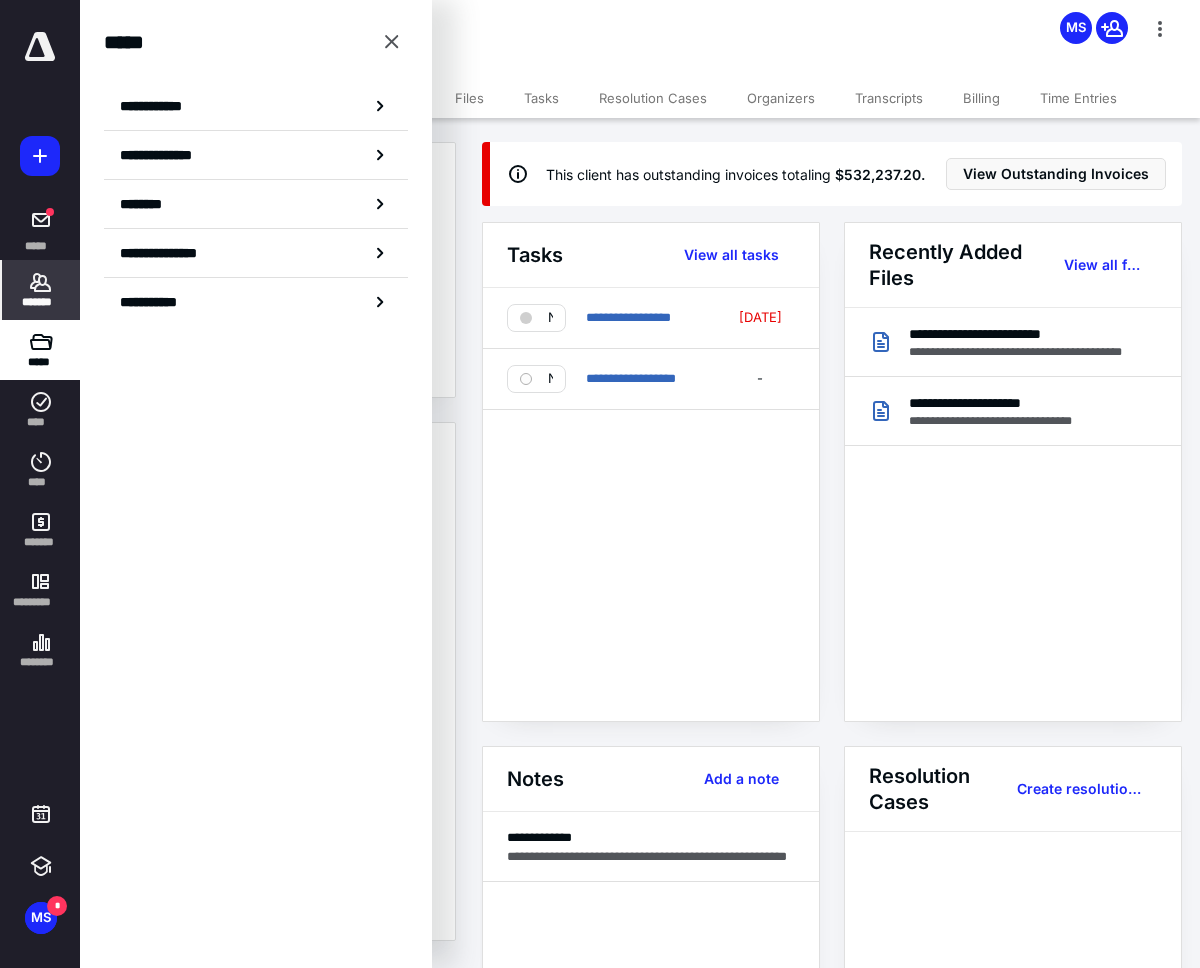 click on "*******" at bounding box center (41, 302) 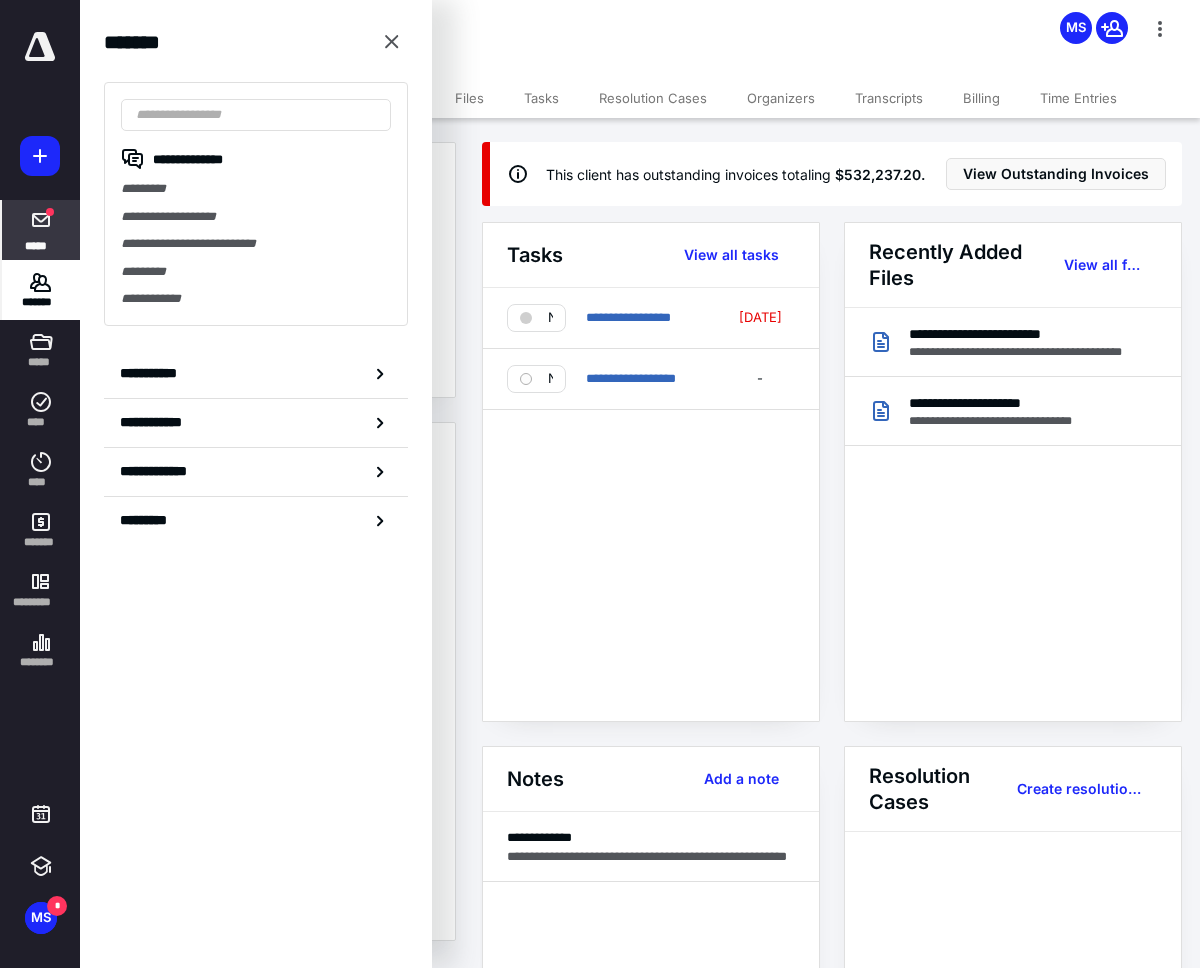 click 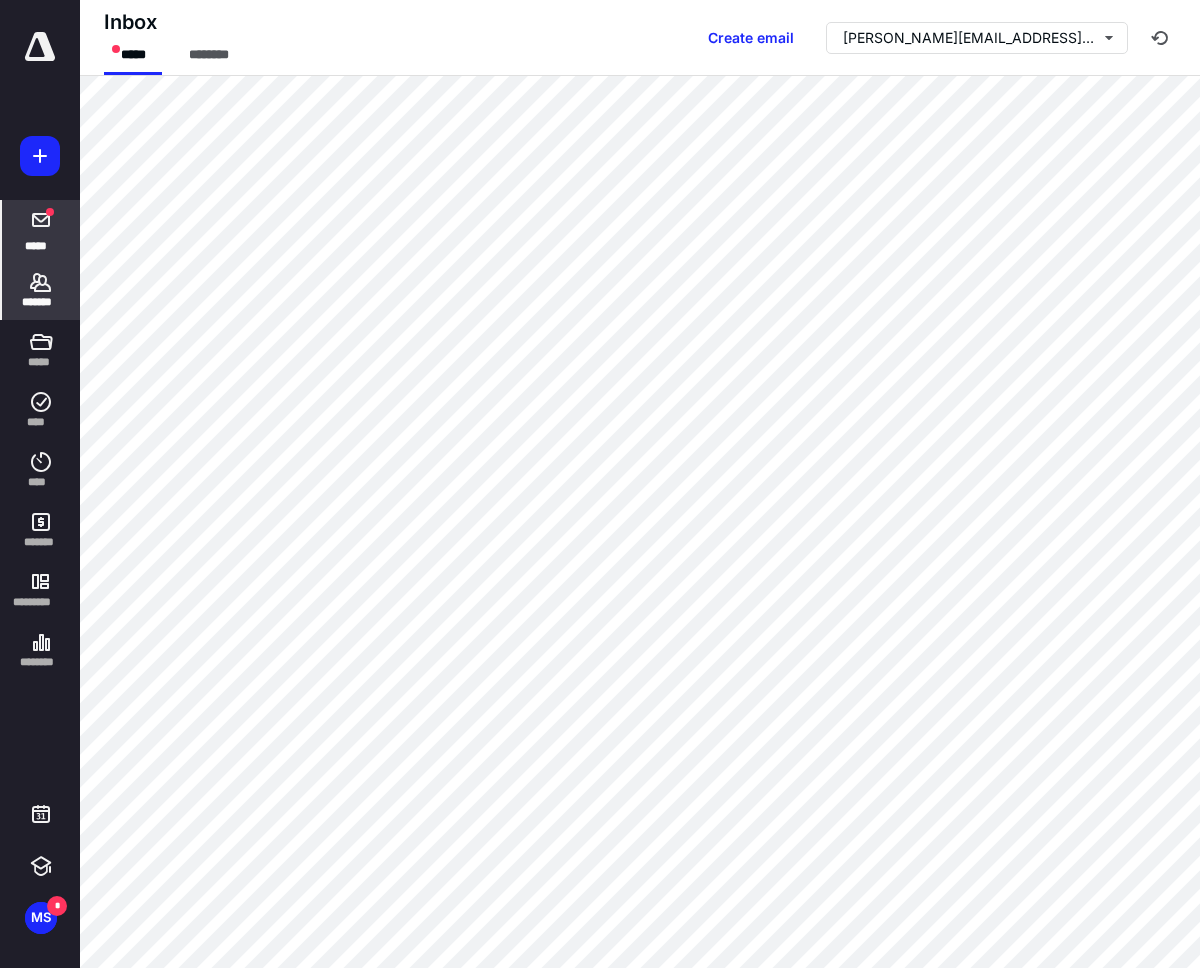 click 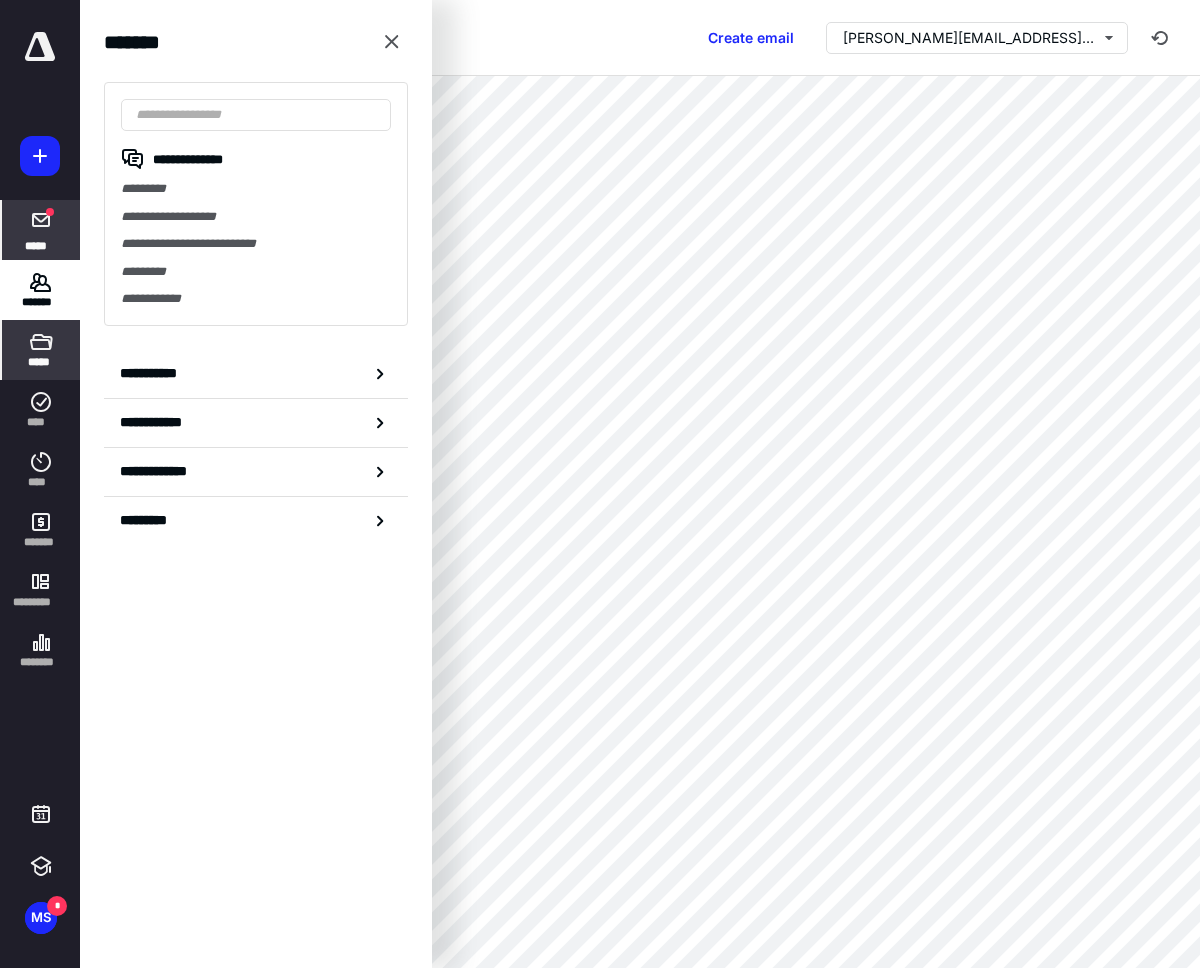 click on "*****" at bounding box center (41, 350) 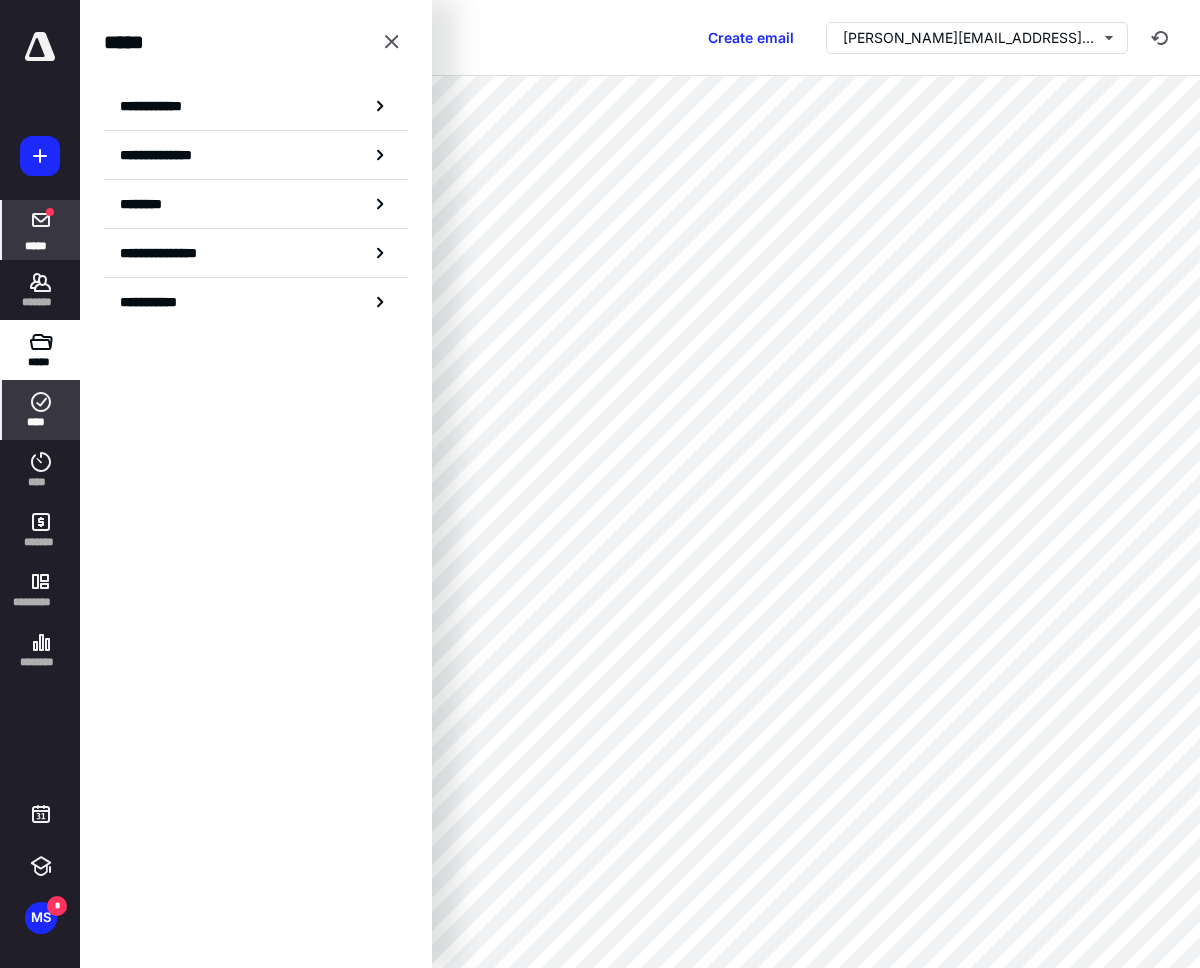 click on "****" at bounding box center [41, 422] 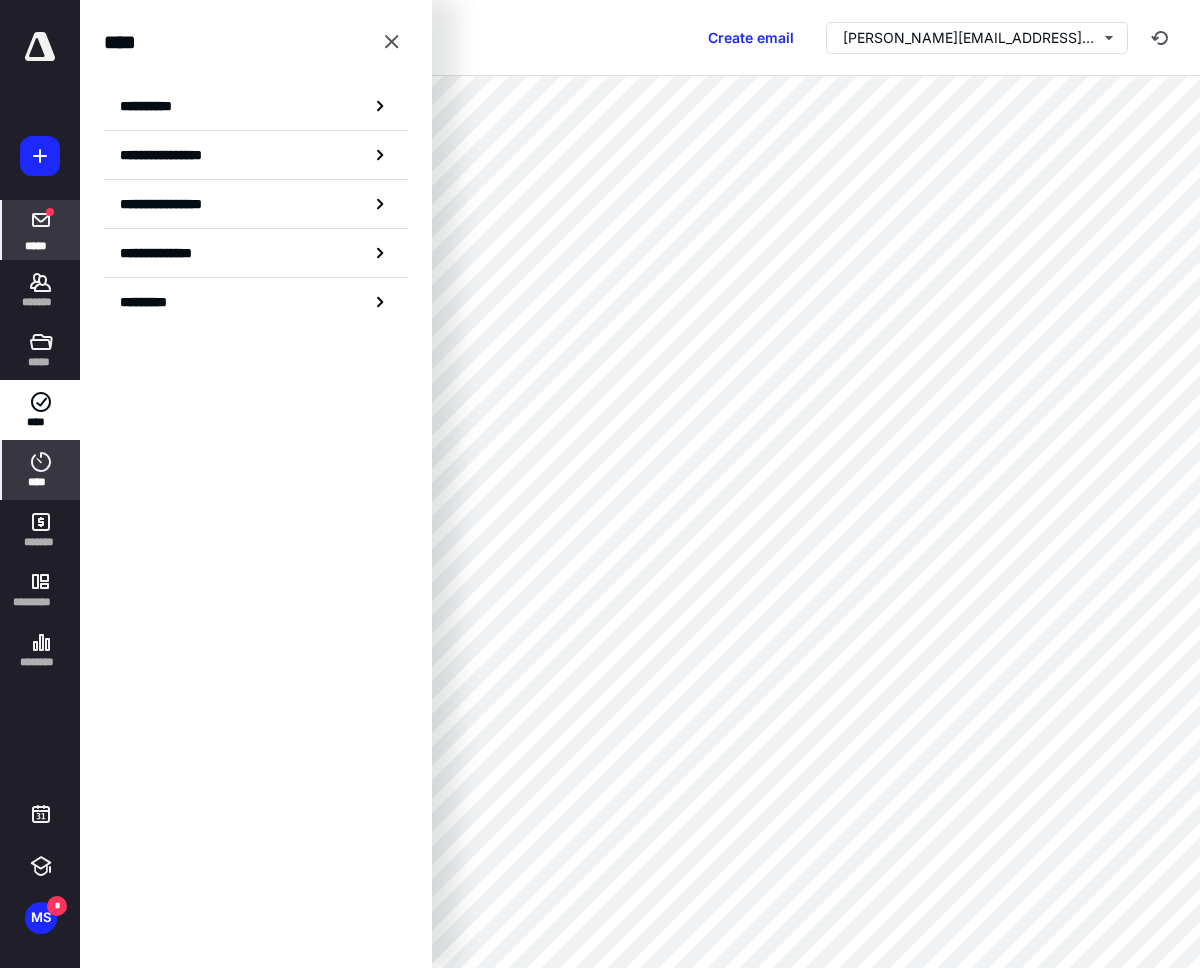 click on "****" at bounding box center [41, 470] 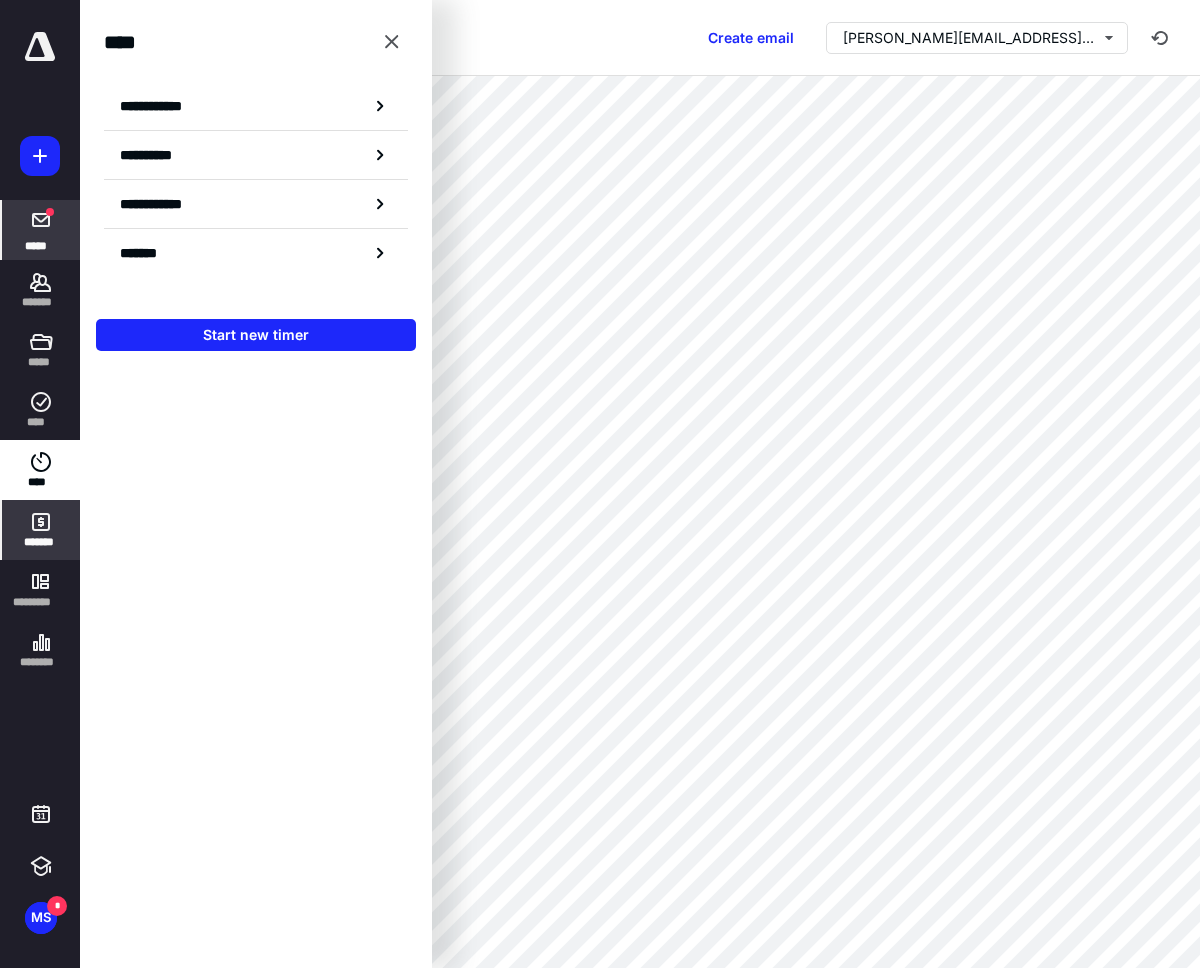 click 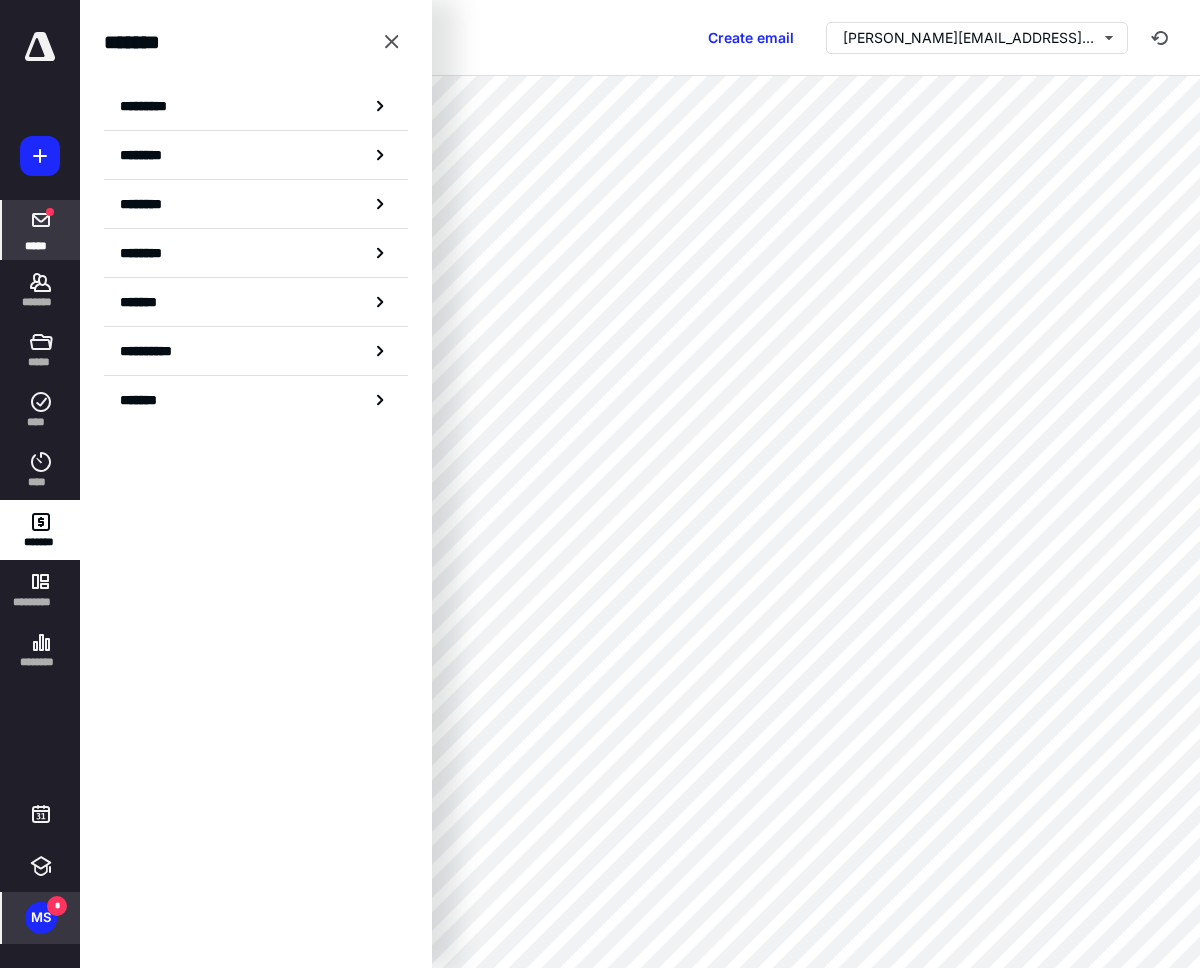 click on "MS" at bounding box center (41, 918) 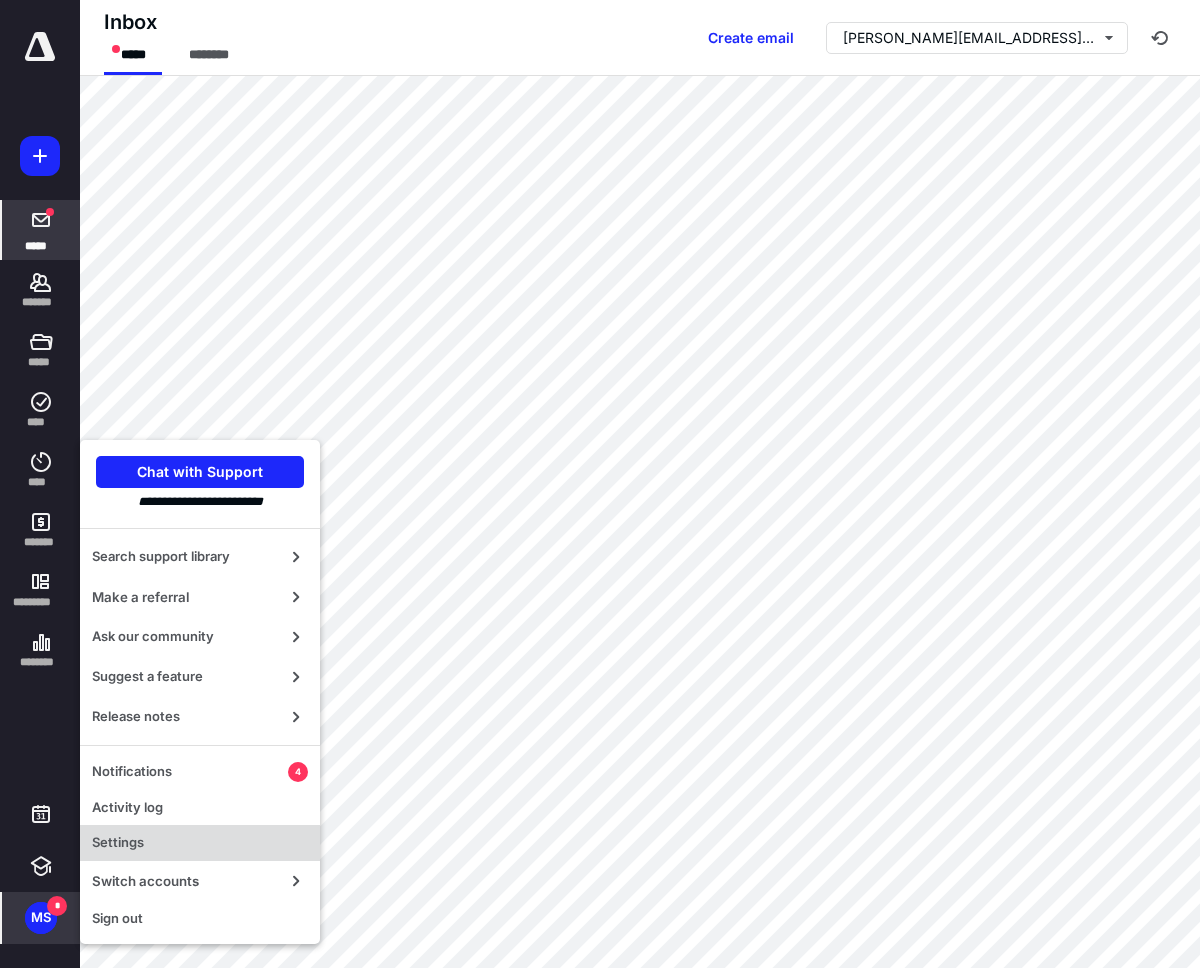 click on "Settings" at bounding box center (200, 843) 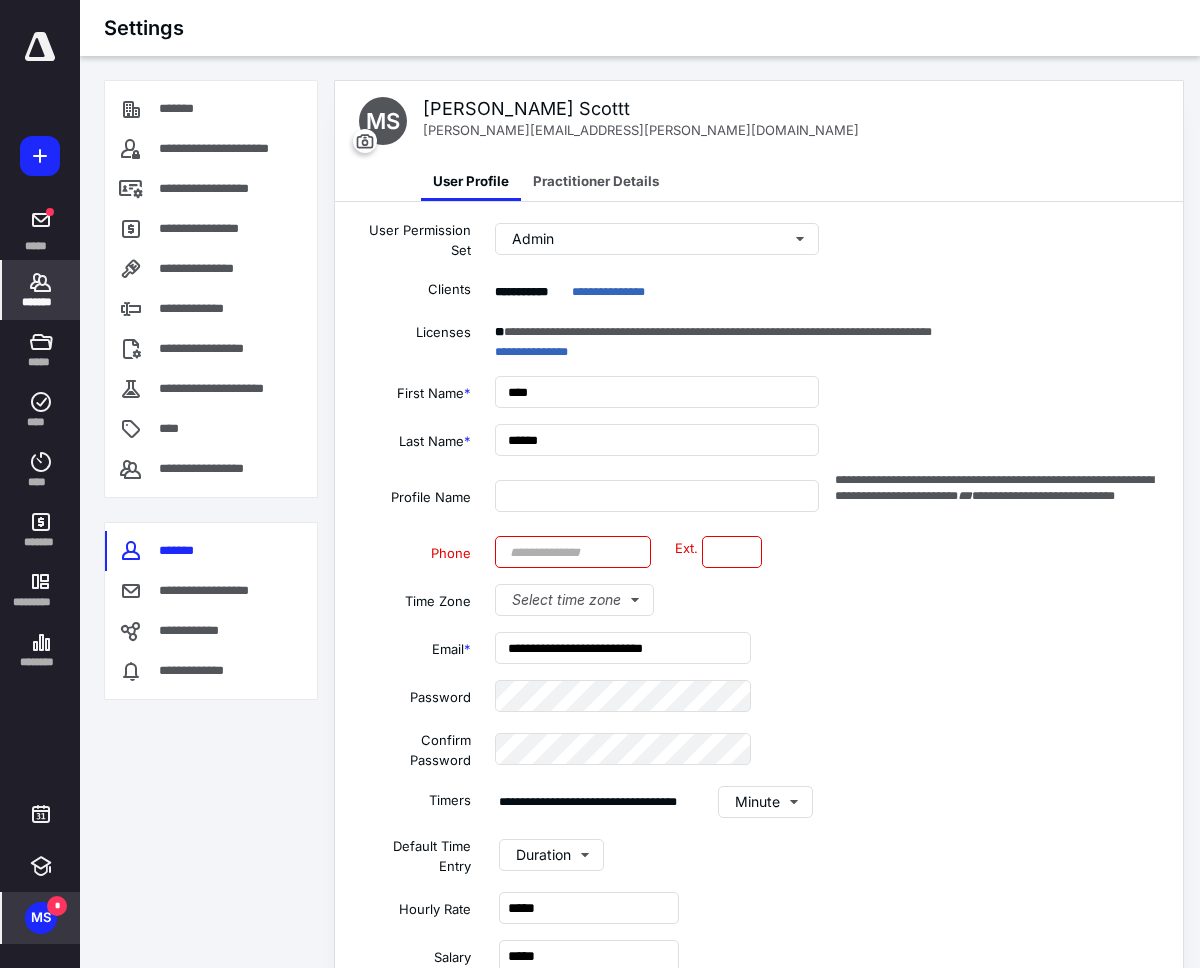 click on "*******" at bounding box center (41, 302) 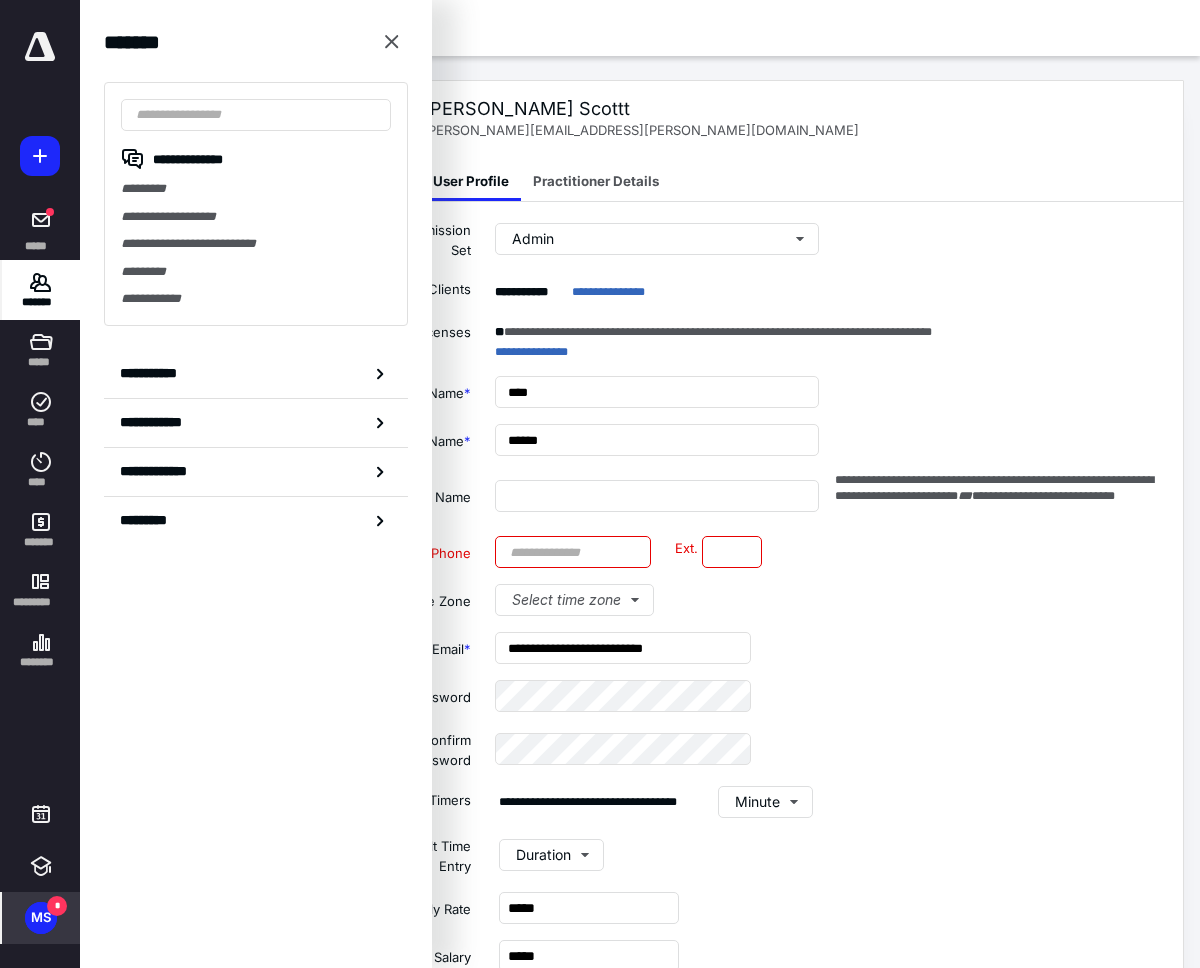 click on "*******" at bounding box center [41, 302] 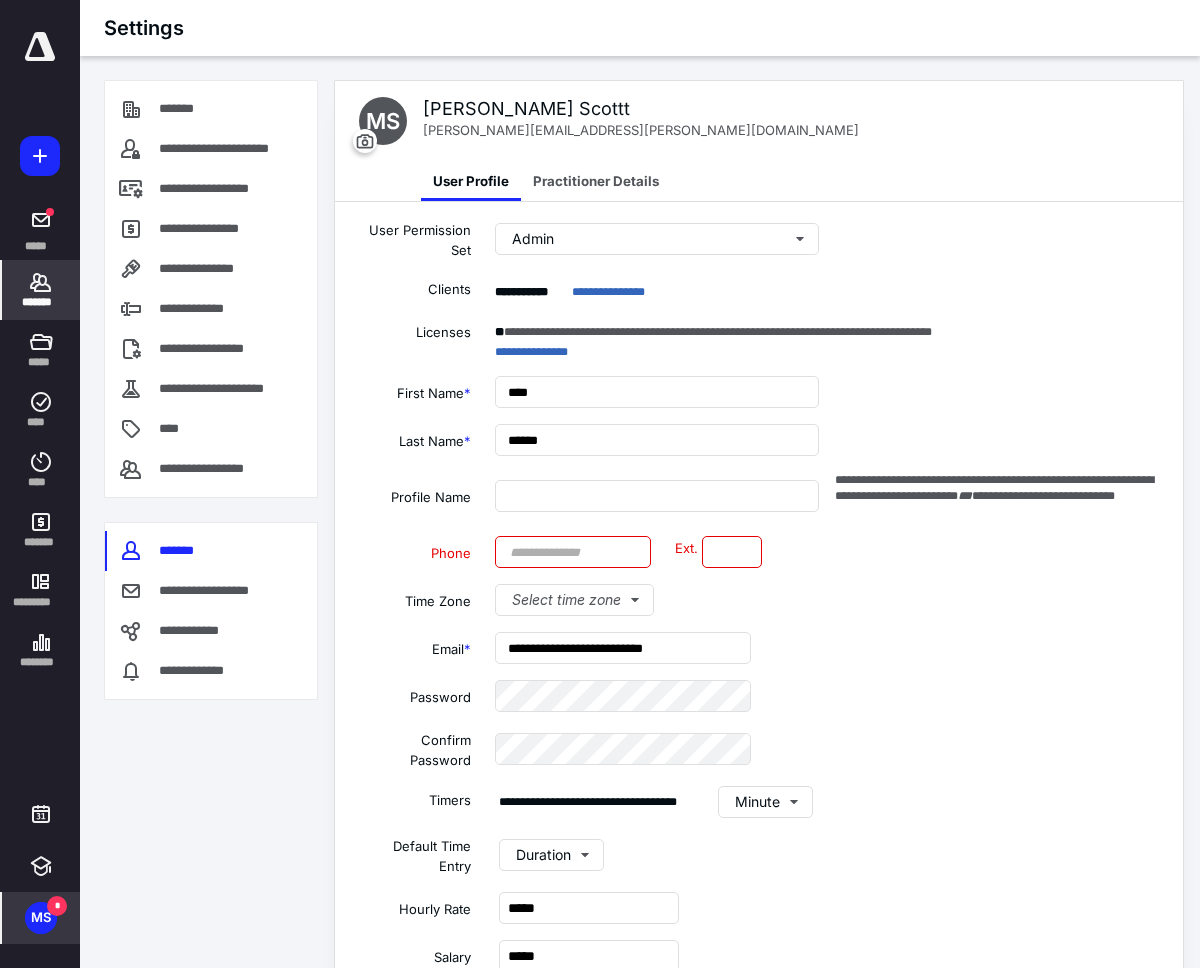 click on "*******" at bounding box center (41, 302) 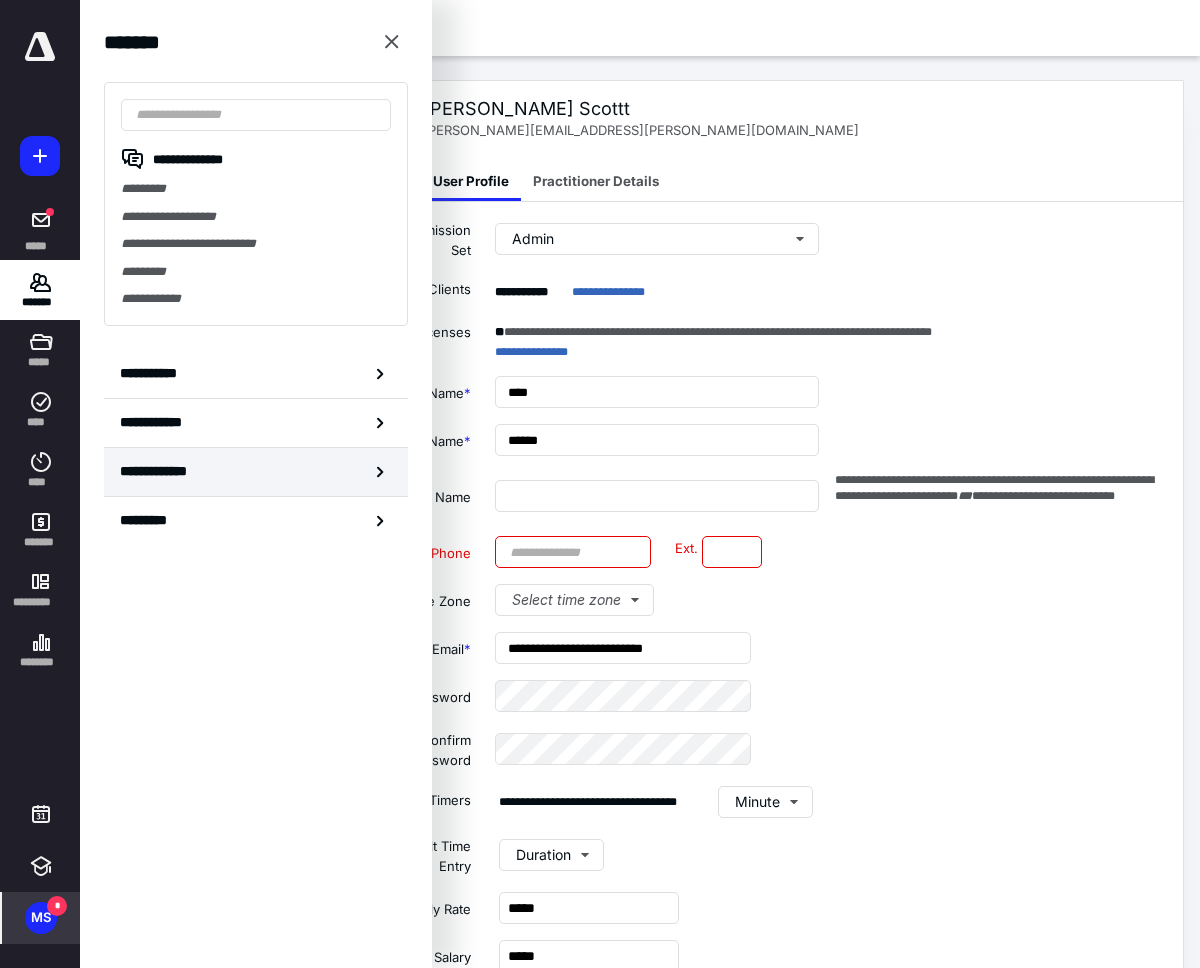 click on "**********" at bounding box center [256, 472] 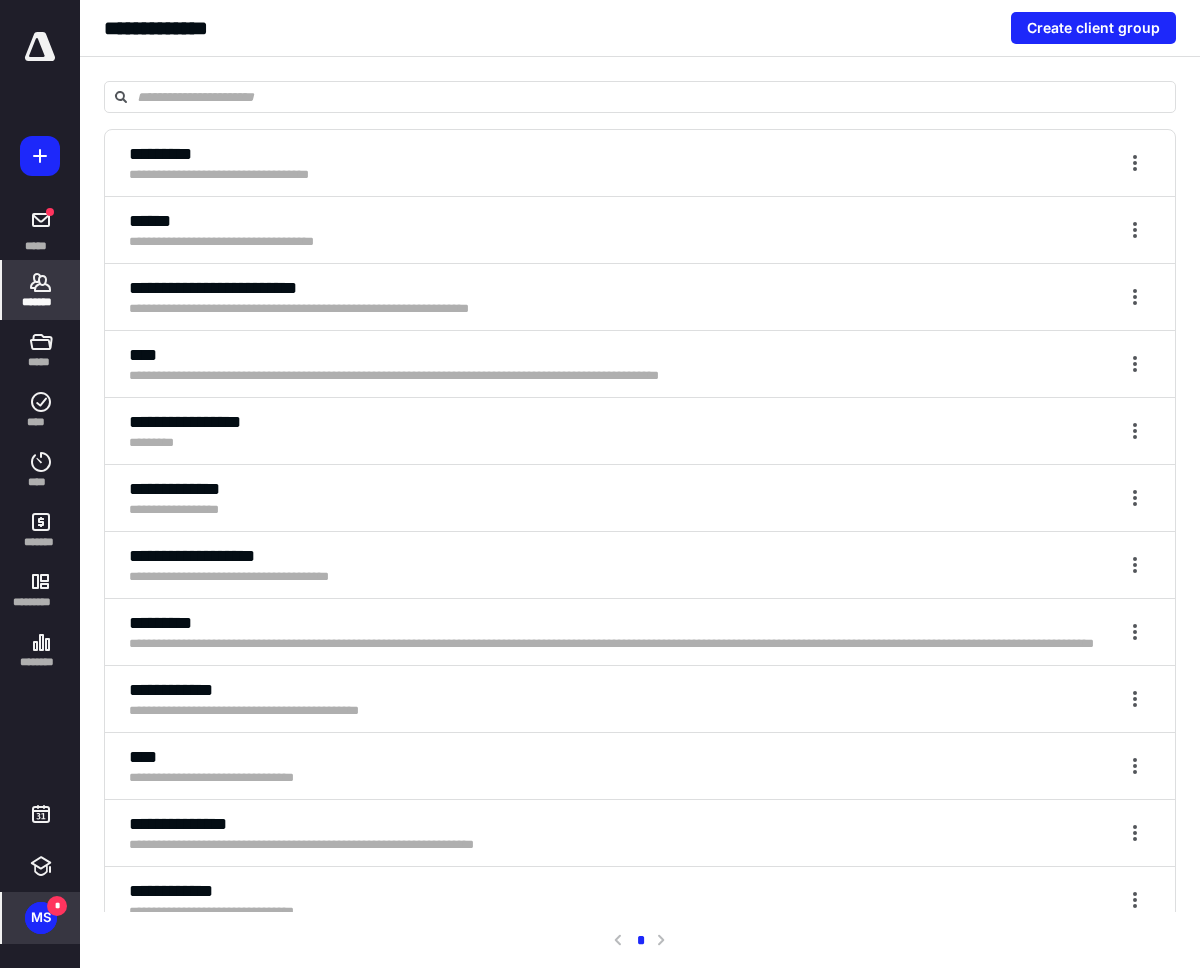 click on "****" at bounding box center [624, 355] 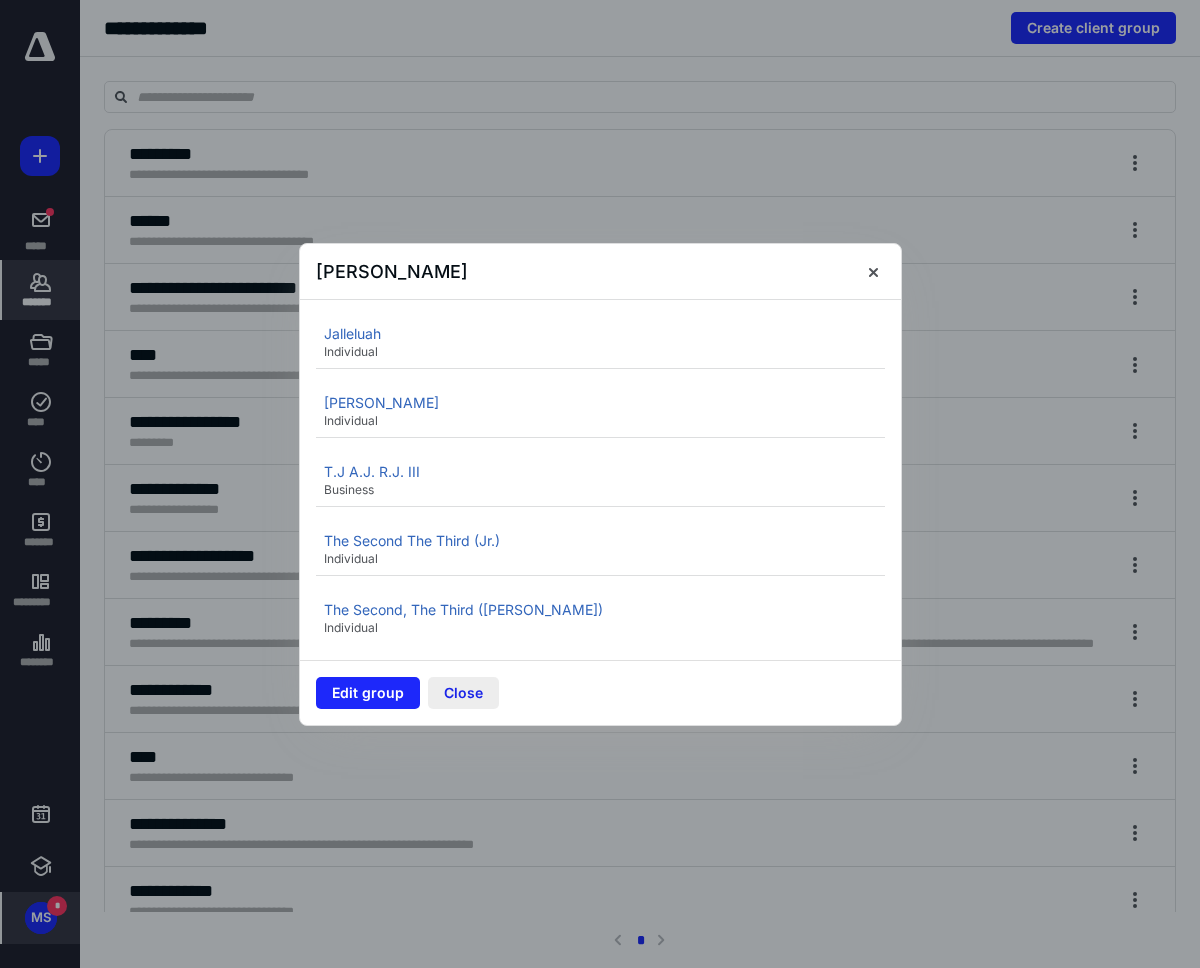 click on "Close" at bounding box center [463, 693] 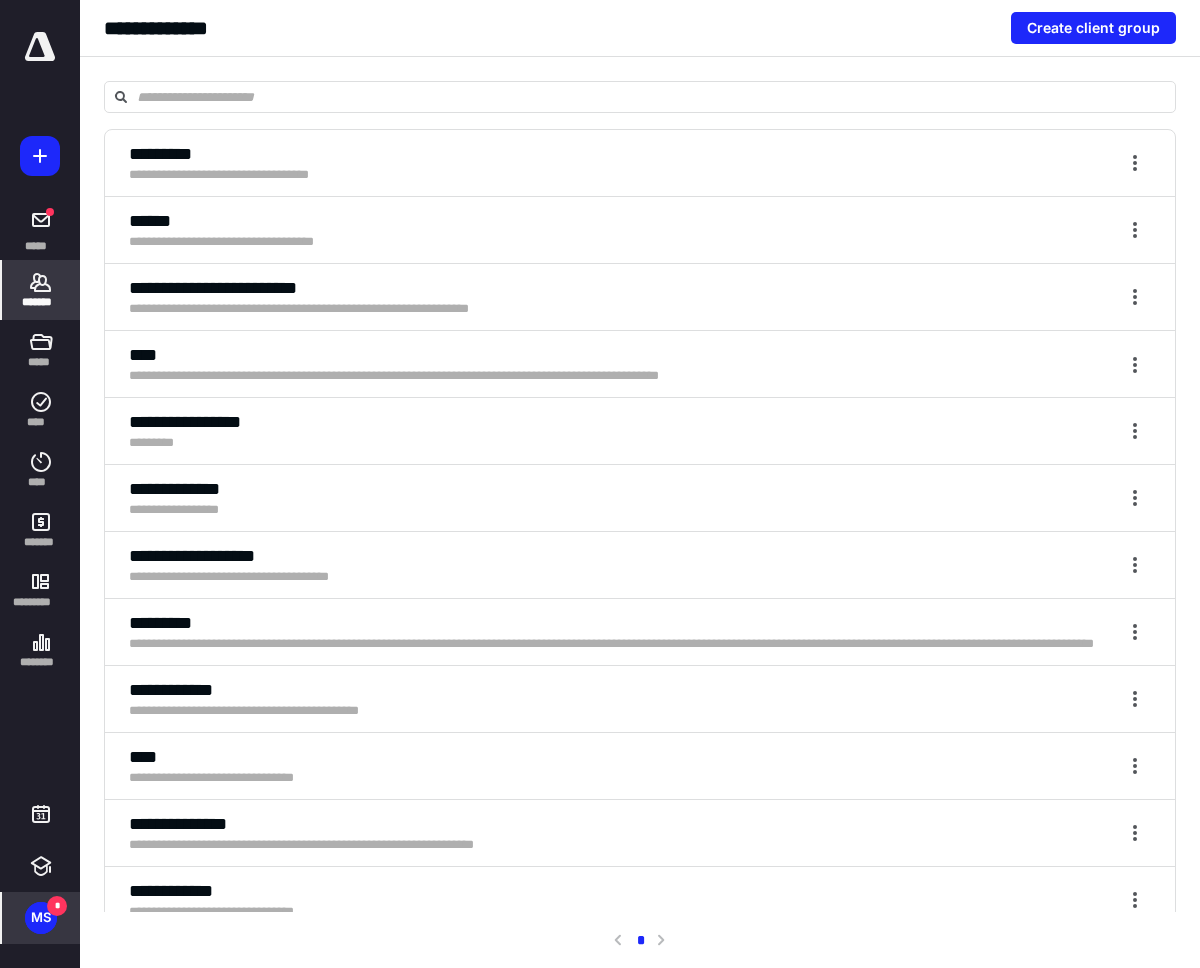 click on "*******" at bounding box center (41, 290) 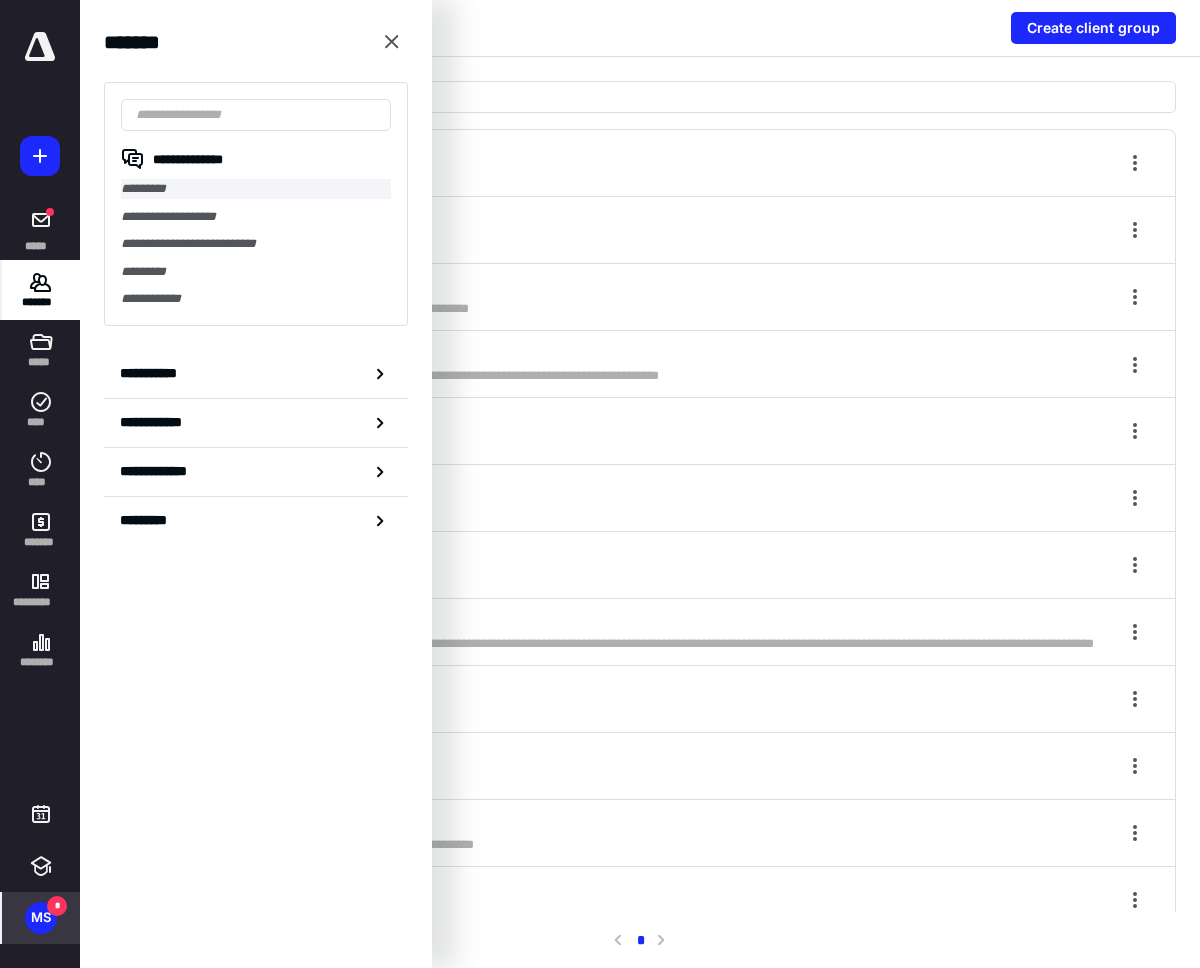 click on "*********" at bounding box center (256, 189) 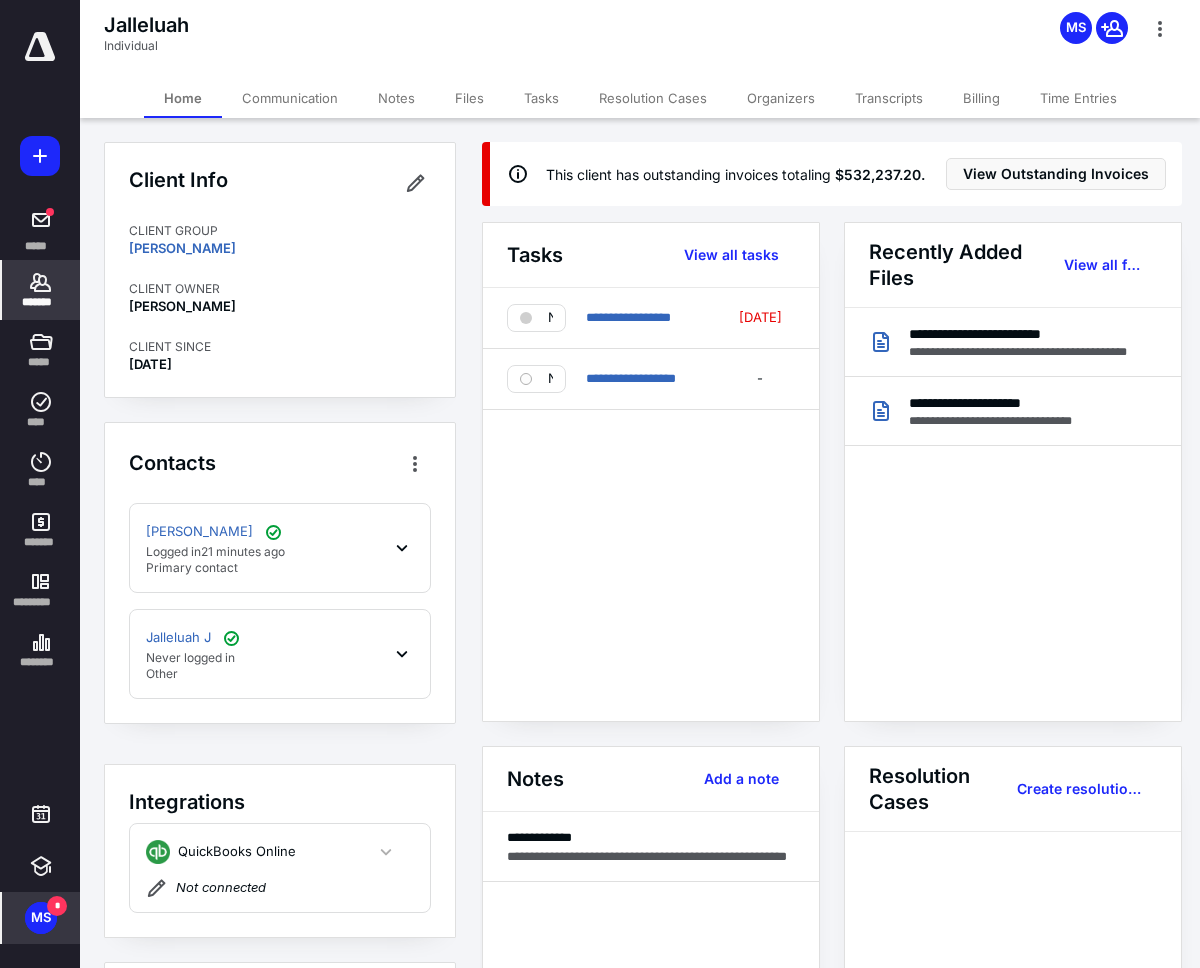 click on "Files" at bounding box center (469, 98) 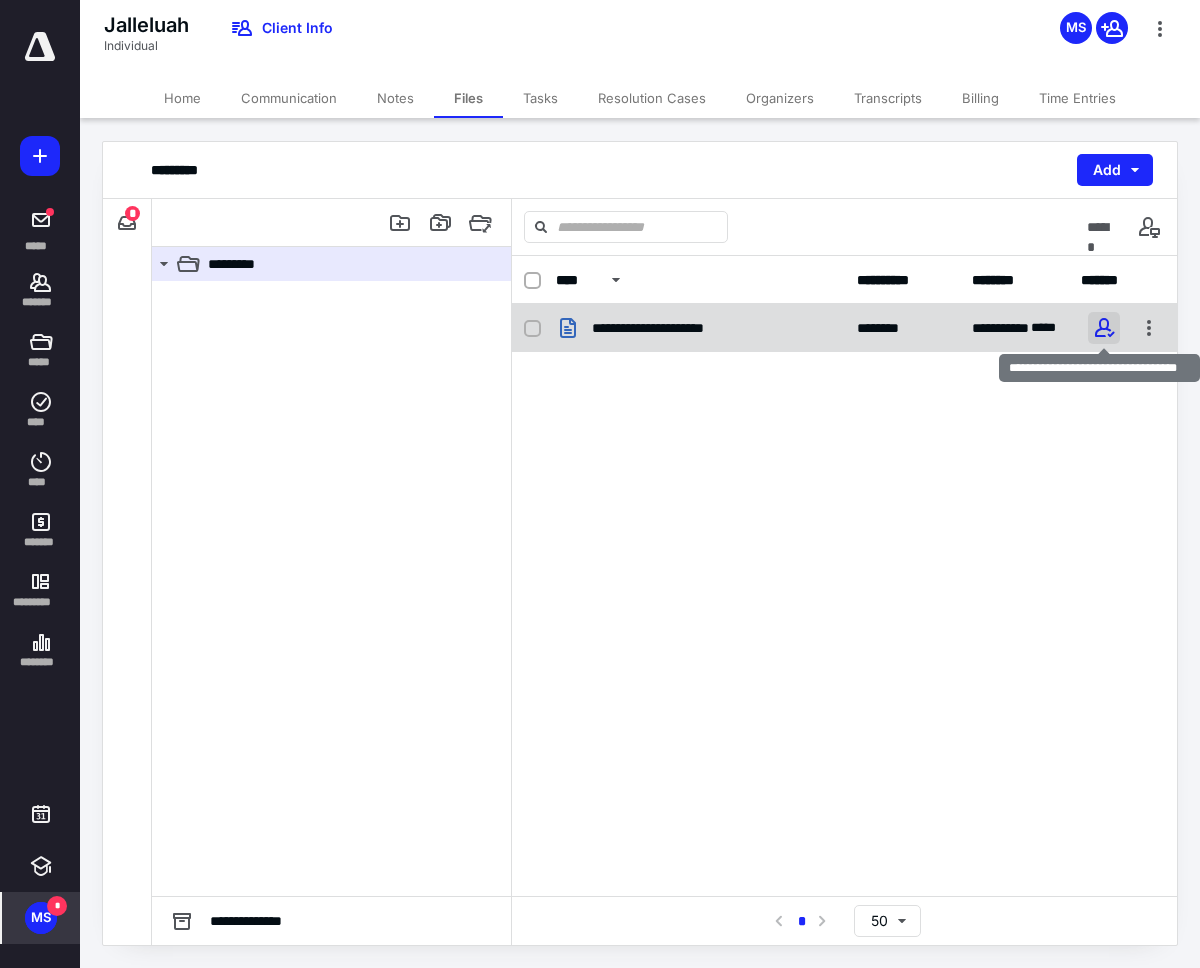 click at bounding box center (1104, 328) 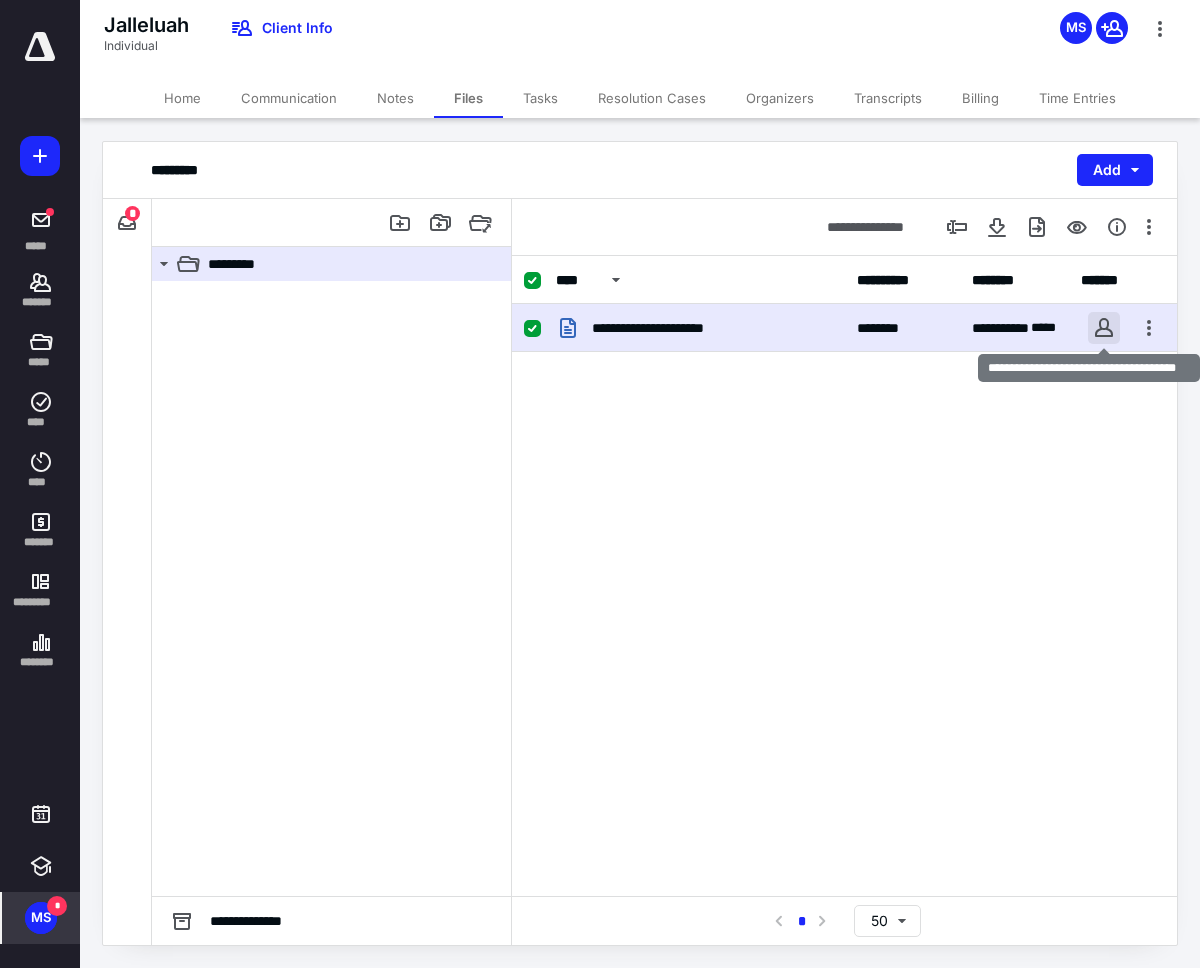 click at bounding box center (1104, 328) 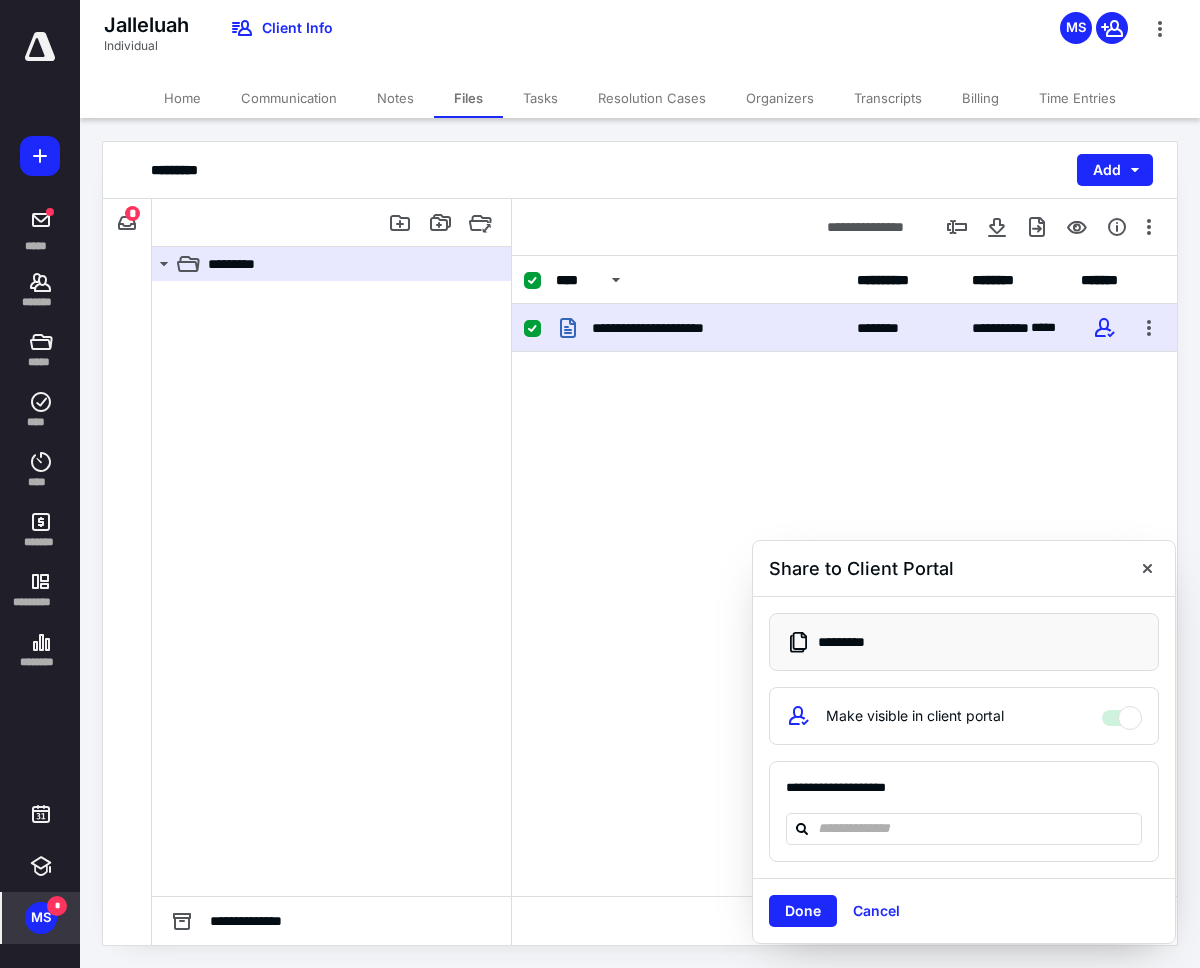 click at bounding box center (1147, 568) 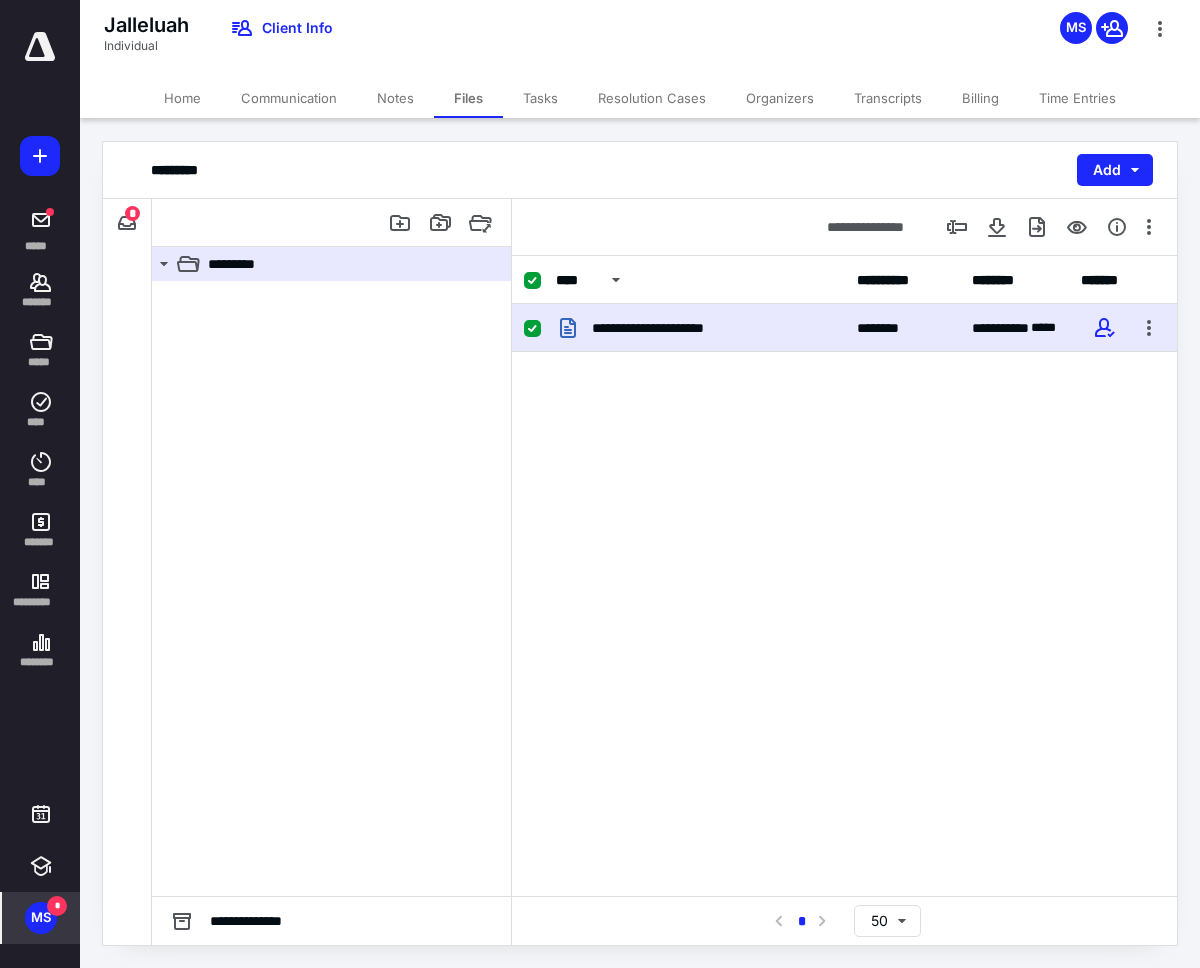 click at bounding box center [40, 156] 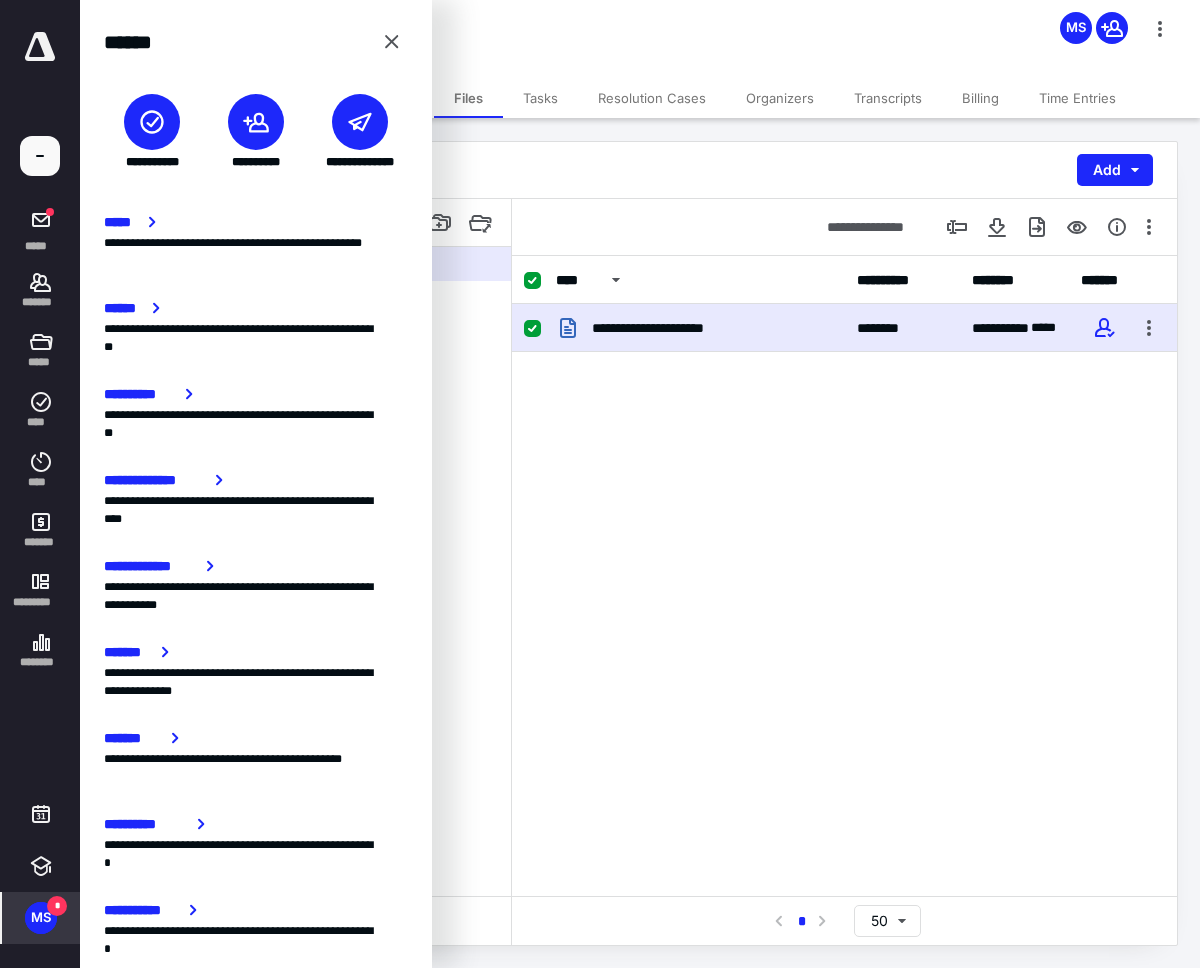 click at bounding box center [40, 156] 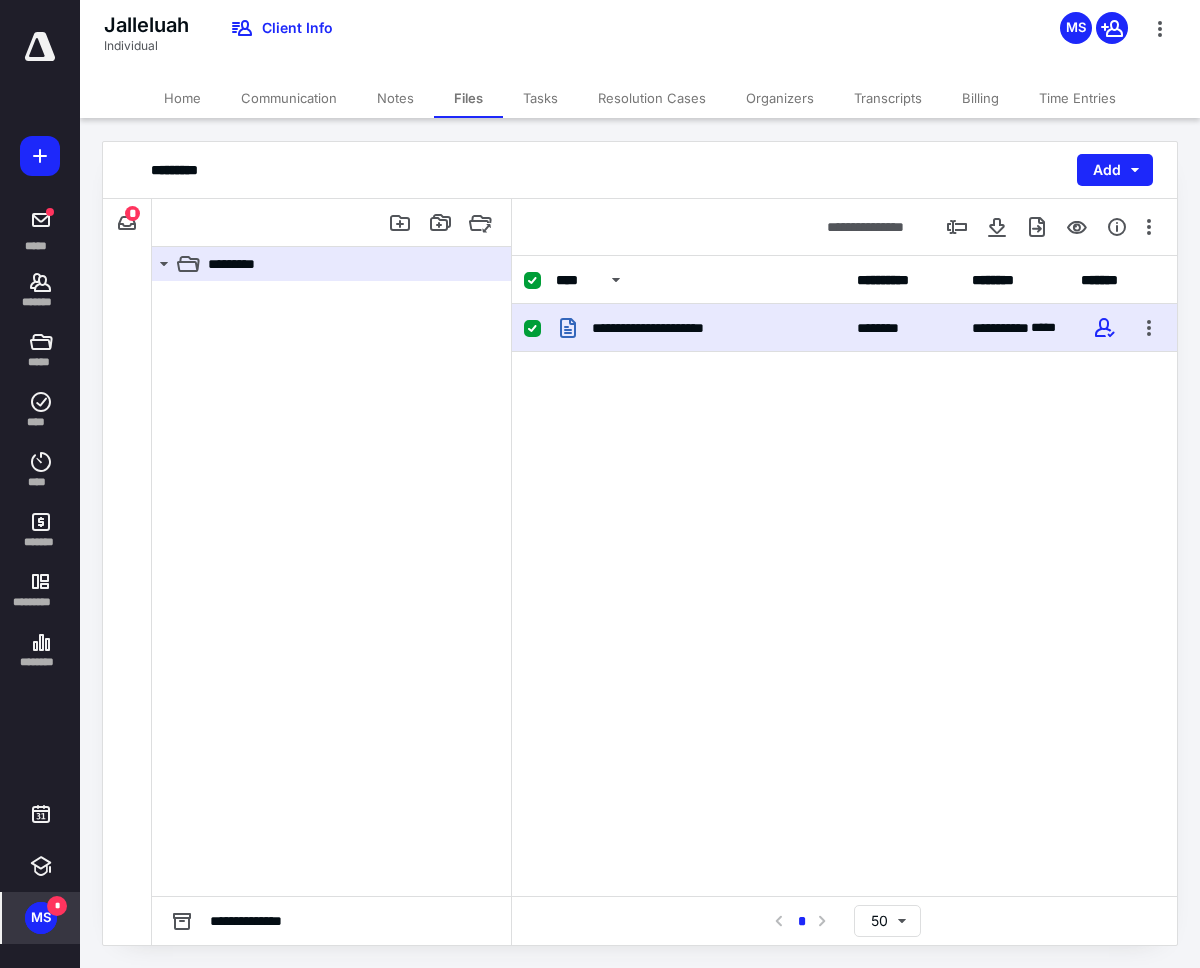 click at bounding box center (40, 156) 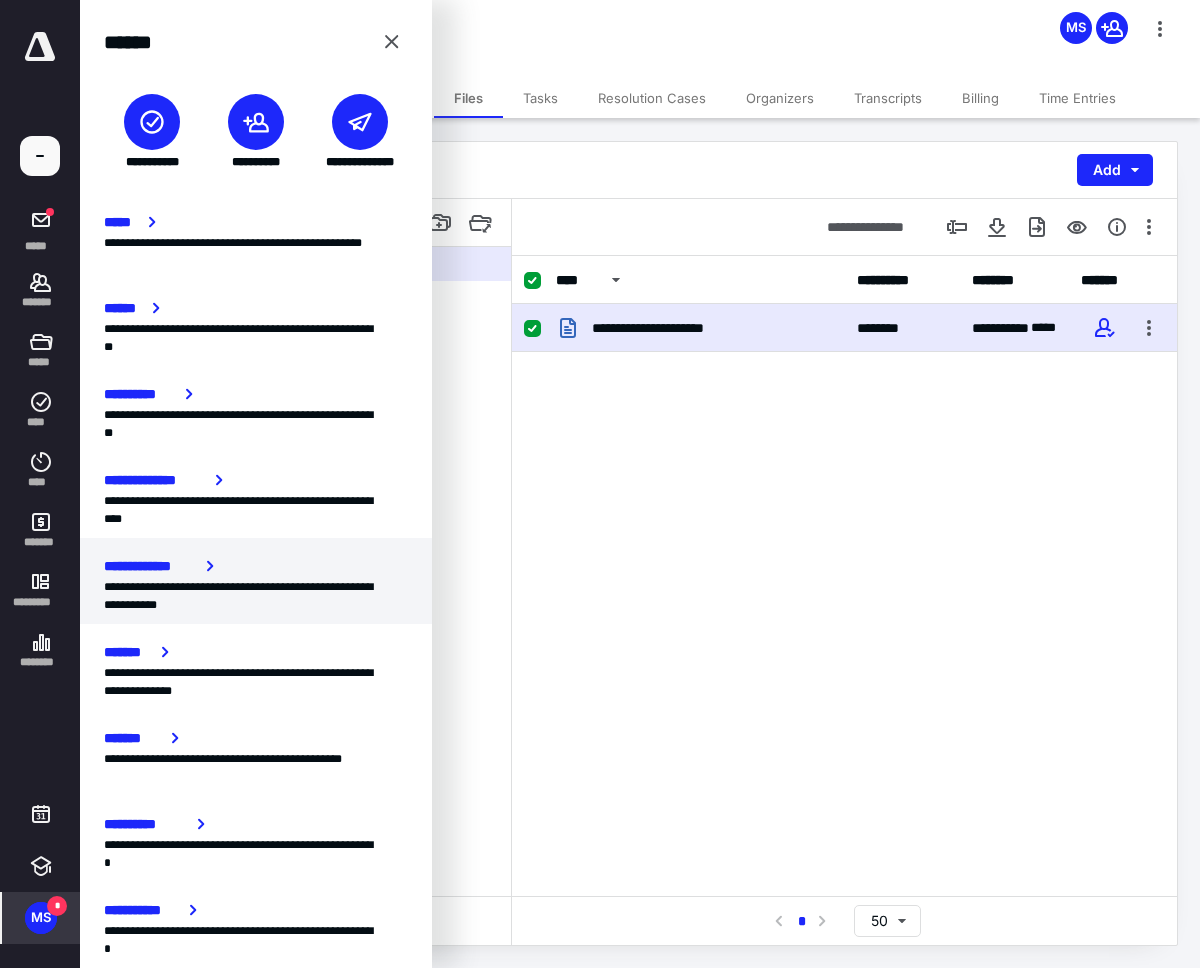 click on "**********" at bounding box center [256, 596] 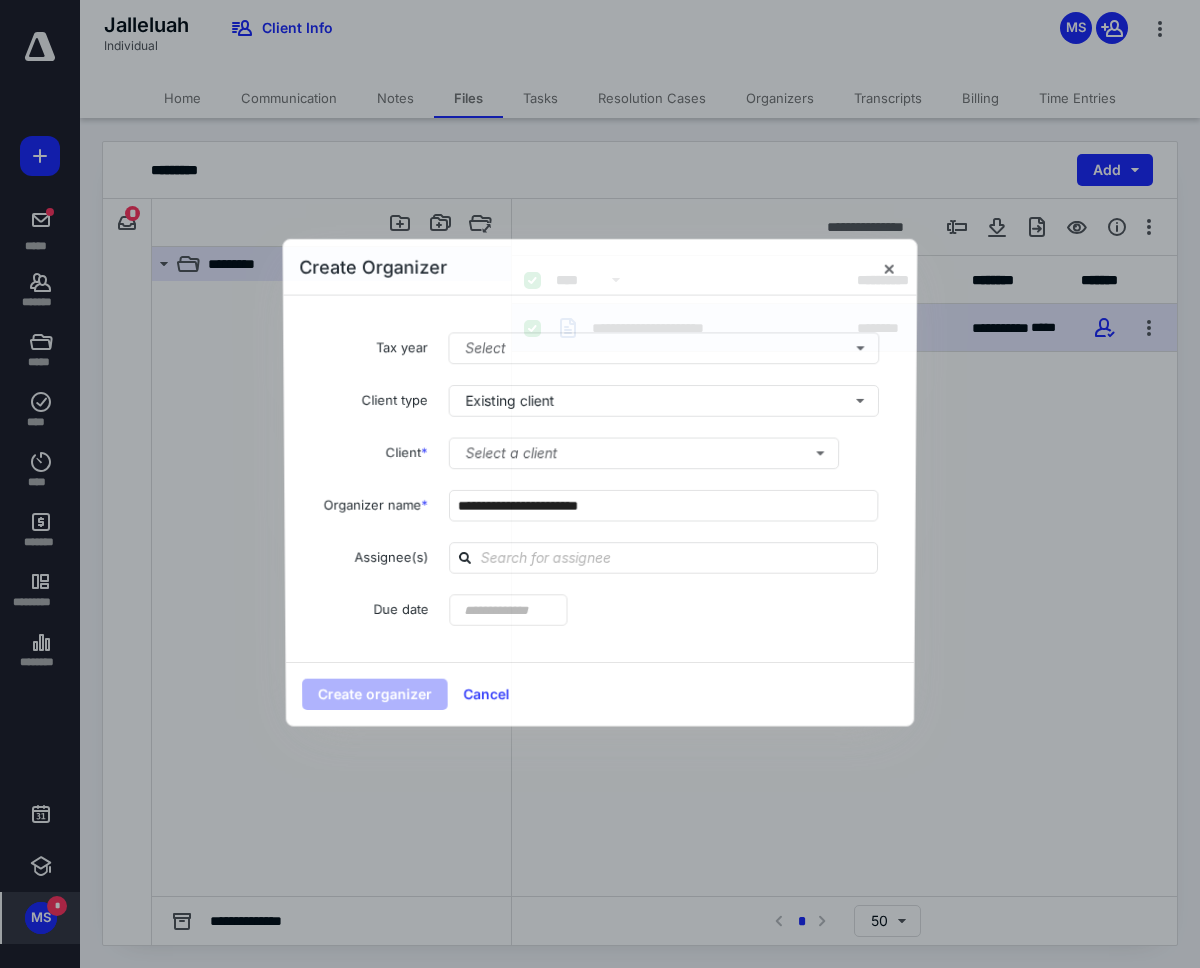 type on "**********" 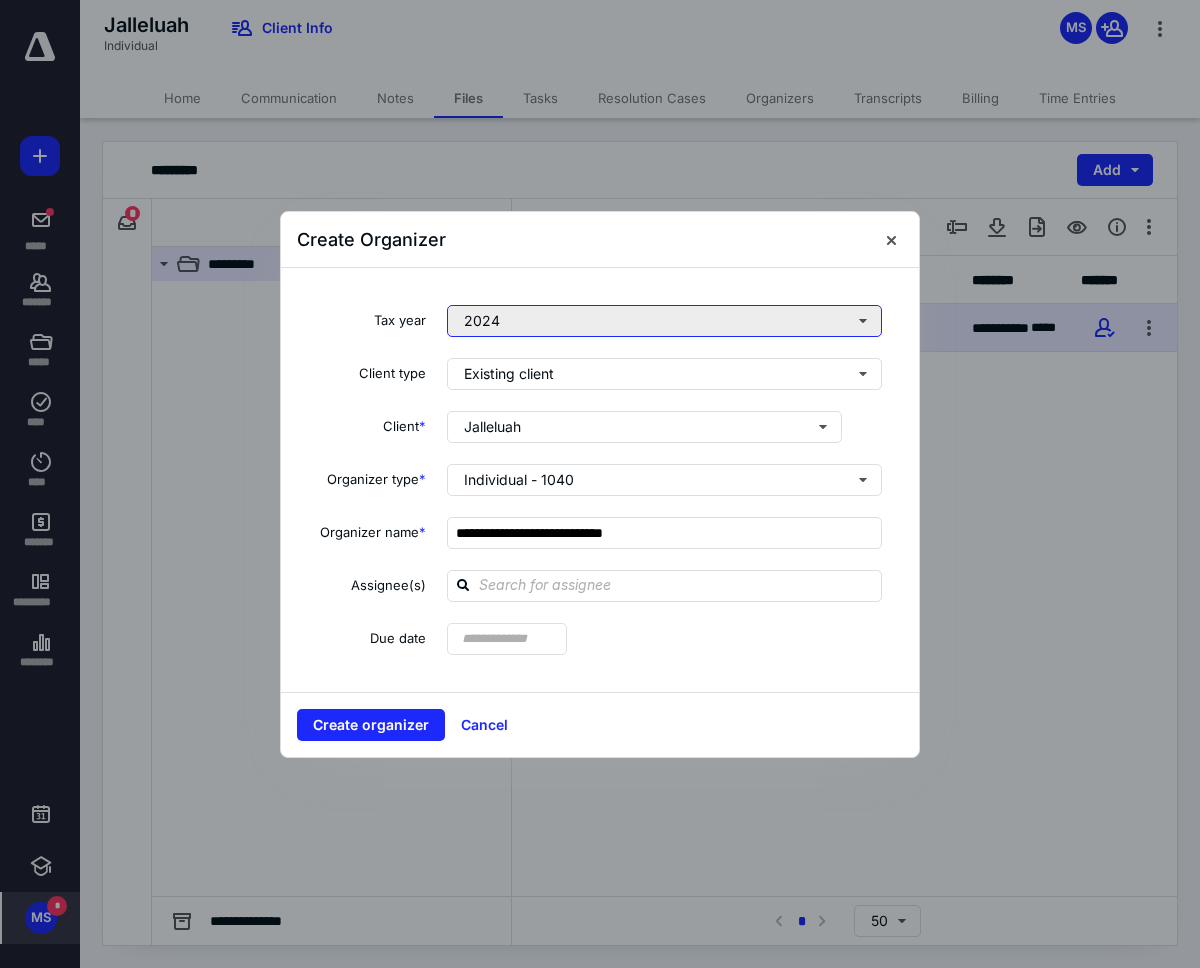 click on "2024" at bounding box center (664, 321) 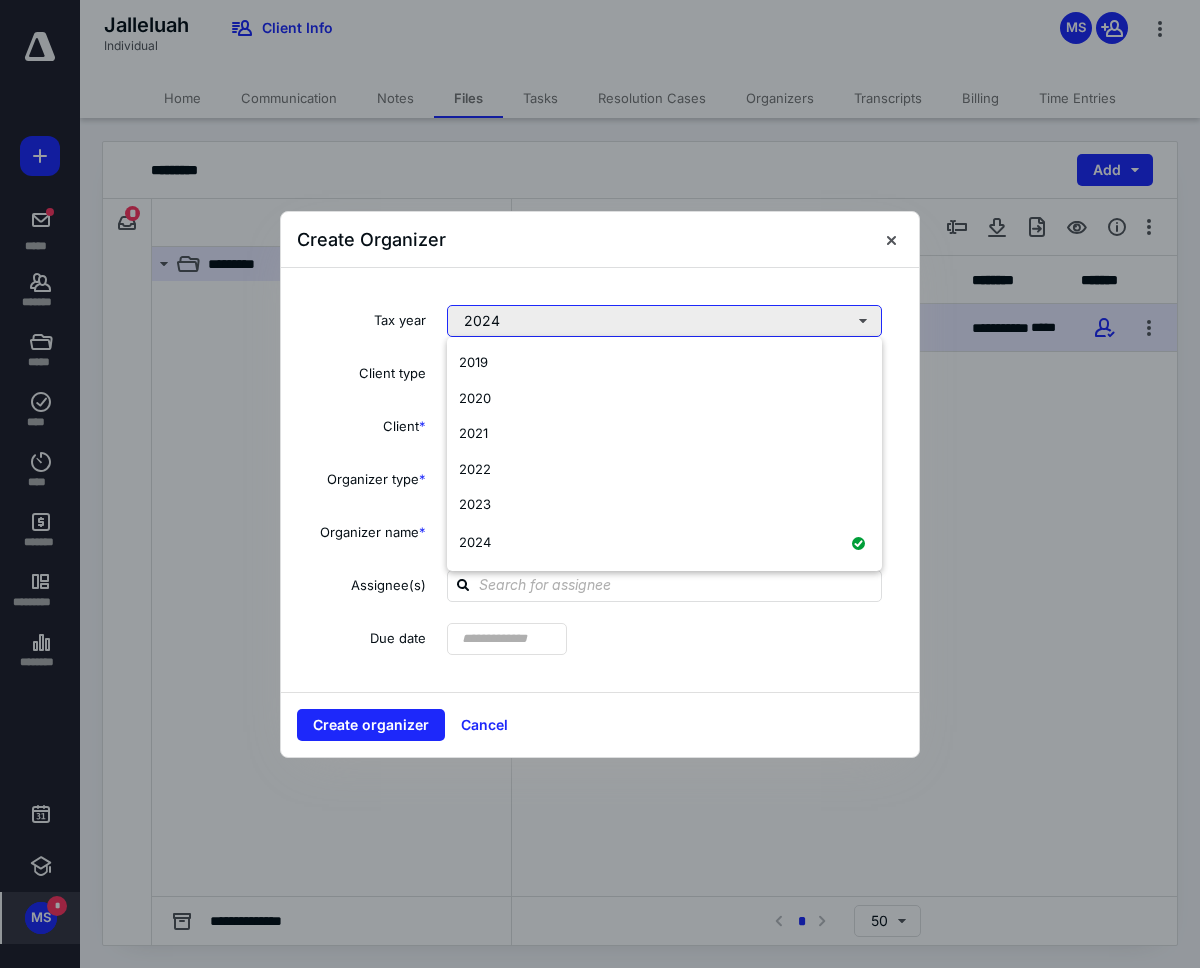 click on "2024" at bounding box center (664, 321) 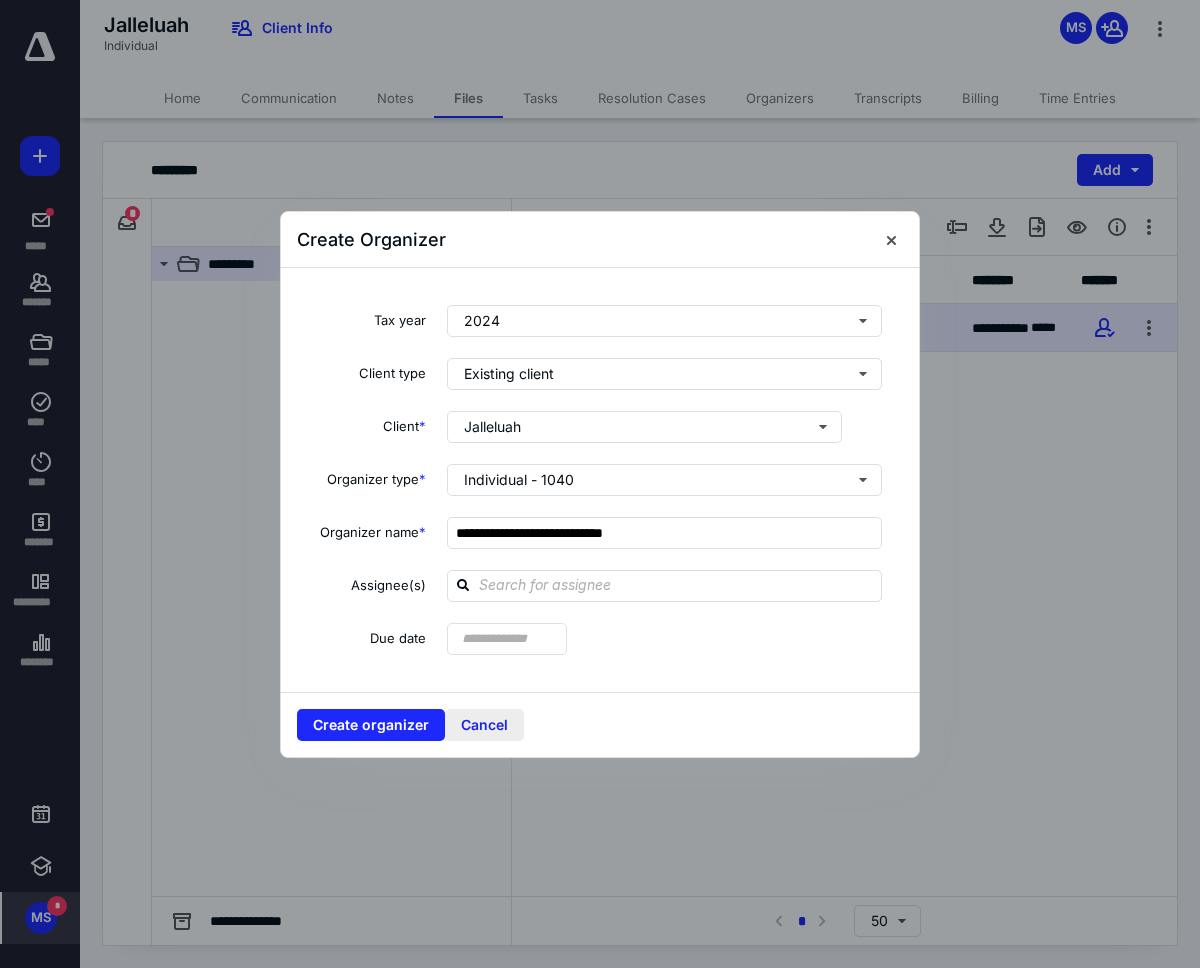drag, startPoint x: 354, startPoint y: 723, endPoint x: 446, endPoint y: 716, distance: 92.26592 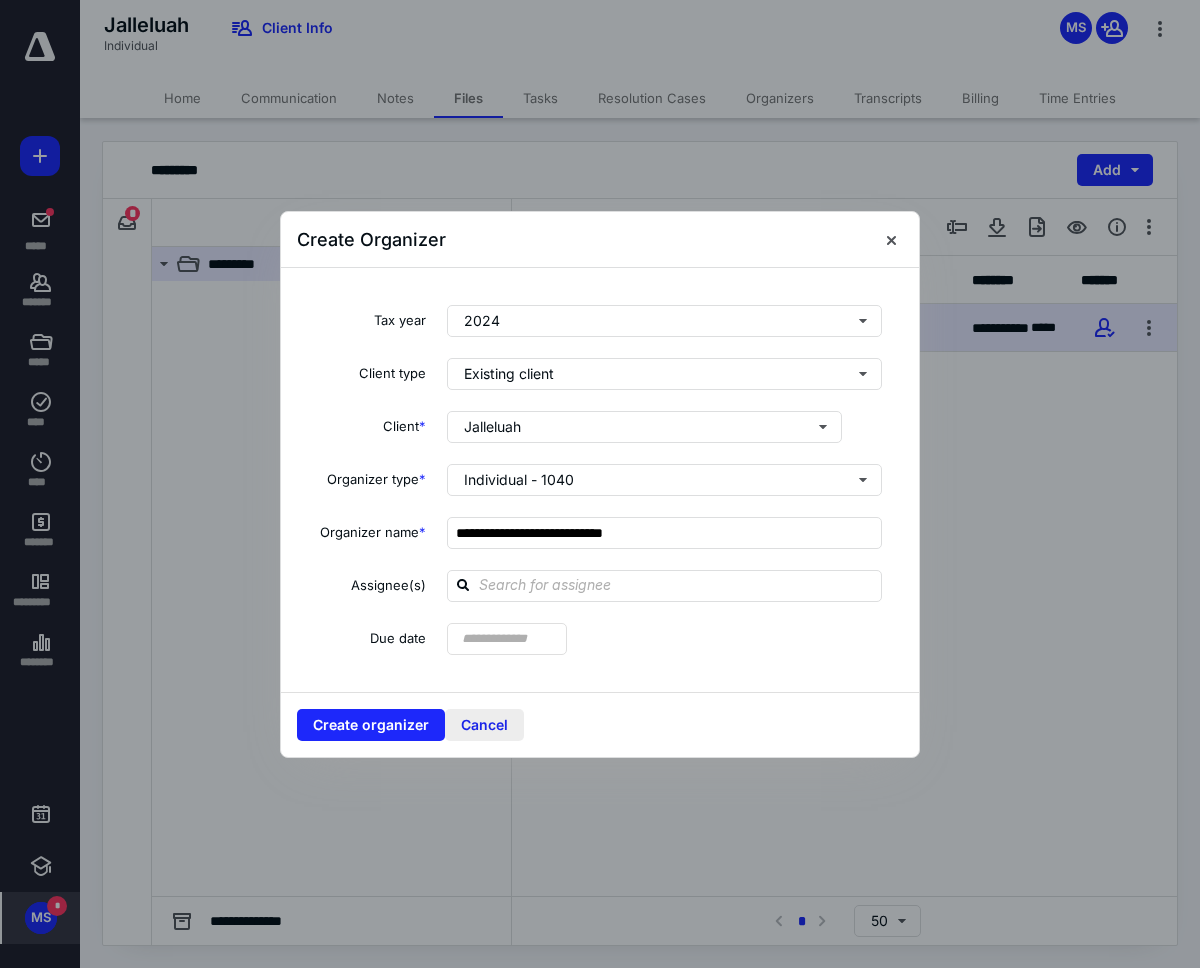 click on "Create organizer" at bounding box center (371, 725) 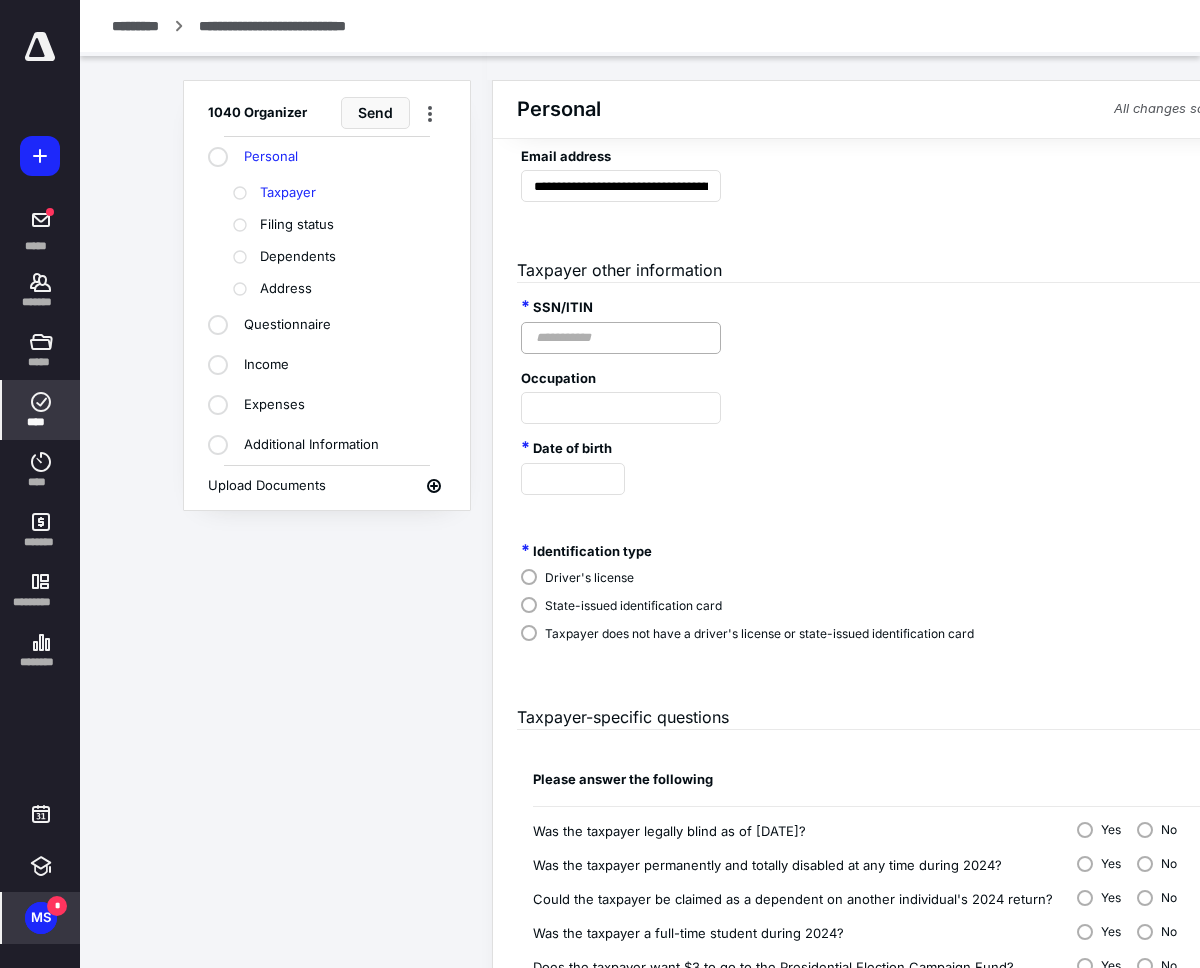 scroll, scrollTop: 529, scrollLeft: 1, axis: both 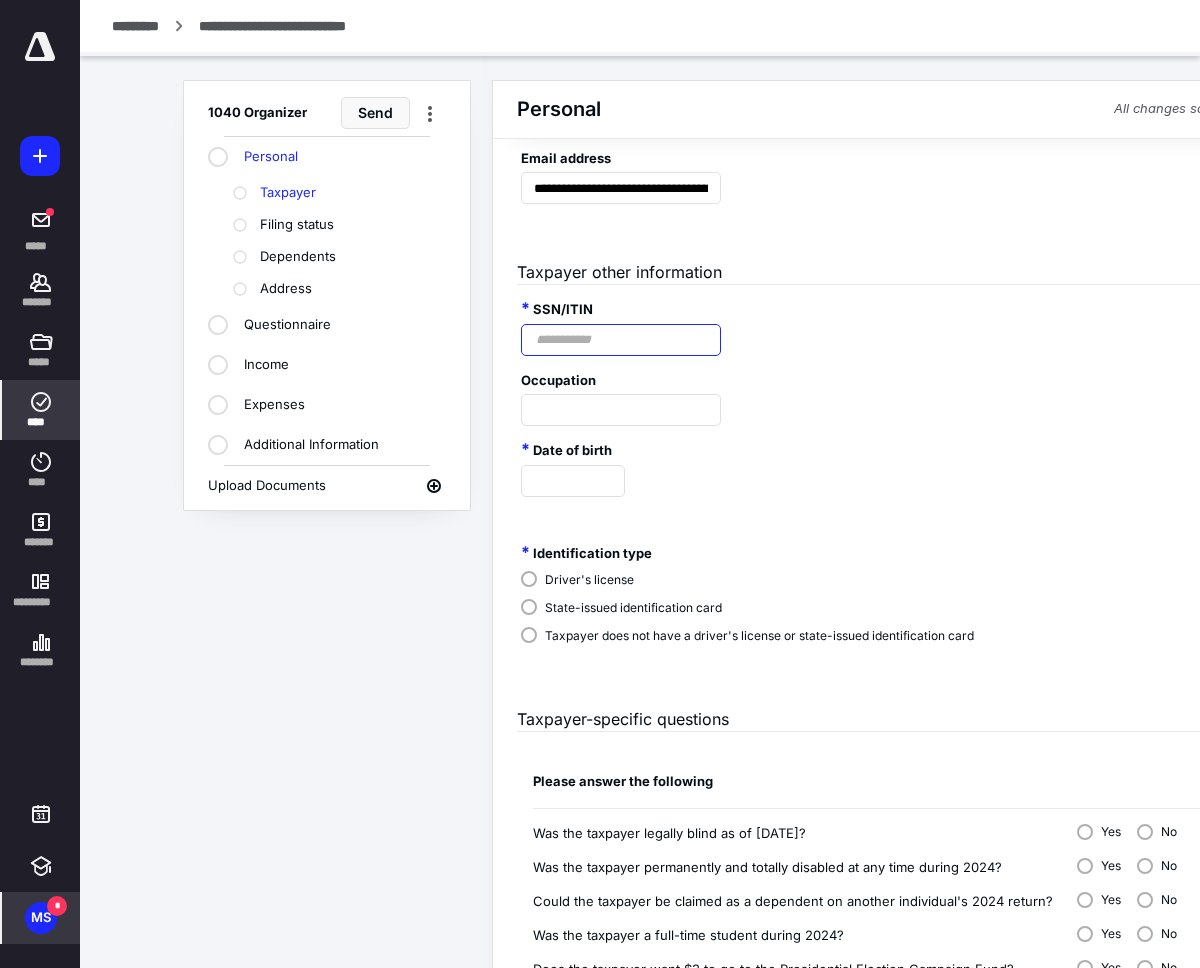 click at bounding box center (621, 340) 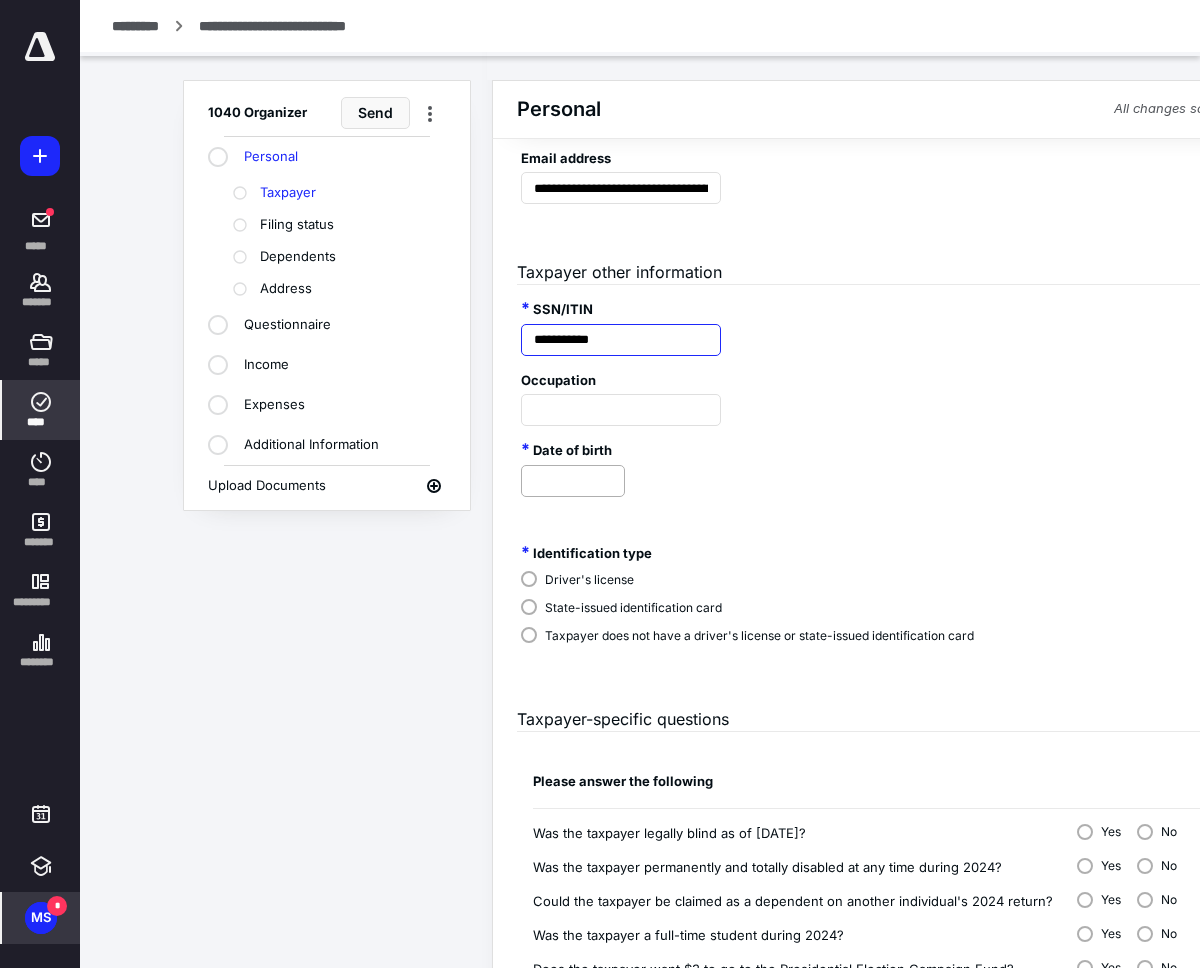 type on "**********" 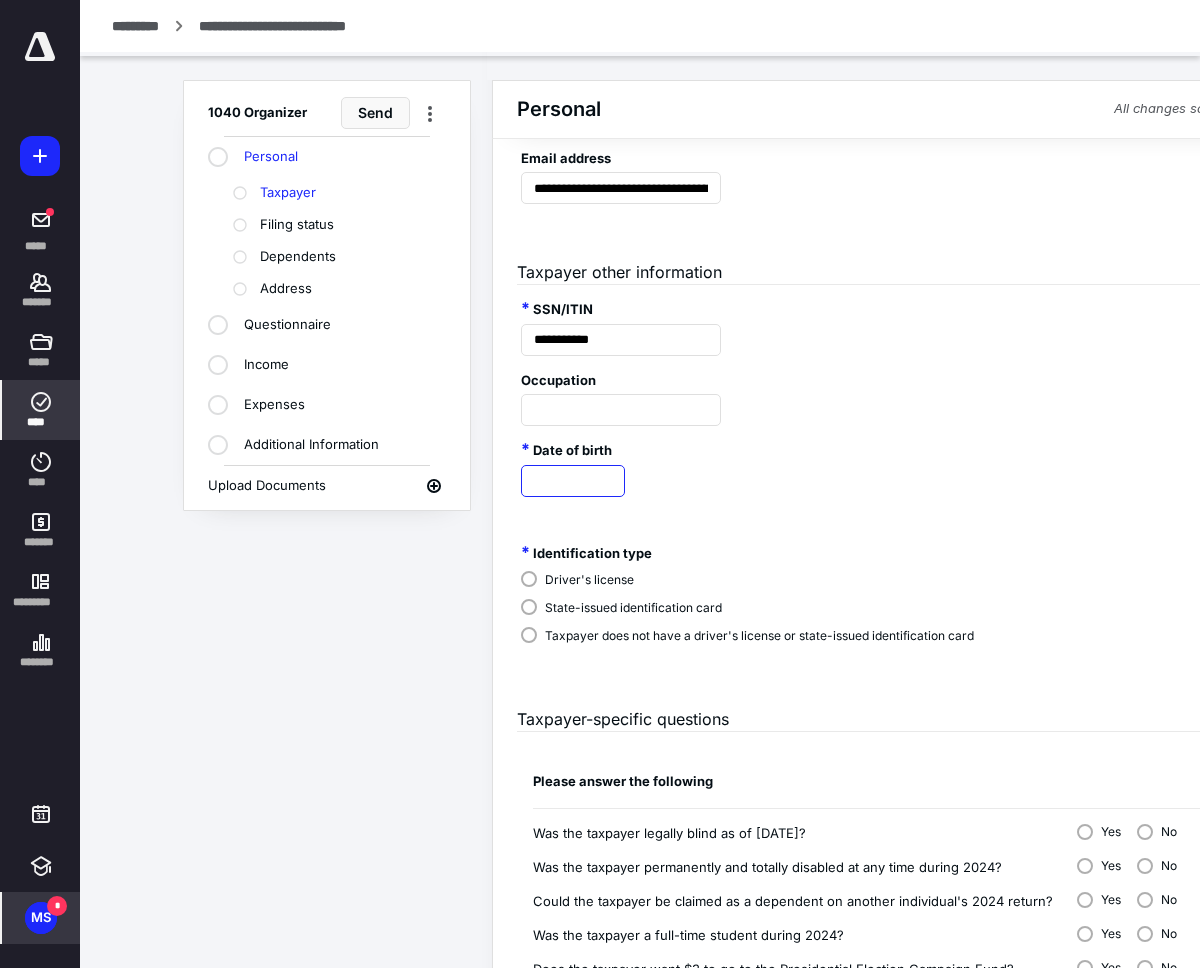click at bounding box center [573, 481] 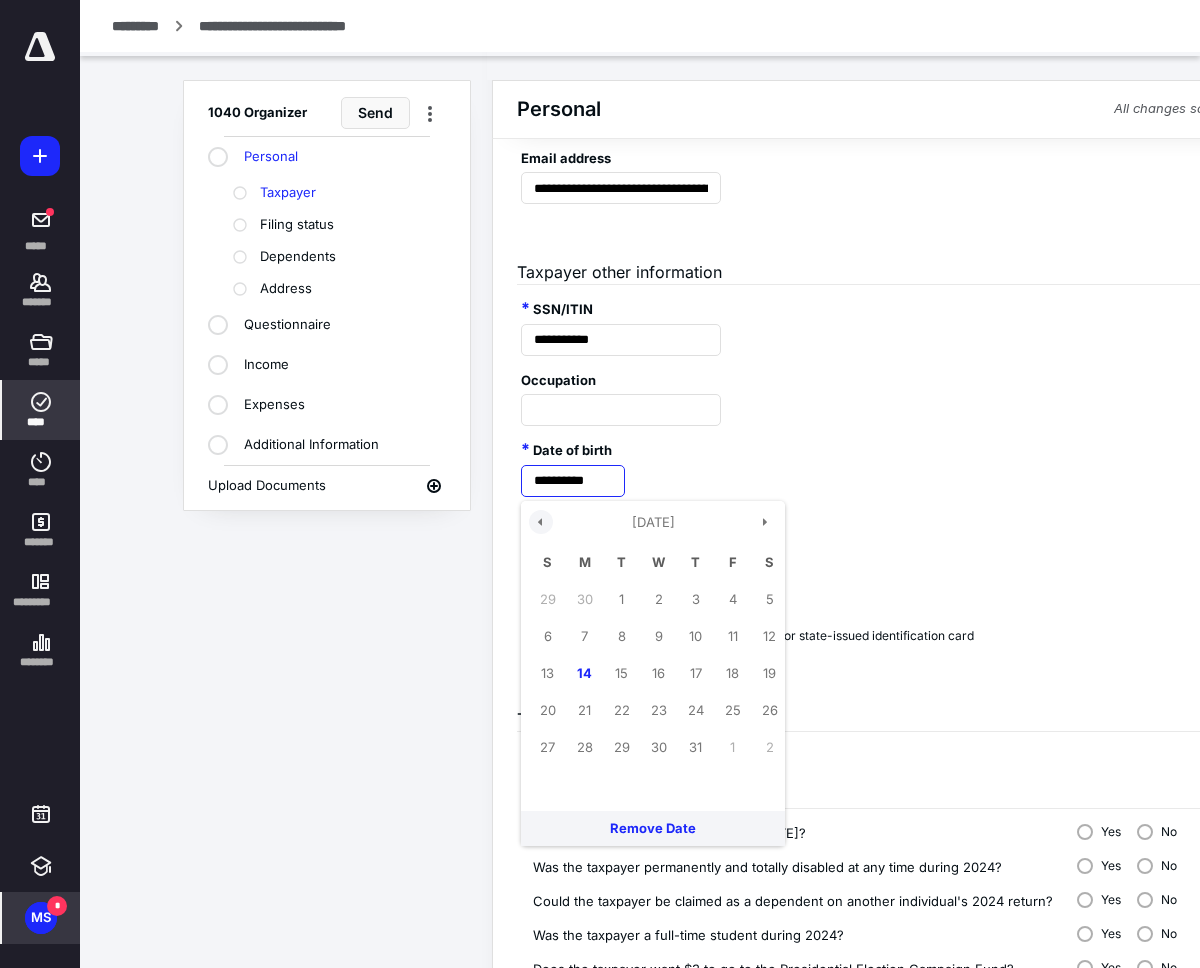 type on "**********" 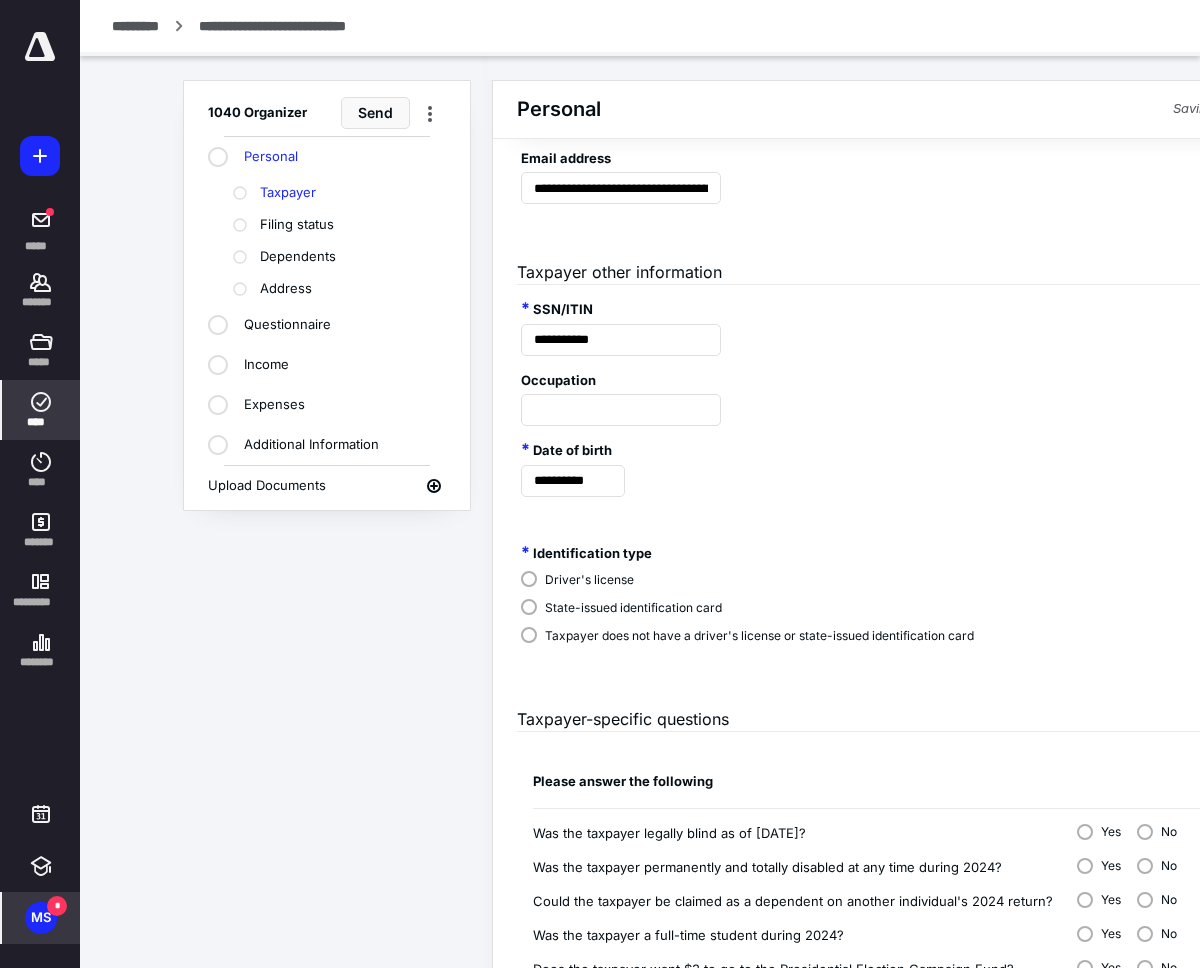 click on "Identification type Driver's license State-issued identification card Taxpayer does not have a driver's license or state-issued identification card" at bounding box center [872, 590] 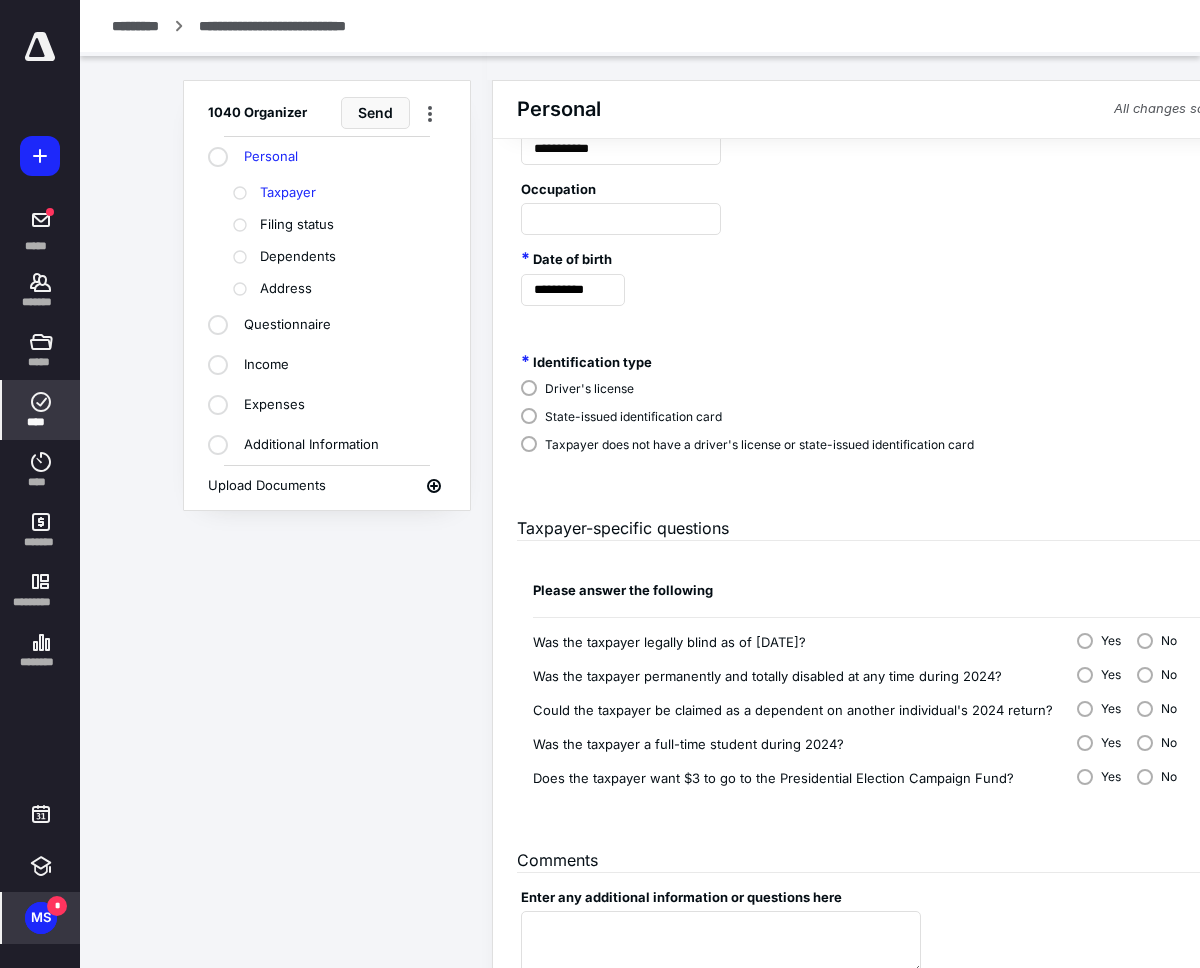 scroll, scrollTop: 725, scrollLeft: 1, axis: both 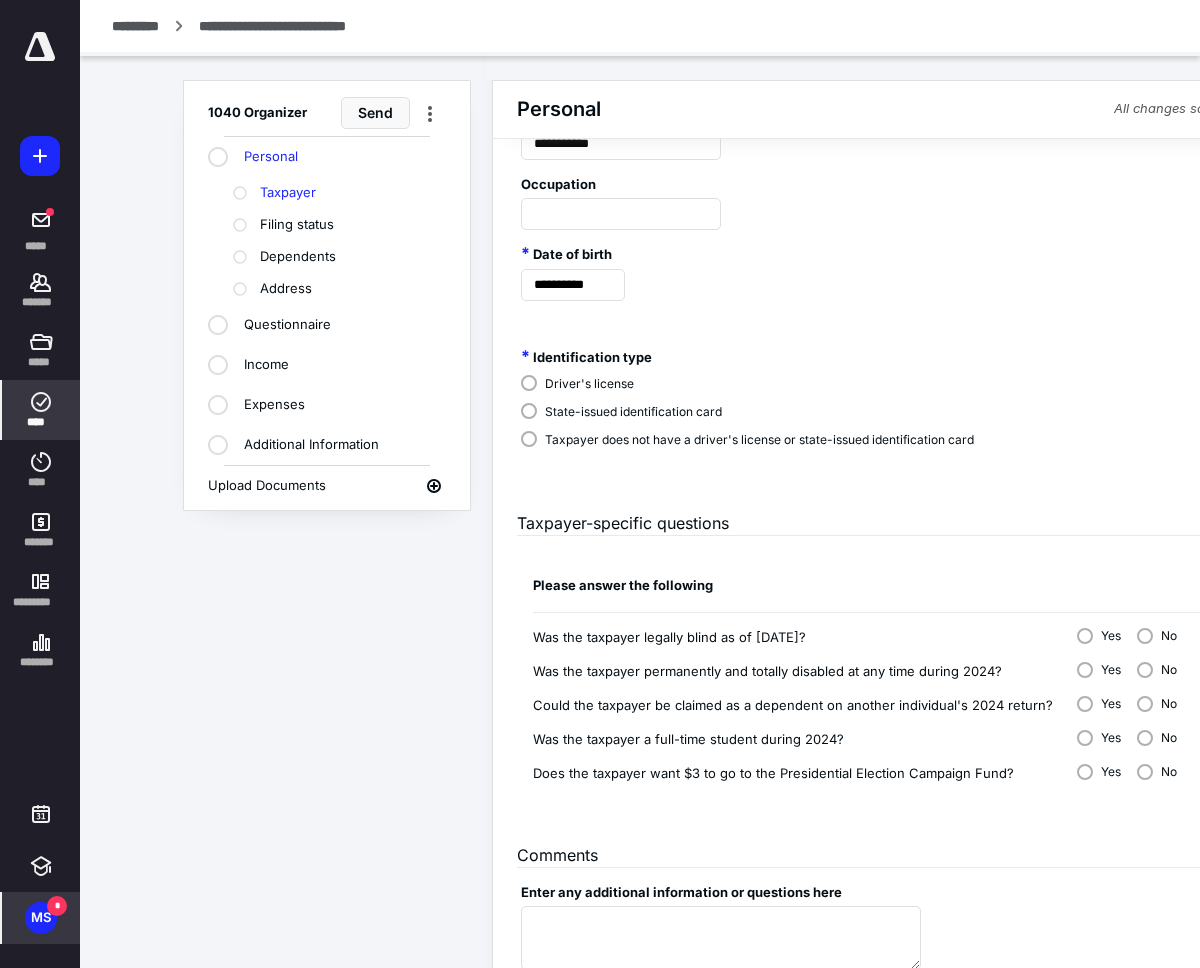 click on "Driver's license" at bounding box center (589, 384) 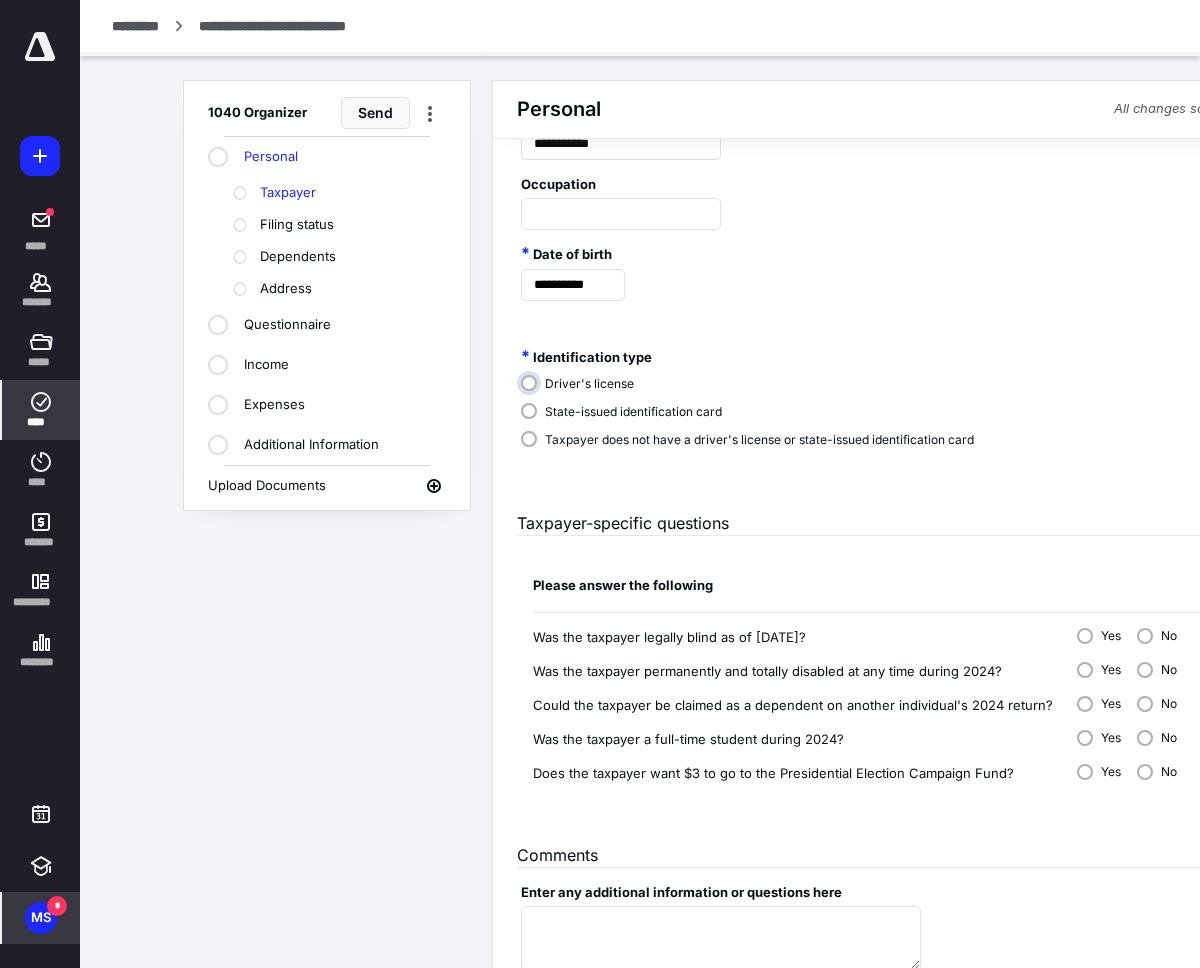 click on "Driver's license" at bounding box center (752, 391) 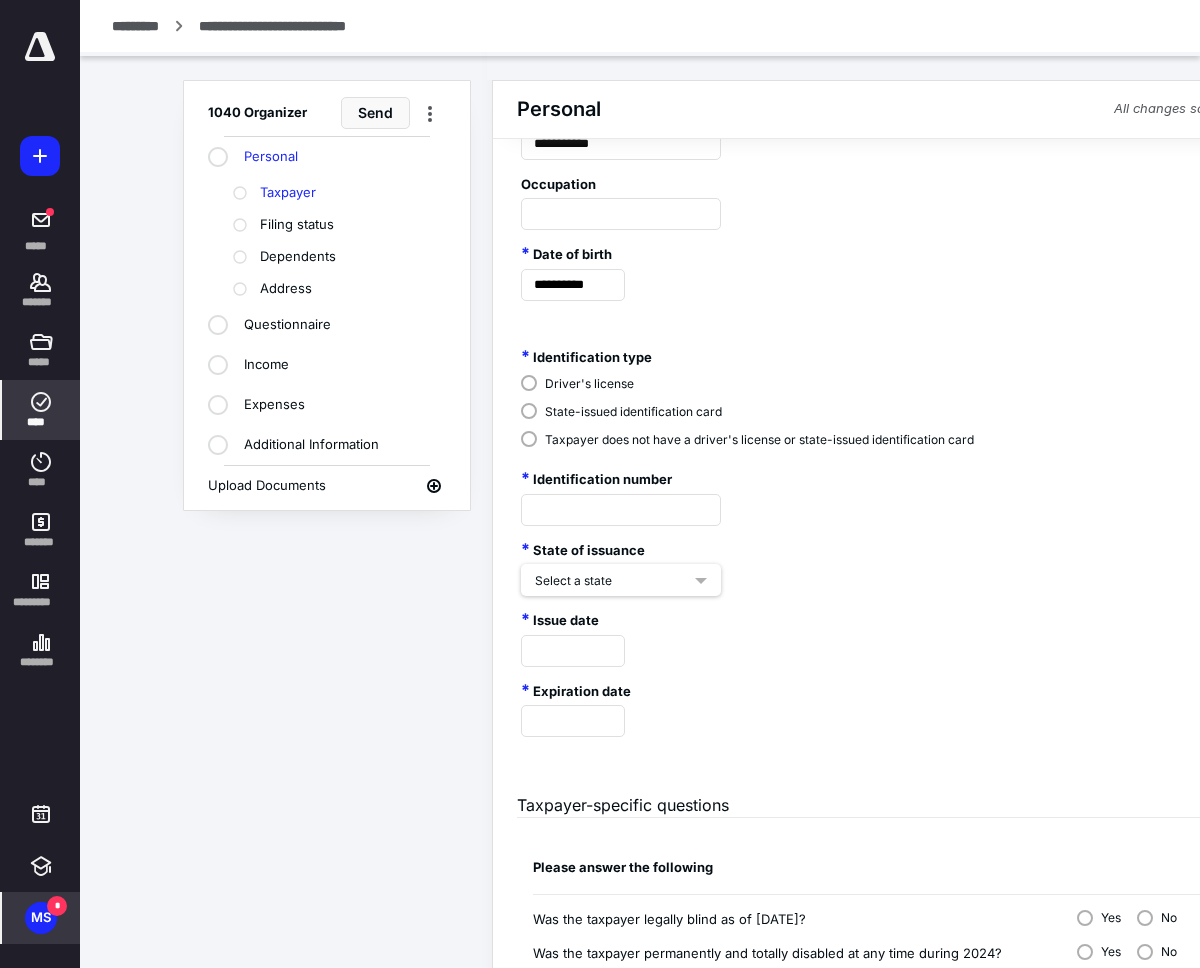 click on "State-issued identification card" at bounding box center [633, 412] 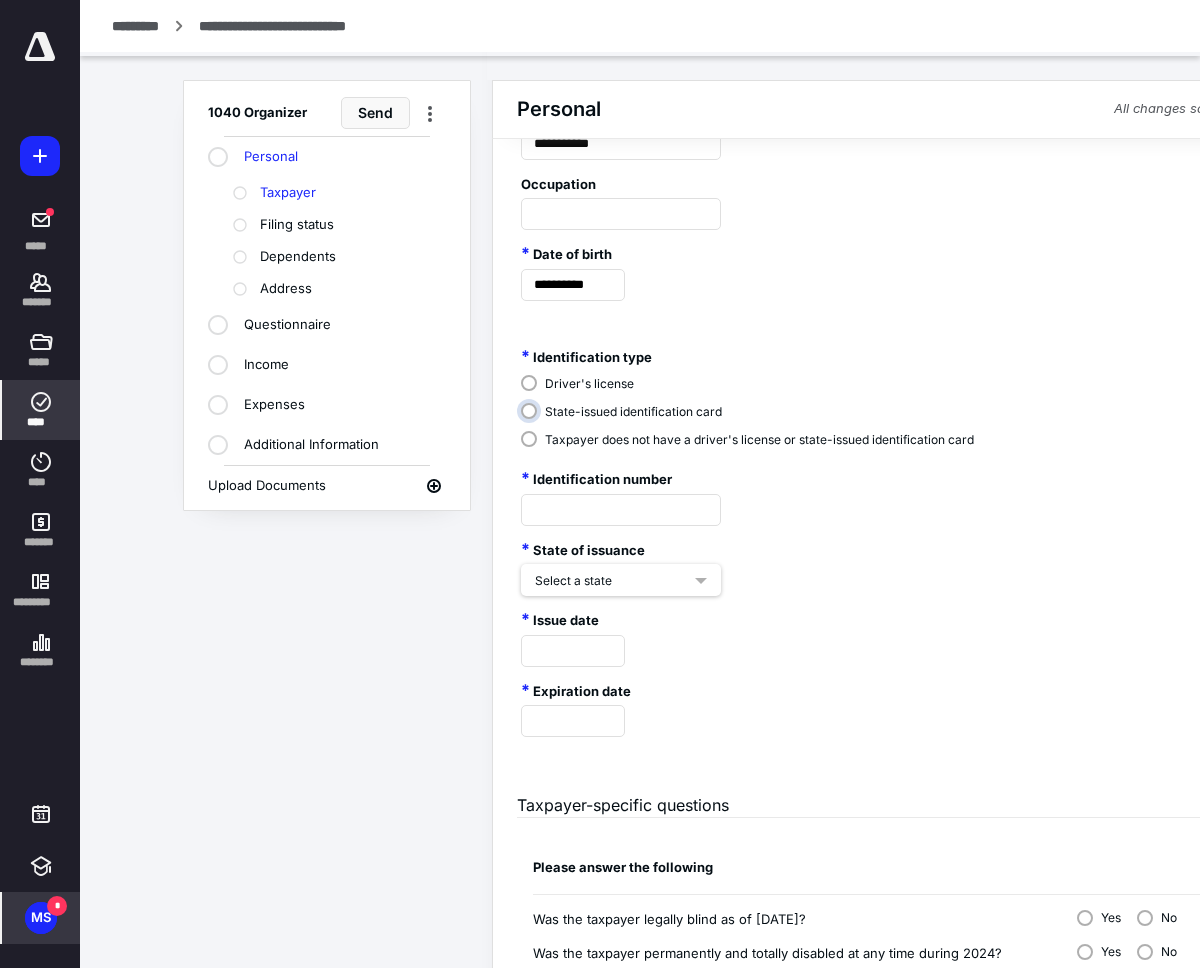 radio on "****" 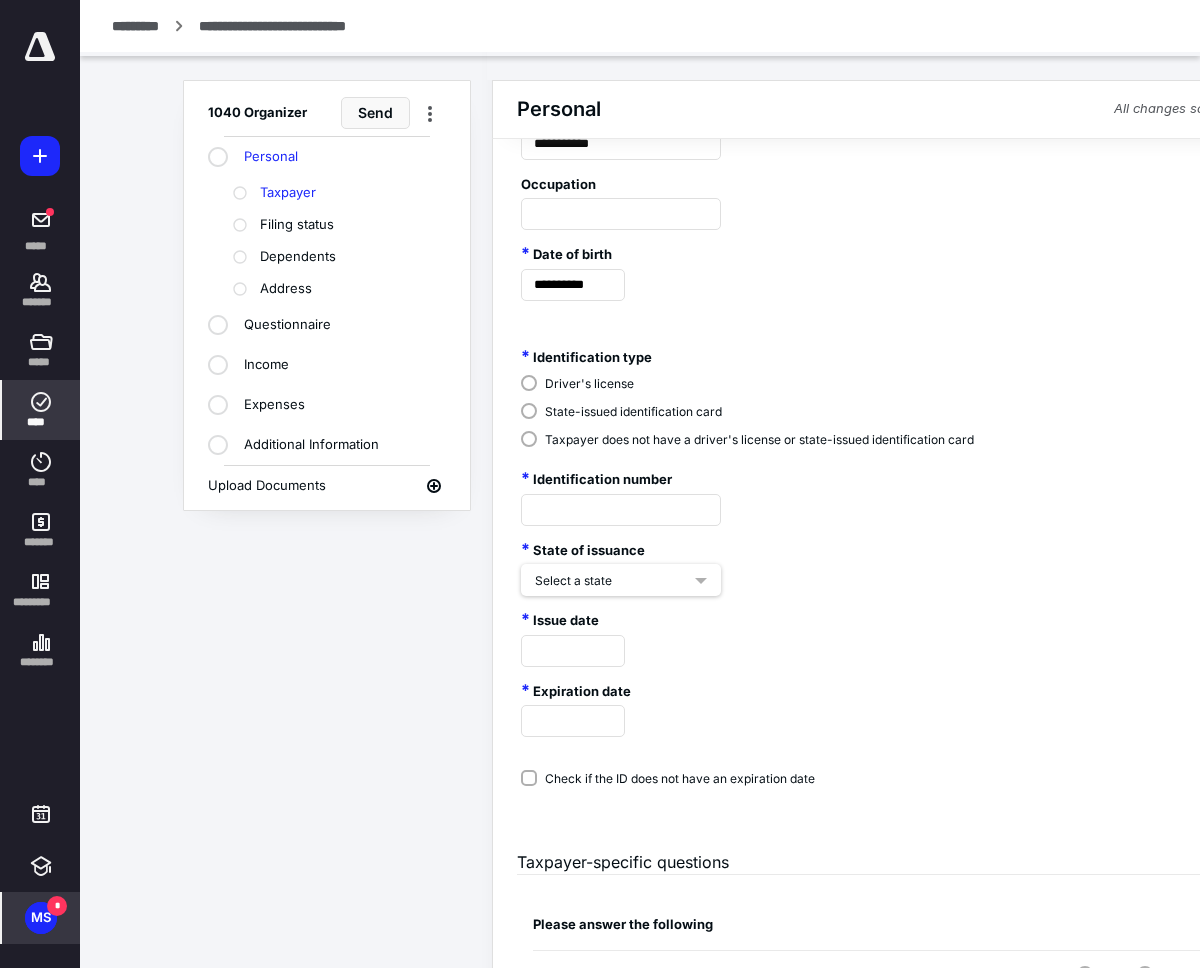 click on "Driver's license" at bounding box center (747, 382) 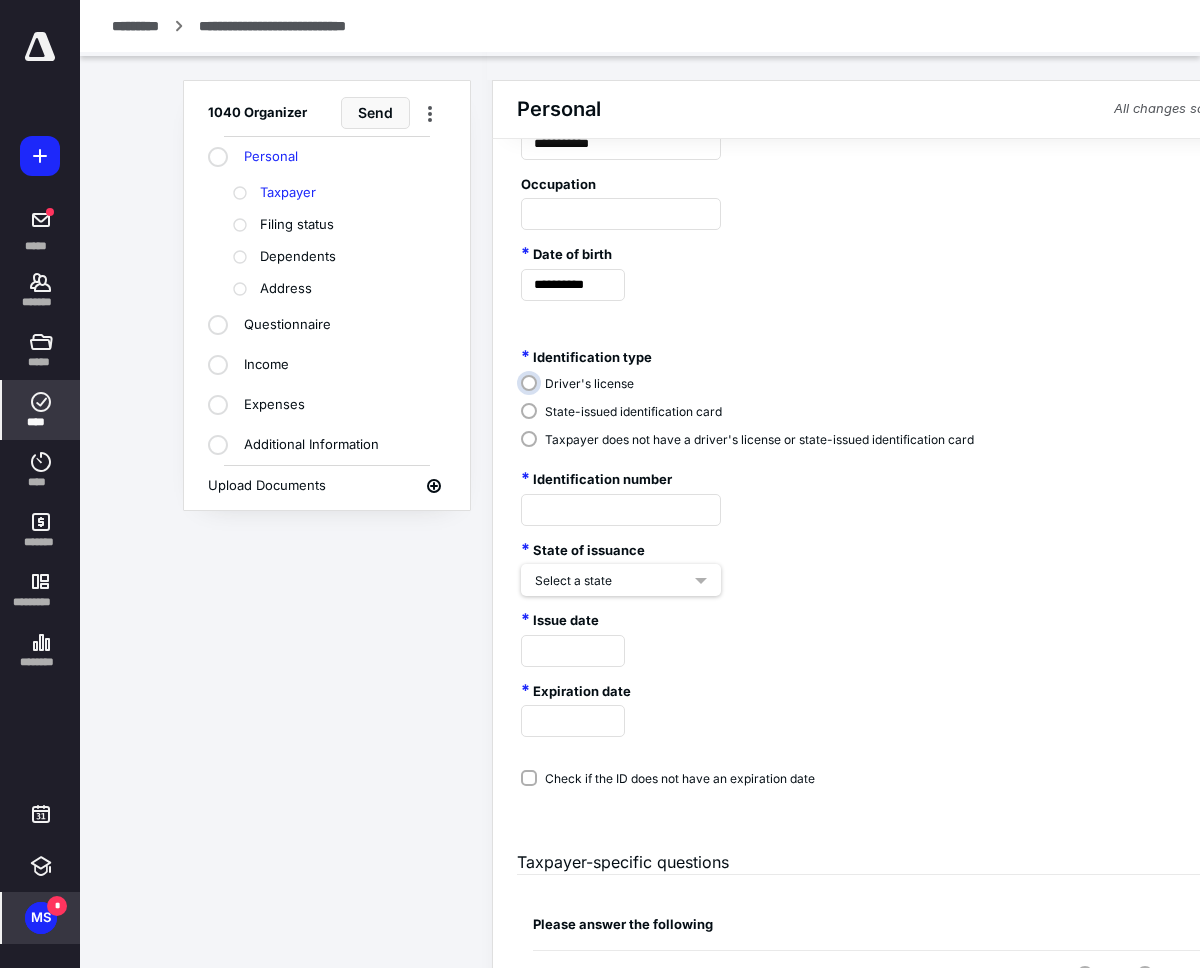 click on "Driver's license" at bounding box center (752, 391) 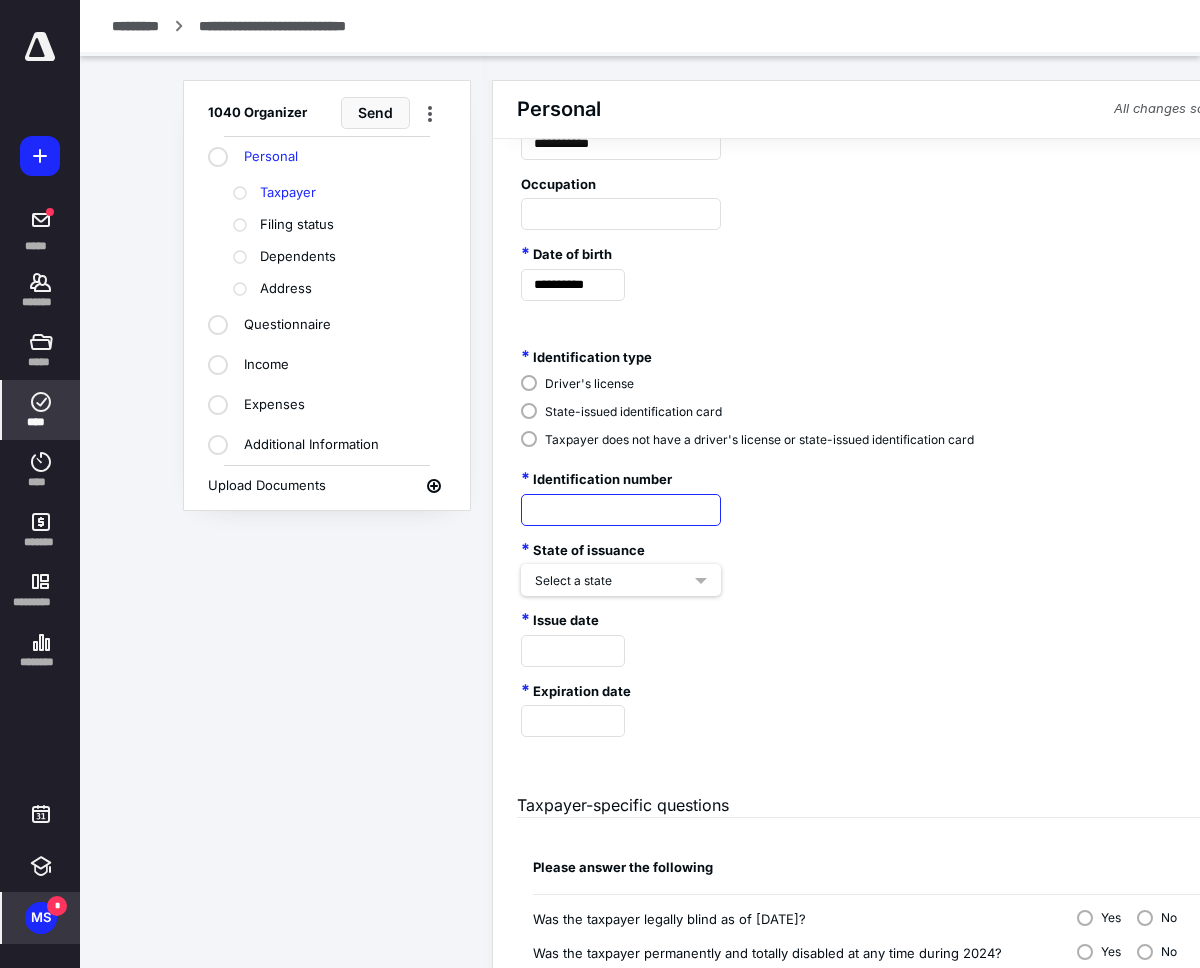 click at bounding box center [621, 510] 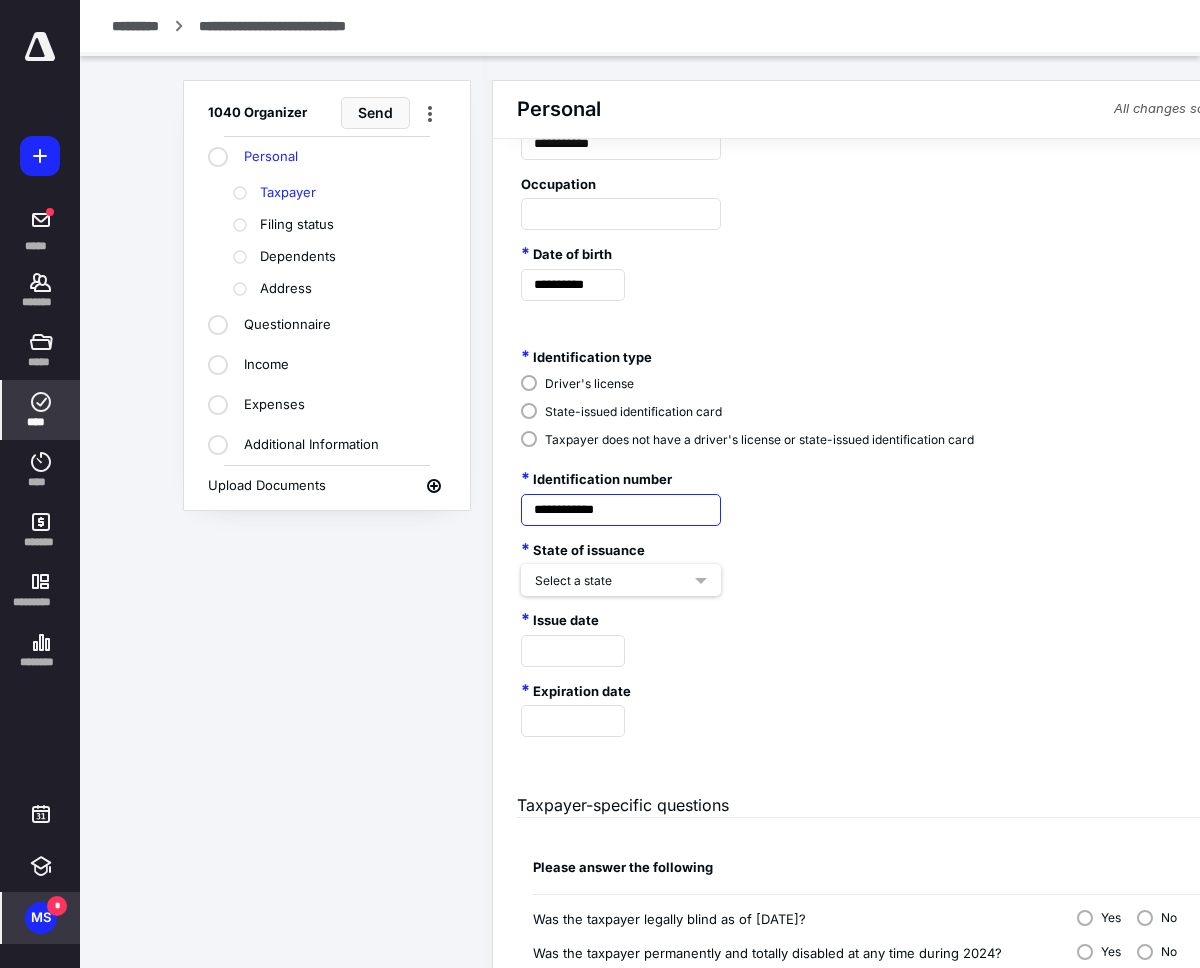 type on "**********" 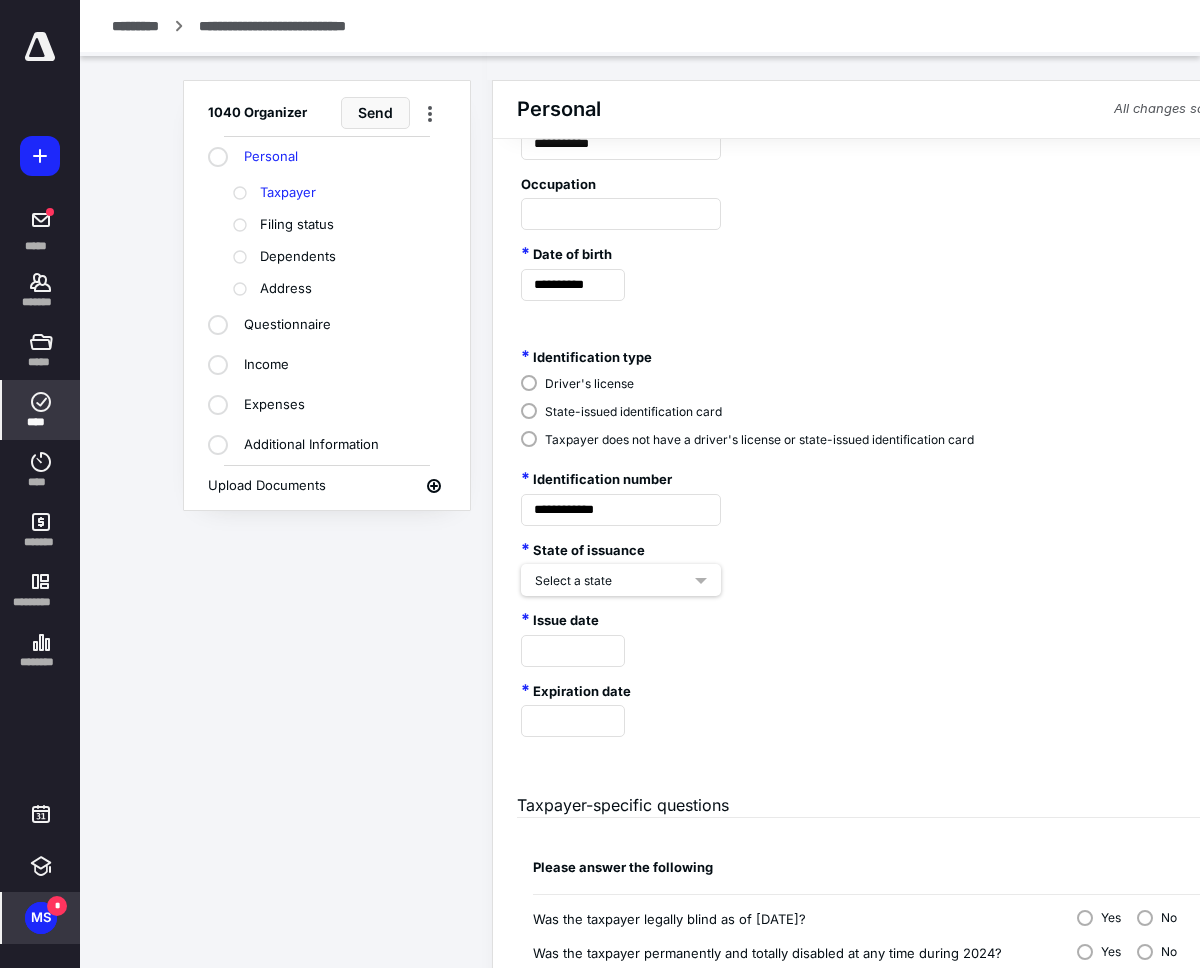 click on "Select a state" at bounding box center [613, 581] 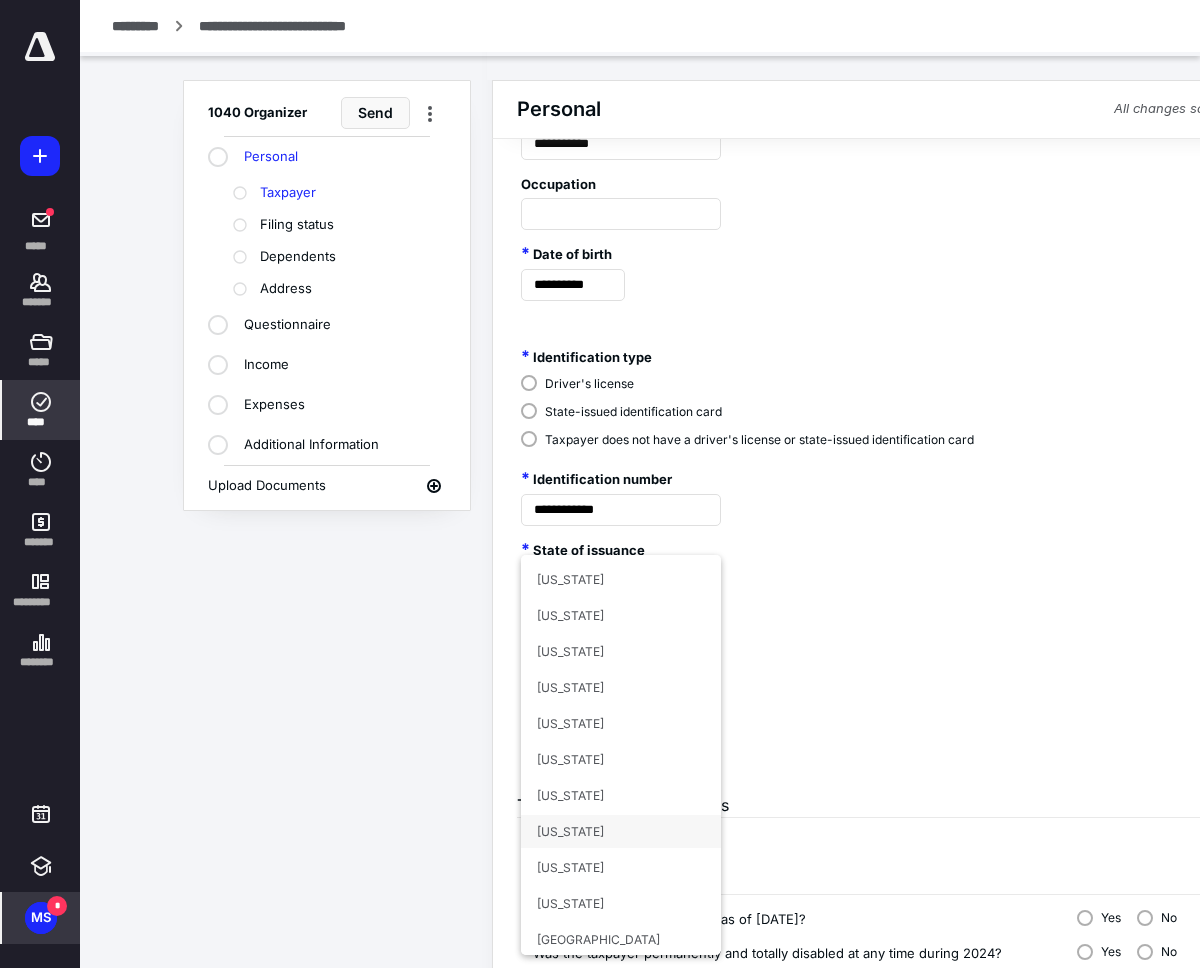 scroll, scrollTop: 1608, scrollLeft: 0, axis: vertical 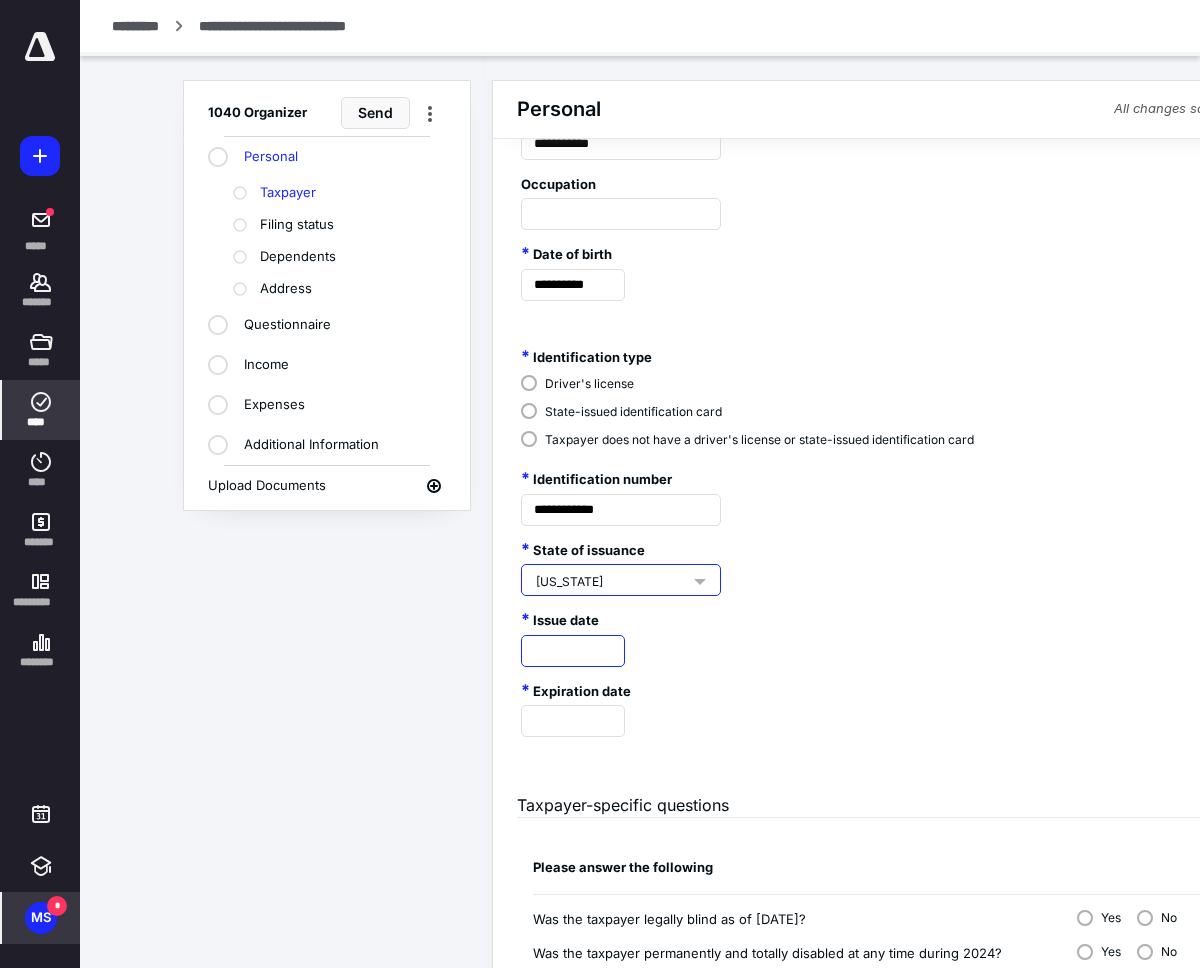 click at bounding box center [573, 651] 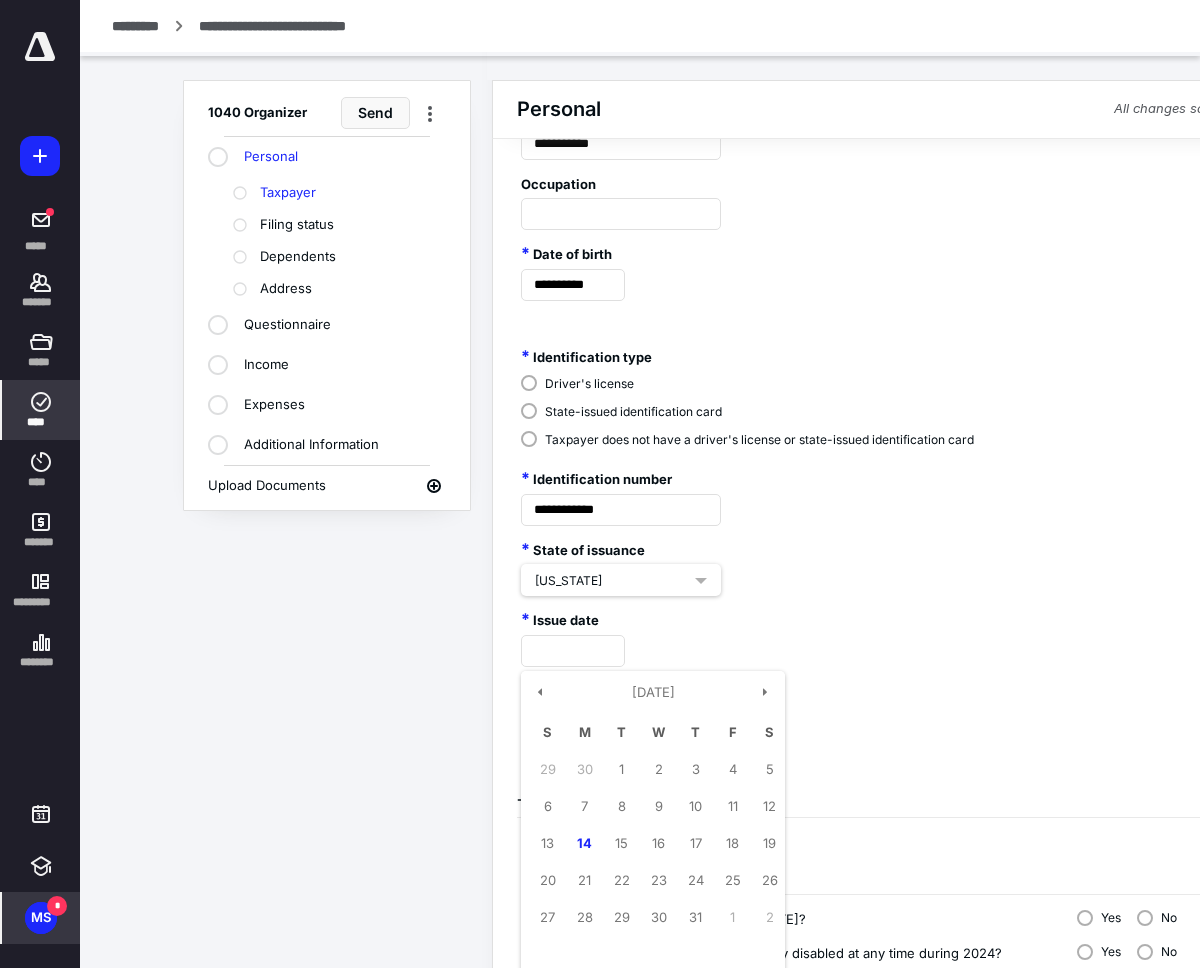 click on "State of issuance [US_STATE]" at bounding box center (872, 561) 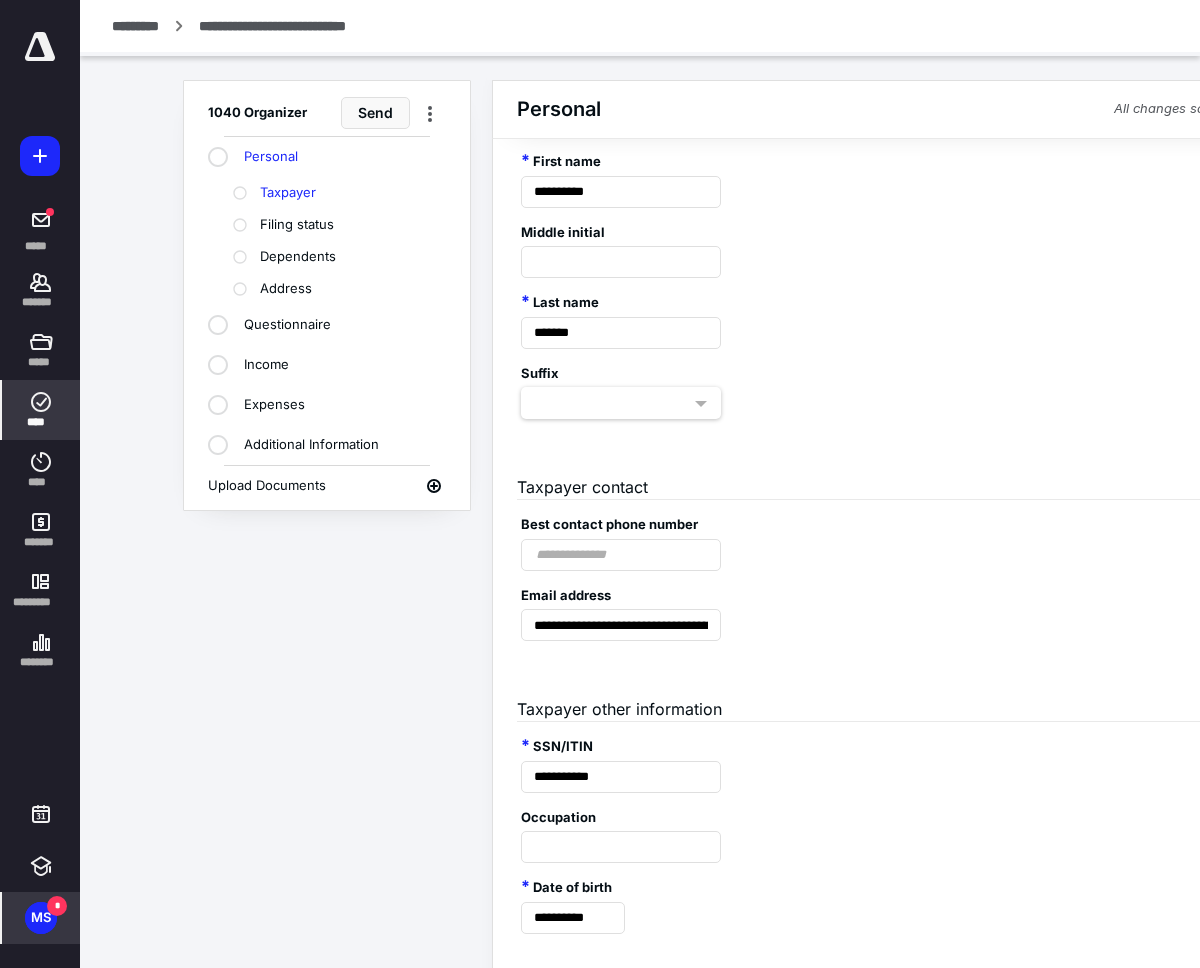 scroll, scrollTop: 0, scrollLeft: 1, axis: horizontal 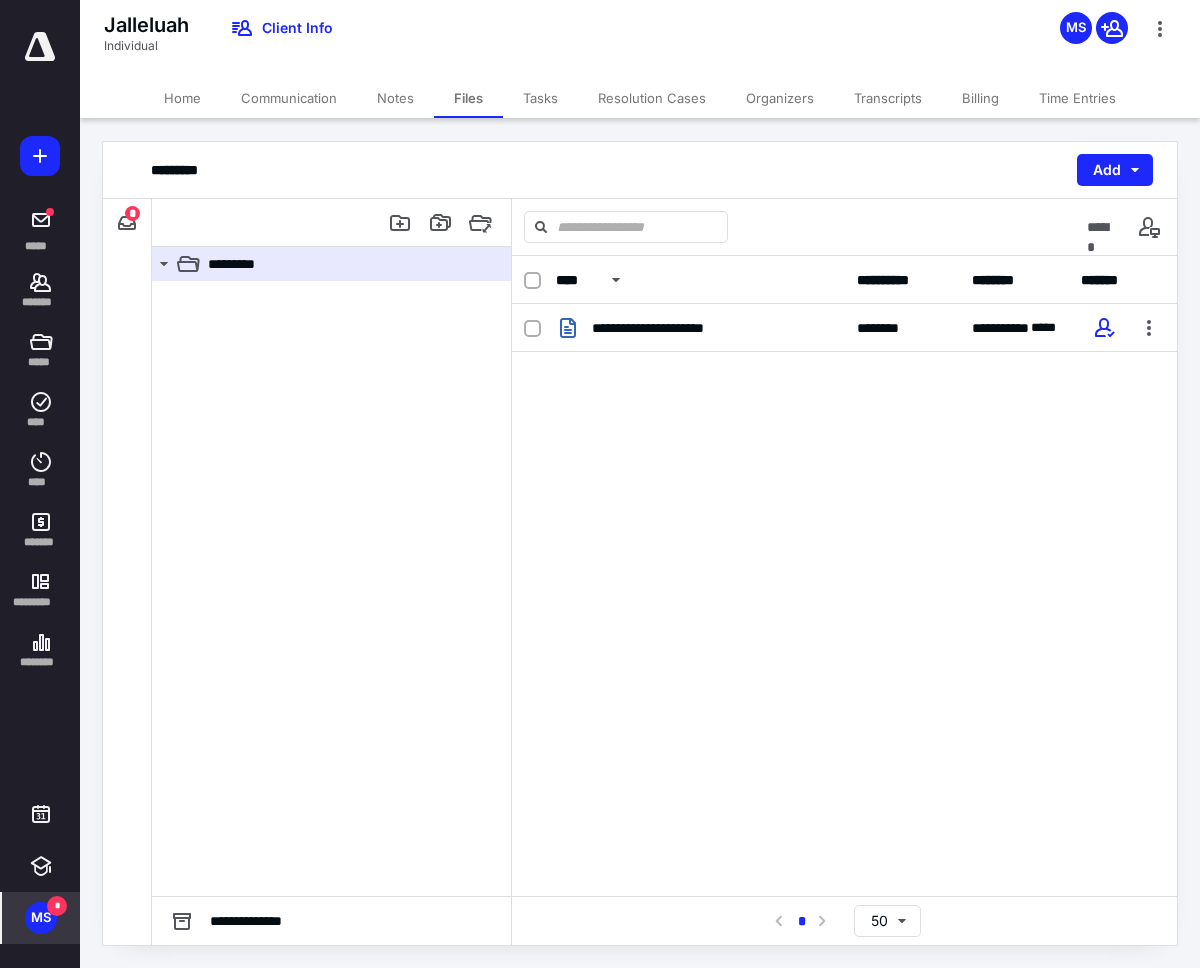 click 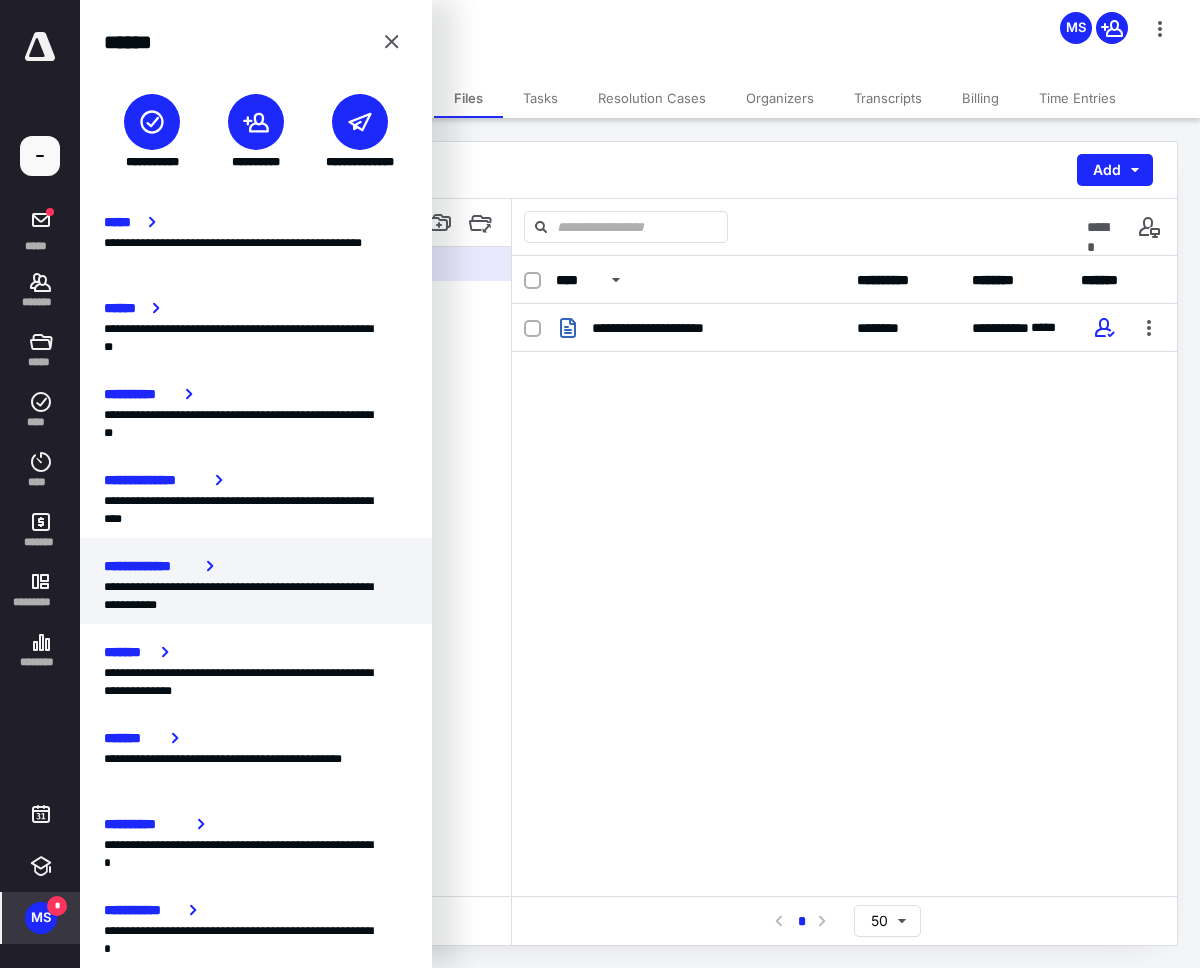 click on "**********" at bounding box center [256, 596] 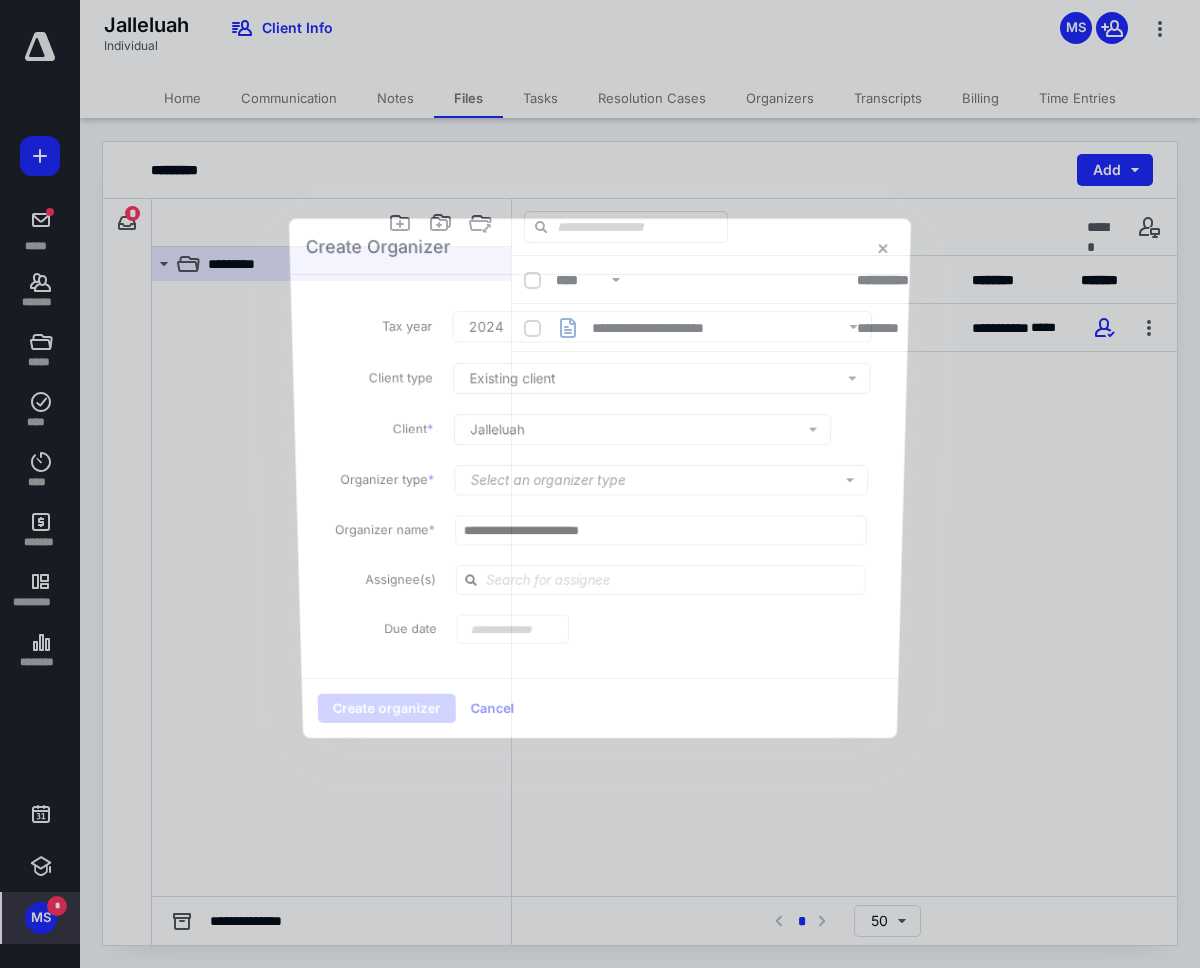 type on "**********" 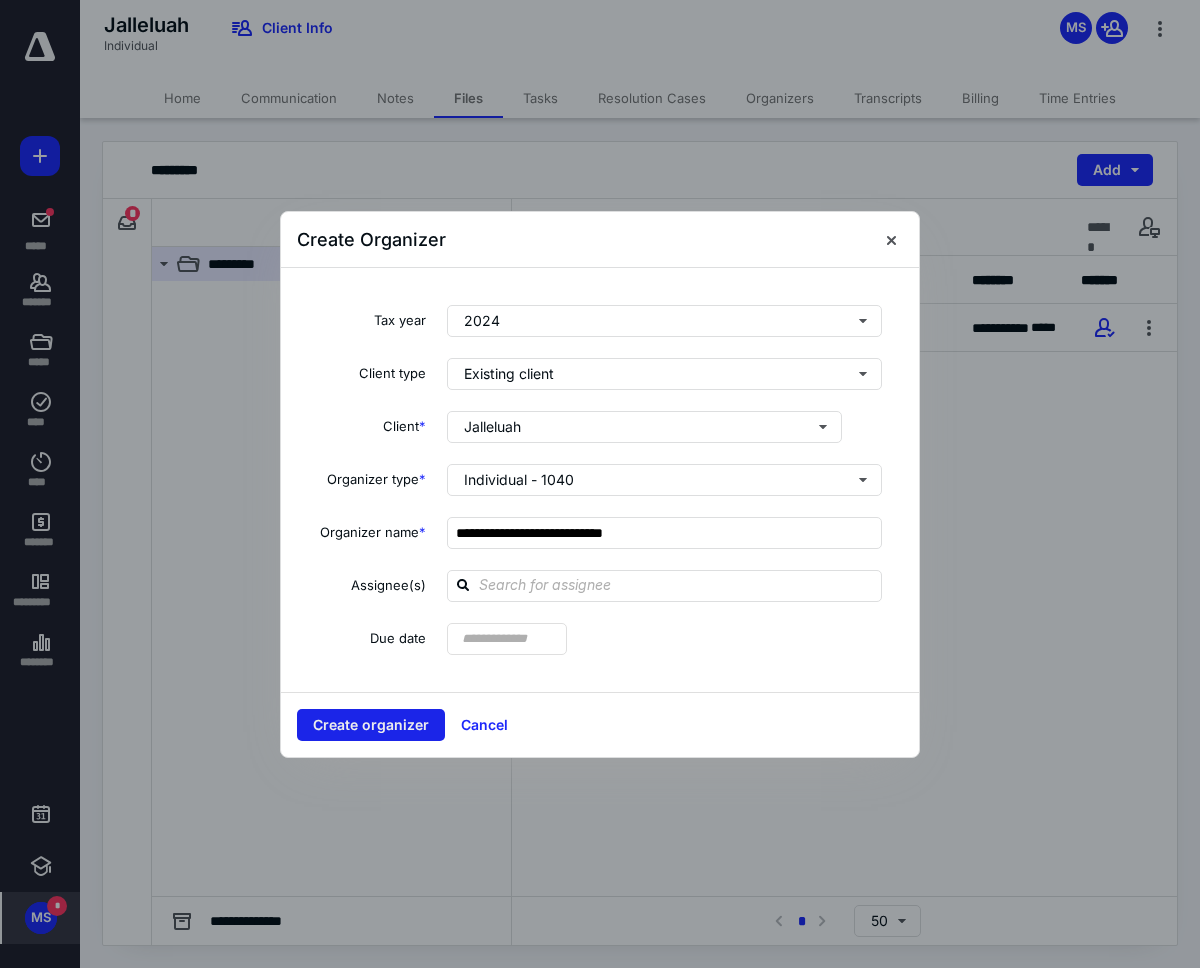 click on "Create organizer" at bounding box center (371, 725) 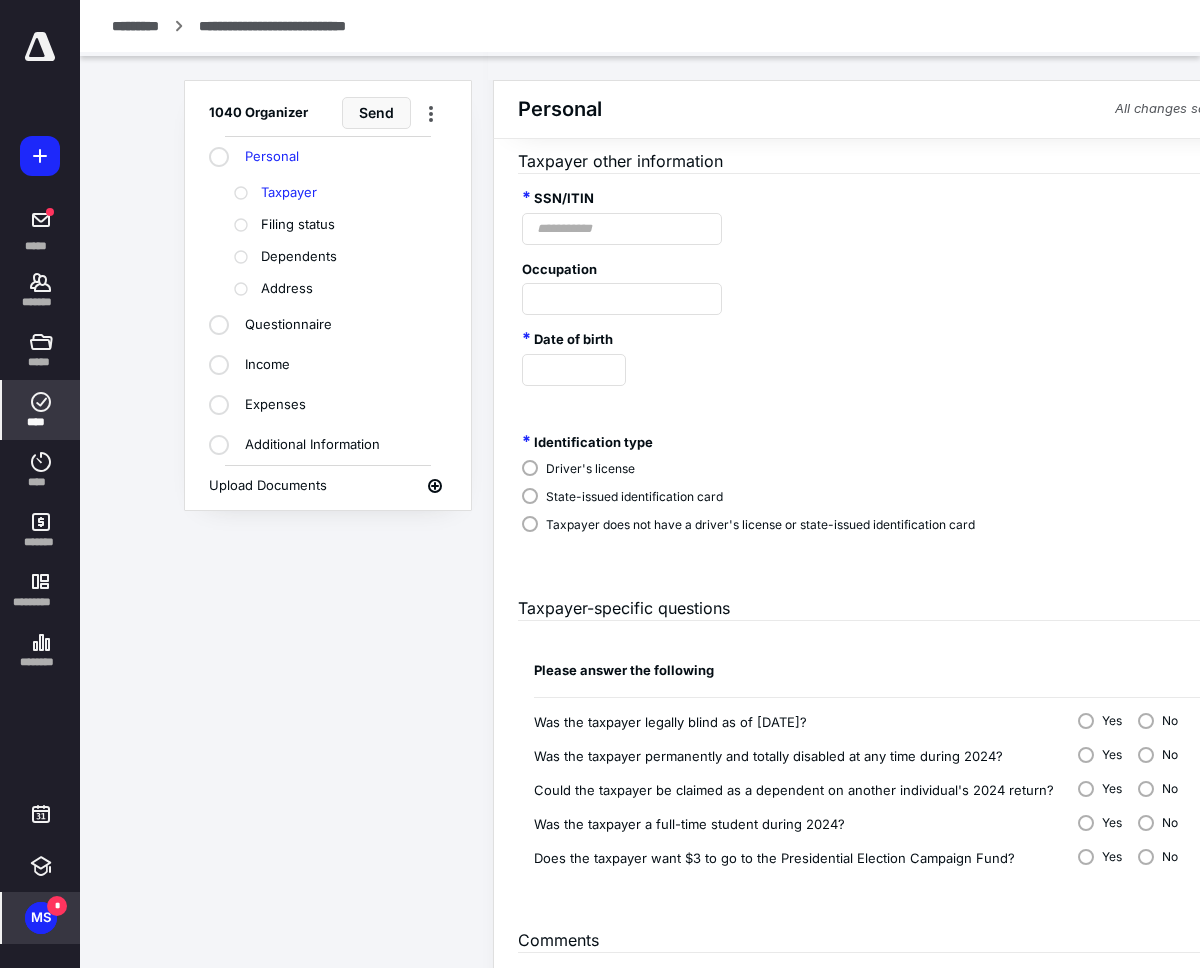 scroll, scrollTop: 873, scrollLeft: 0, axis: vertical 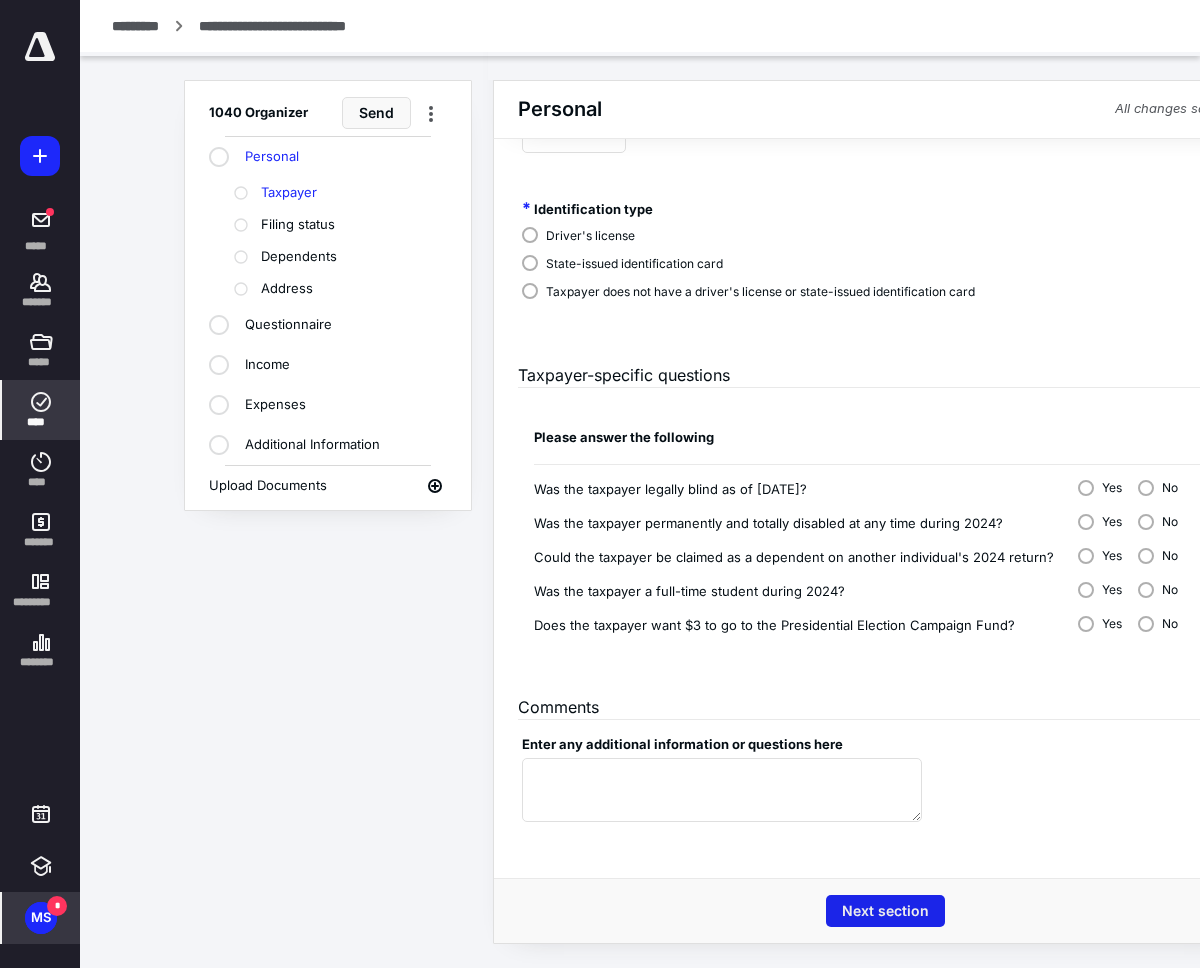 click on "Next section" at bounding box center [885, 911] 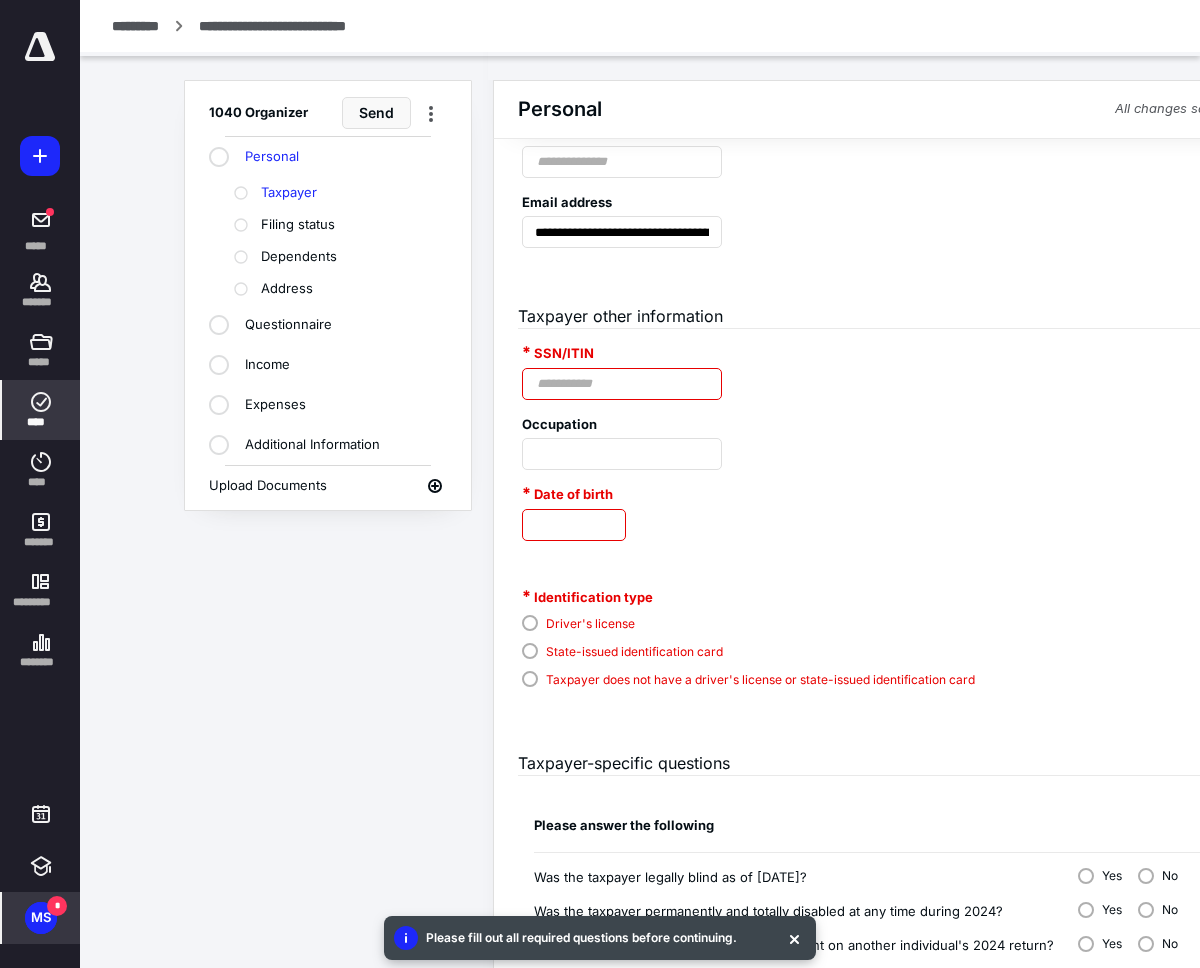 scroll, scrollTop: 466, scrollLeft: 0, axis: vertical 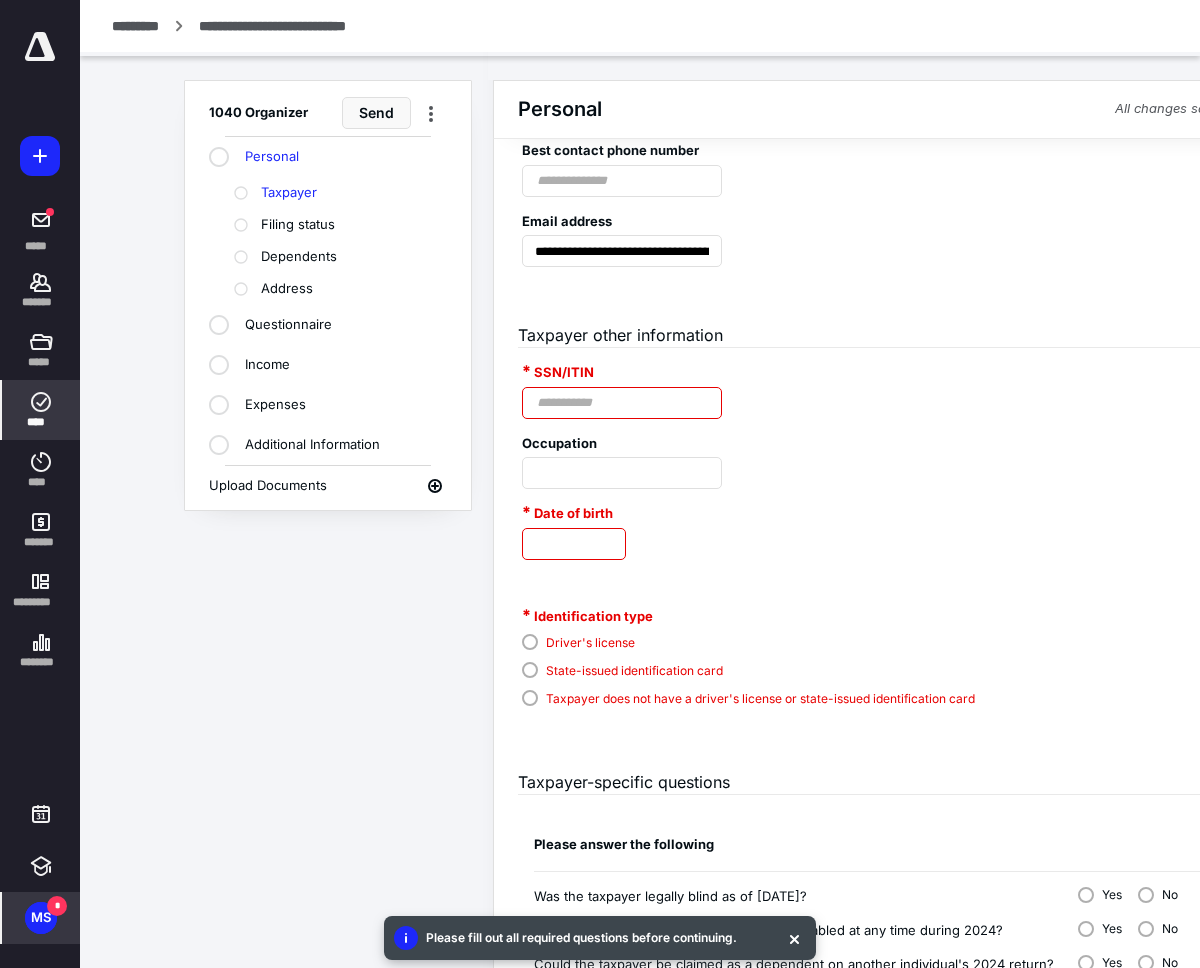 click at bounding box center [622, 403] 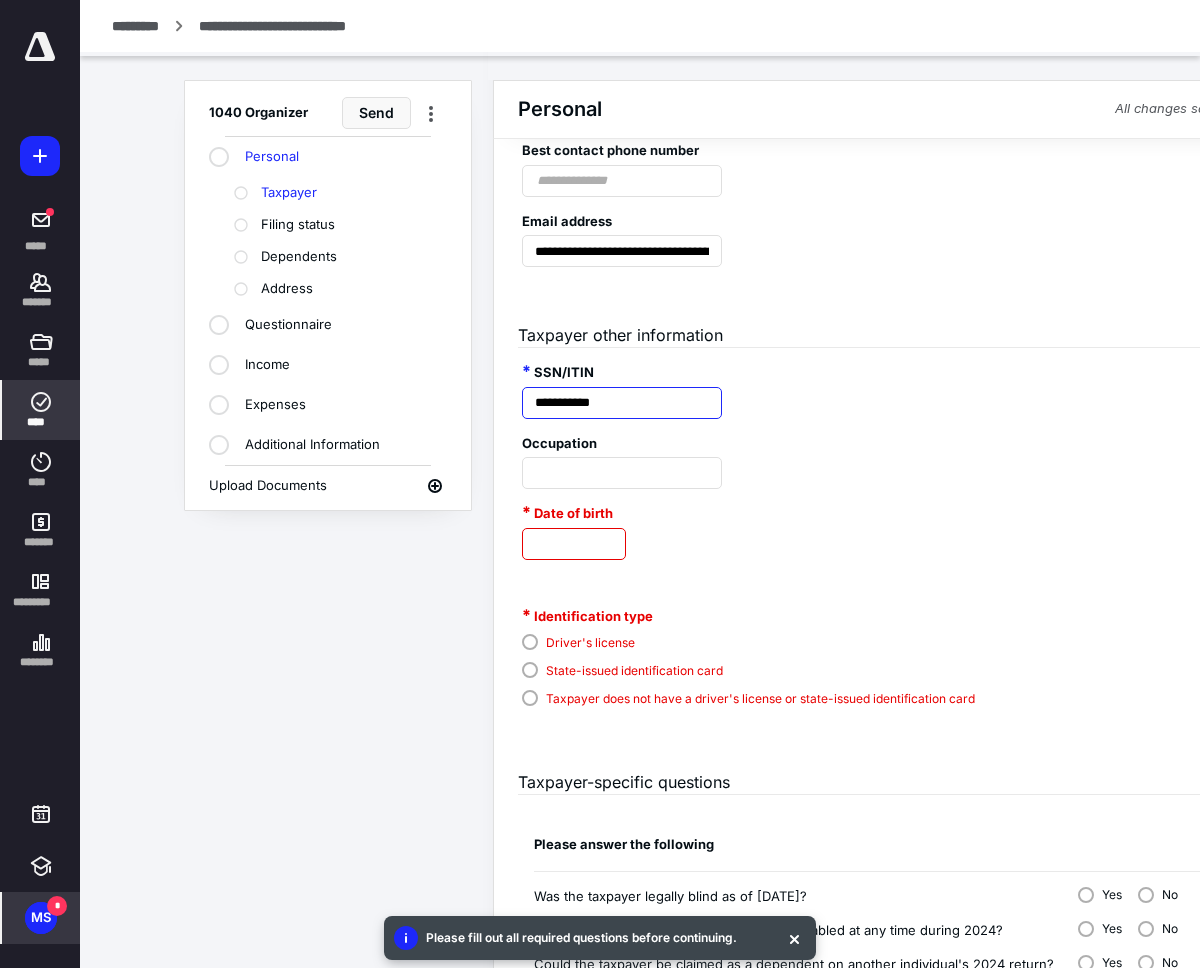 type on "**********" 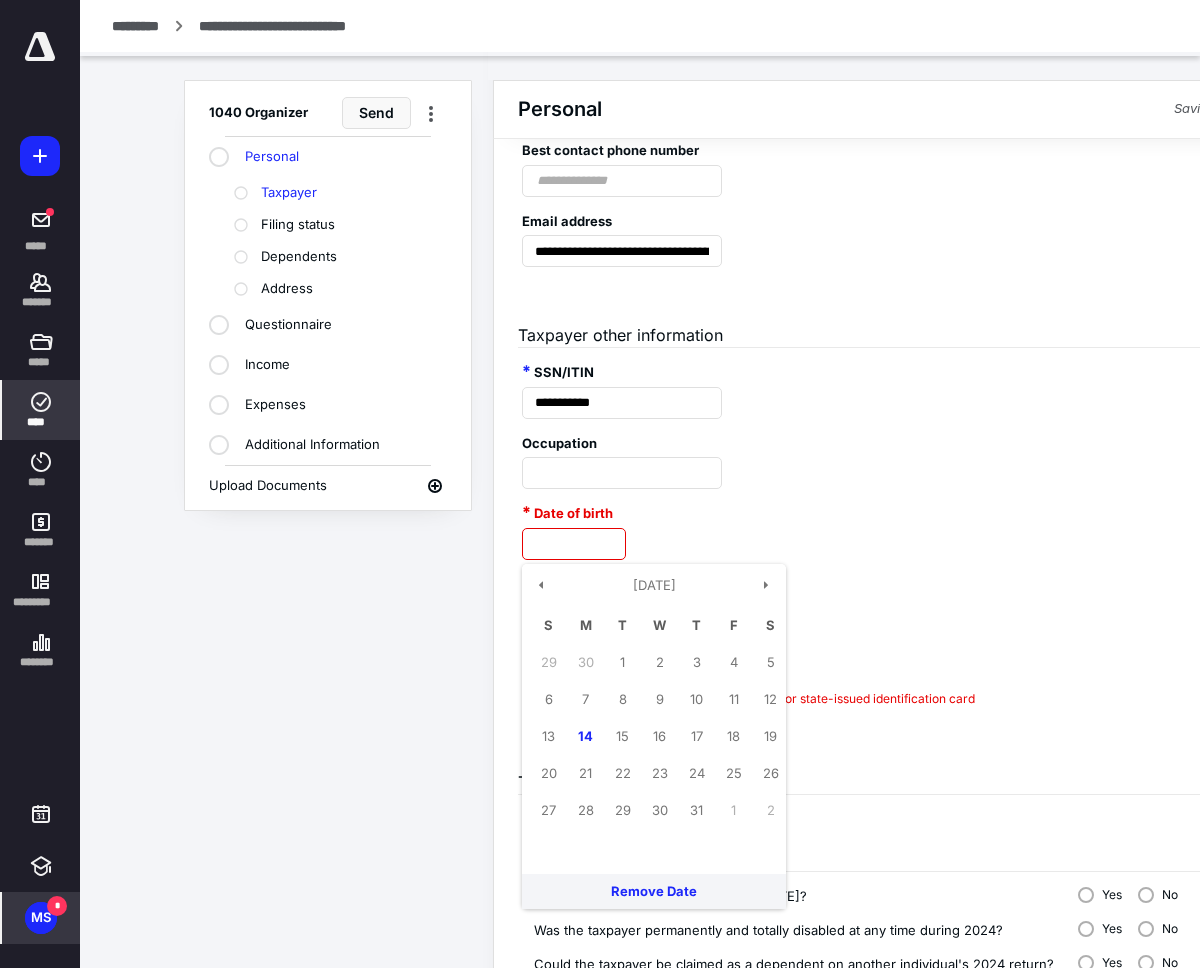 click at bounding box center (574, 544) 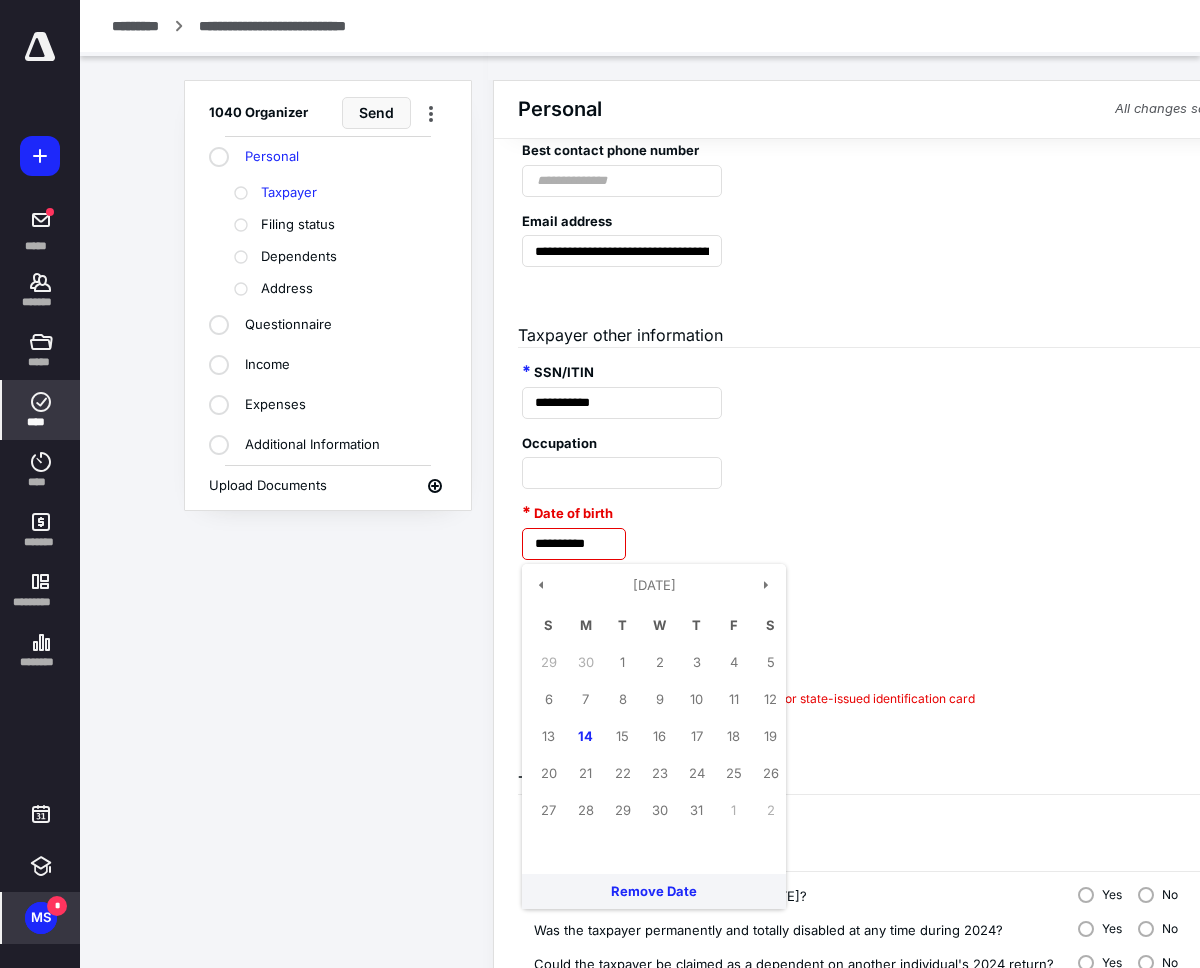 type on "**********" 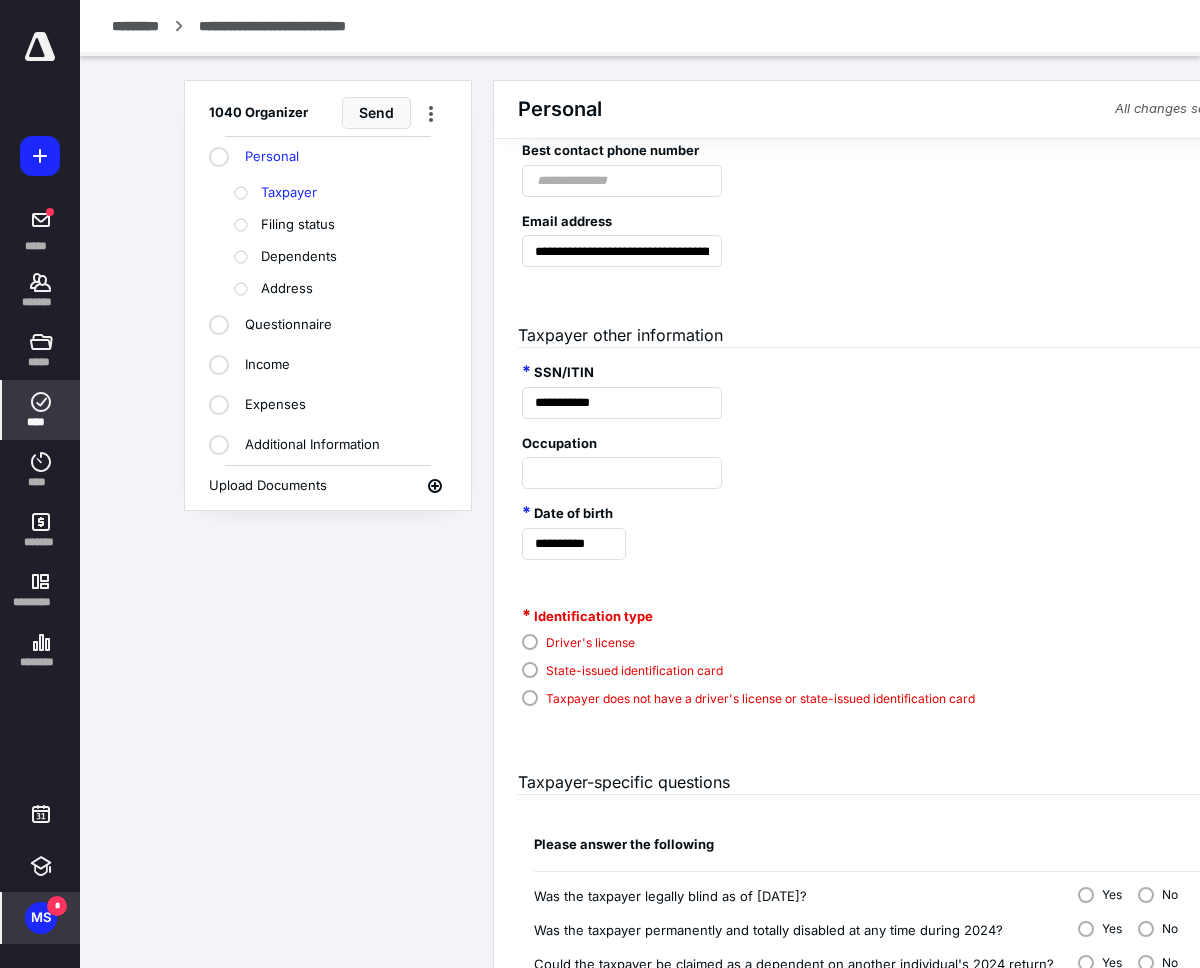 click on "Driver's license" at bounding box center (590, 643) 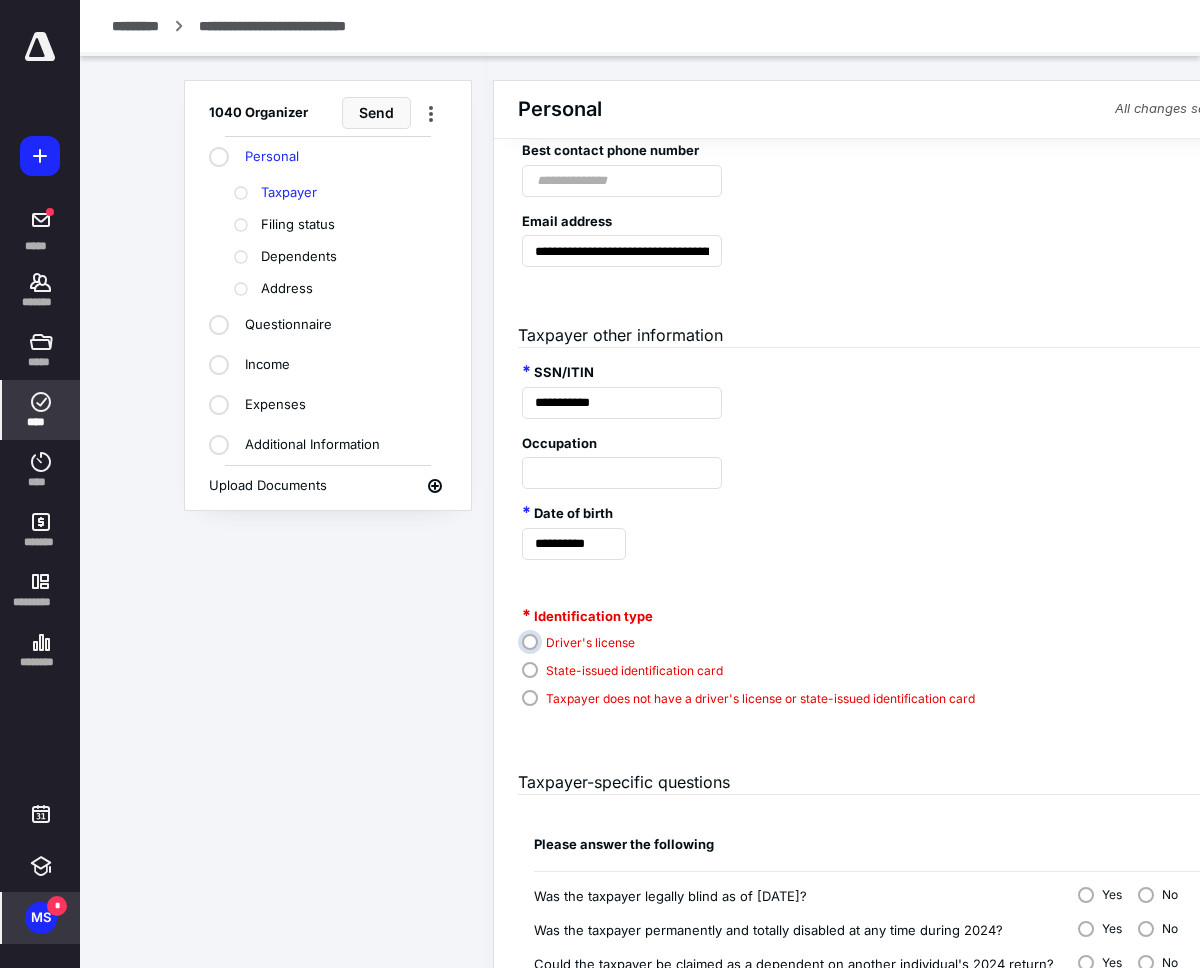 click on "Driver's license" at bounding box center (753, 650) 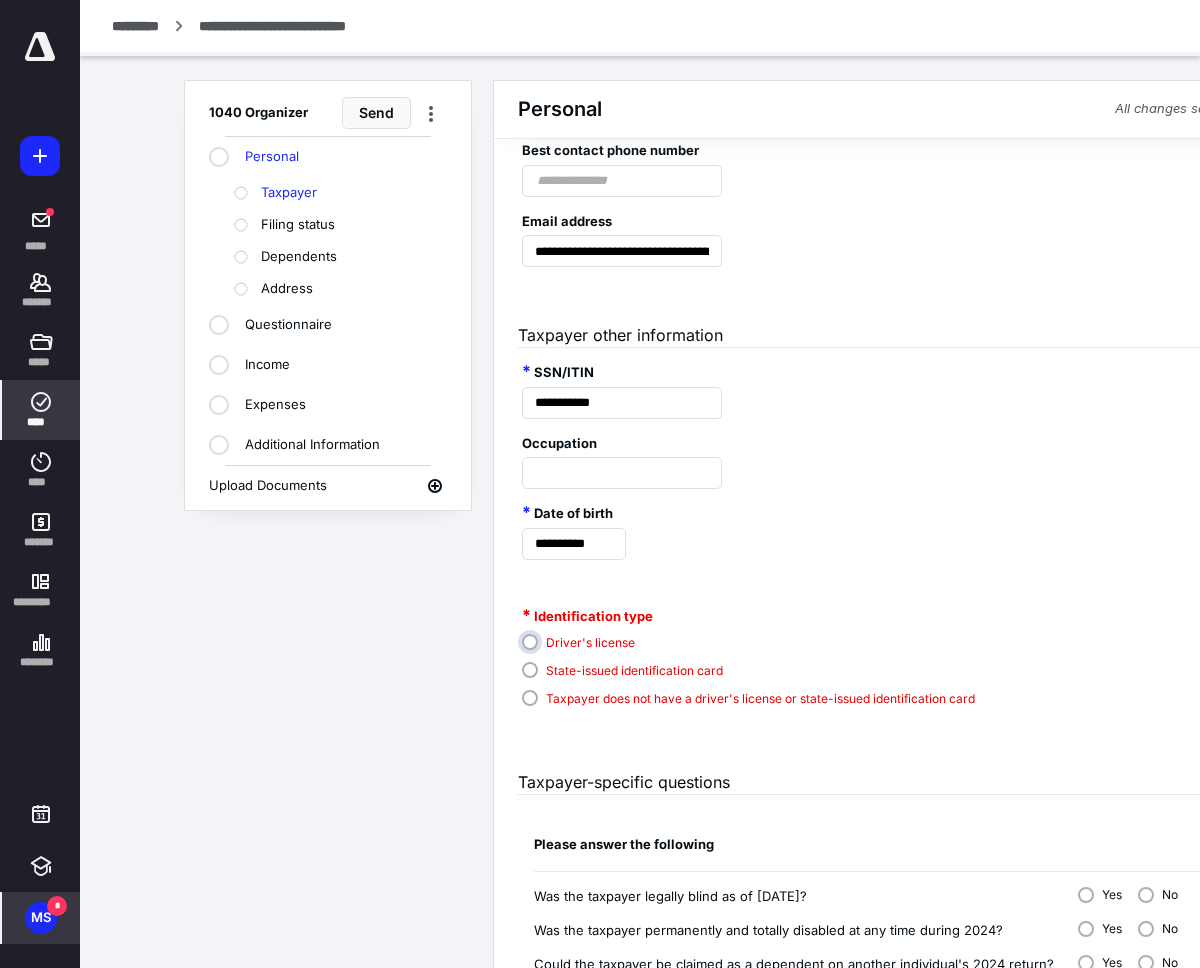 radio on "****" 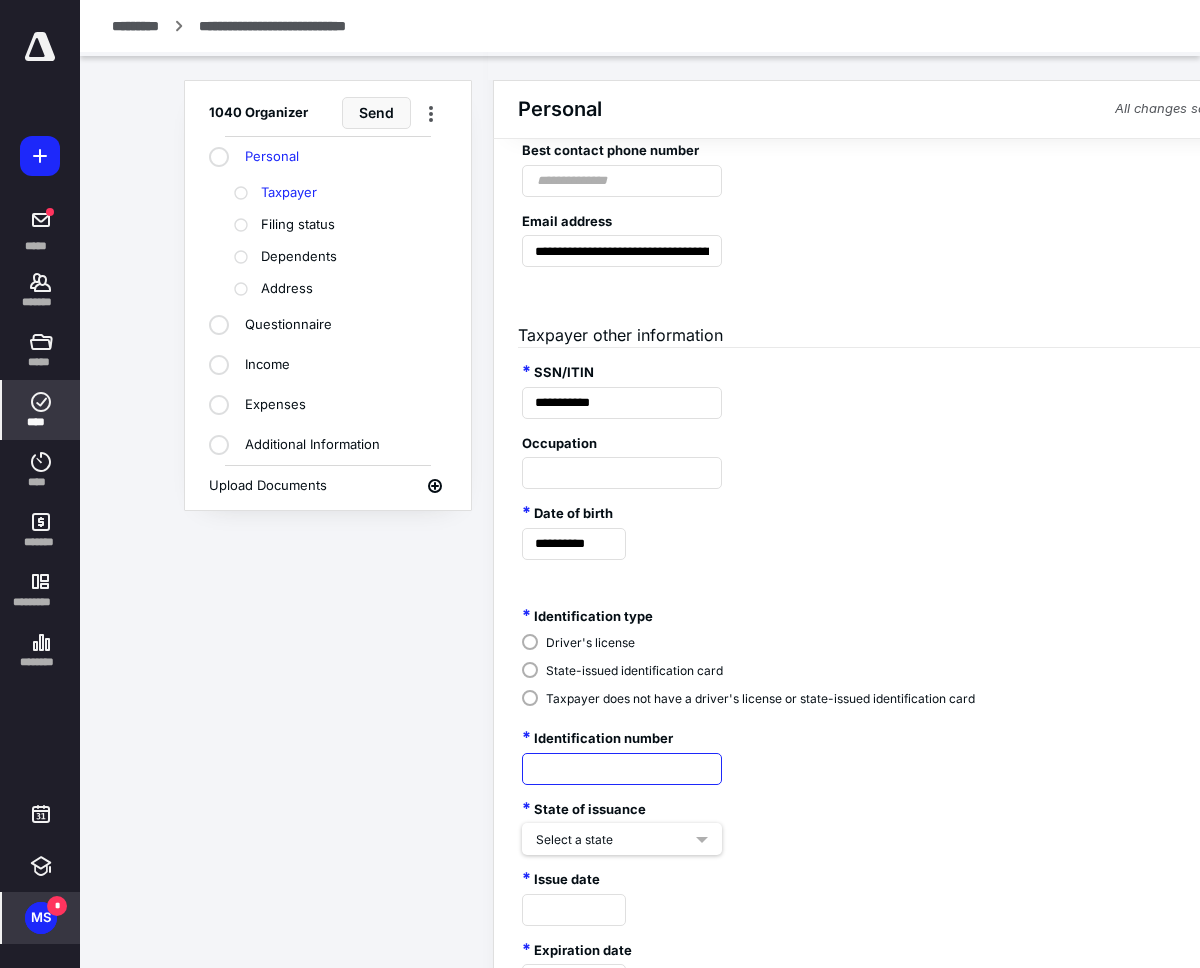 click at bounding box center [622, 769] 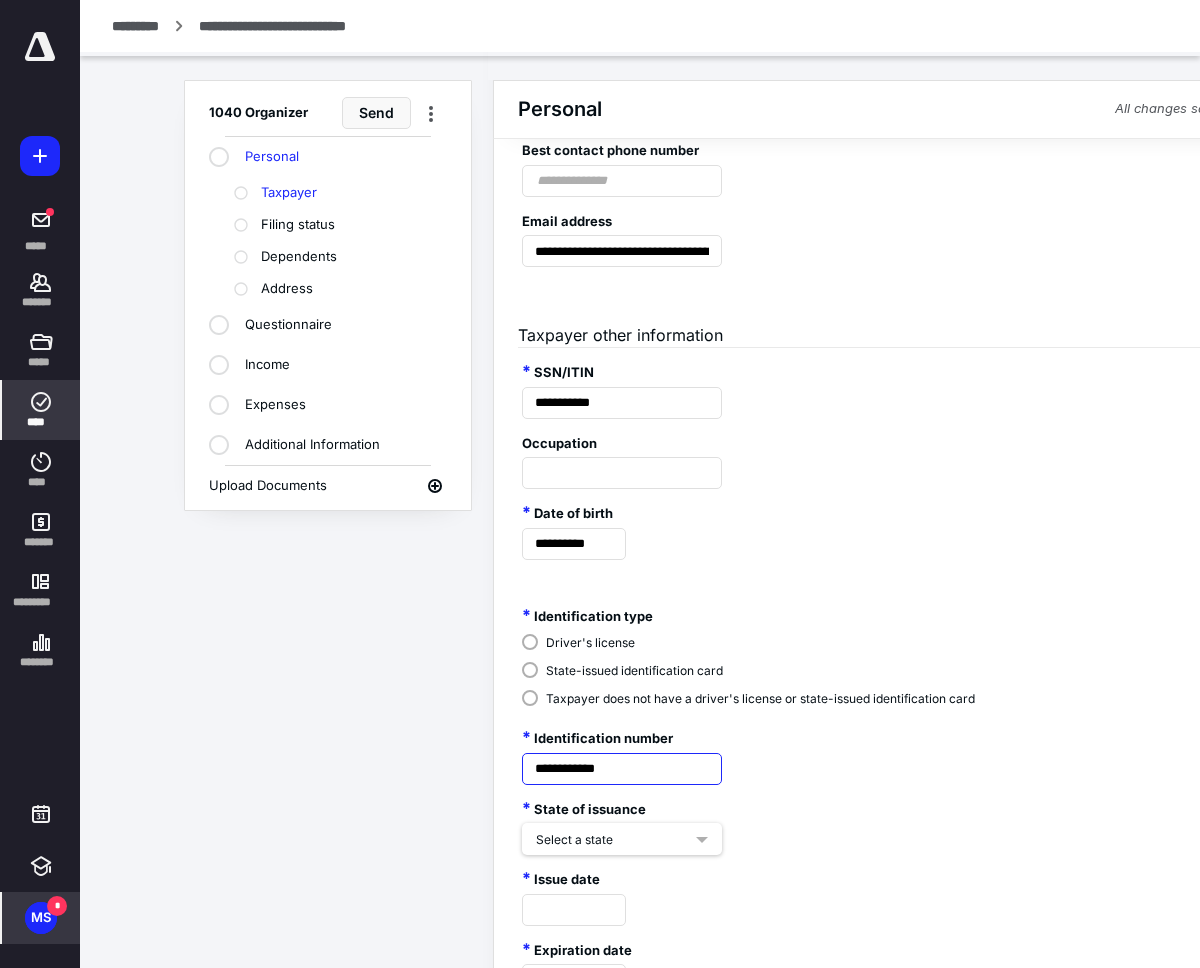 type on "**********" 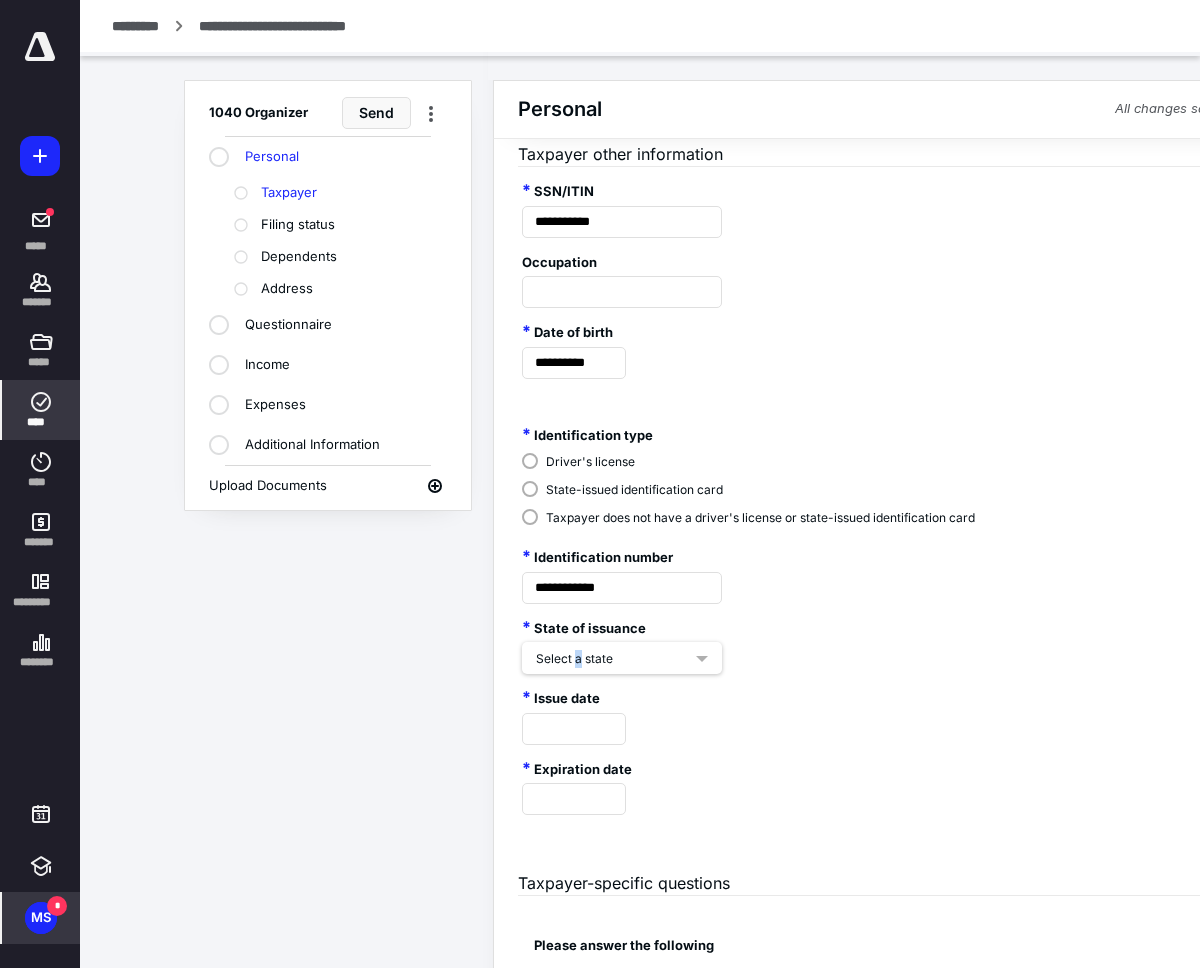 scroll, scrollTop: 649, scrollLeft: 0, axis: vertical 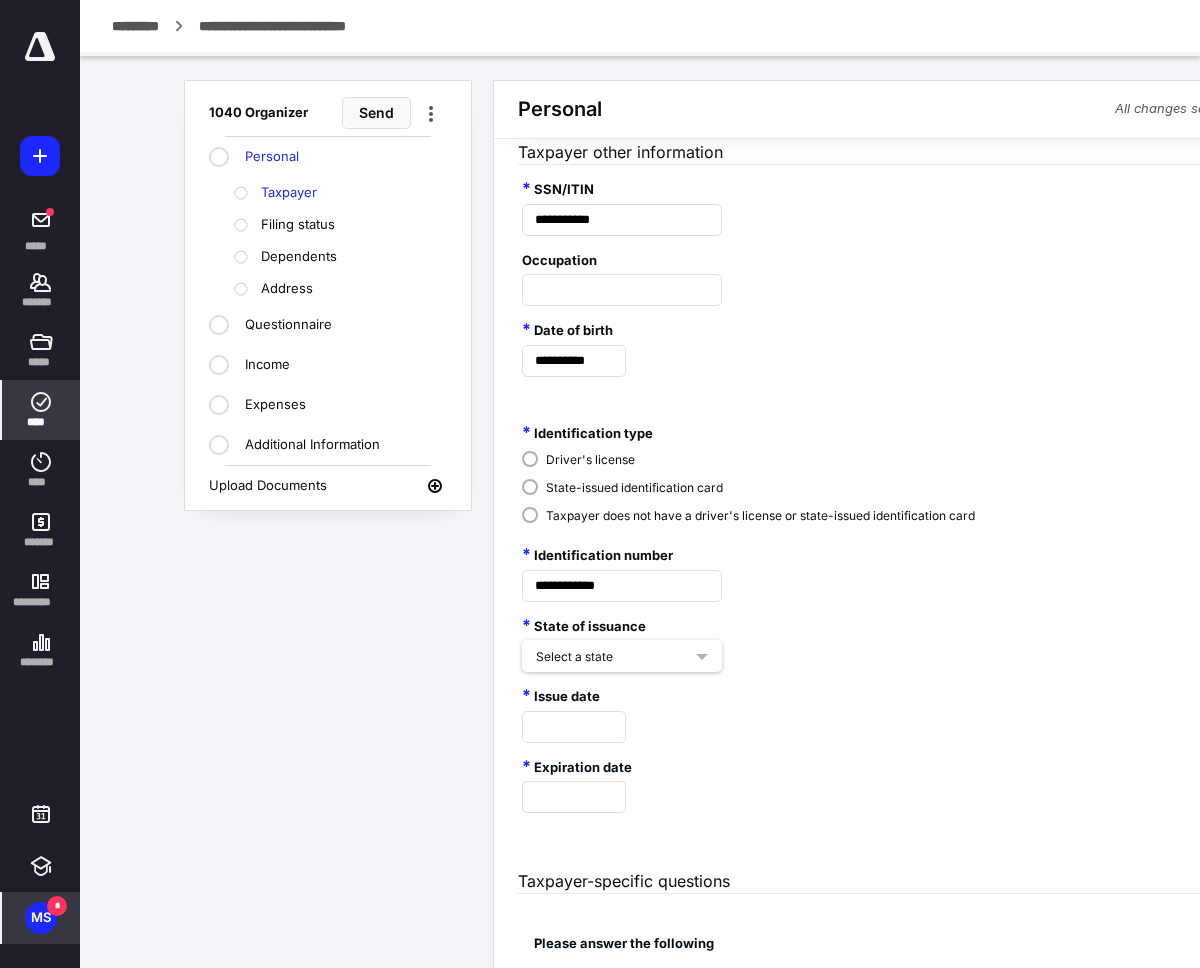 click on "Select a state" at bounding box center [614, 657] 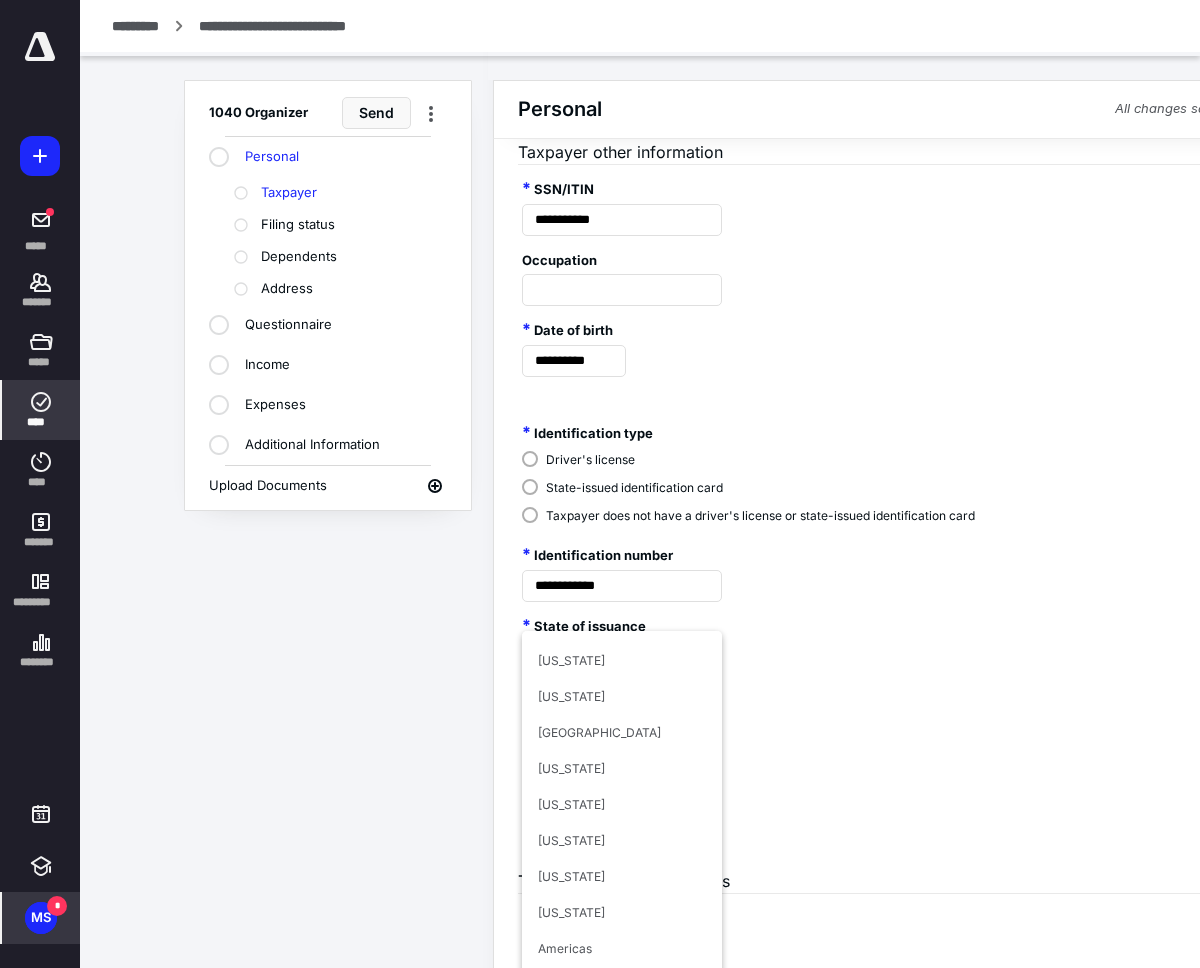 scroll, scrollTop: 1884, scrollLeft: 0, axis: vertical 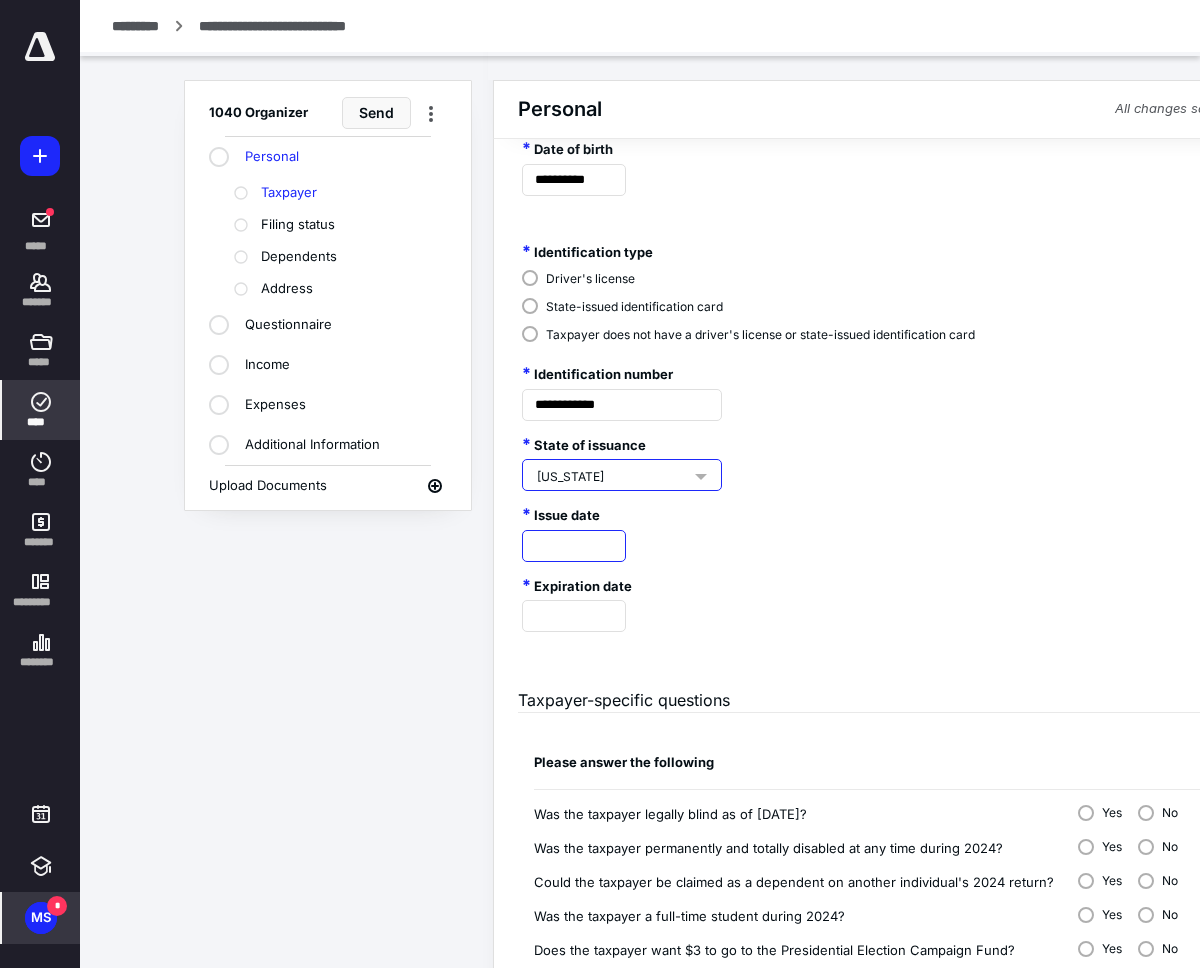 click at bounding box center [574, 546] 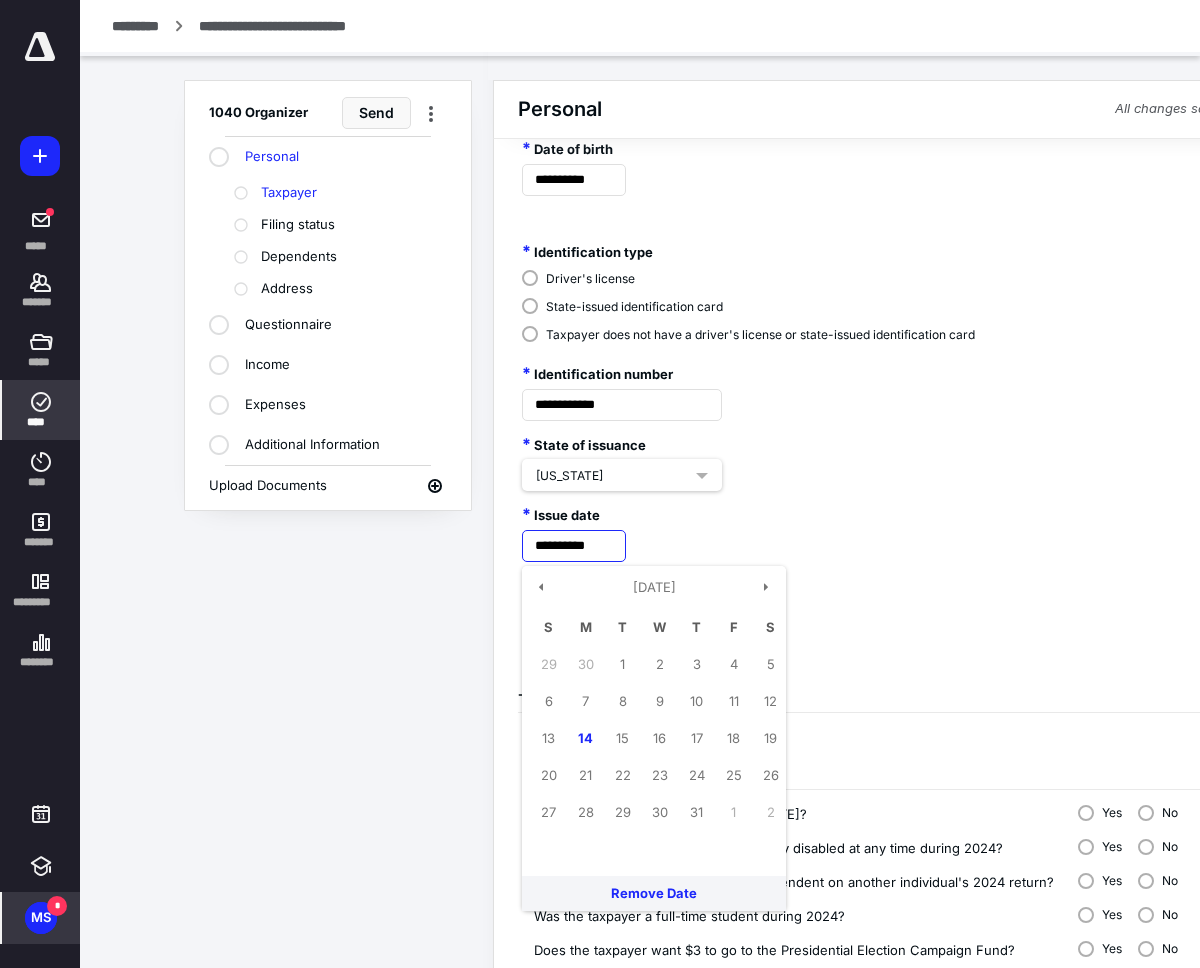 type on "**********" 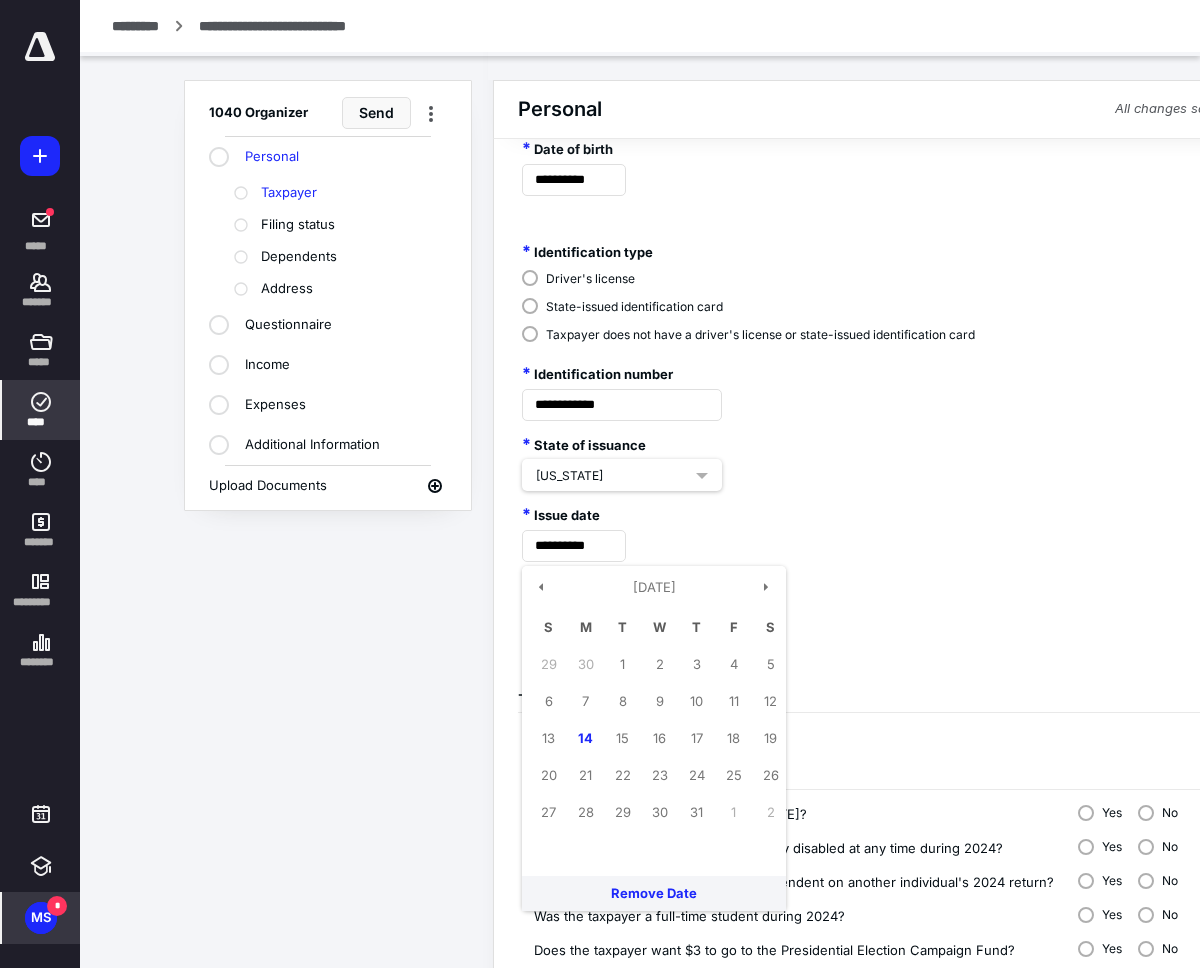 click on "**********" at bounding box center (873, 526) 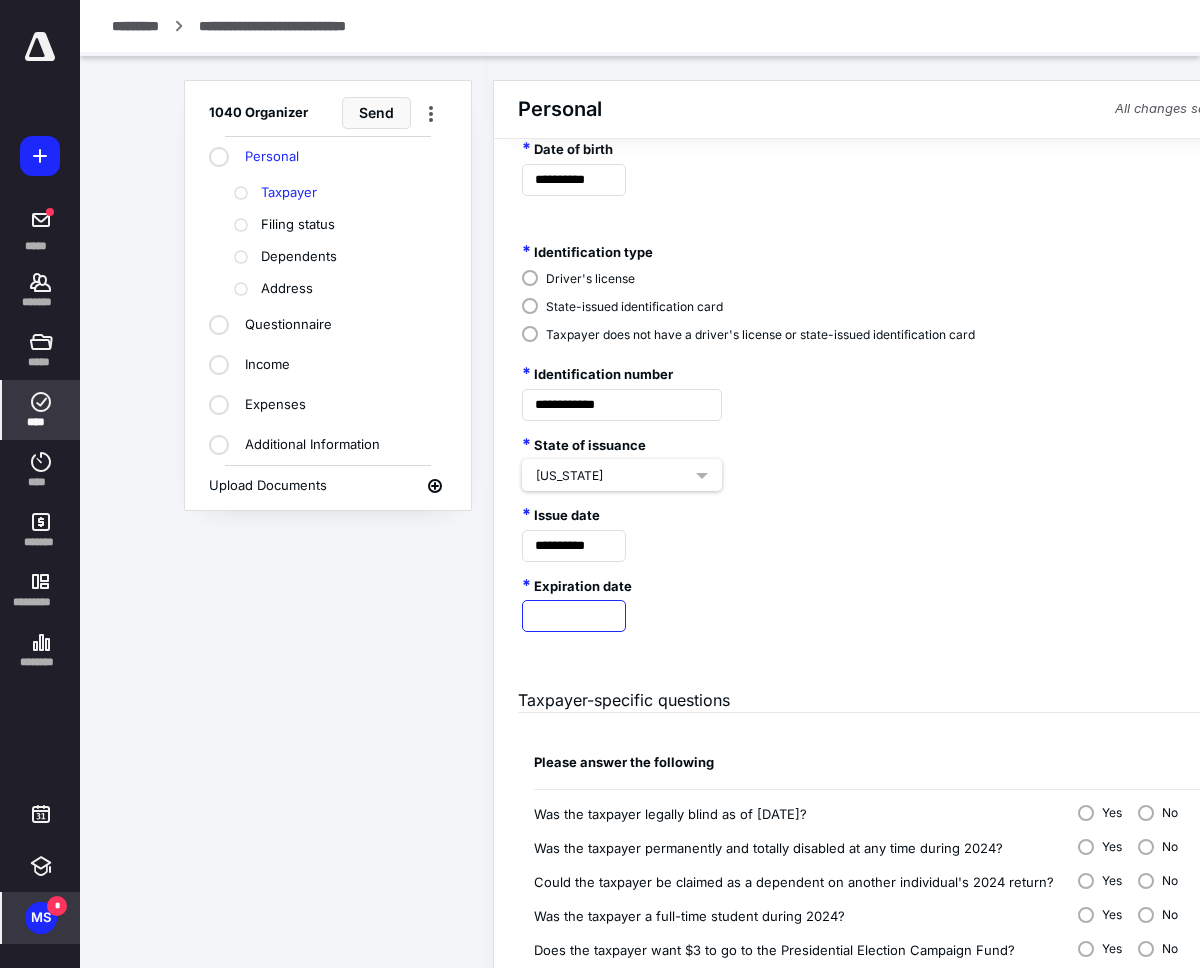click on "**********" at bounding box center [873, 324] 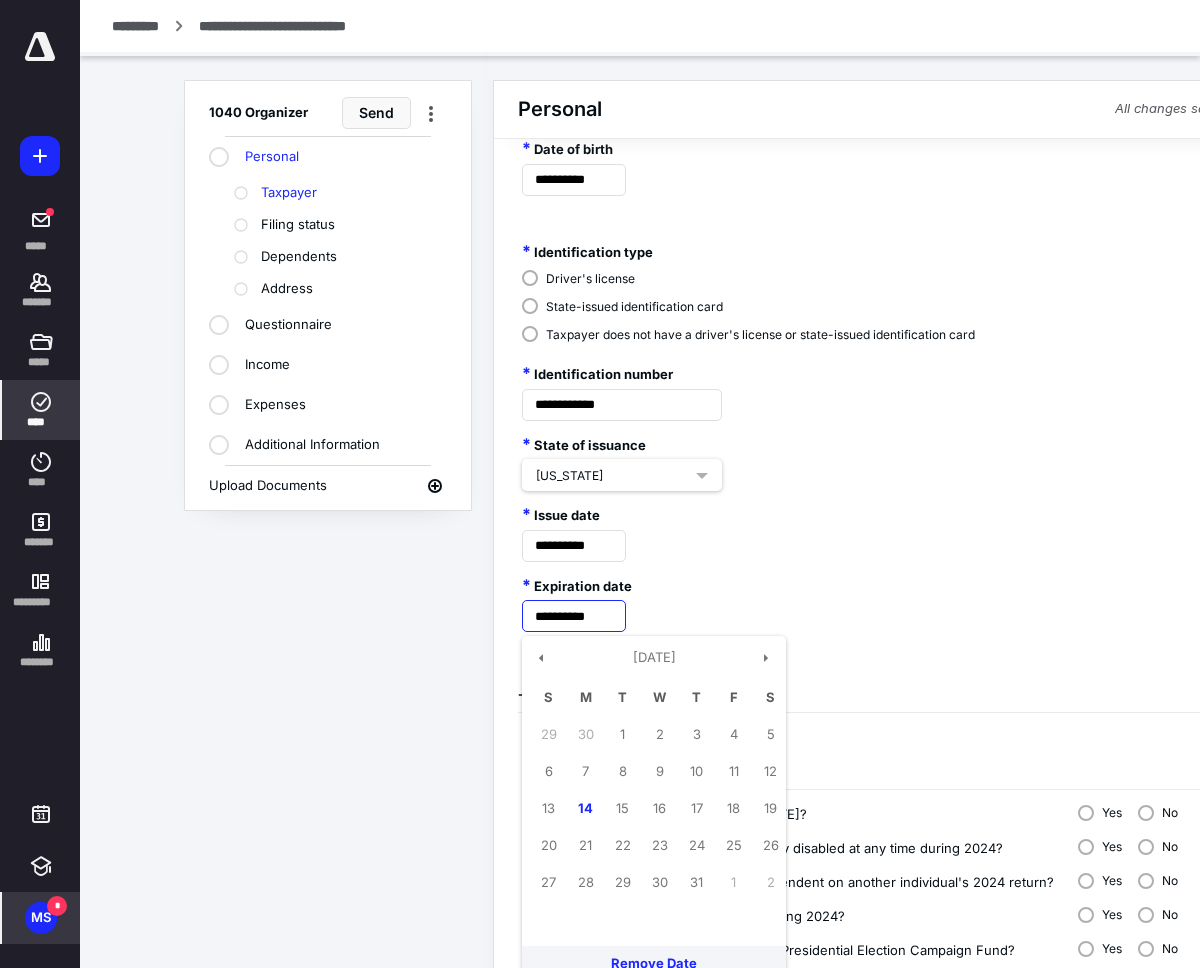 type on "**********" 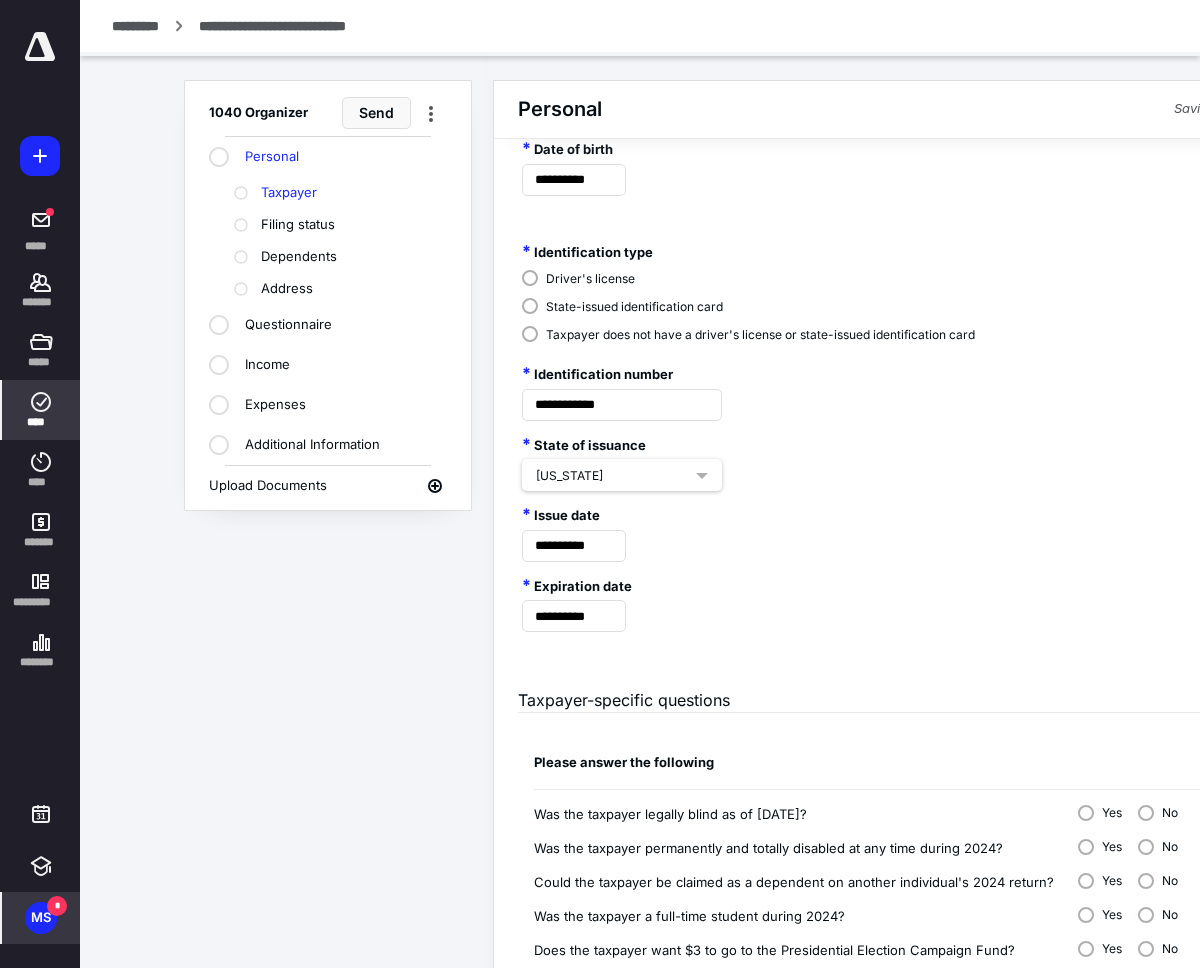 click on "**********" at bounding box center [873, 526] 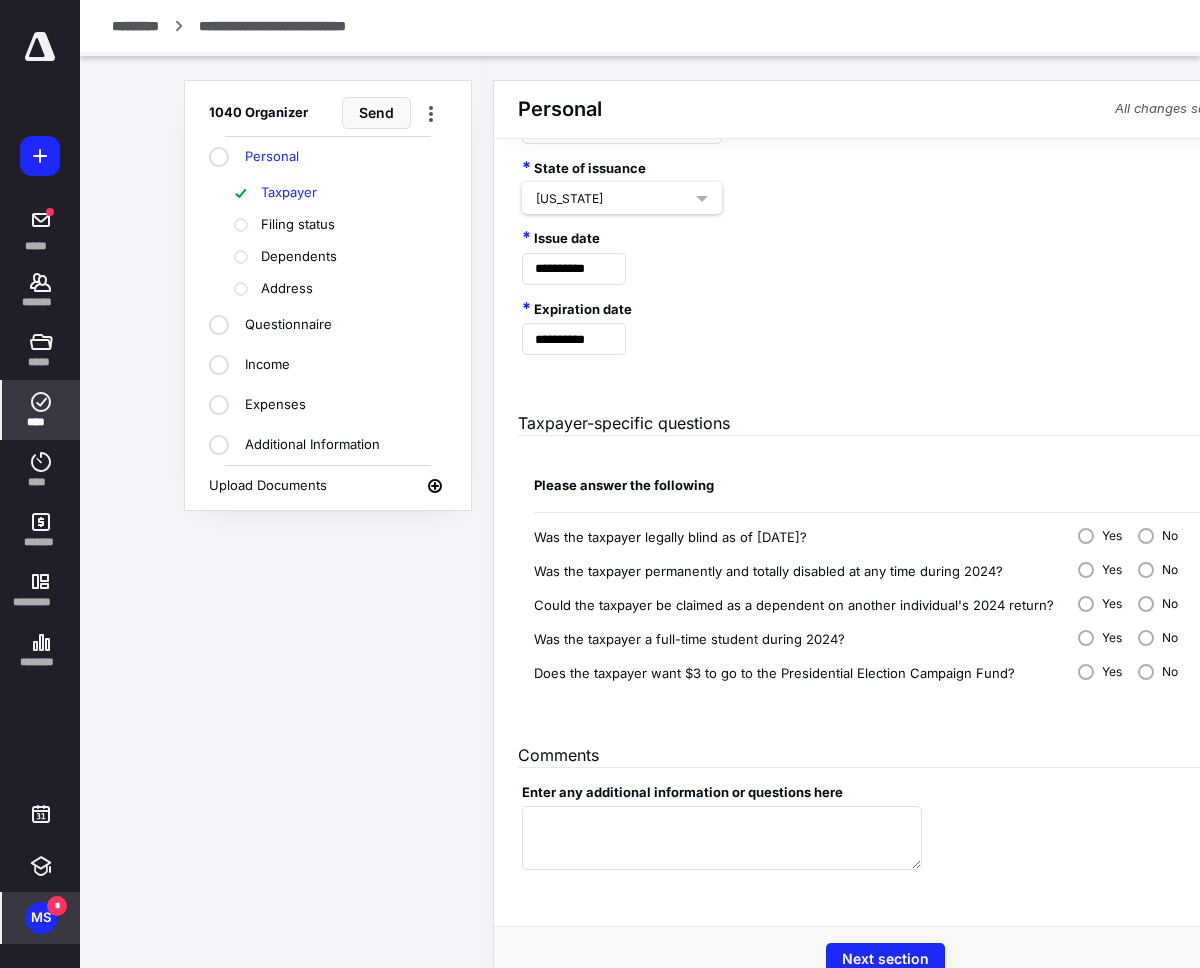 scroll, scrollTop: 1155, scrollLeft: 0, axis: vertical 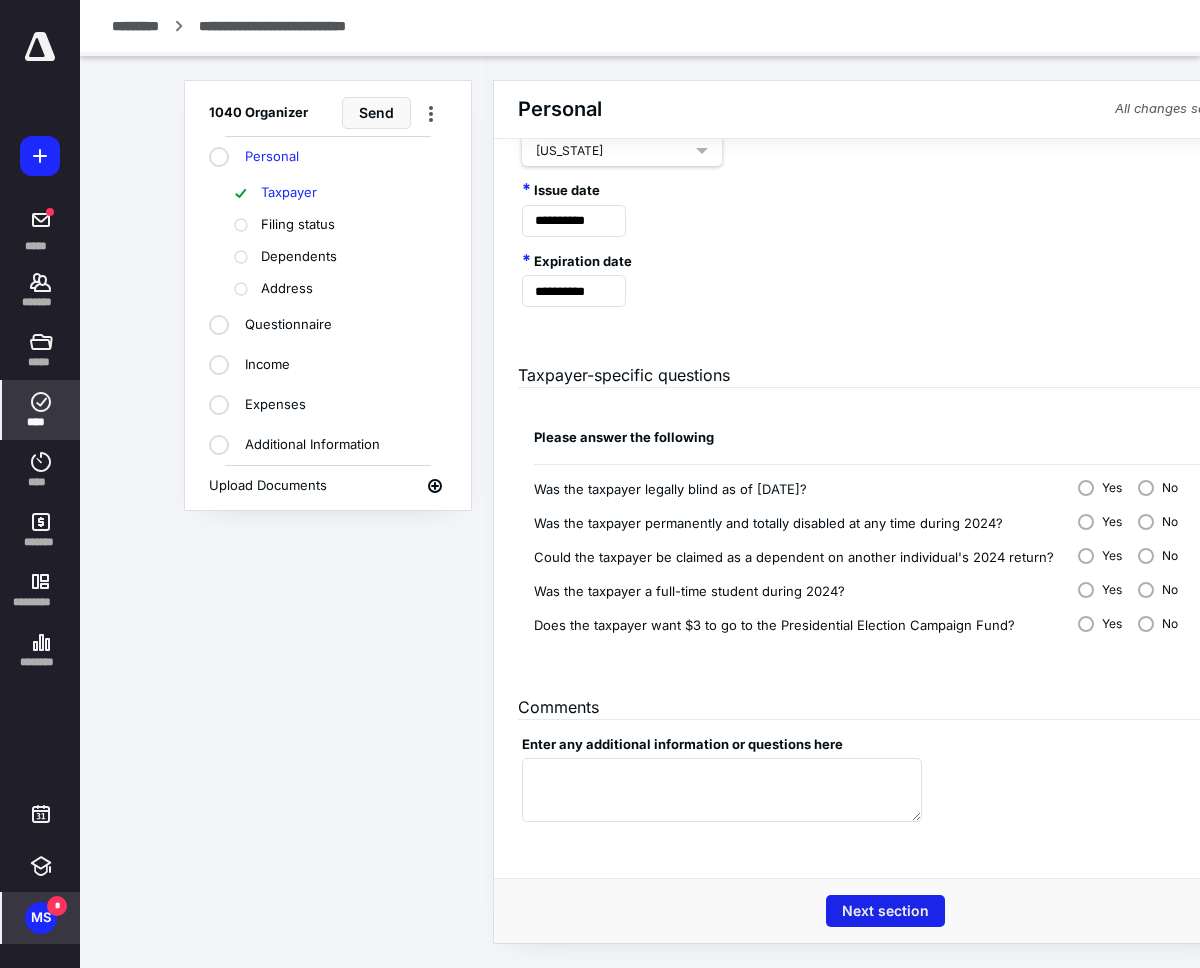 click on "Next section" at bounding box center (885, 911) 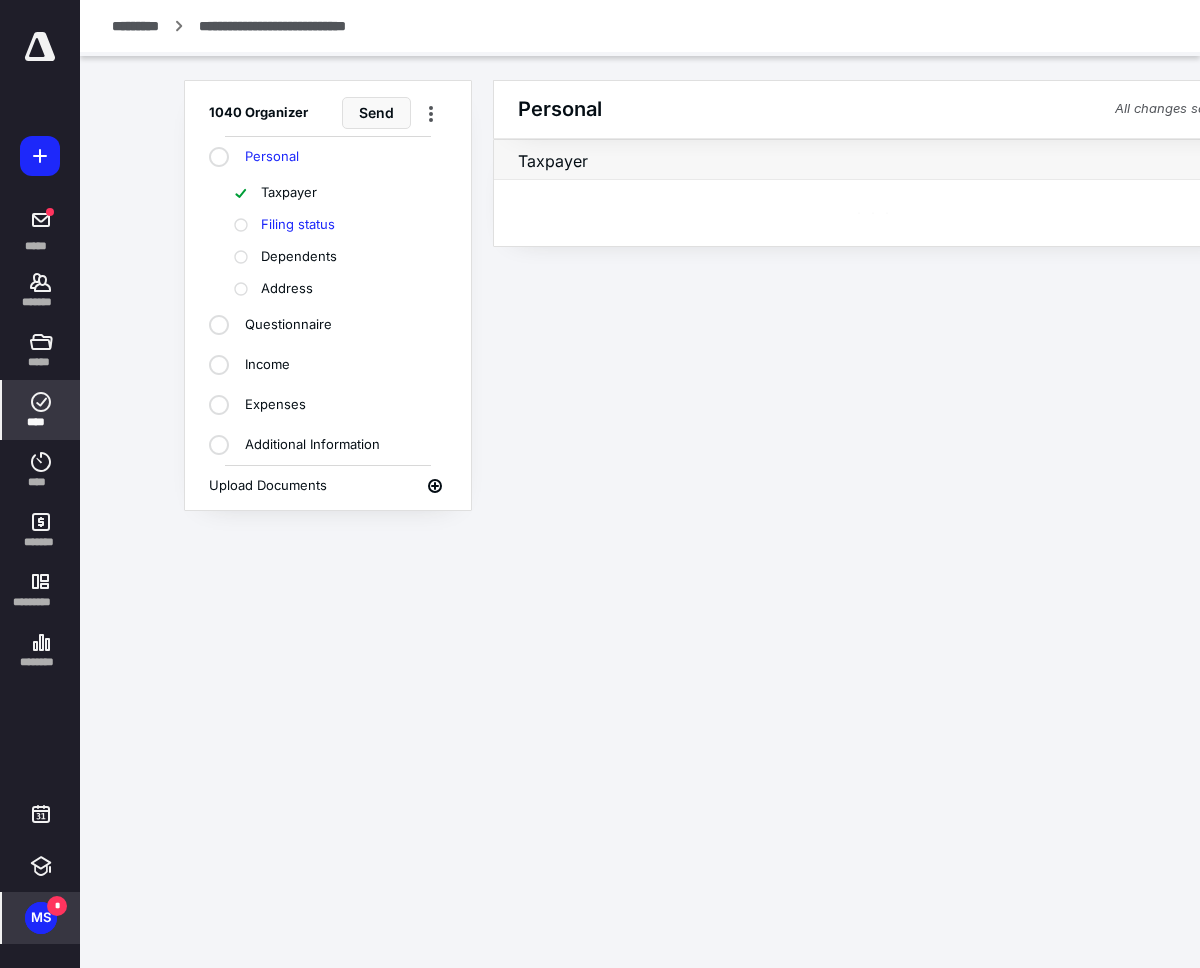 scroll, scrollTop: 0, scrollLeft: 0, axis: both 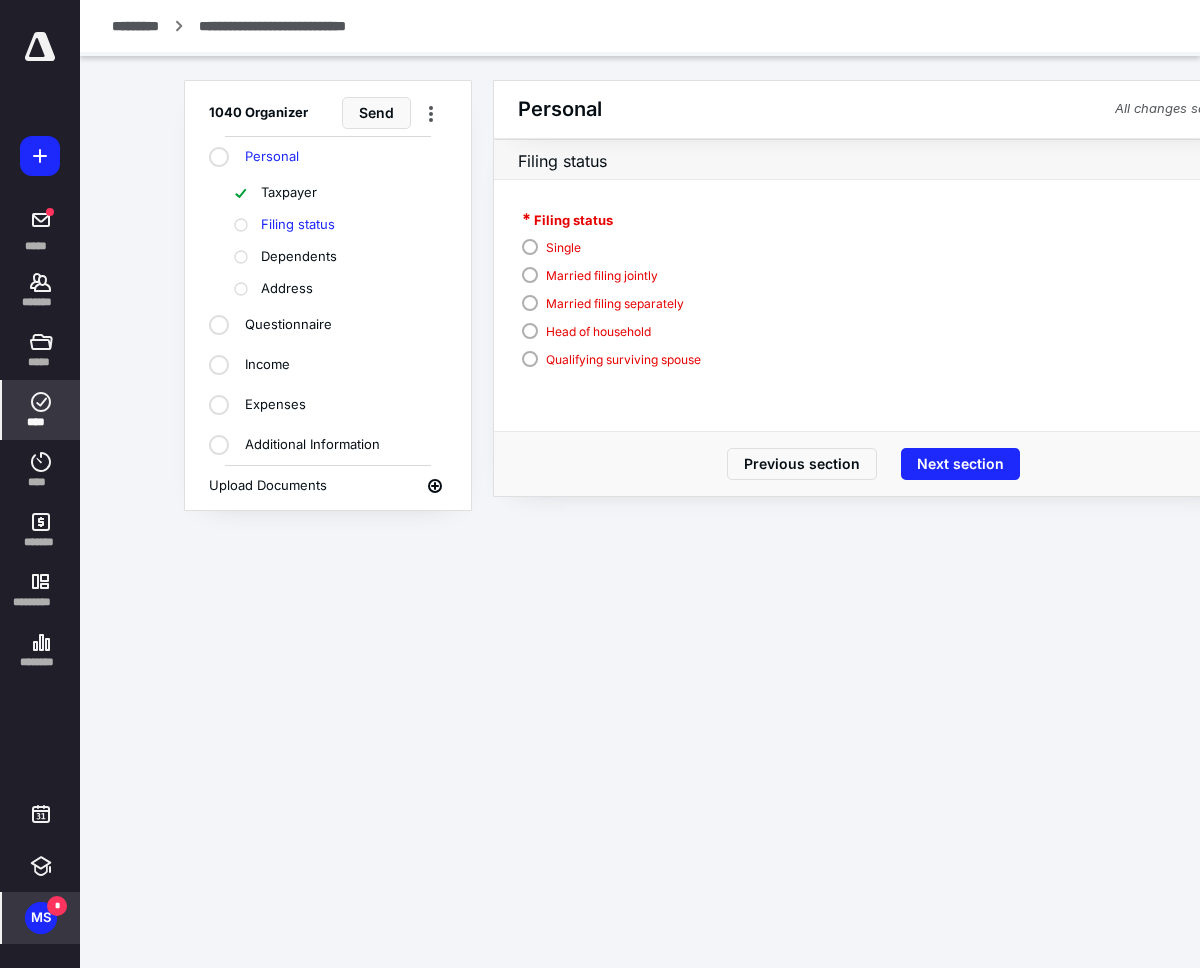 click on "Single" at bounding box center [611, 246] 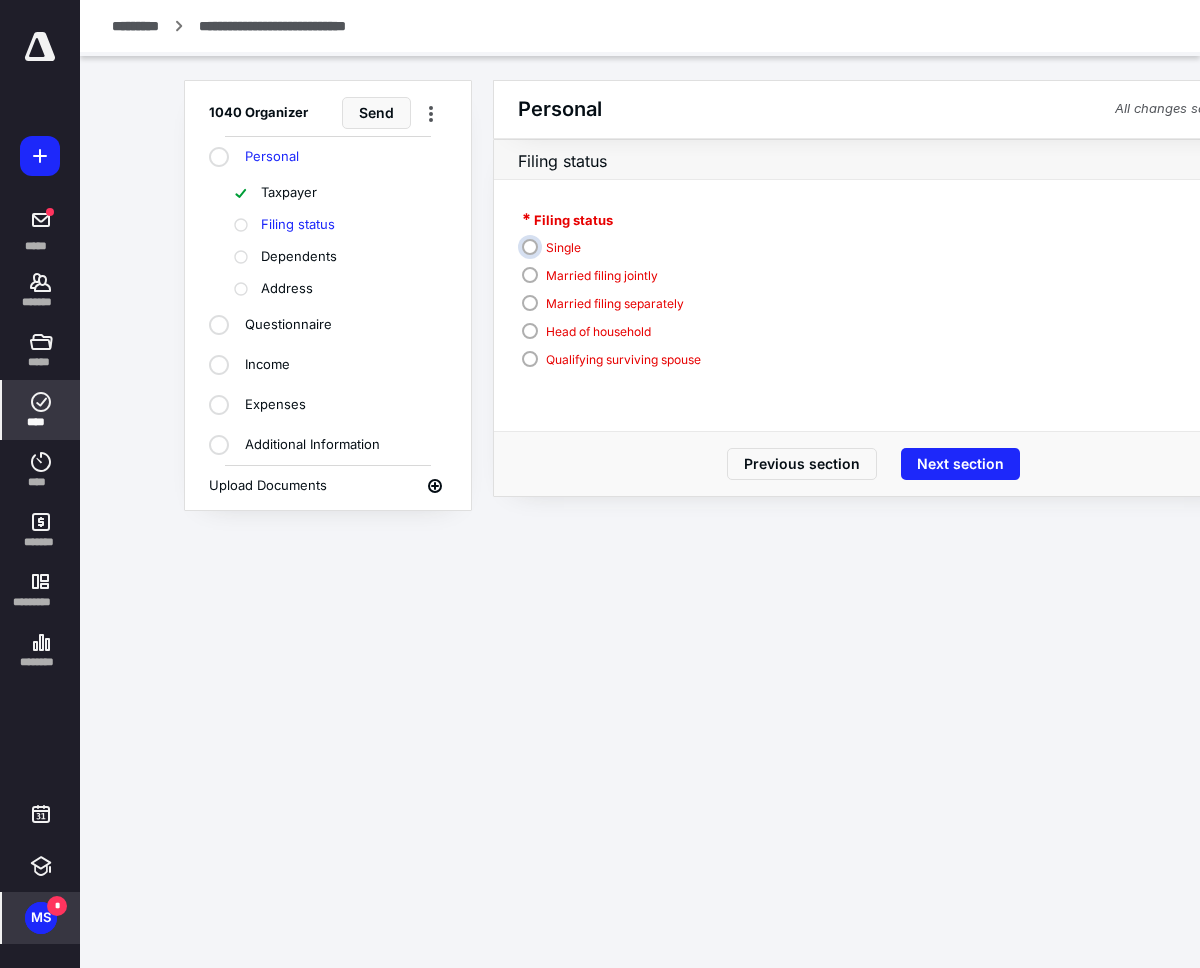 click on "Single" at bounding box center (616, 255) 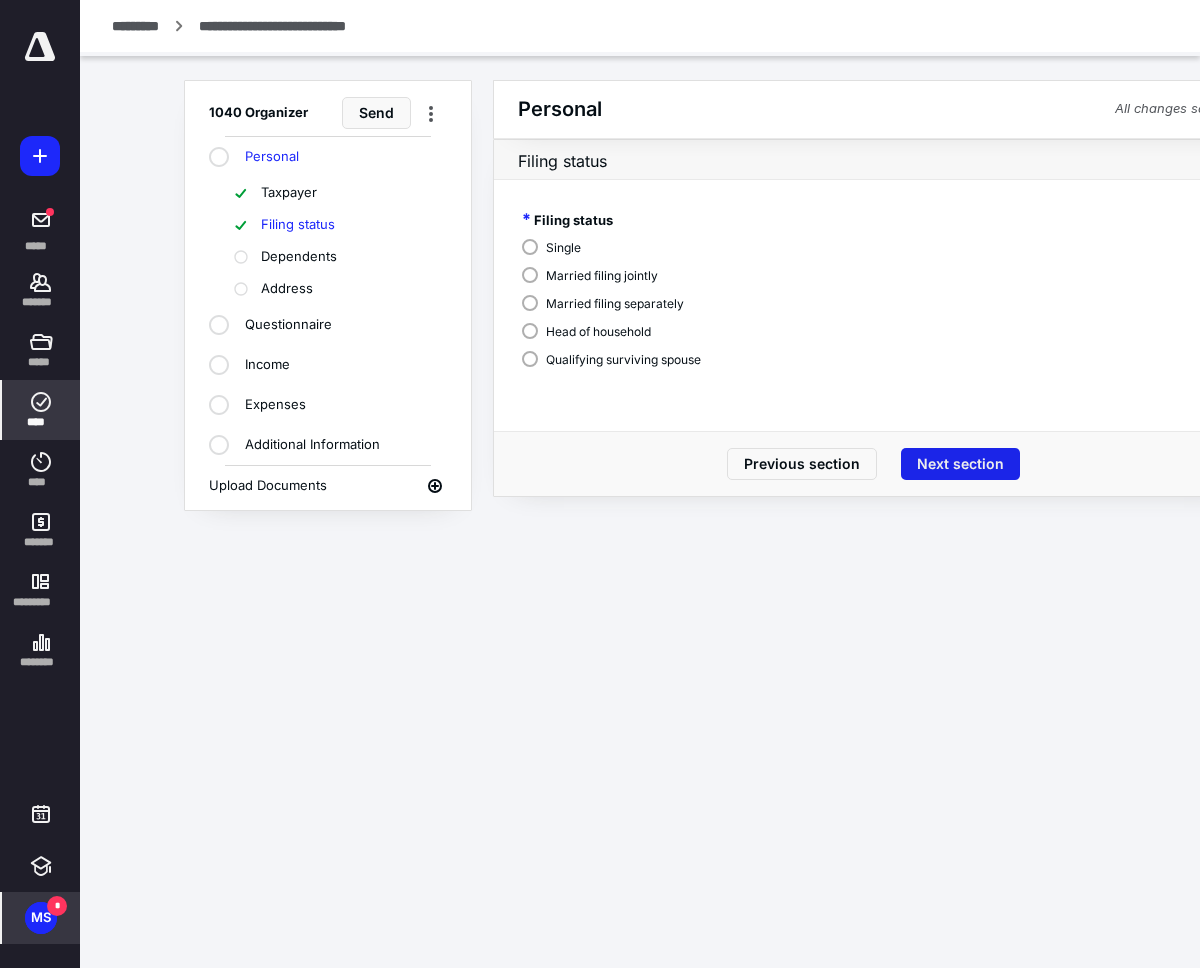 click on "Next section" at bounding box center [960, 464] 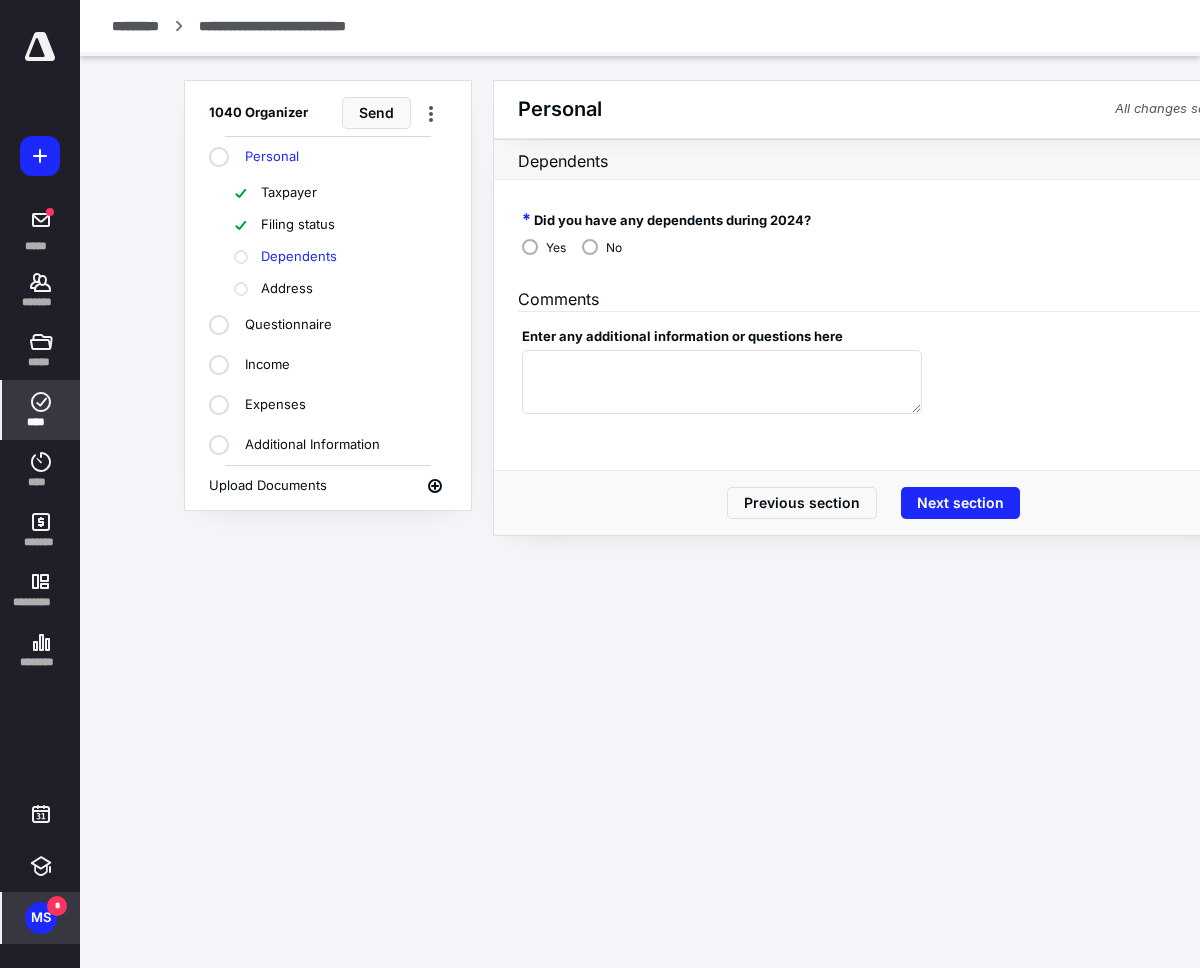 click on "No" at bounding box center [602, 246] 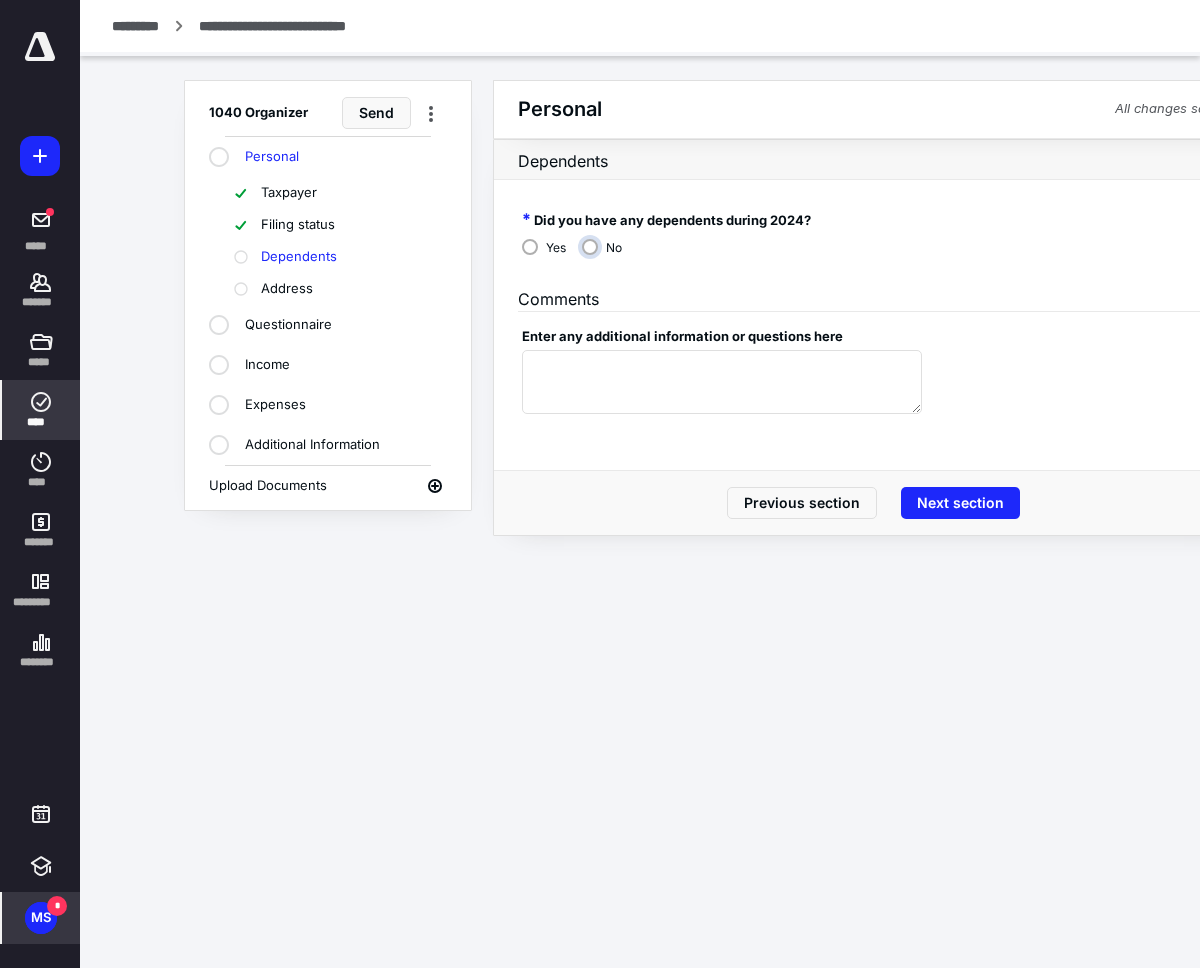click on "No" at bounding box center (607, 255) 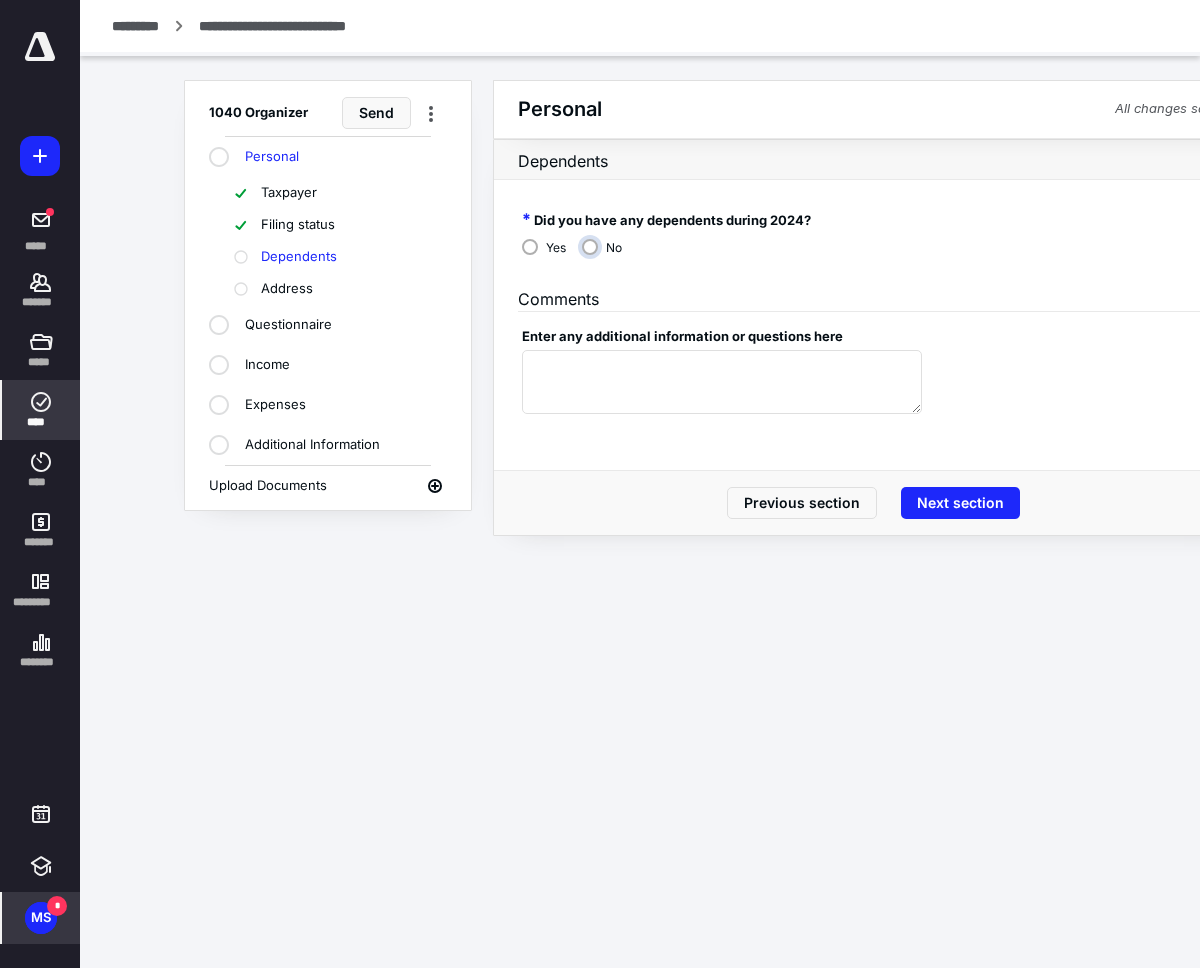 radio on "****" 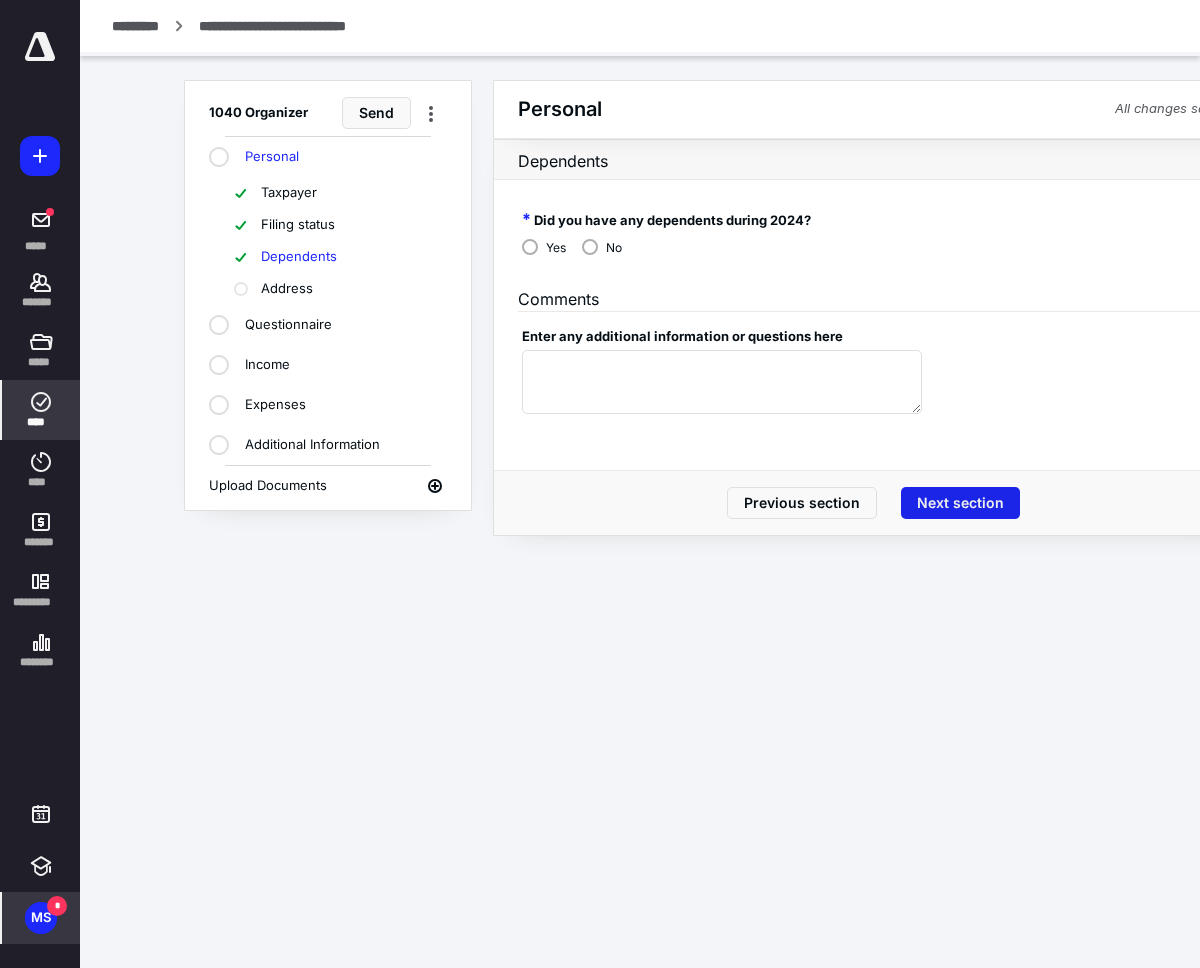click on "Next section" at bounding box center (960, 503) 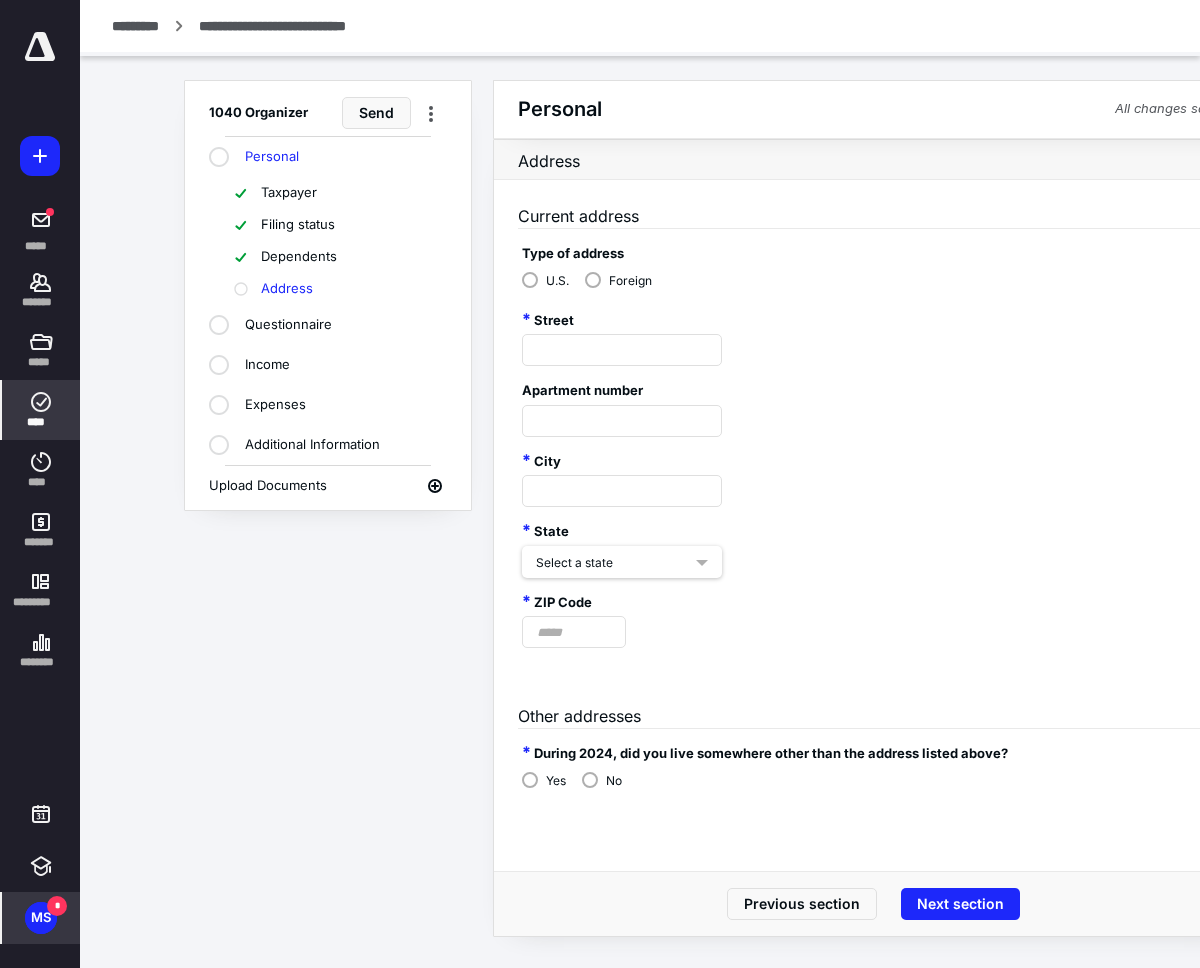 click on "Foreign" at bounding box center [630, 281] 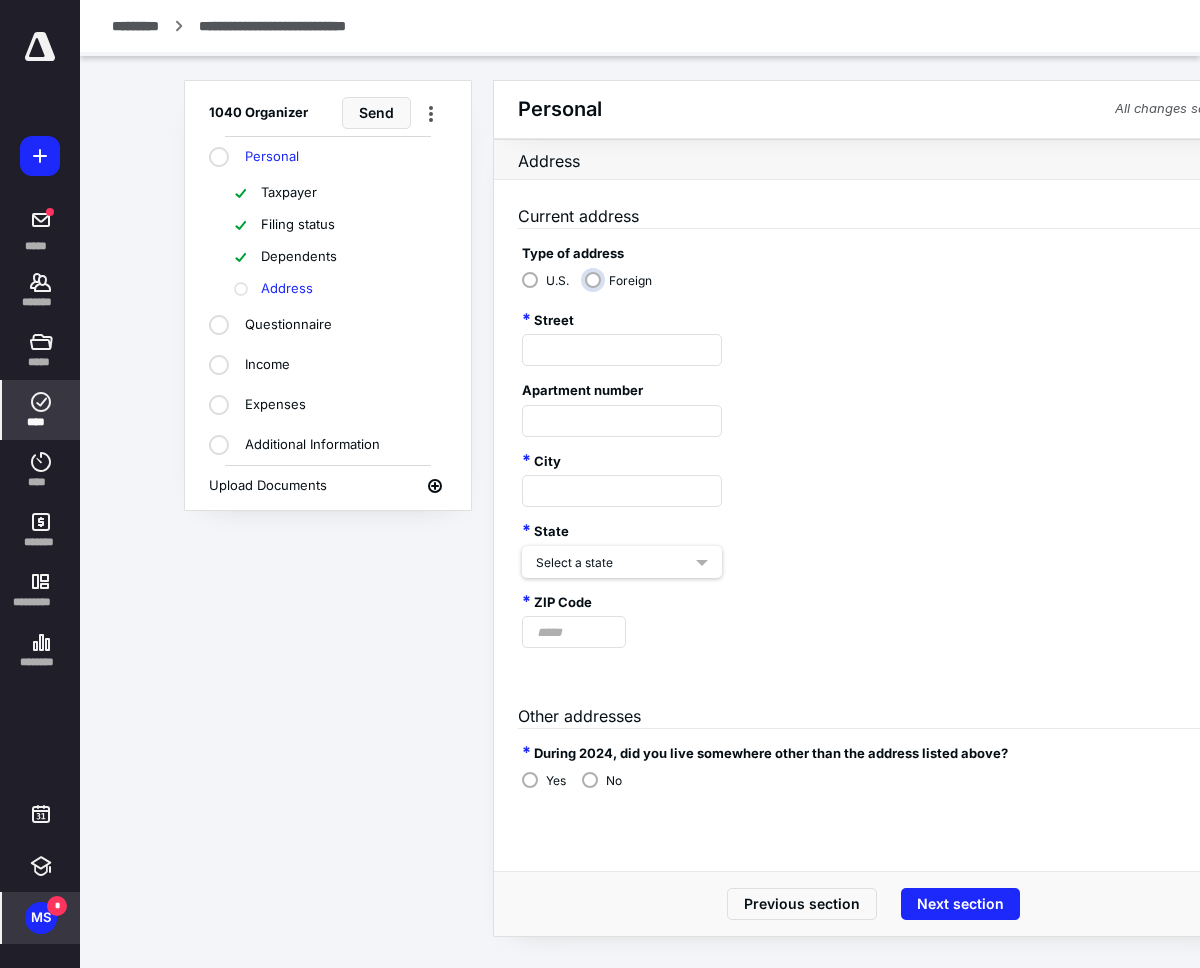 radio on "****" 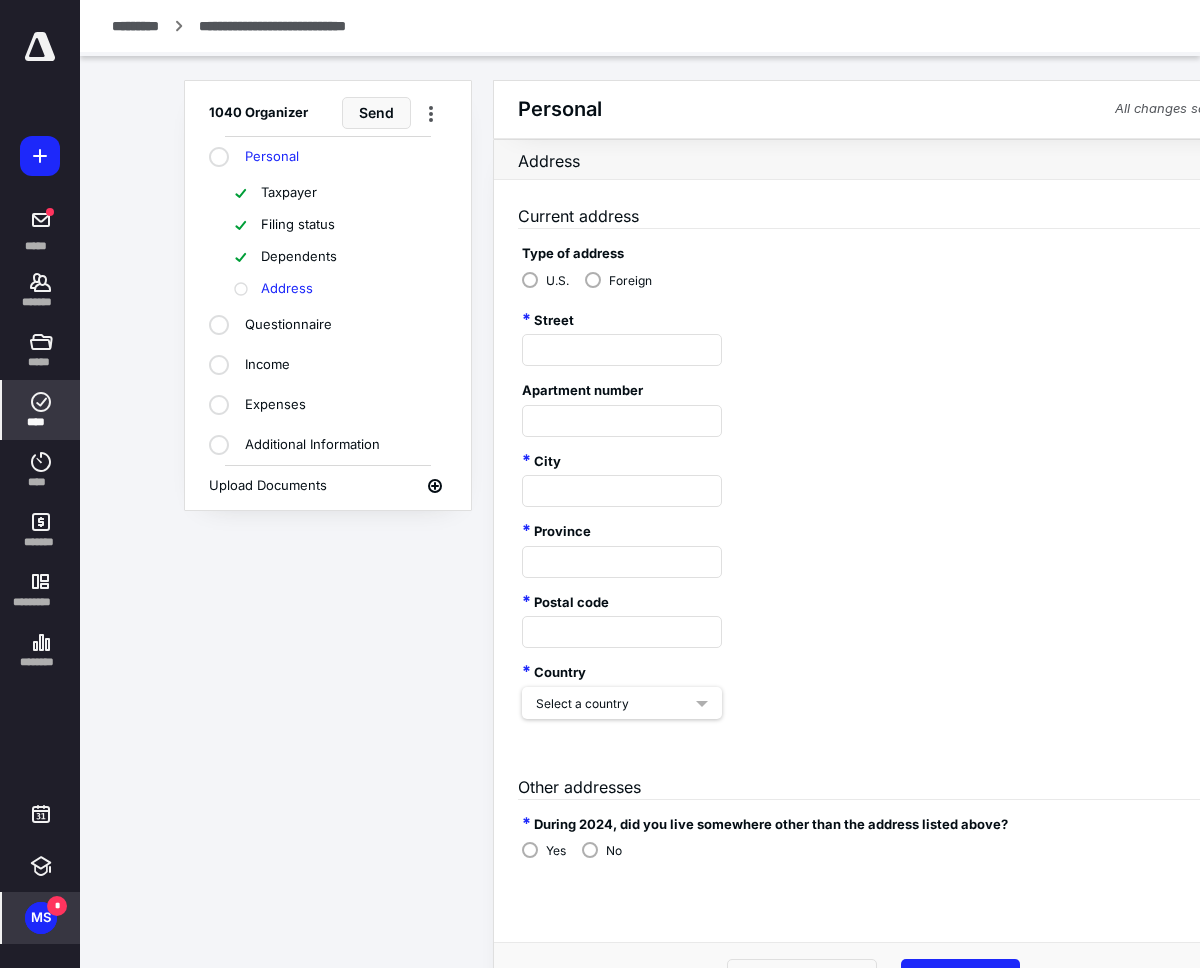 click on "U.S." at bounding box center [545, 279] 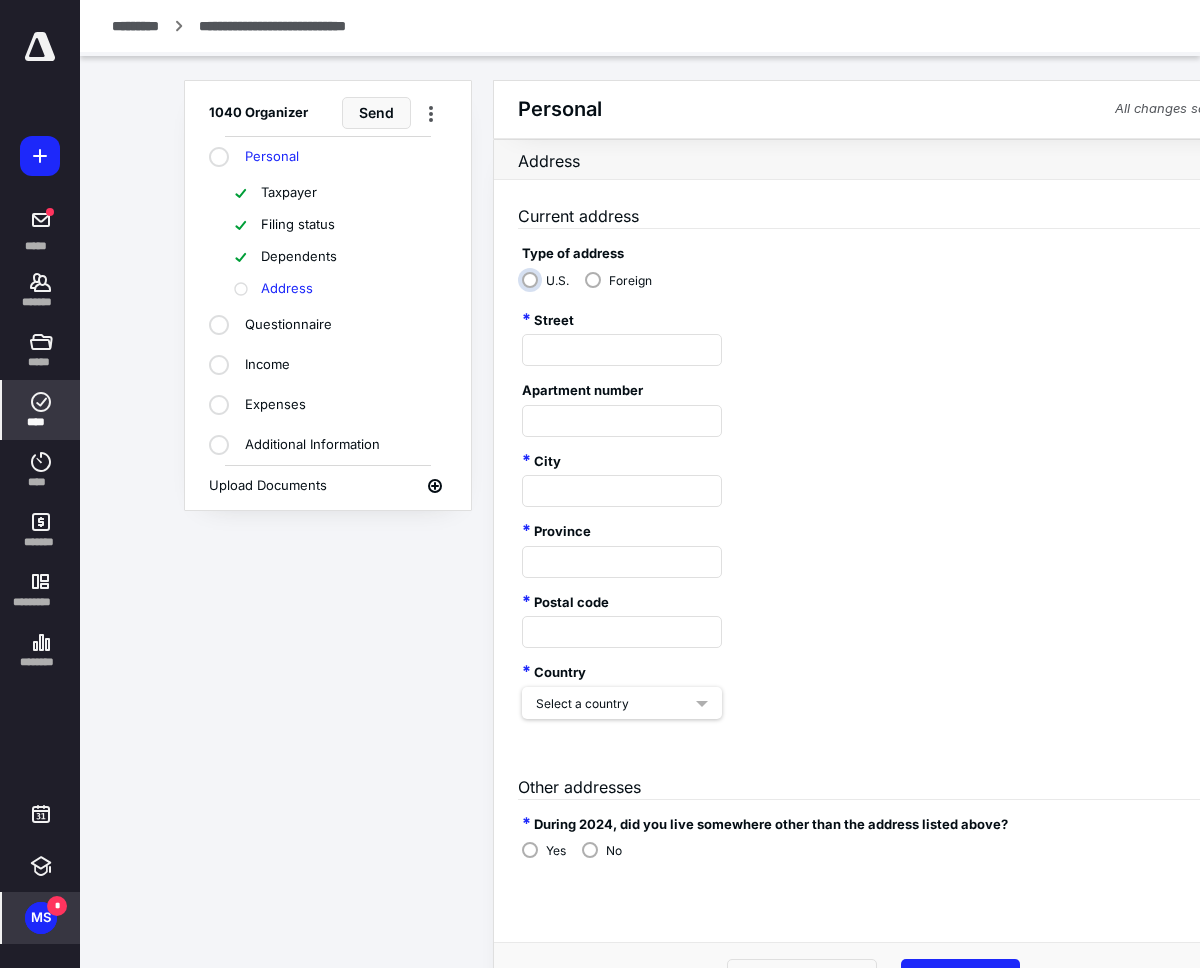 click on "U.S." at bounding box center (550, 288) 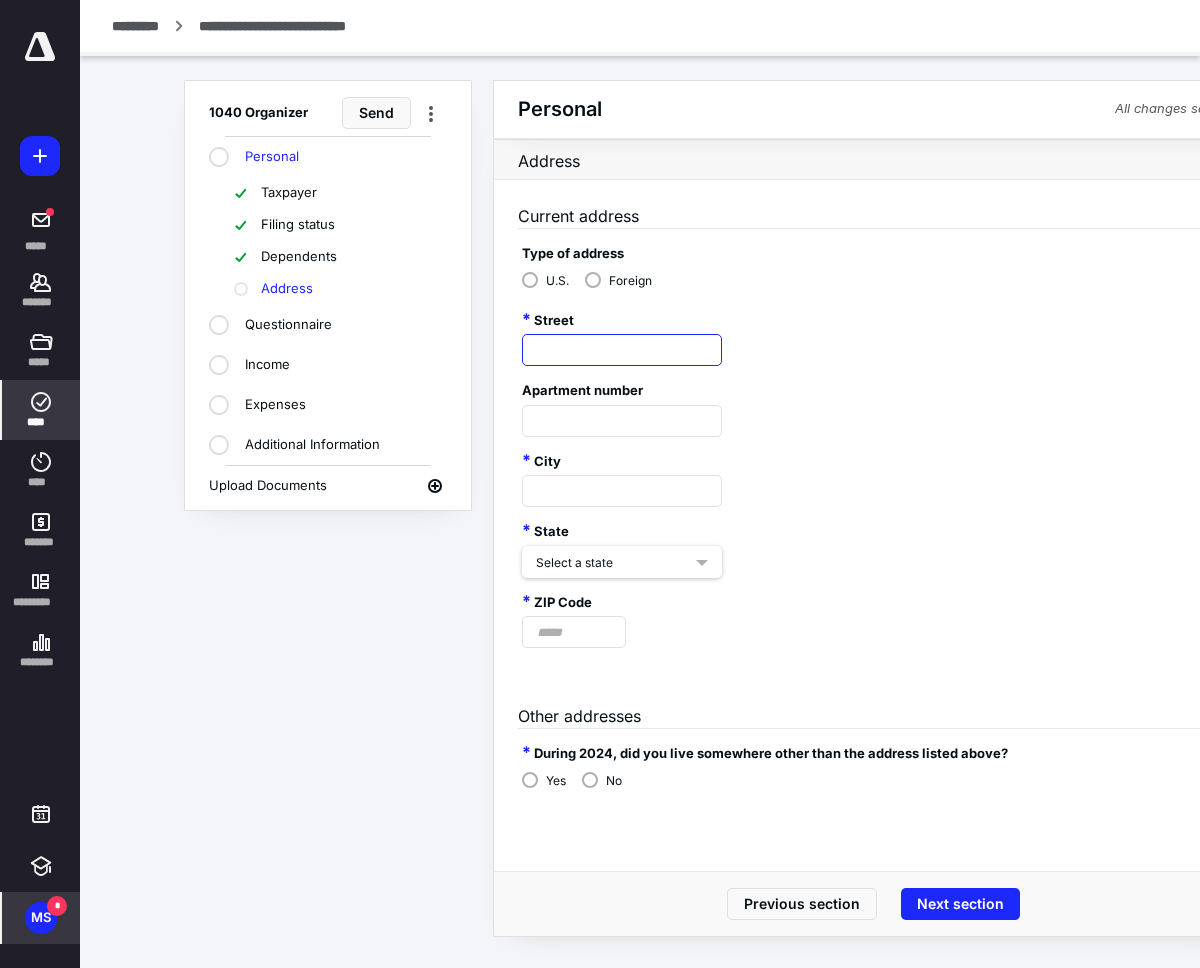 click at bounding box center [622, 350] 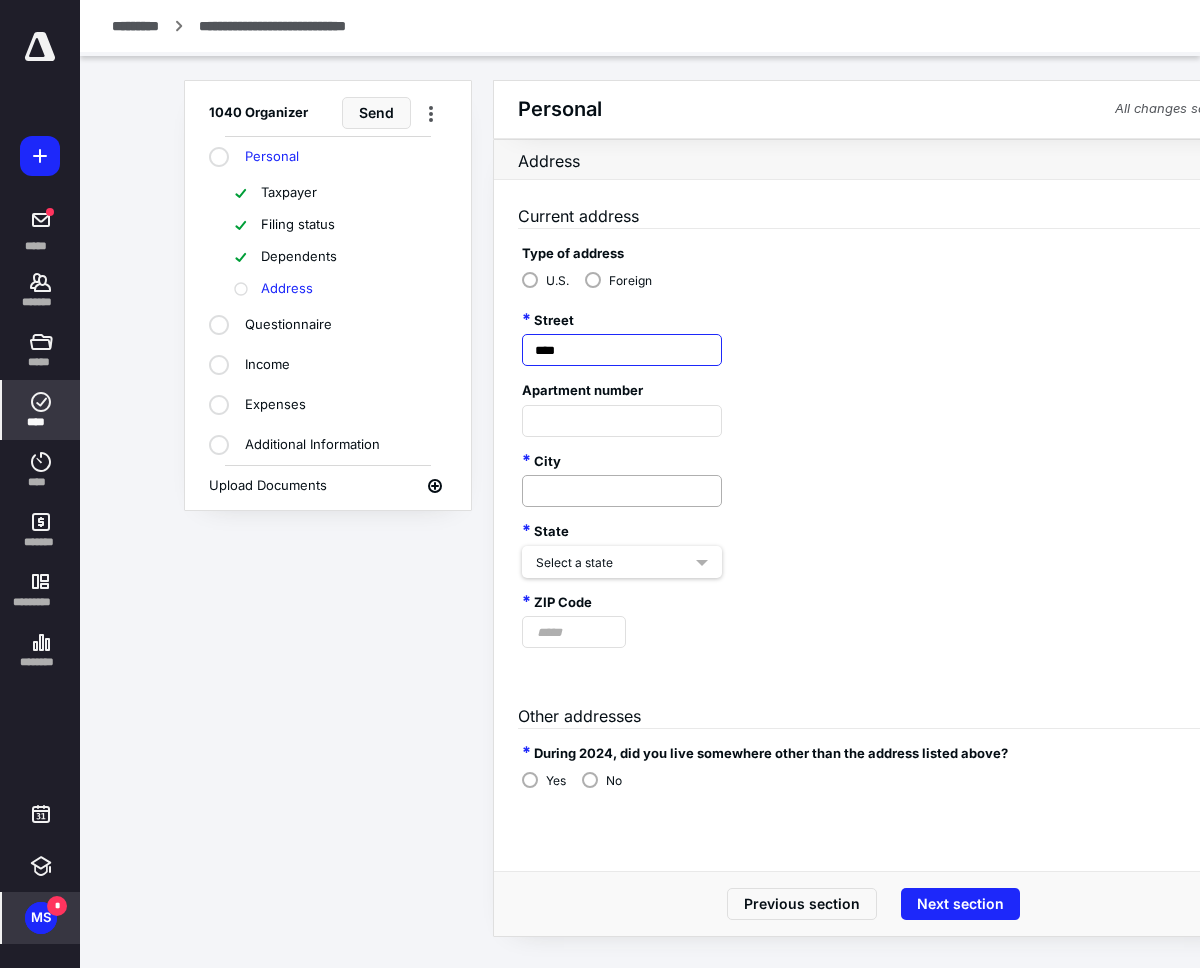 type on "****" 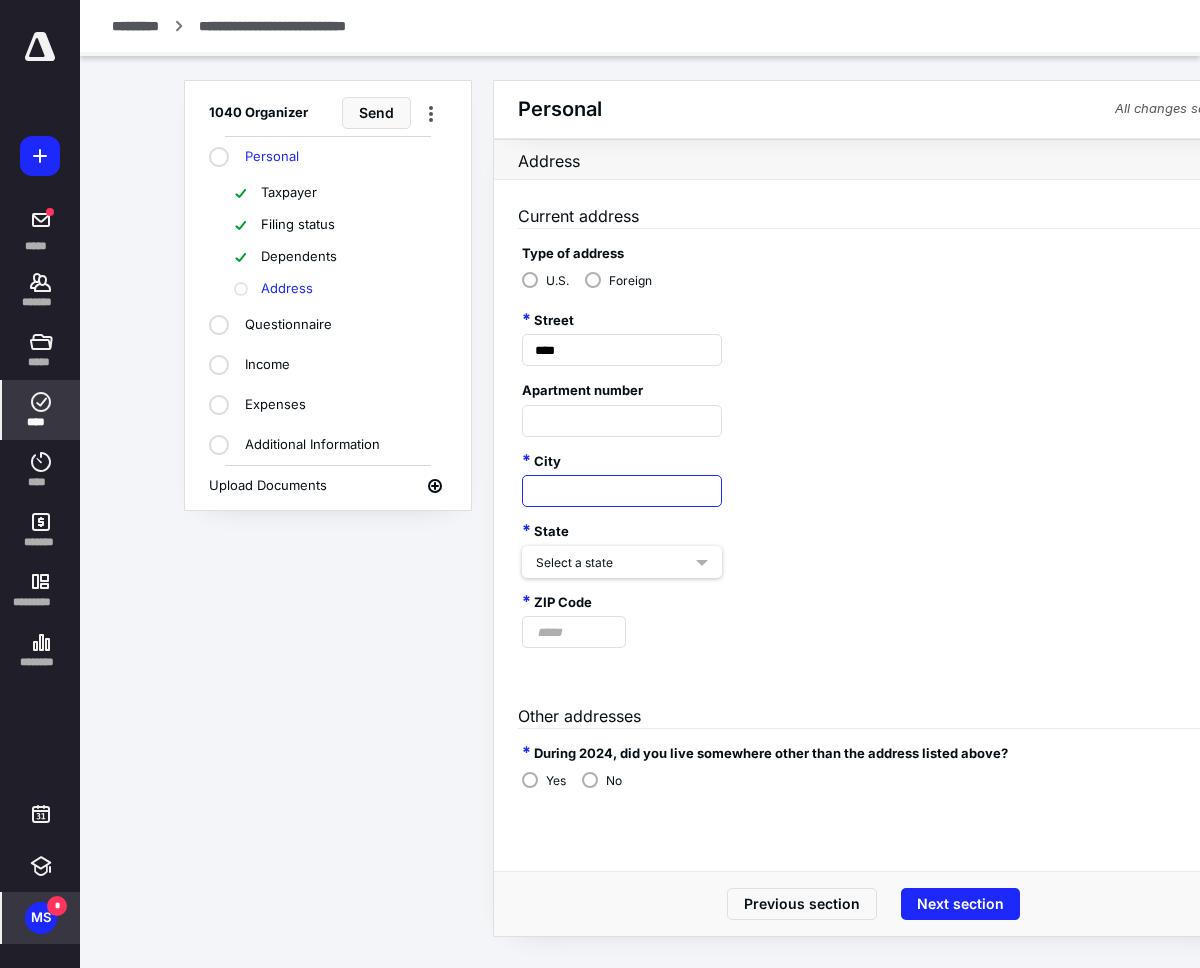 click at bounding box center (622, 491) 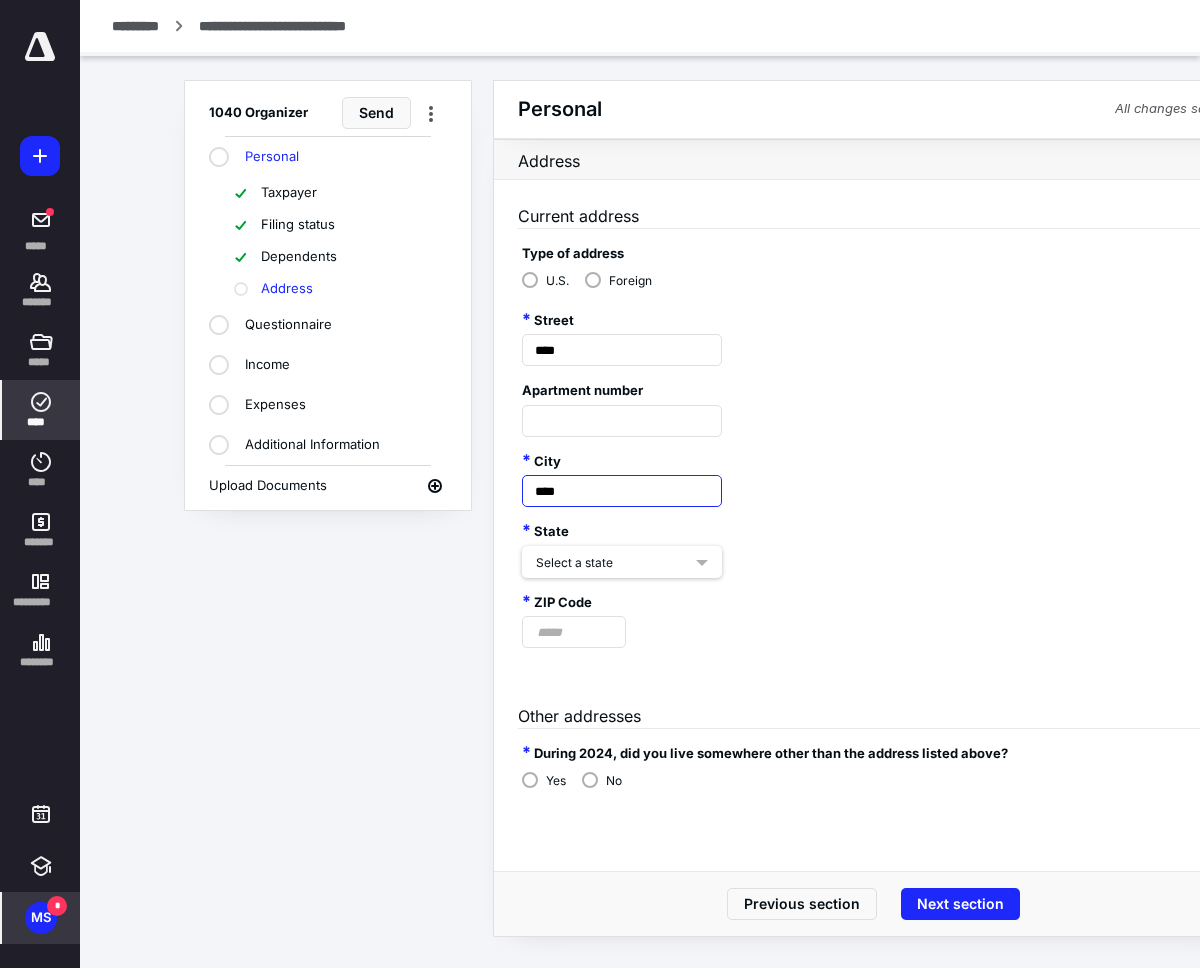 type on "****" 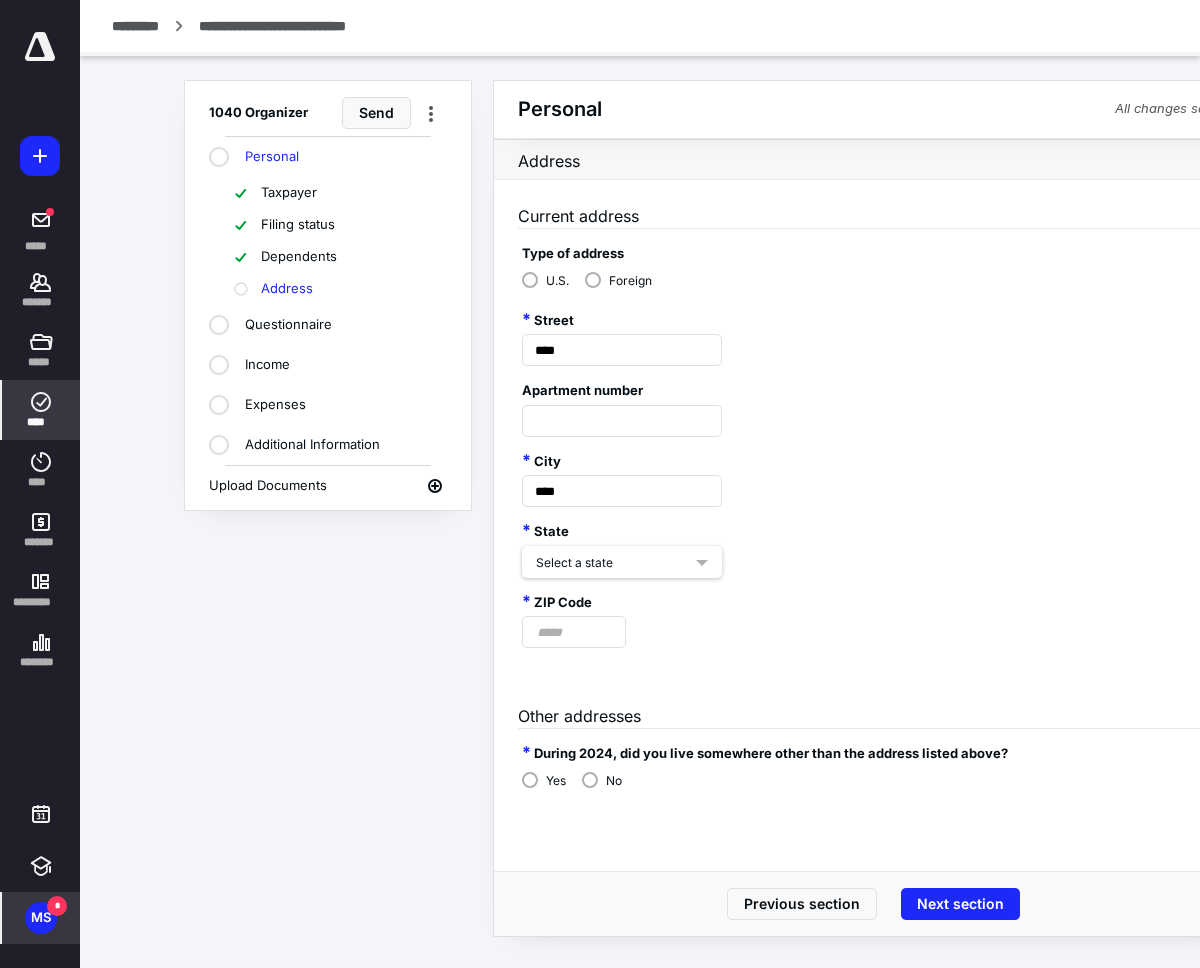 click on "Select a state" at bounding box center [614, 563] 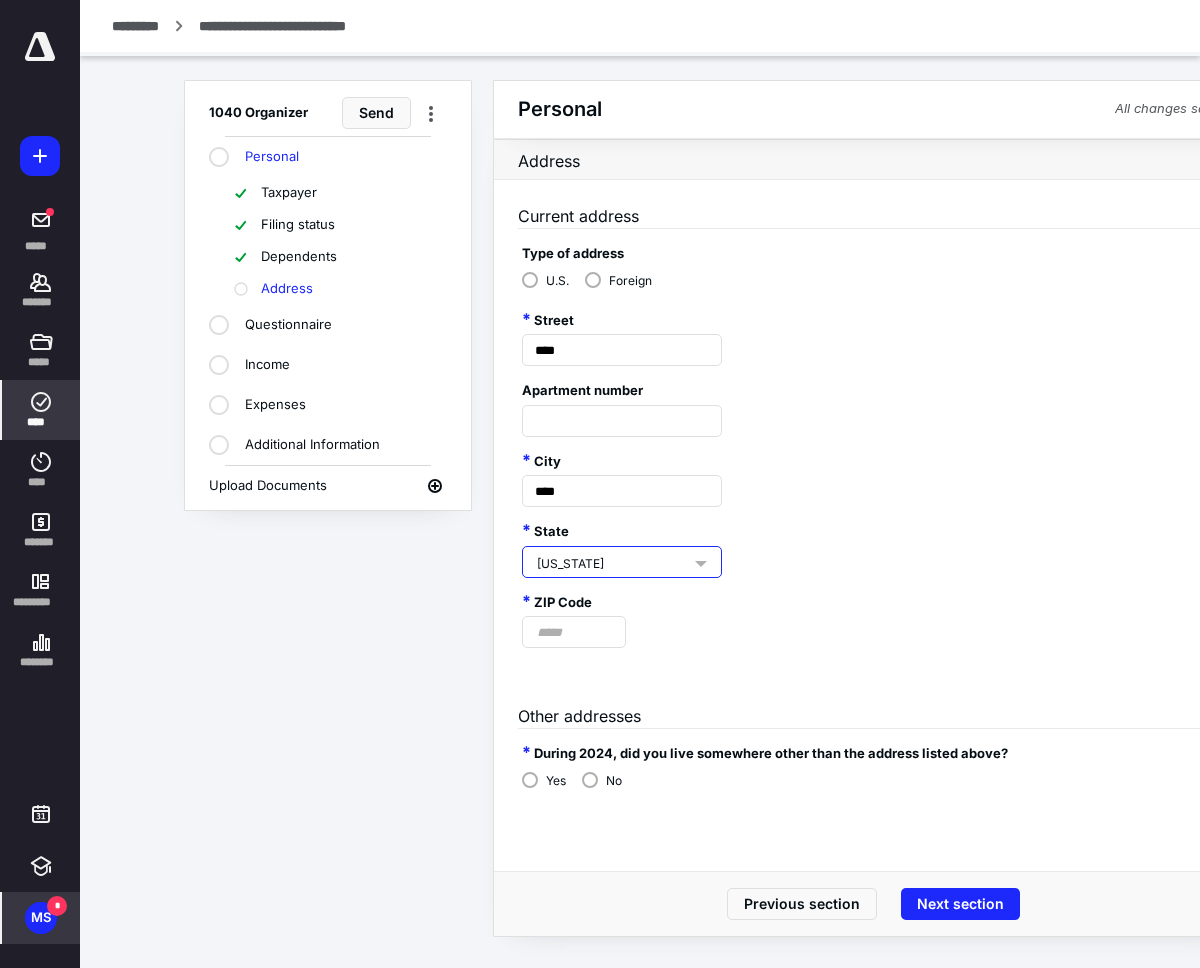 scroll, scrollTop: 0, scrollLeft: 1, axis: horizontal 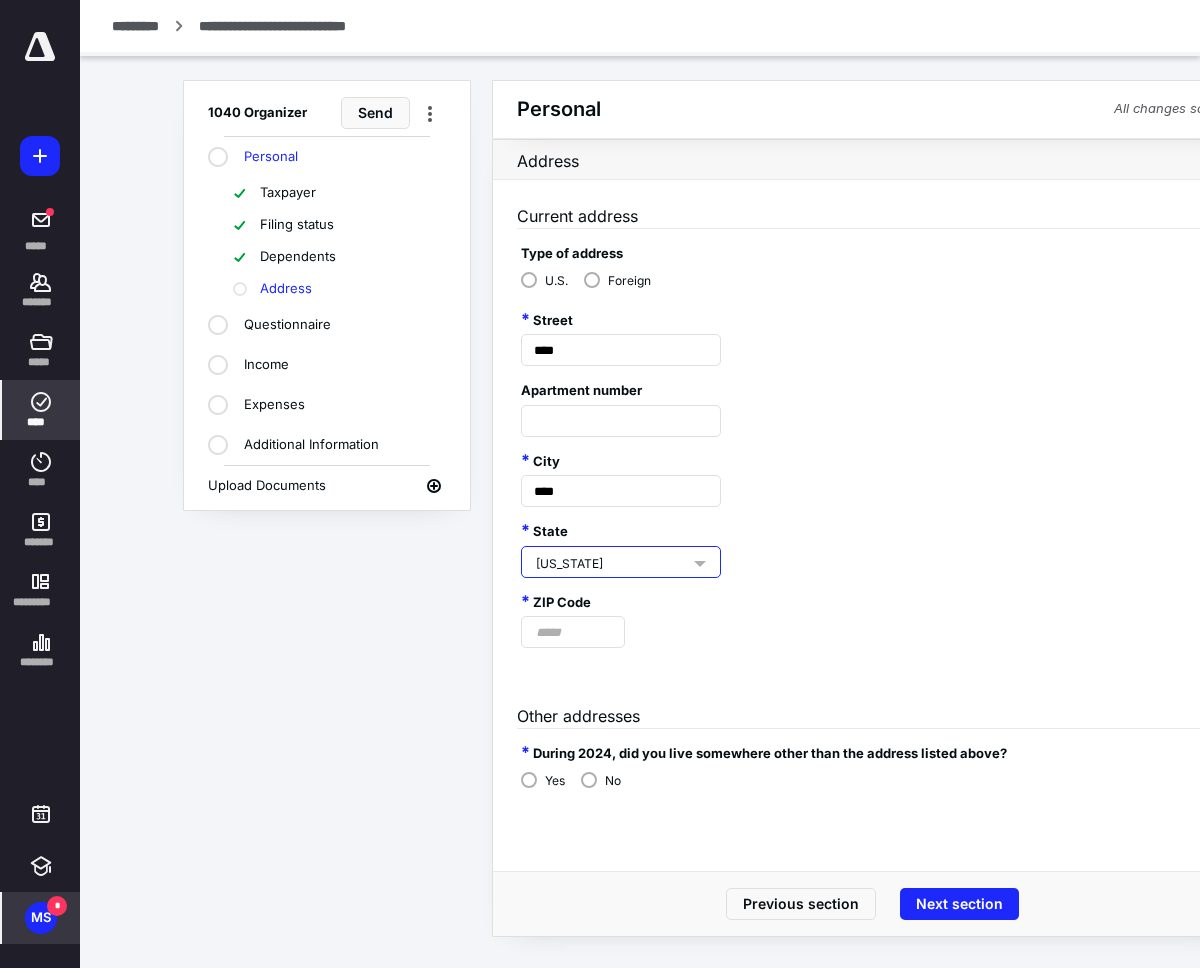 click at bounding box center (872, 664) 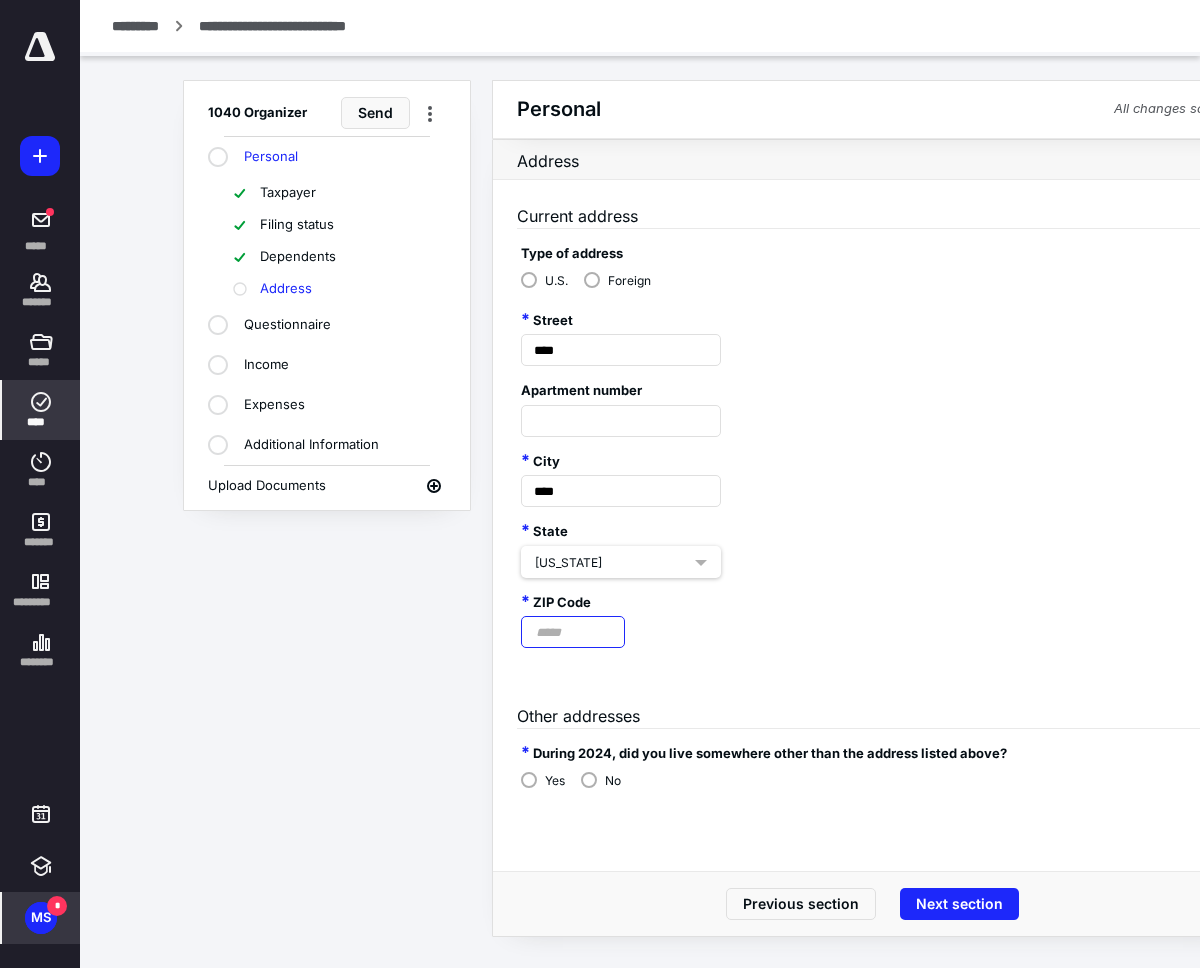 click at bounding box center (573, 632) 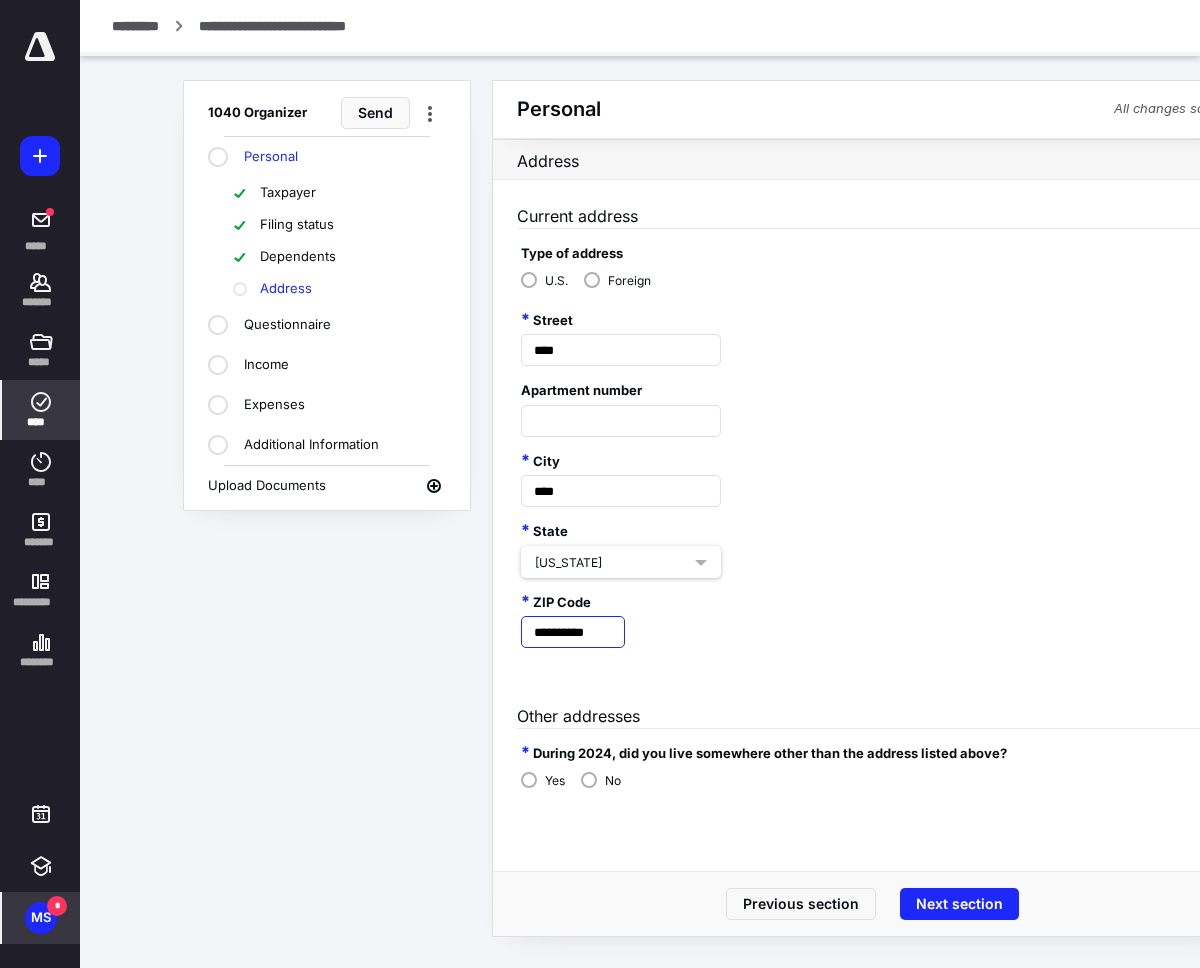 type on "**********" 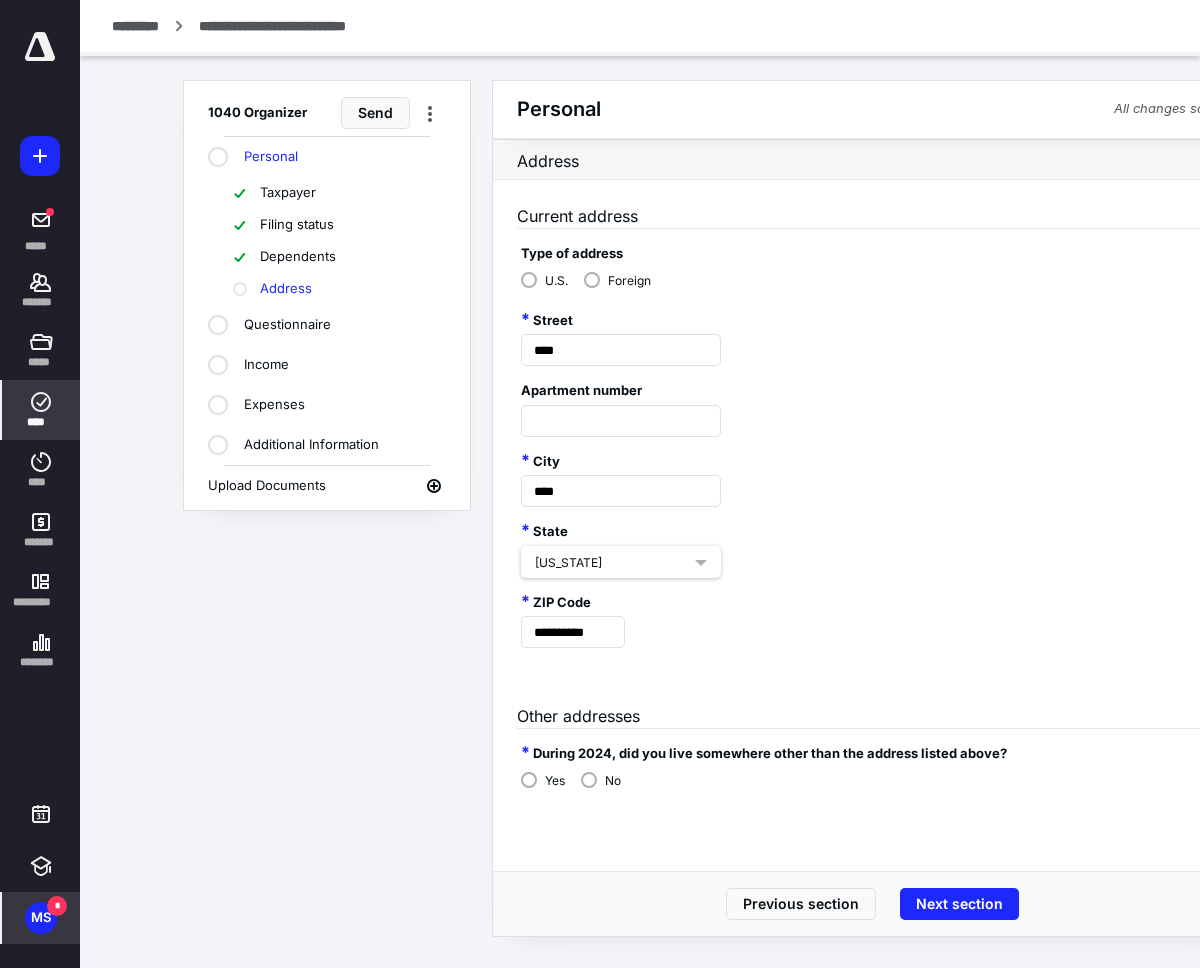 click on "Other addresses" at bounding box center [884, 704] 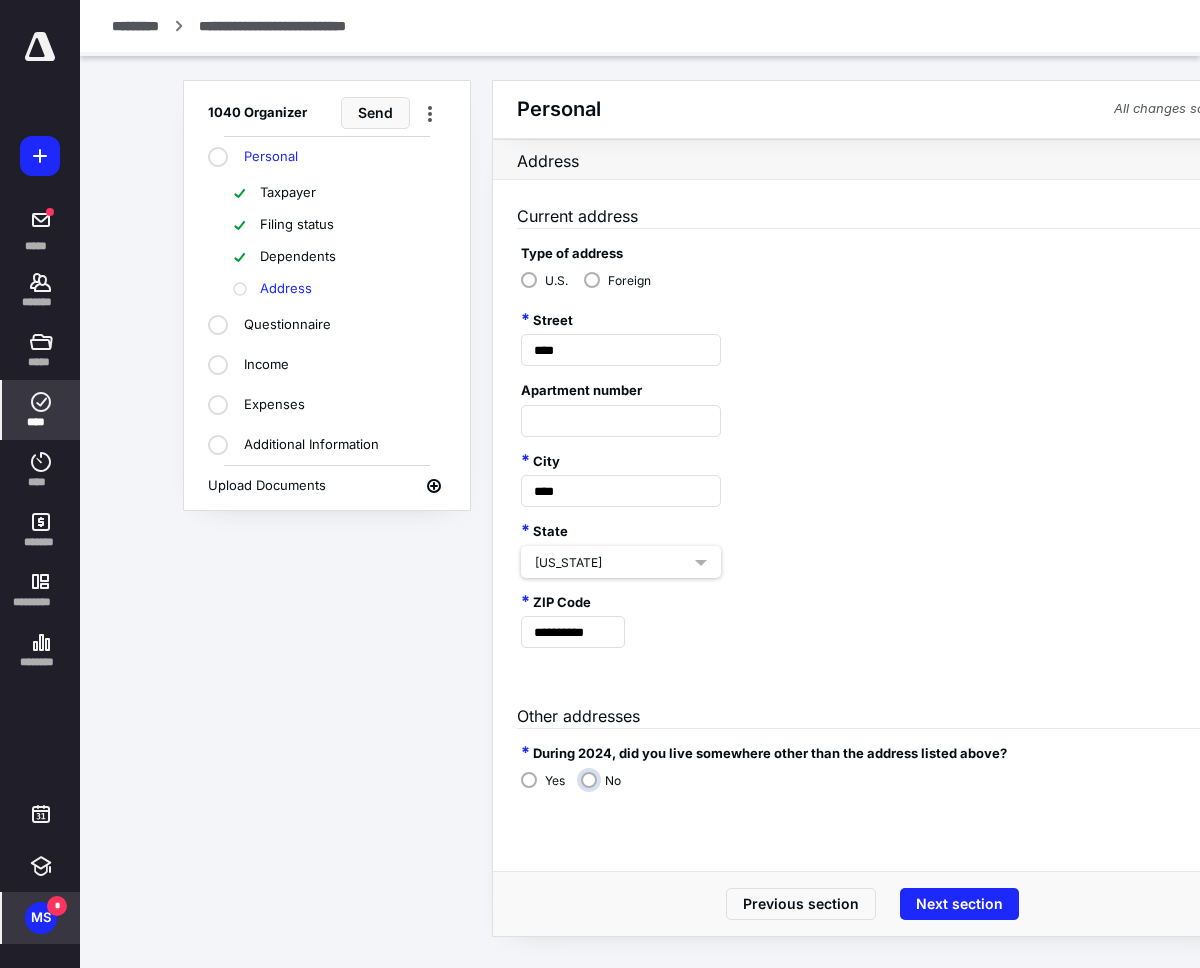 click on "No" at bounding box center (606, 788) 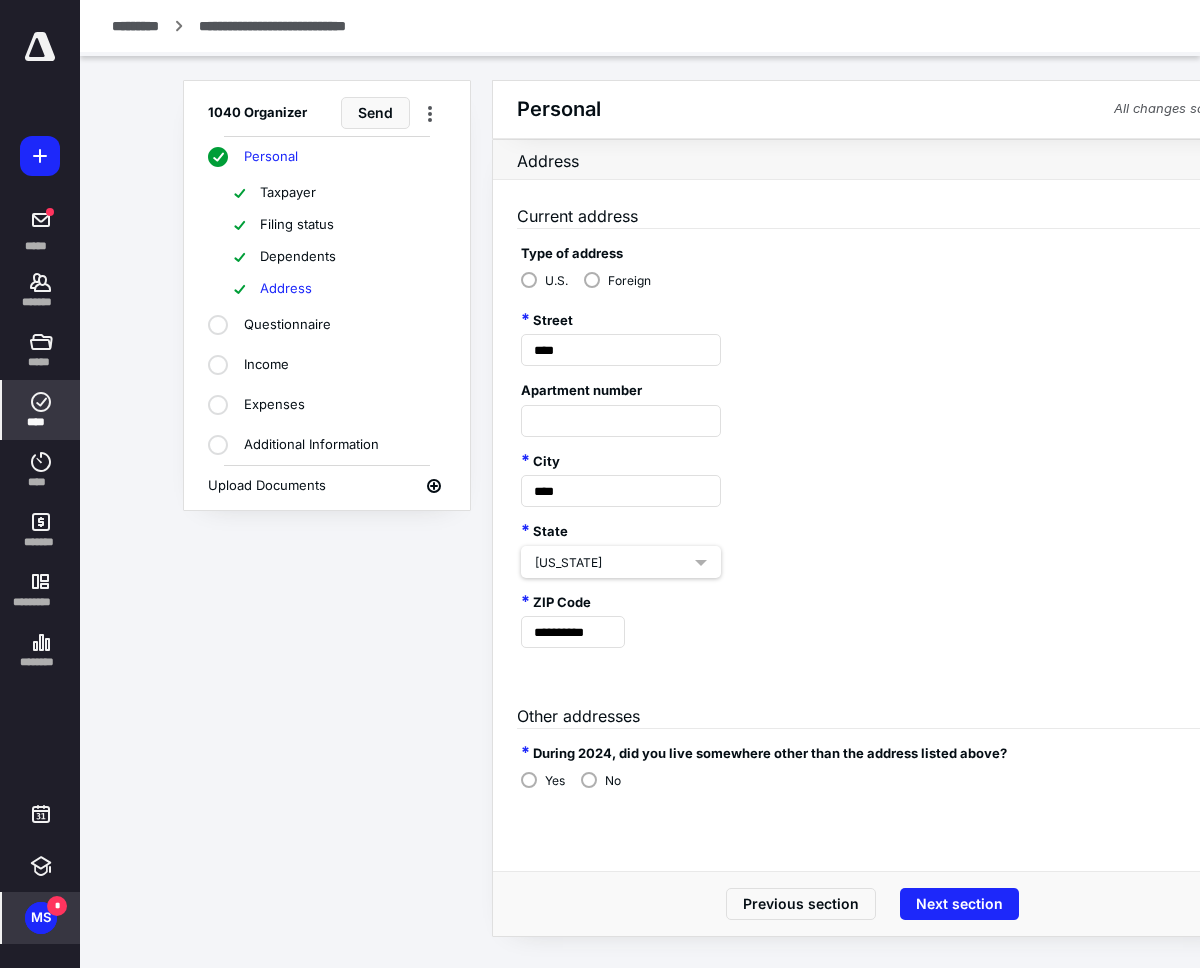 drag, startPoint x: 619, startPoint y: 776, endPoint x: 677, endPoint y: 780, distance: 58.137768 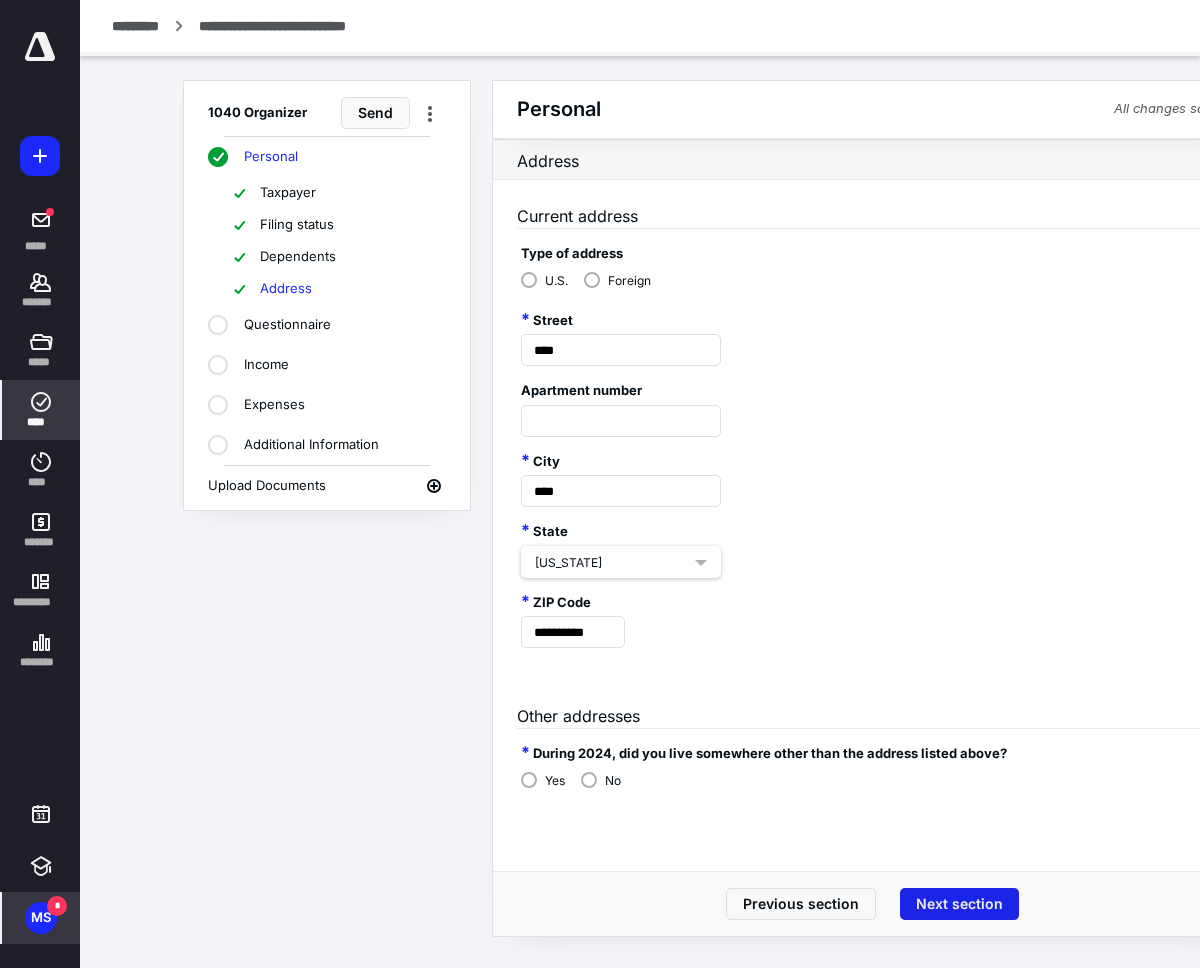 click on "Next section" at bounding box center (959, 904) 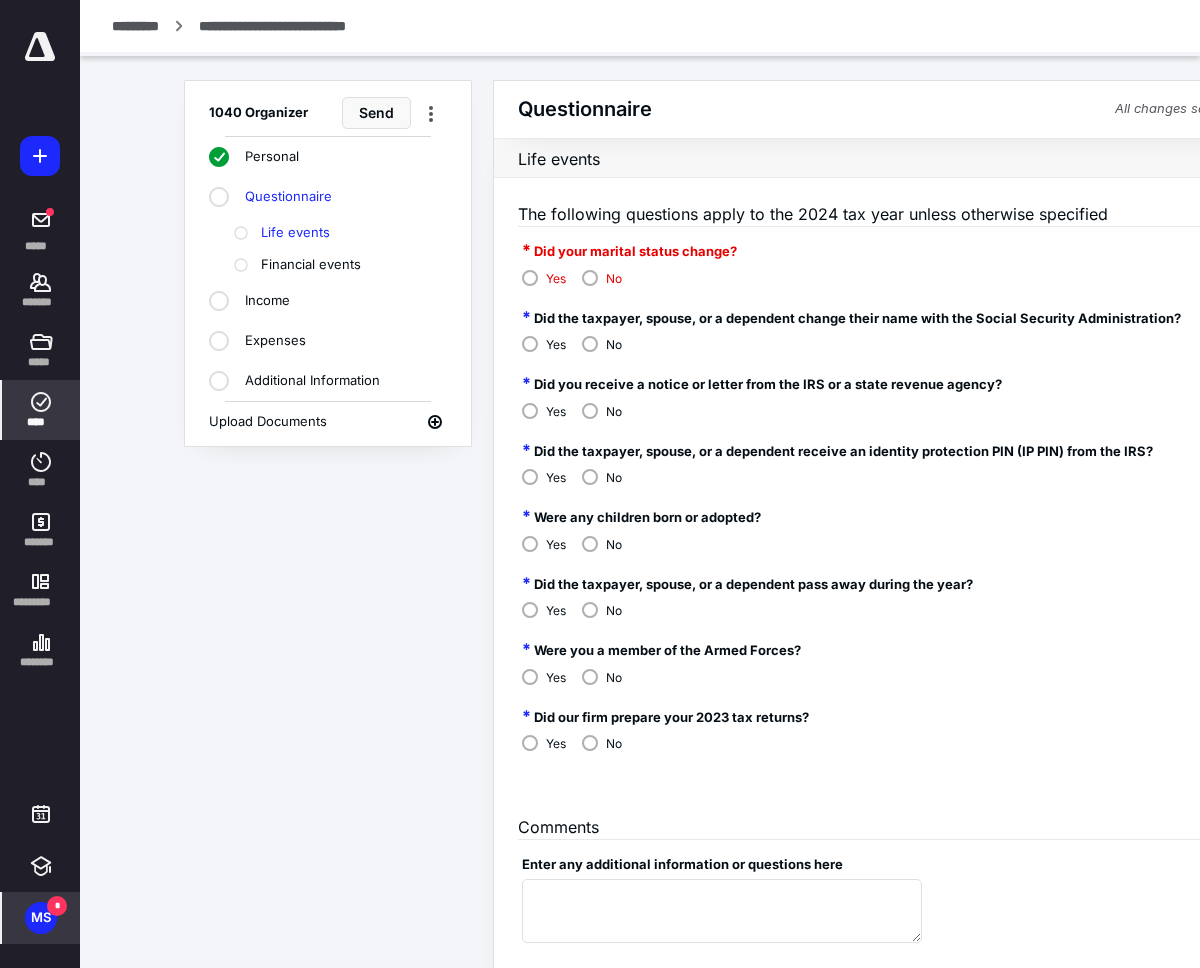 click on "No" at bounding box center (614, 279) 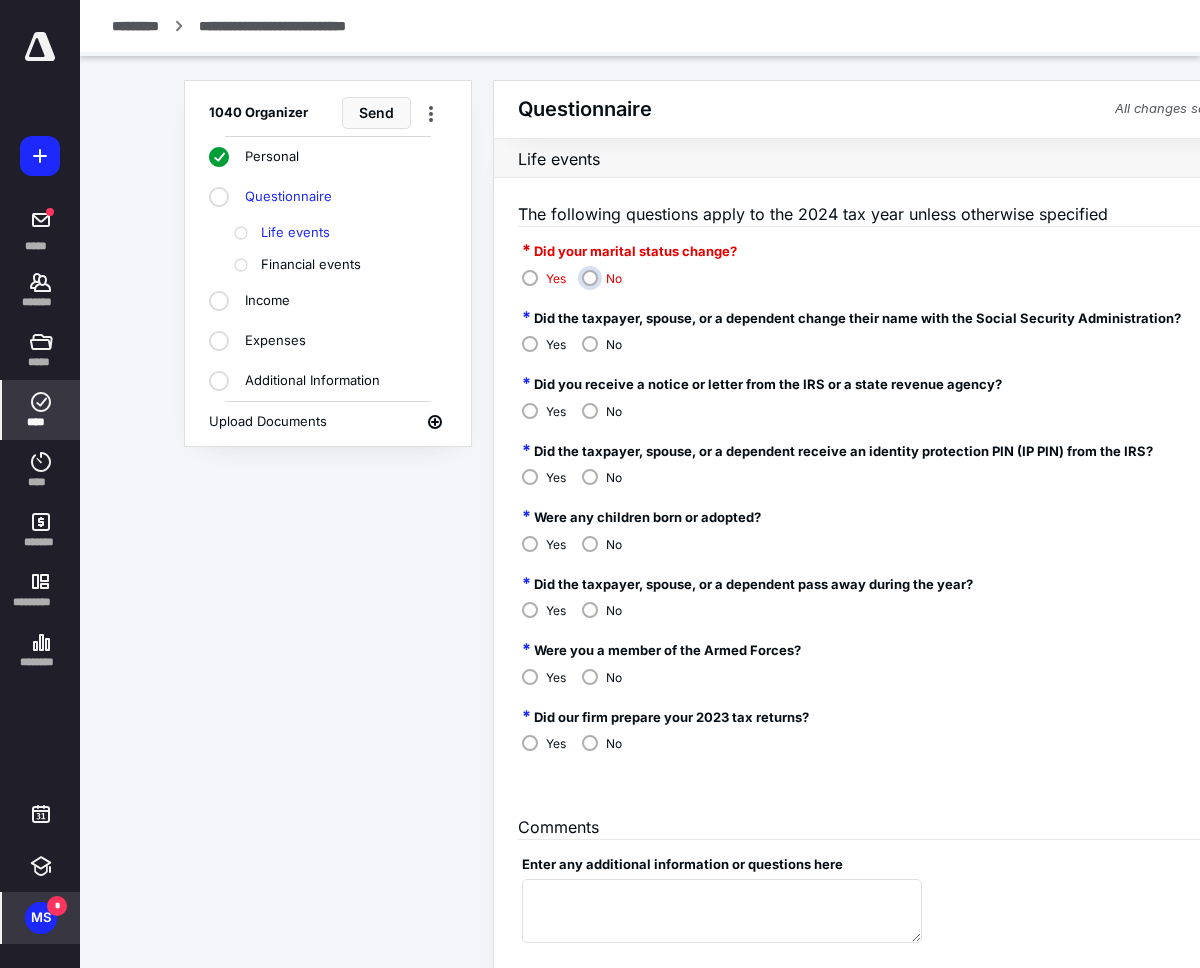 radio on "****" 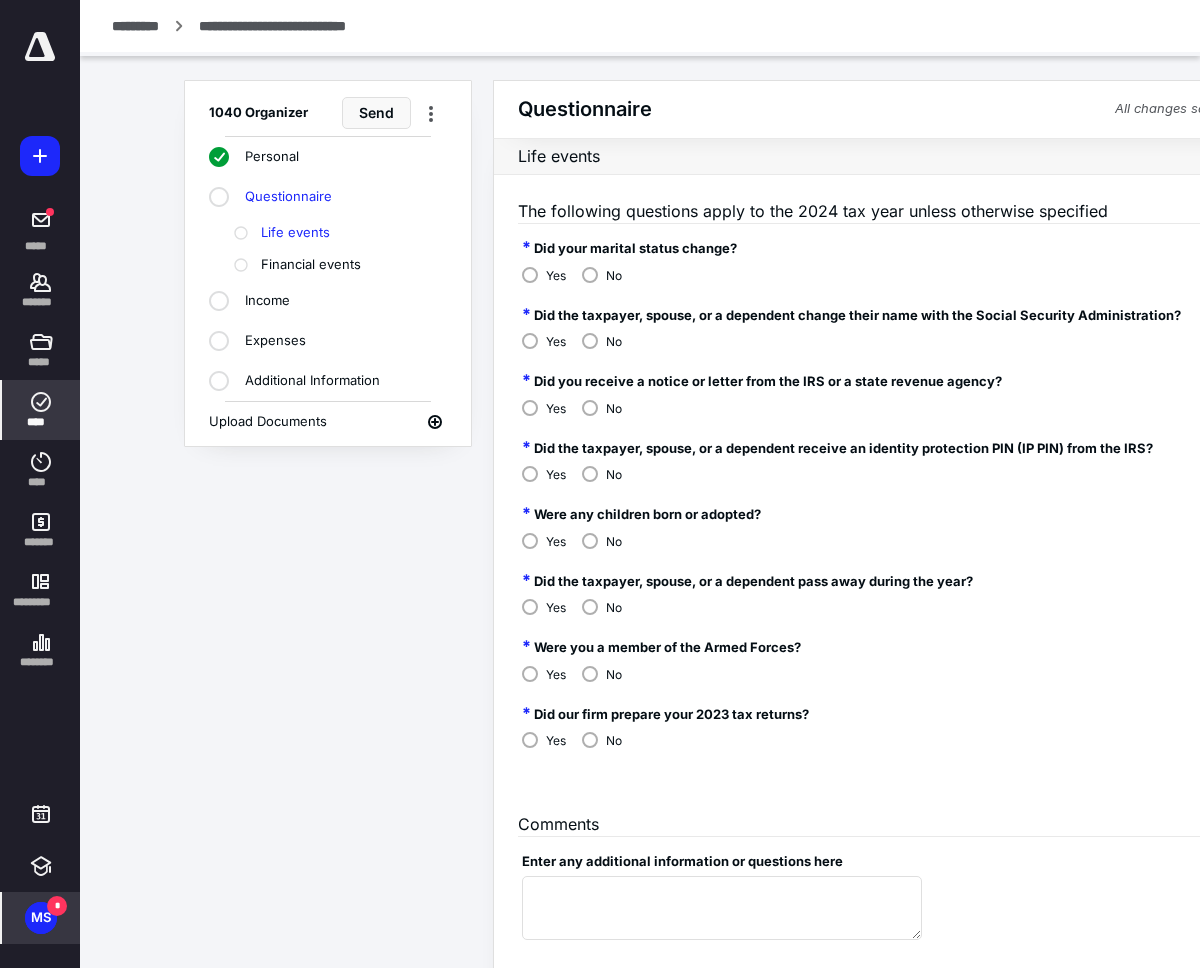 click on "No" at bounding box center [614, 342] 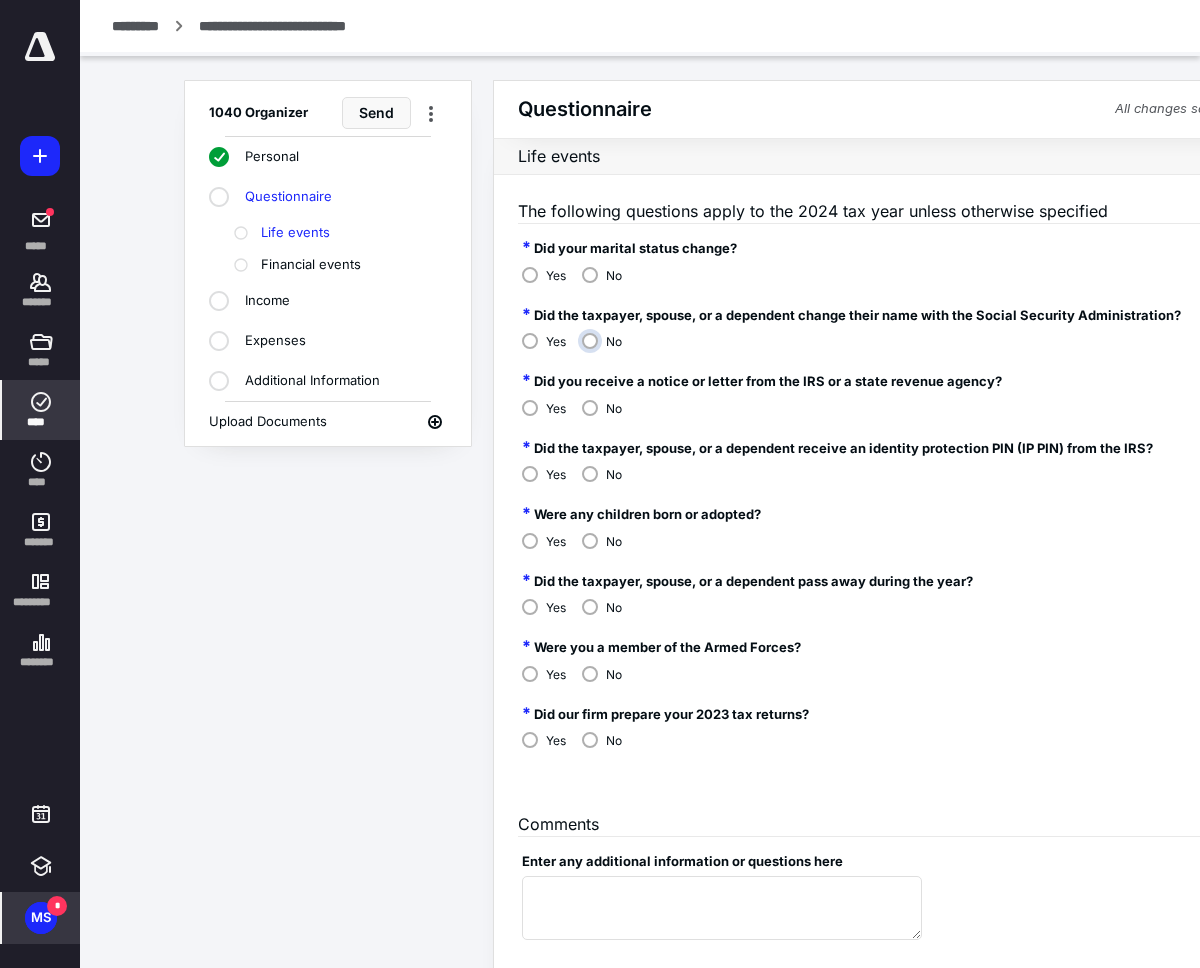 click on "No" at bounding box center (607, 349) 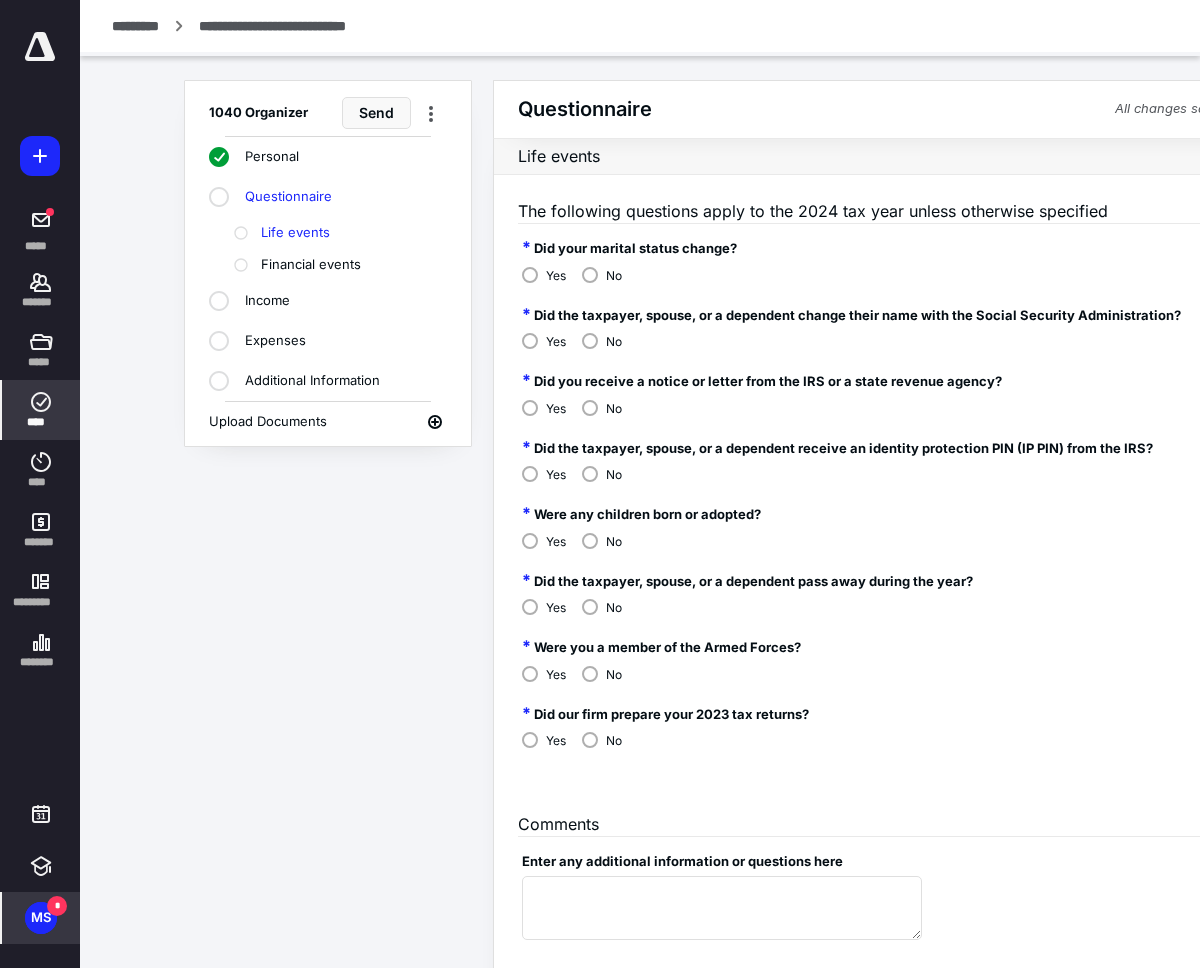drag, startPoint x: 596, startPoint y: 408, endPoint x: 597, endPoint y: 440, distance: 32.01562 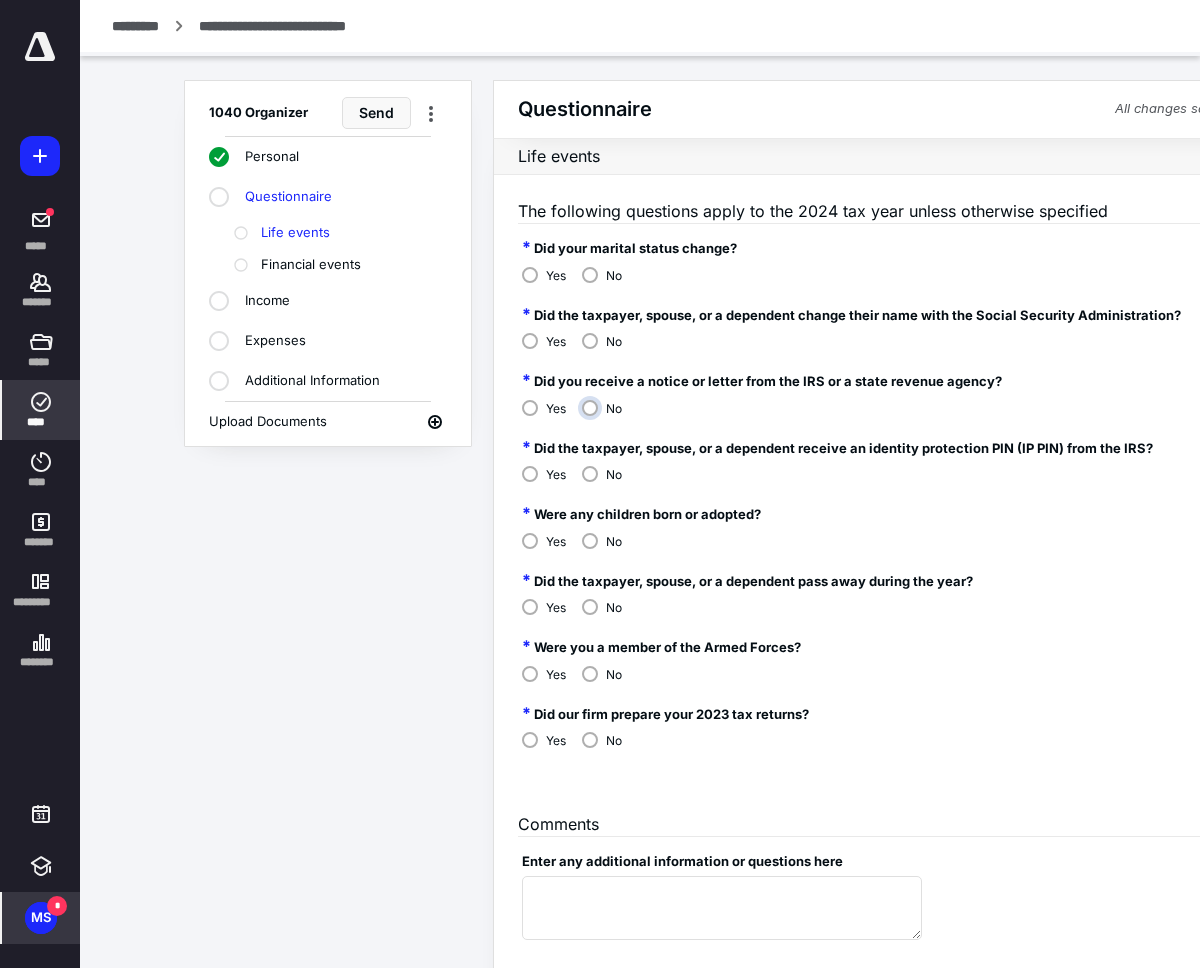 click on "No" at bounding box center (607, 416) 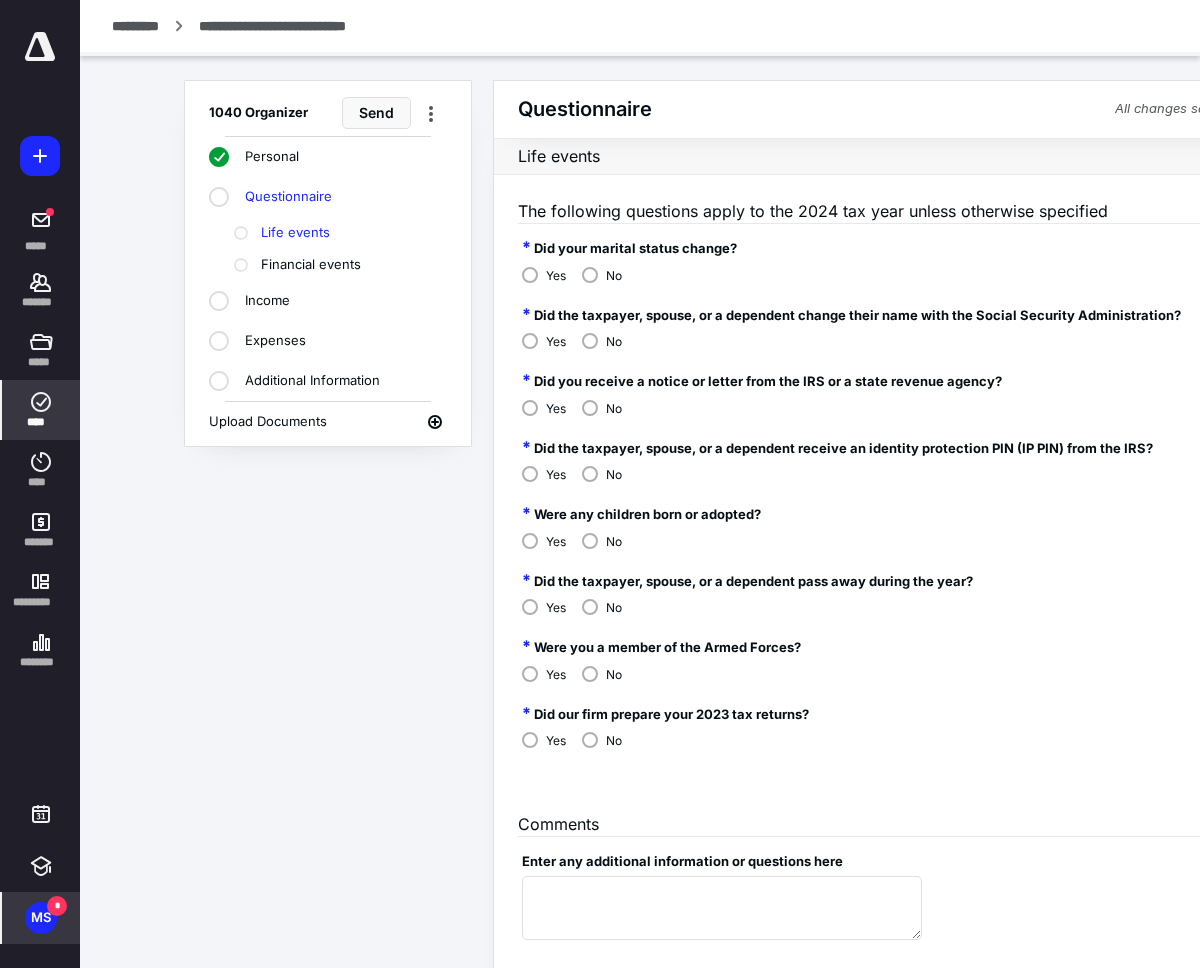 click on "No" at bounding box center (614, 475) 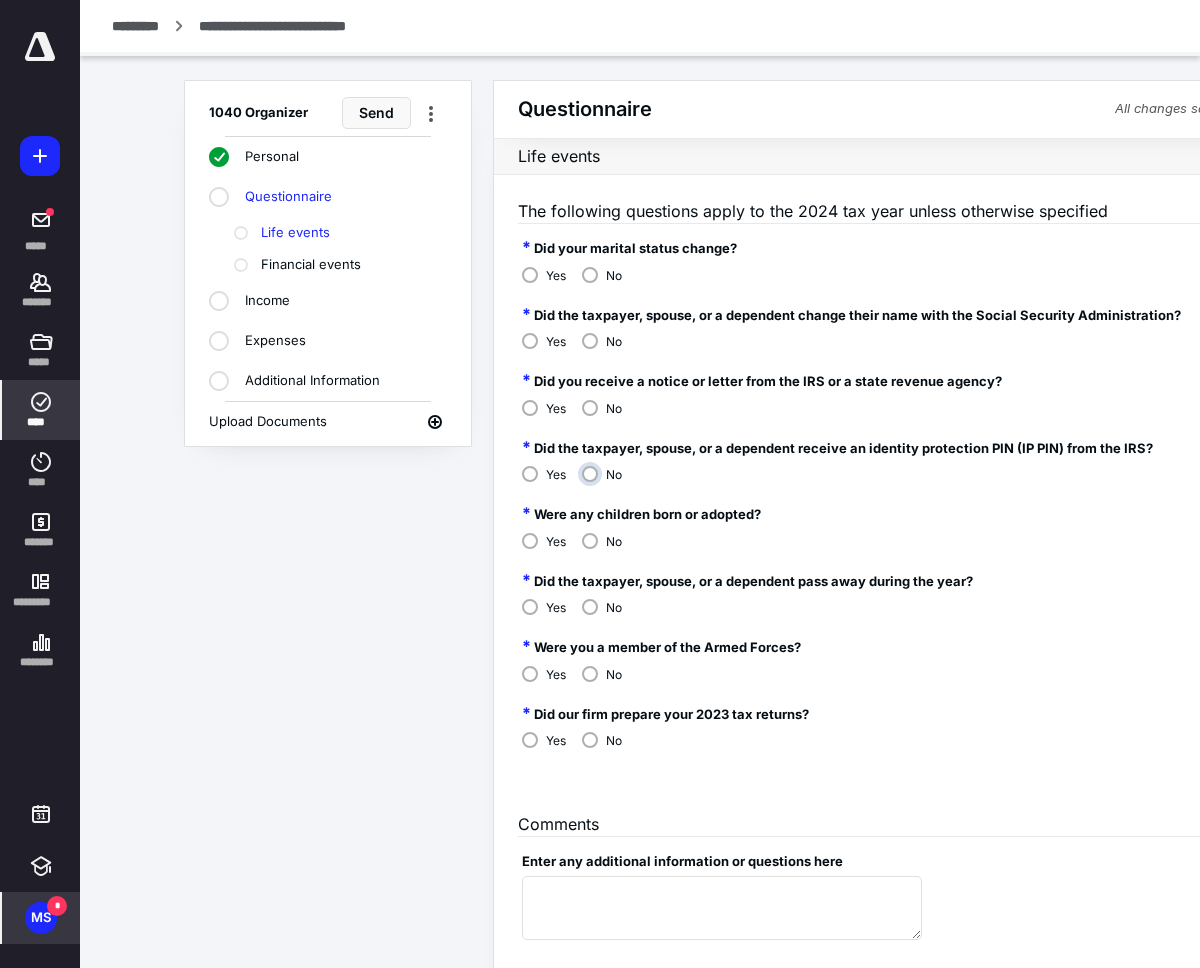 click on "No" at bounding box center (607, 482) 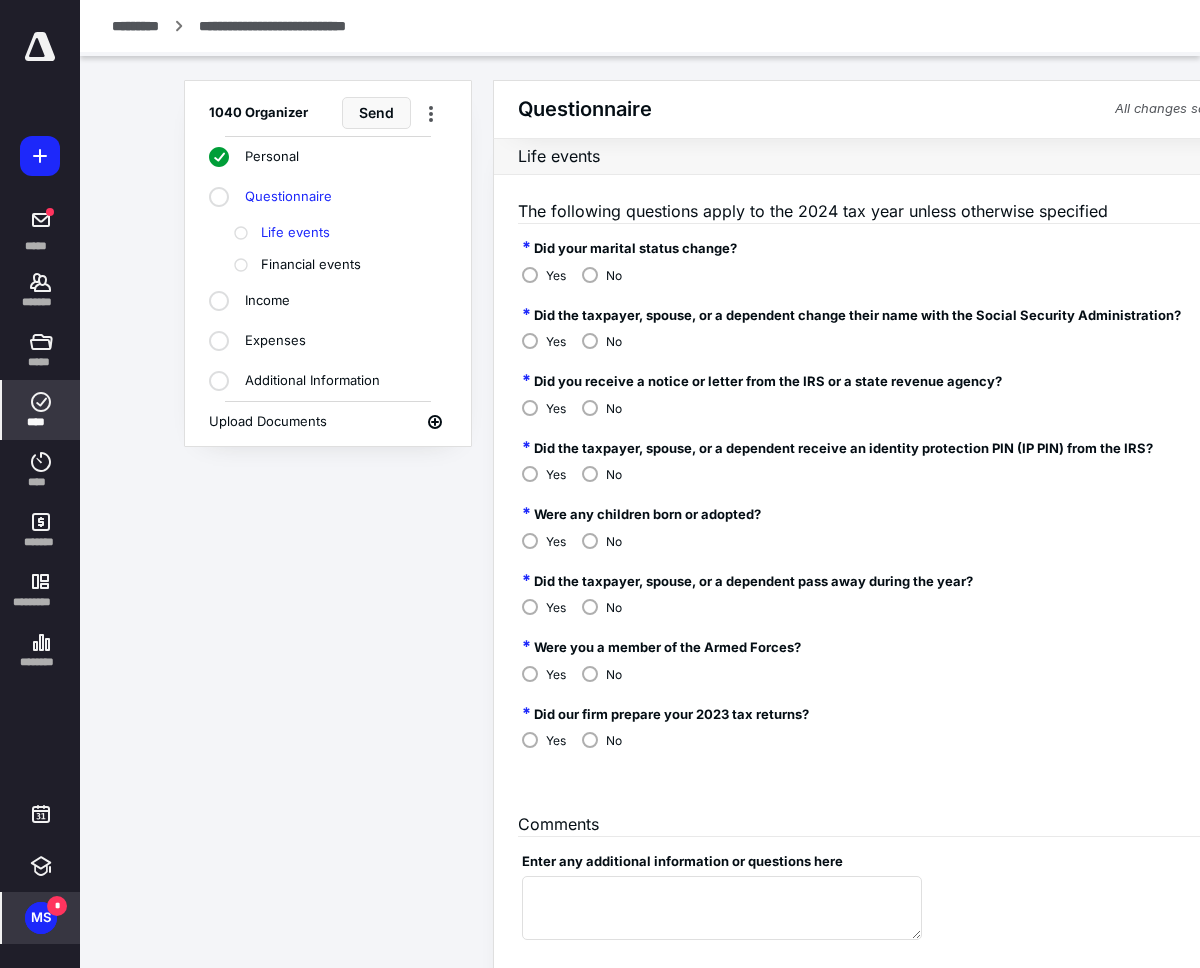 click on "No" at bounding box center [614, 542] 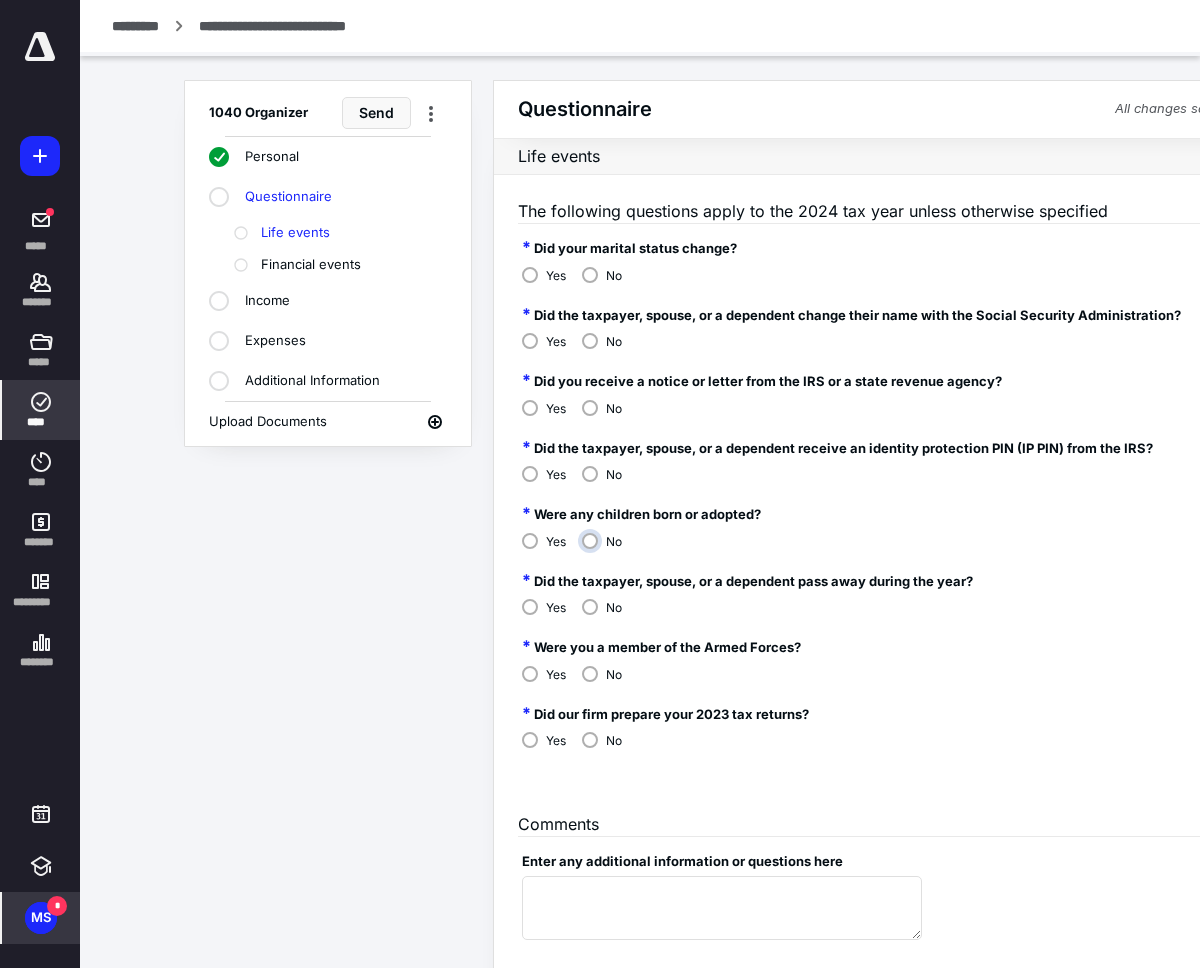 radio on "****" 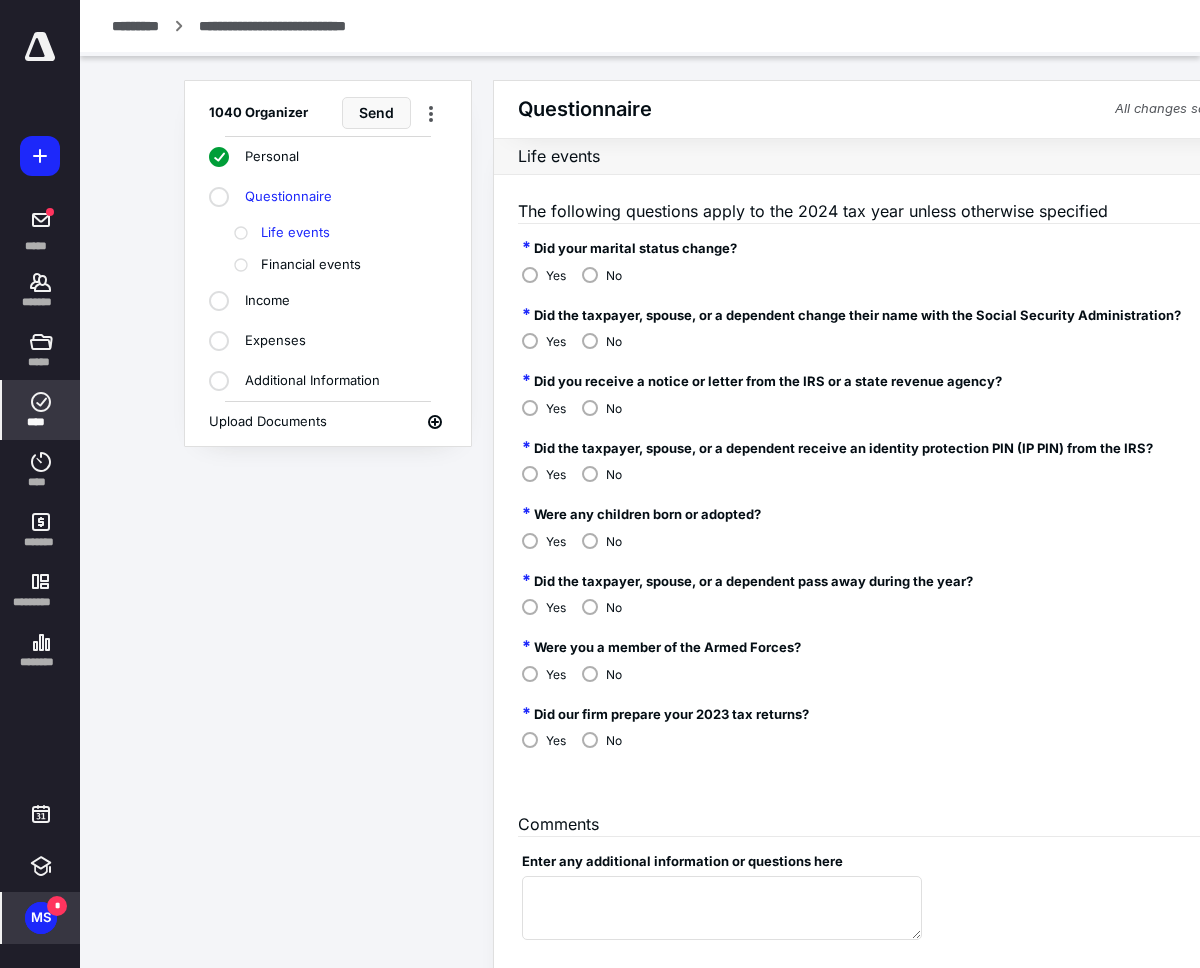click on "No" at bounding box center [614, 608] 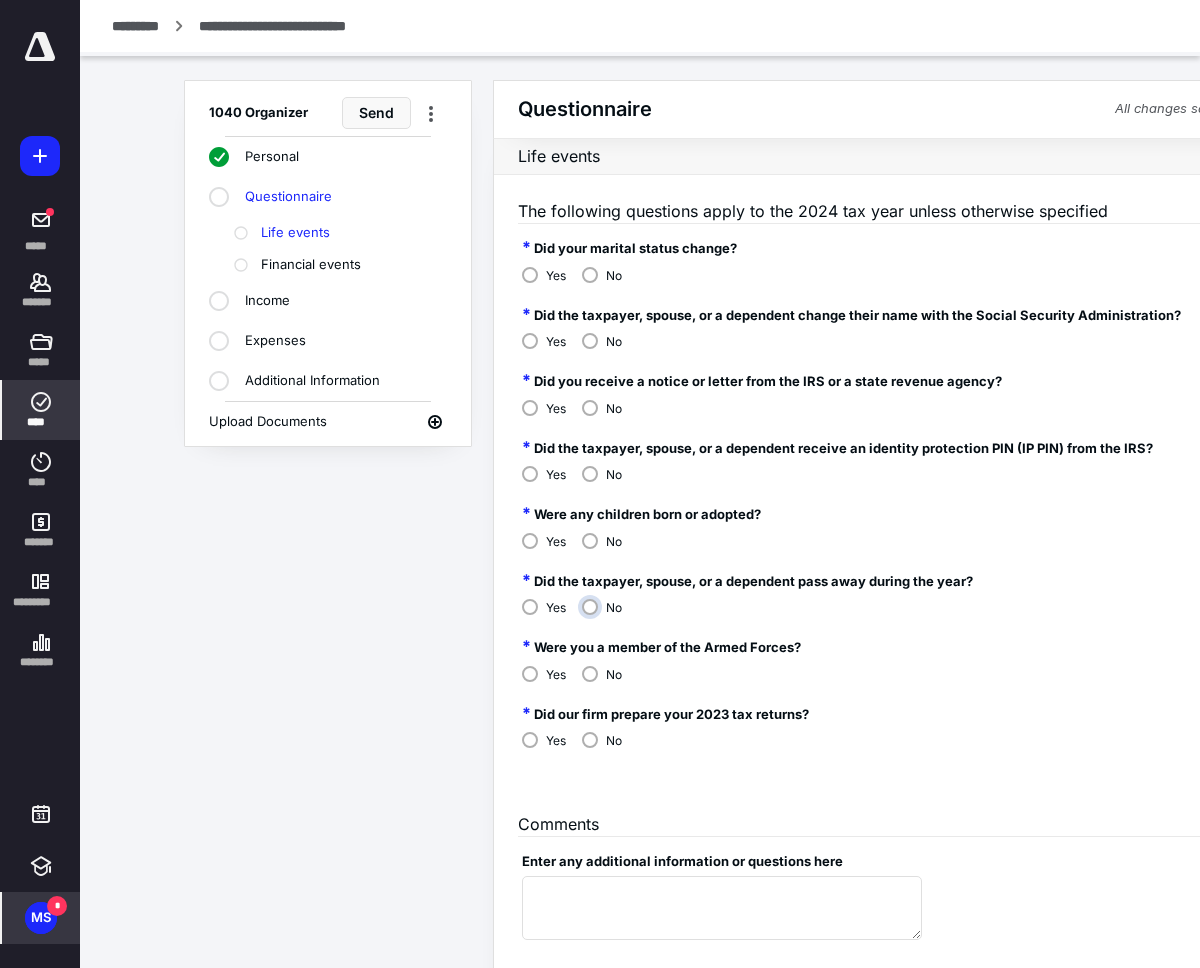 radio on "****" 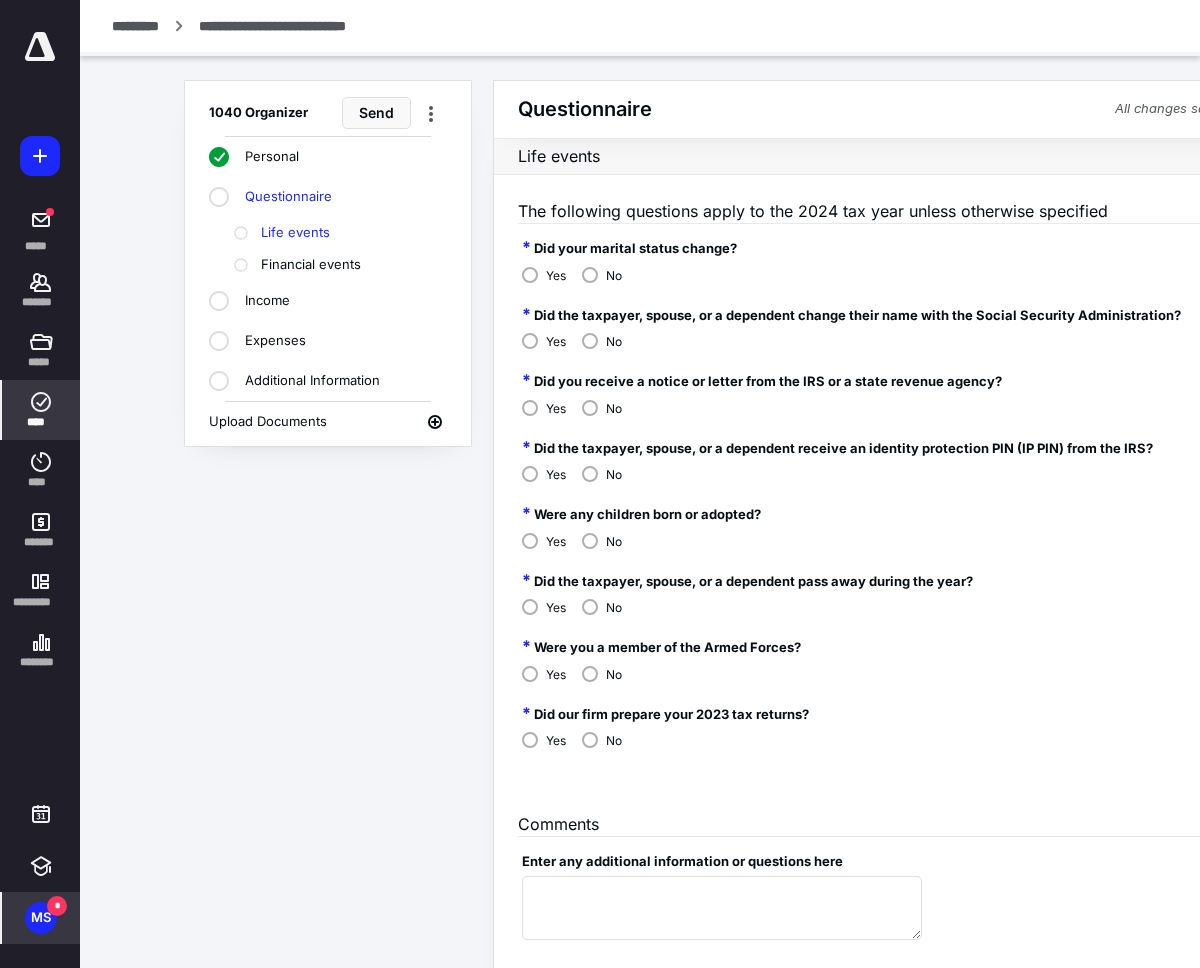 click on "No" at bounding box center [602, 673] 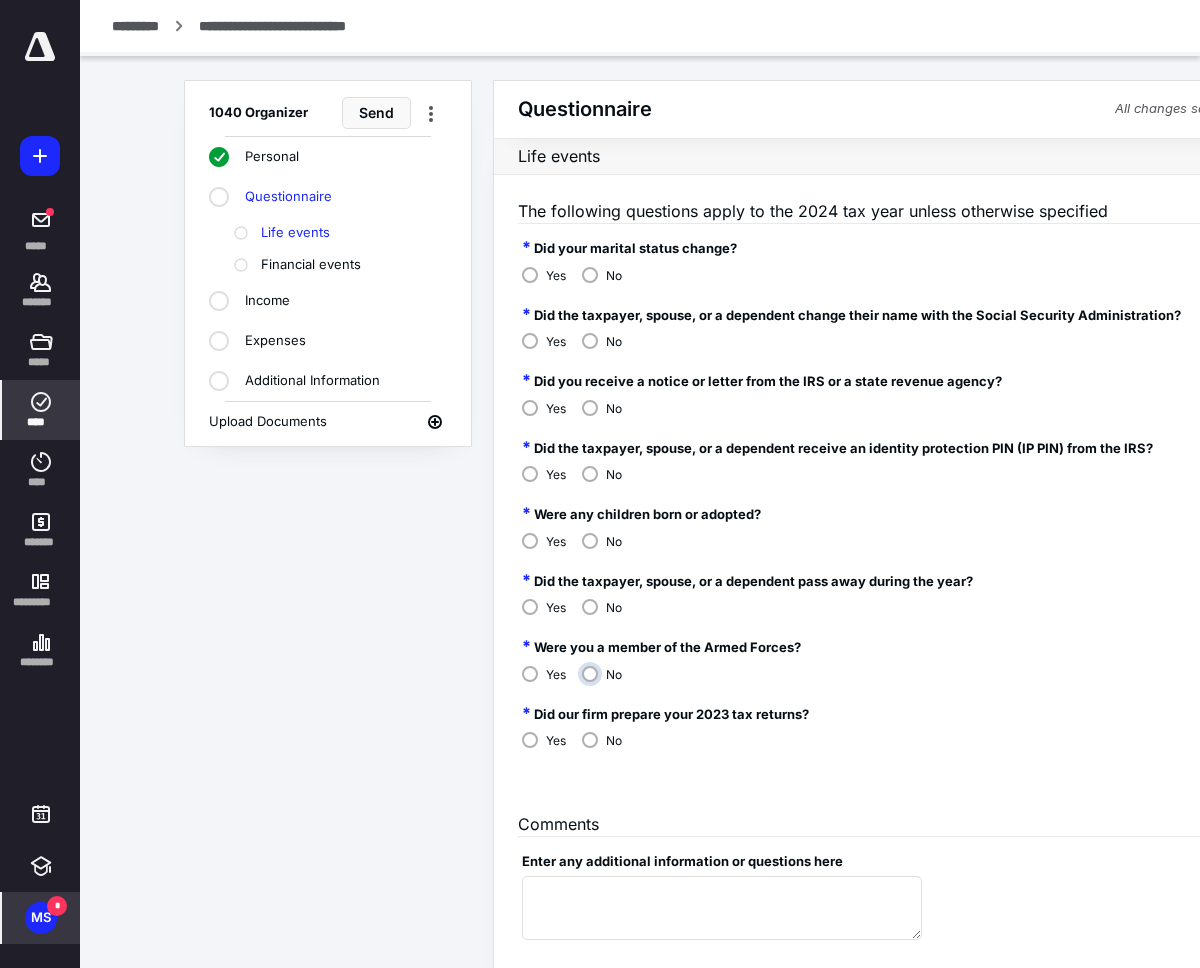 click on "No" at bounding box center (607, 682) 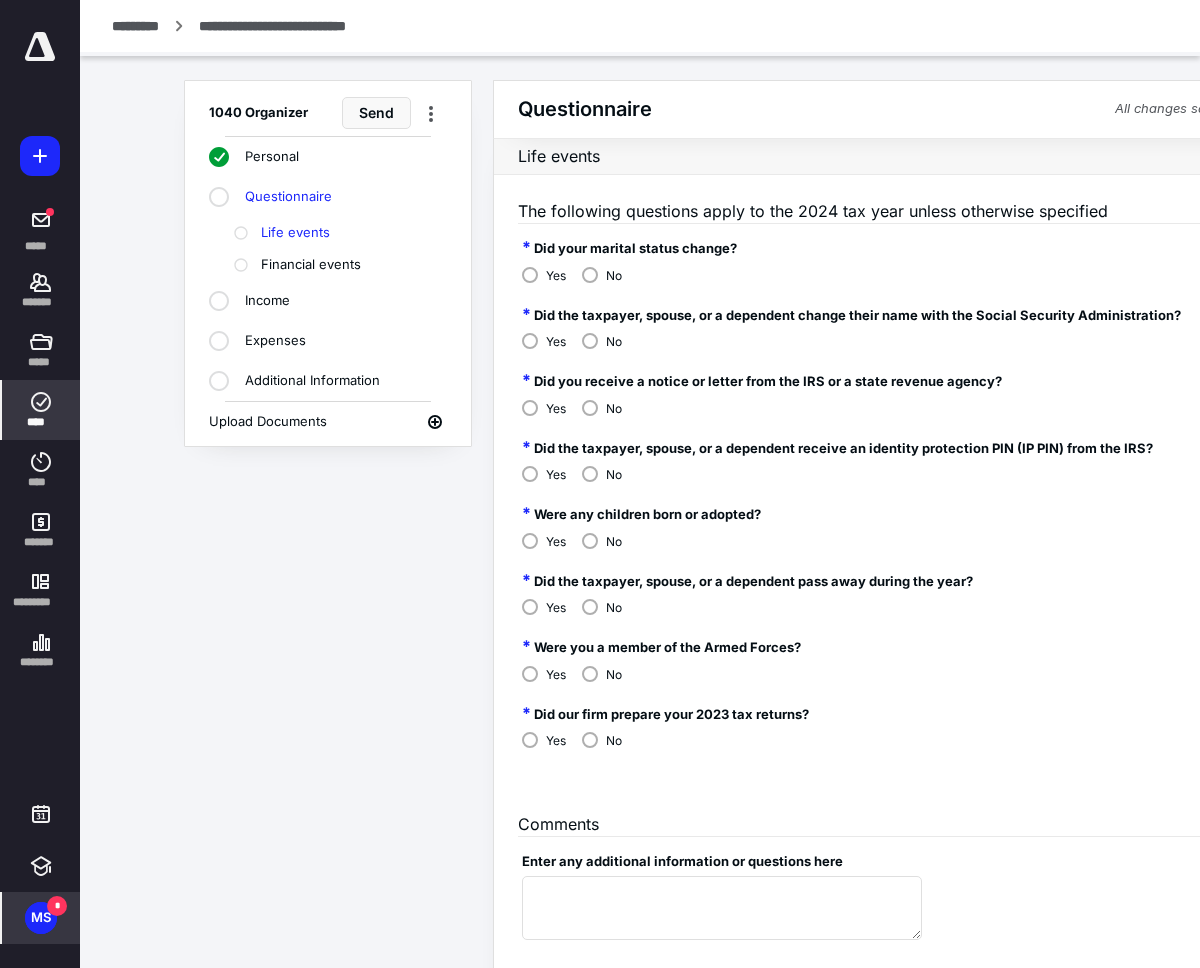 click on "No" at bounding box center (614, 741) 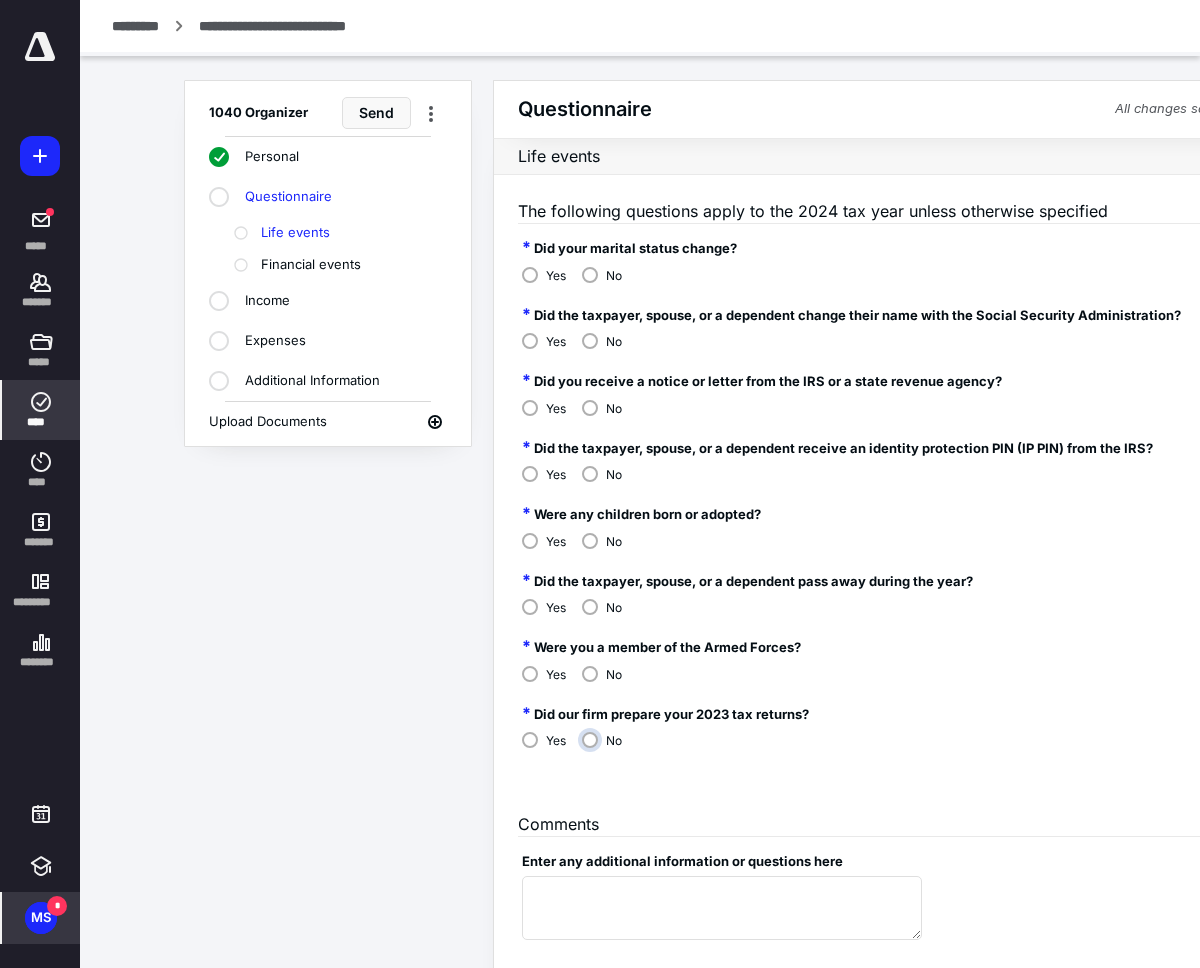 radio on "****" 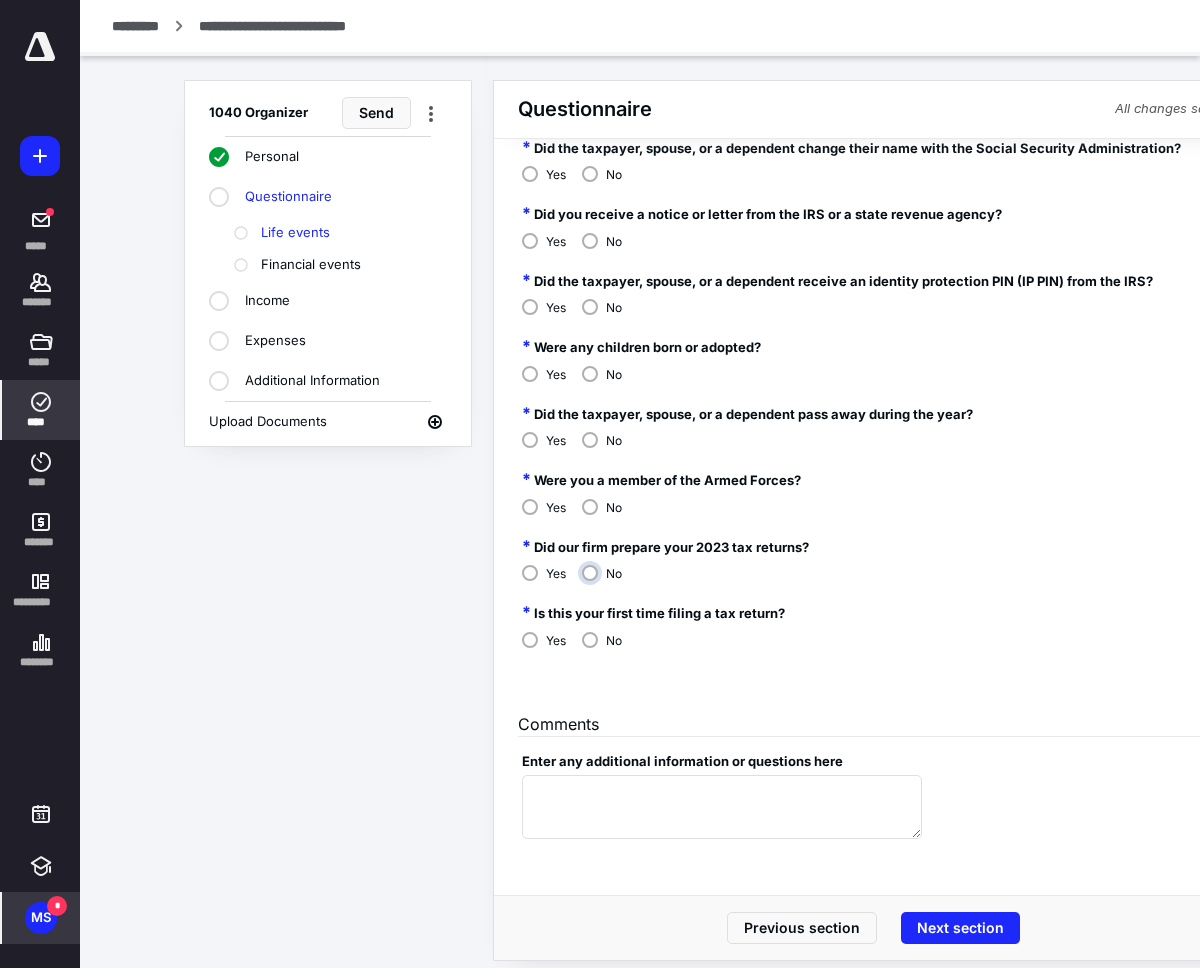 scroll, scrollTop: 189, scrollLeft: 0, axis: vertical 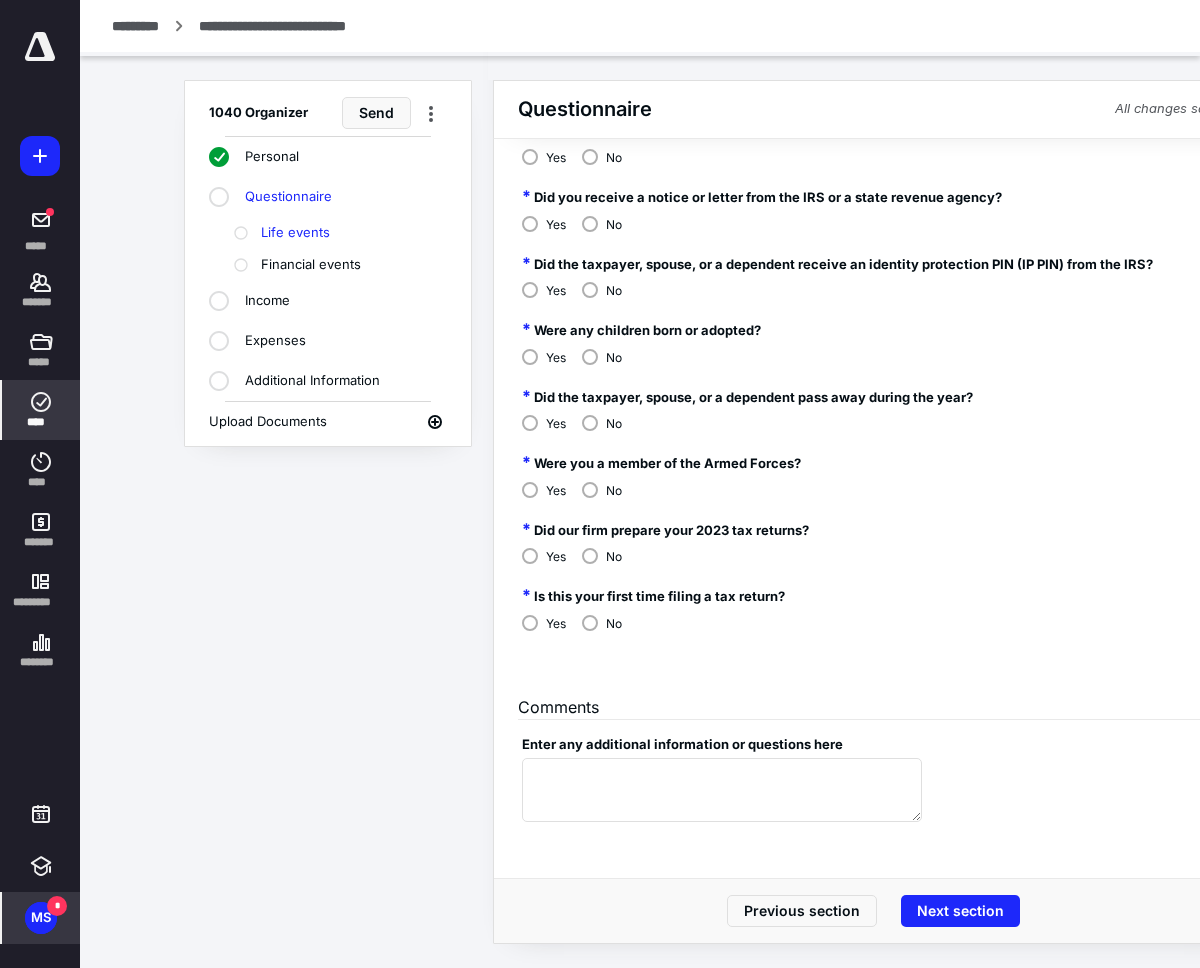 click on "Yes" at bounding box center [544, 555] 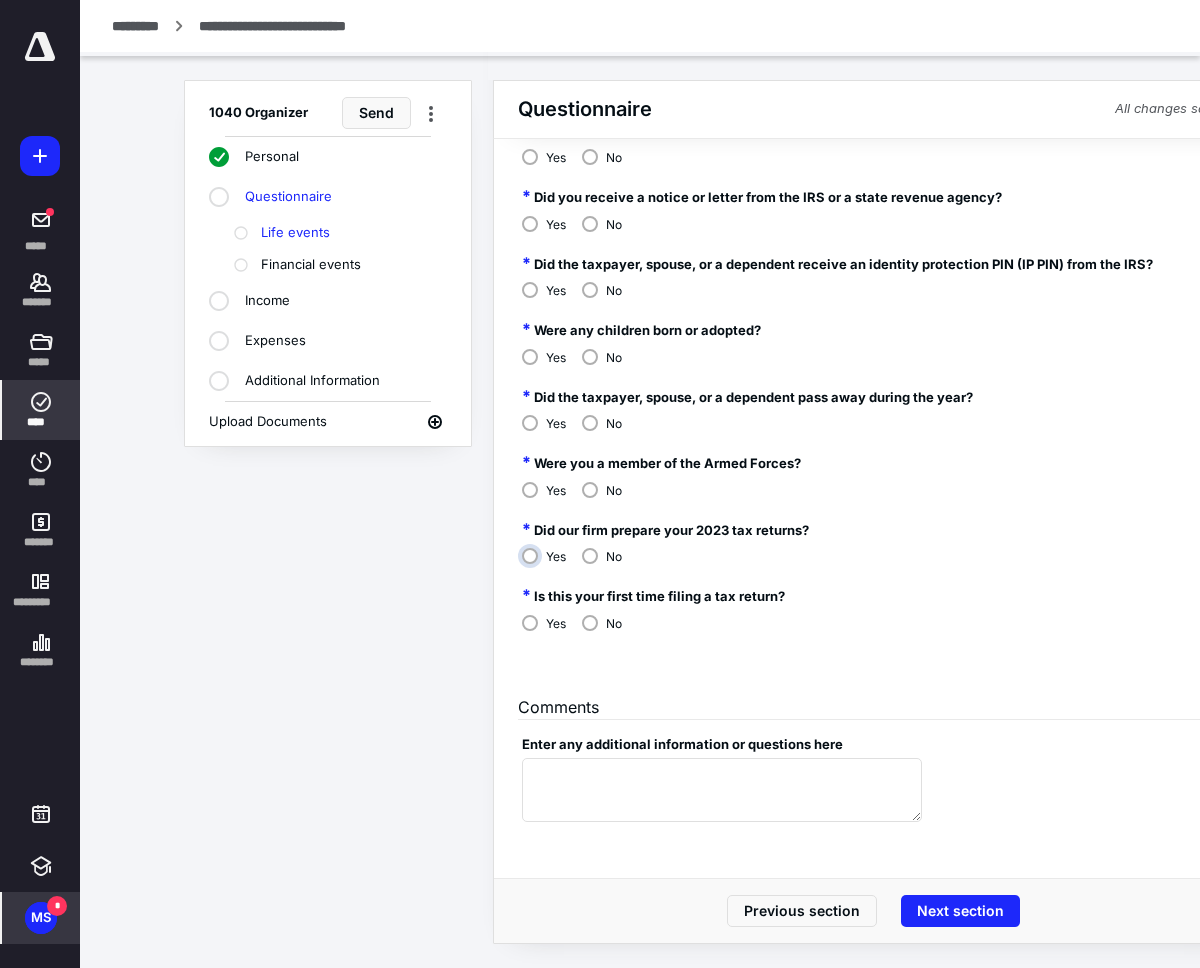 radio on "****" 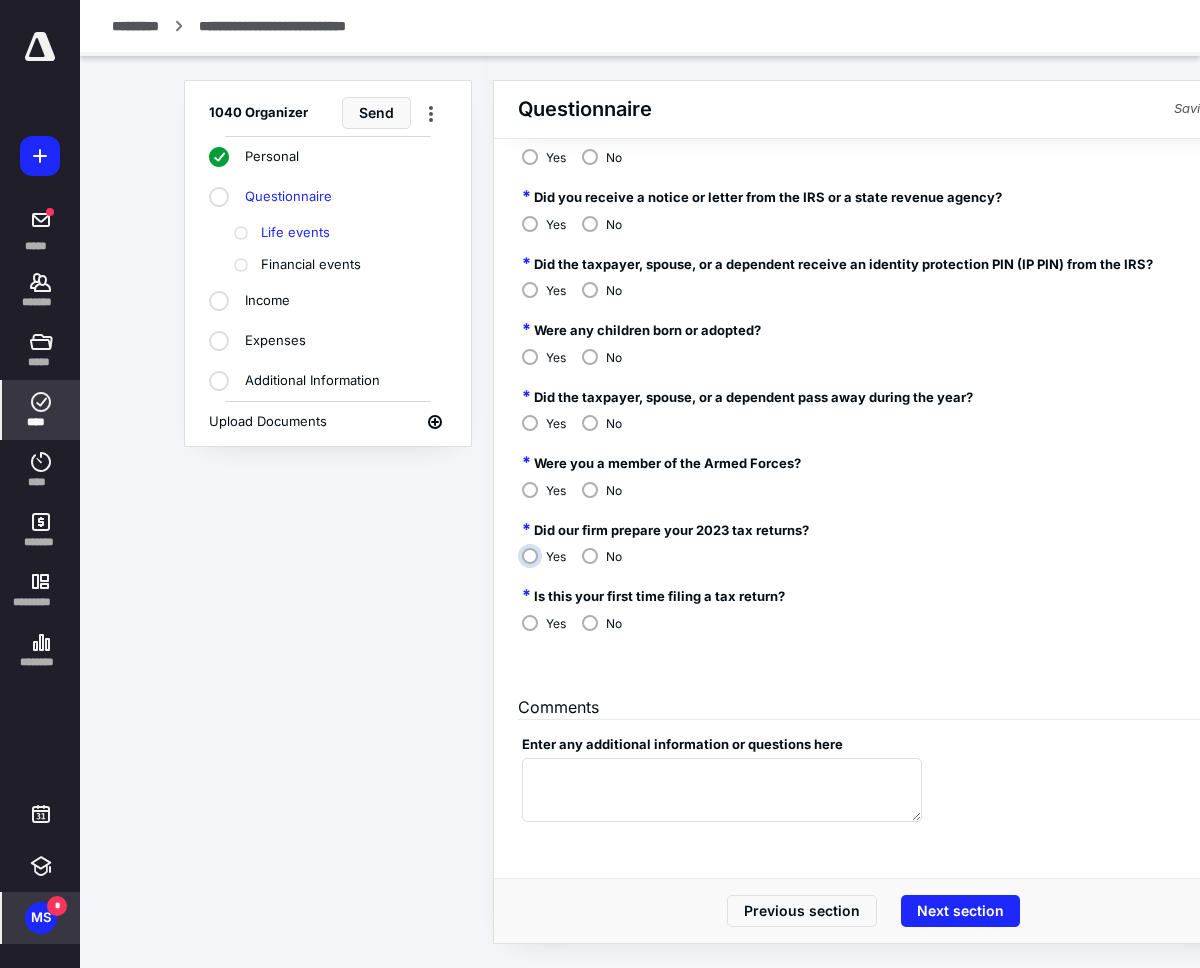 scroll, scrollTop: 123, scrollLeft: 0, axis: vertical 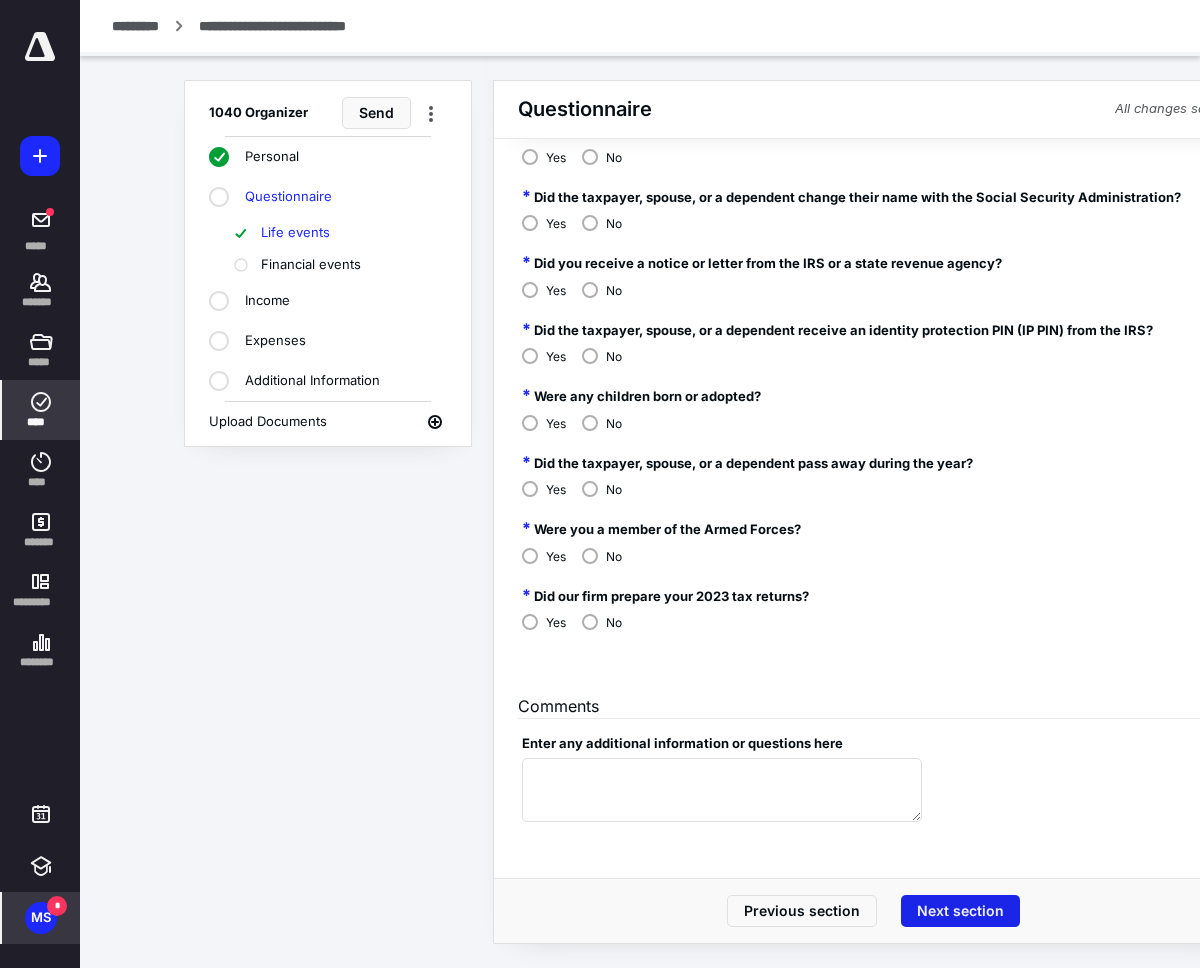 click on "Next section" at bounding box center (960, 911) 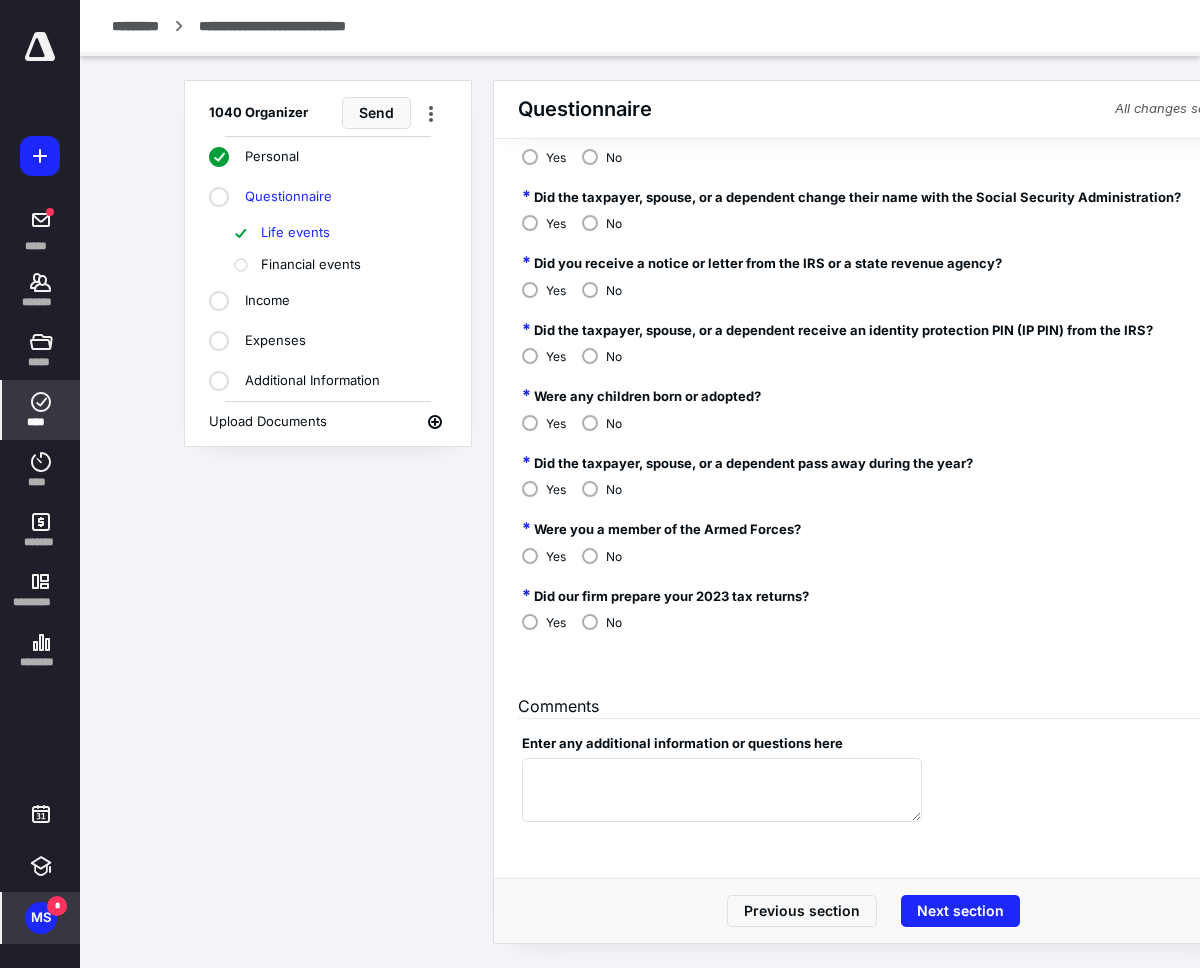 scroll, scrollTop: 0, scrollLeft: 0, axis: both 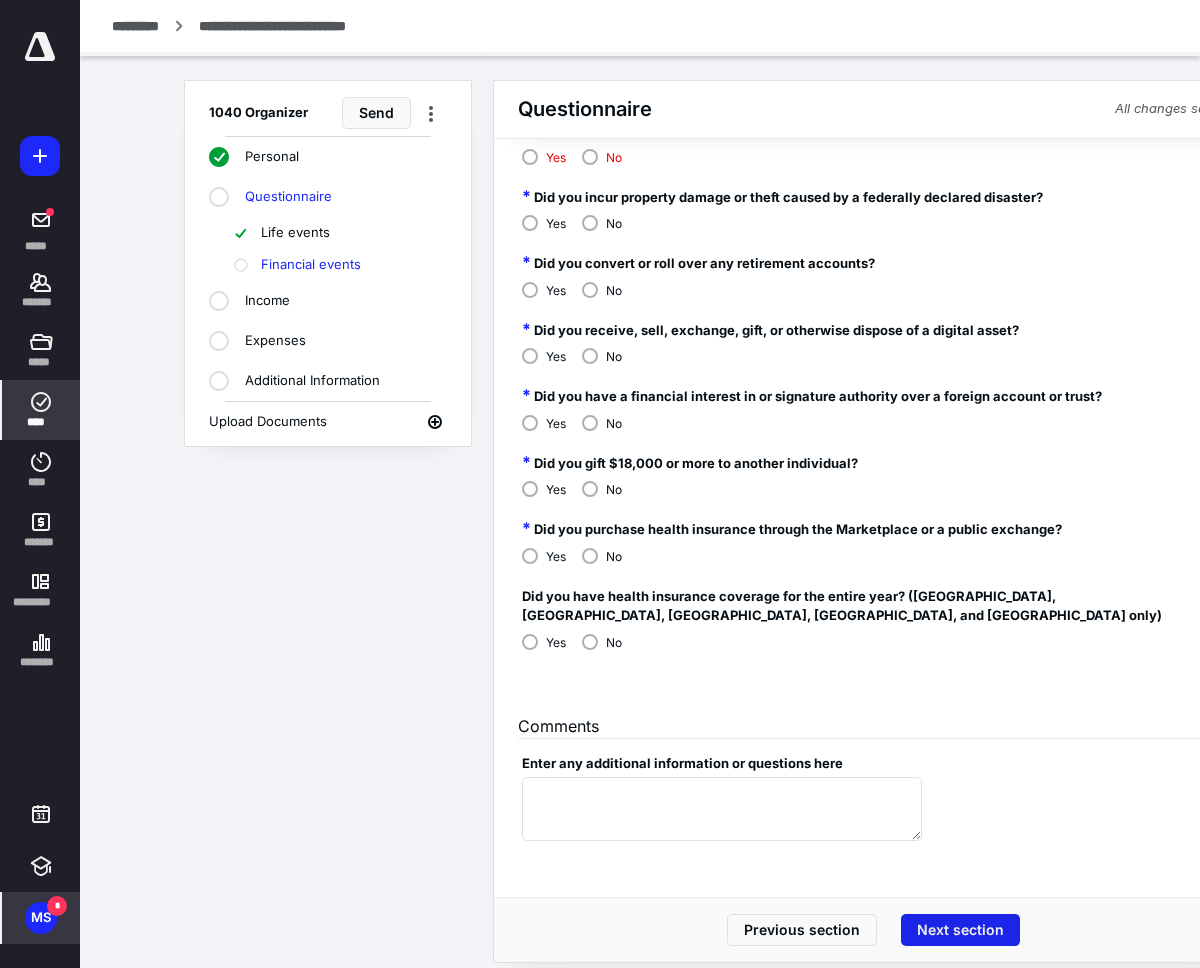 click on "Next section" at bounding box center (960, 930) 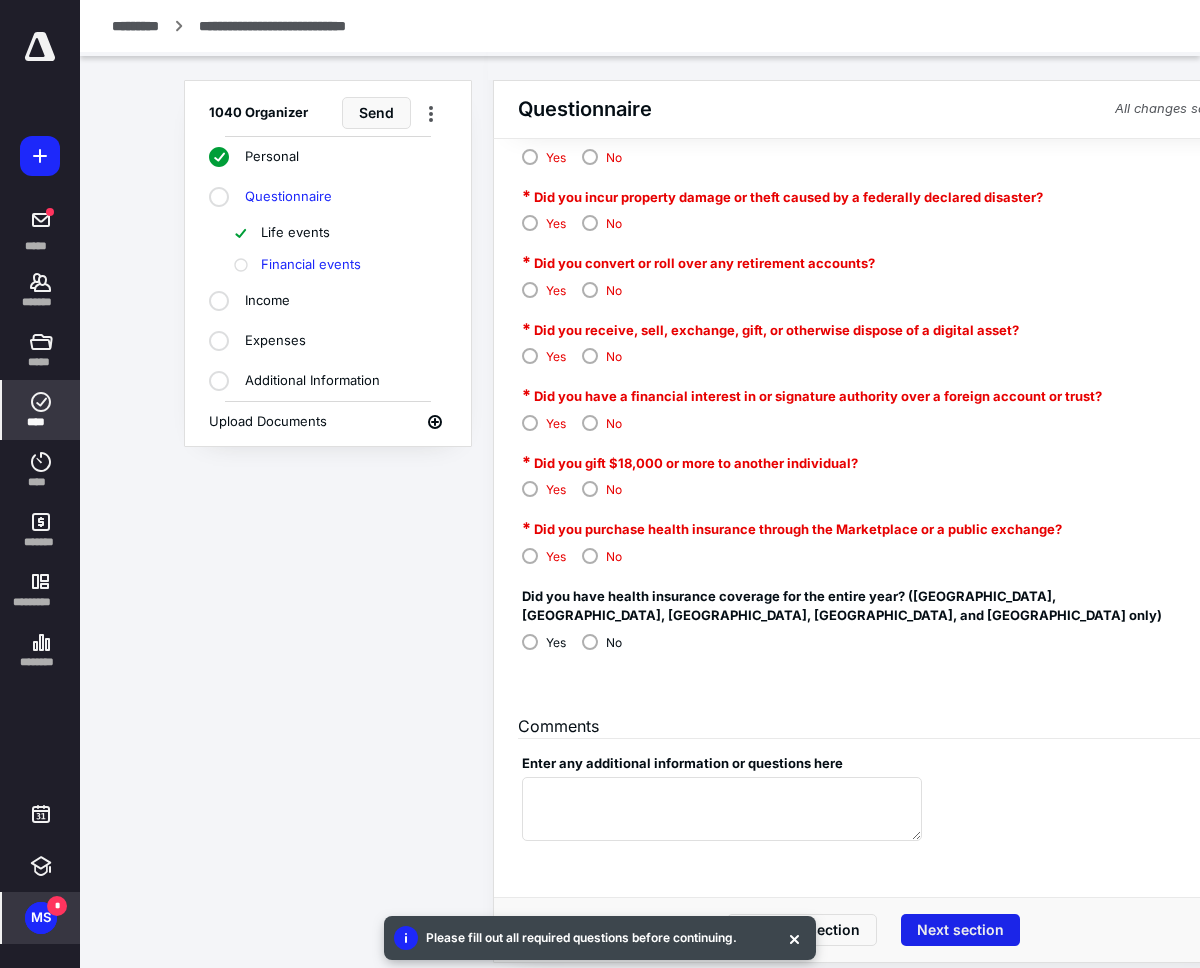 scroll, scrollTop: 90, scrollLeft: 0, axis: vertical 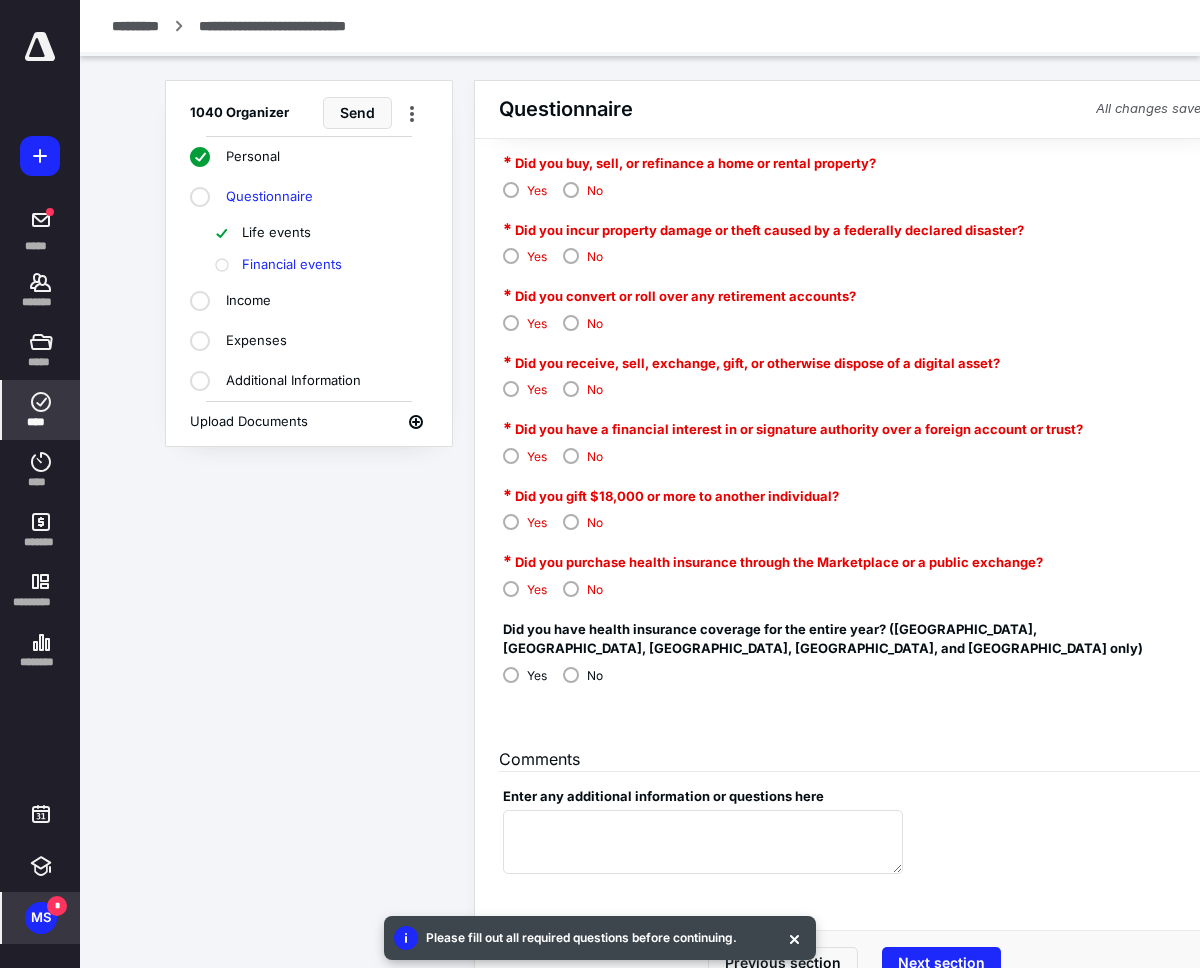 click on "No" at bounding box center (583, 189) 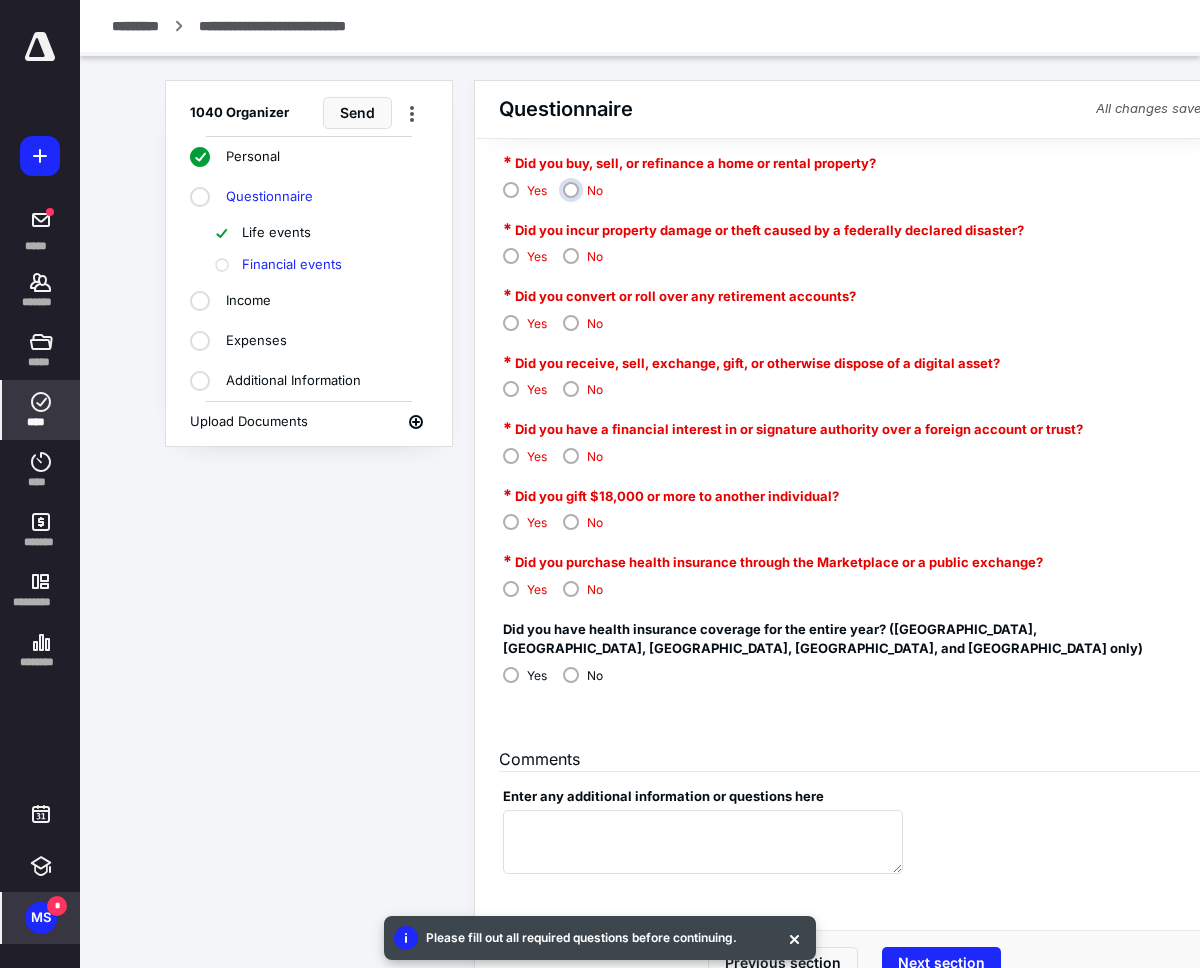 radio on "****" 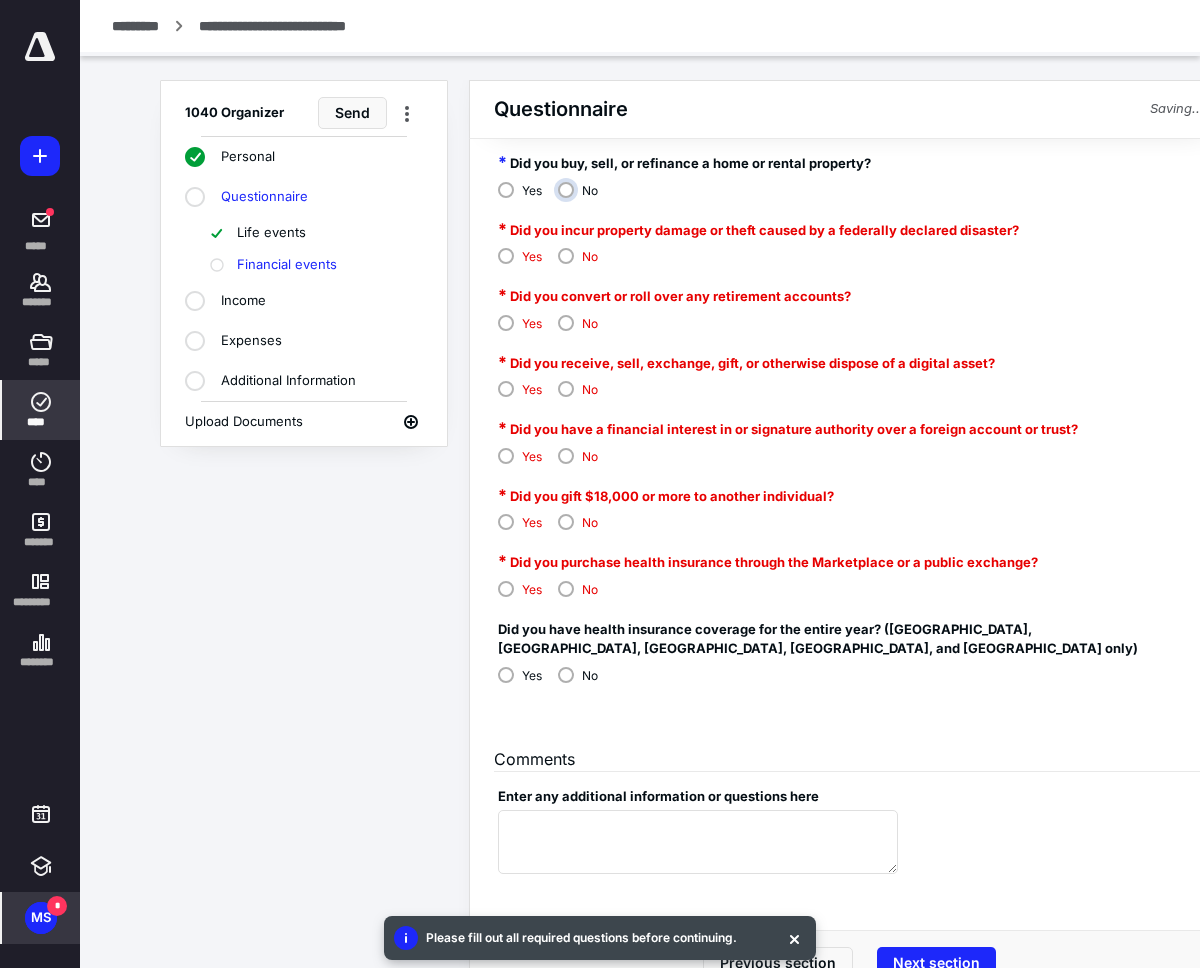 scroll, scrollTop: 90, scrollLeft: 29, axis: both 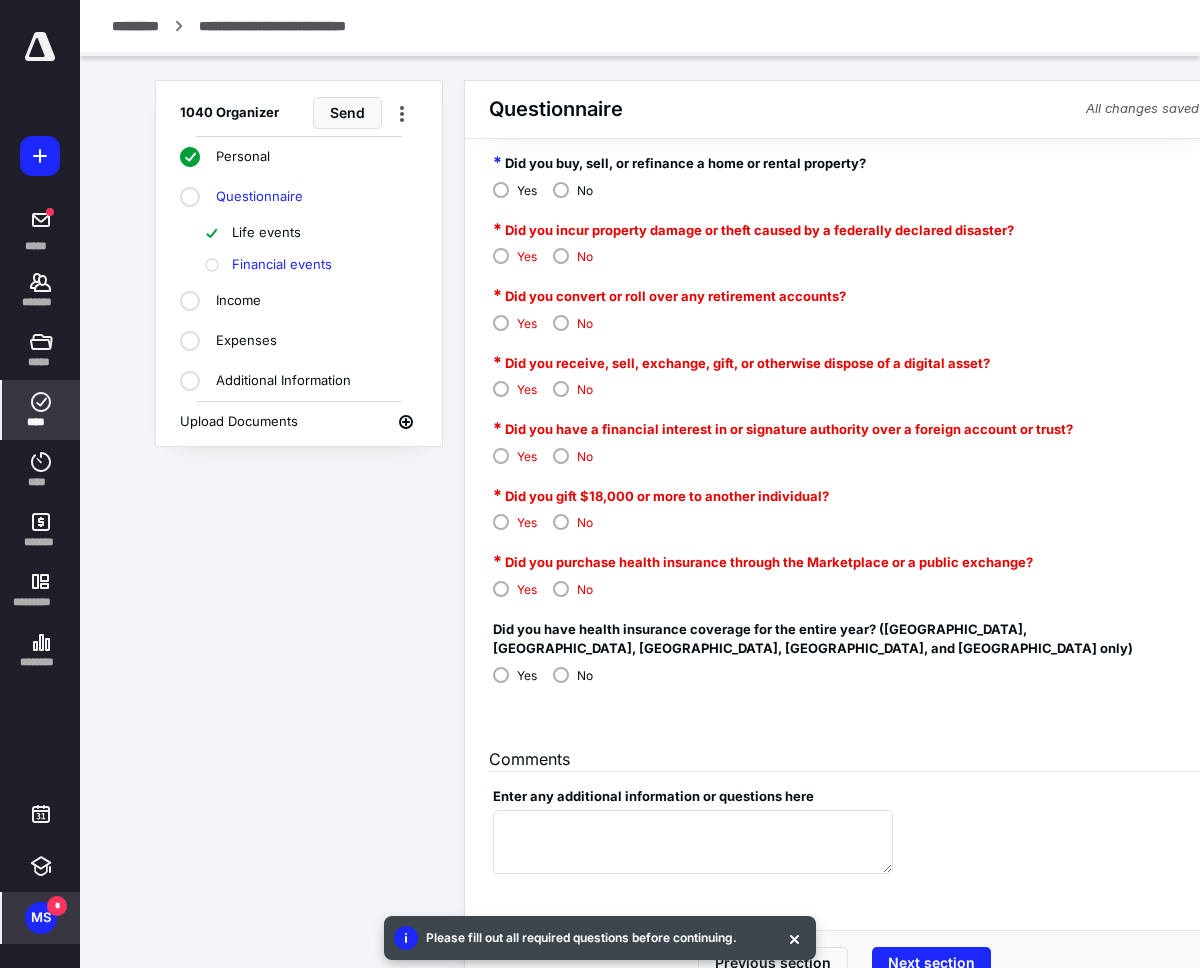 drag, startPoint x: 557, startPoint y: 252, endPoint x: 607, endPoint y: 314, distance: 79.64923 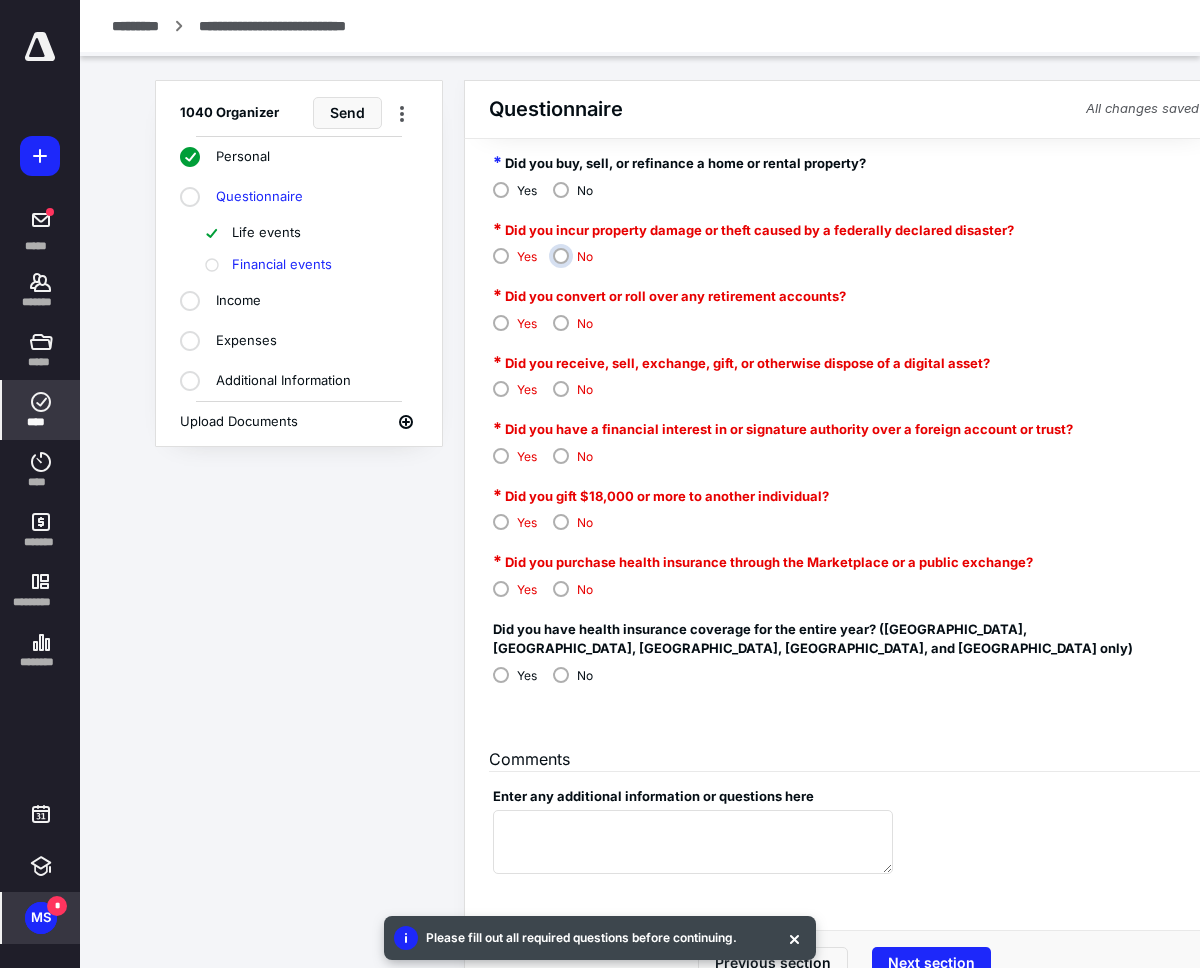 click on "No" at bounding box center (578, 264) 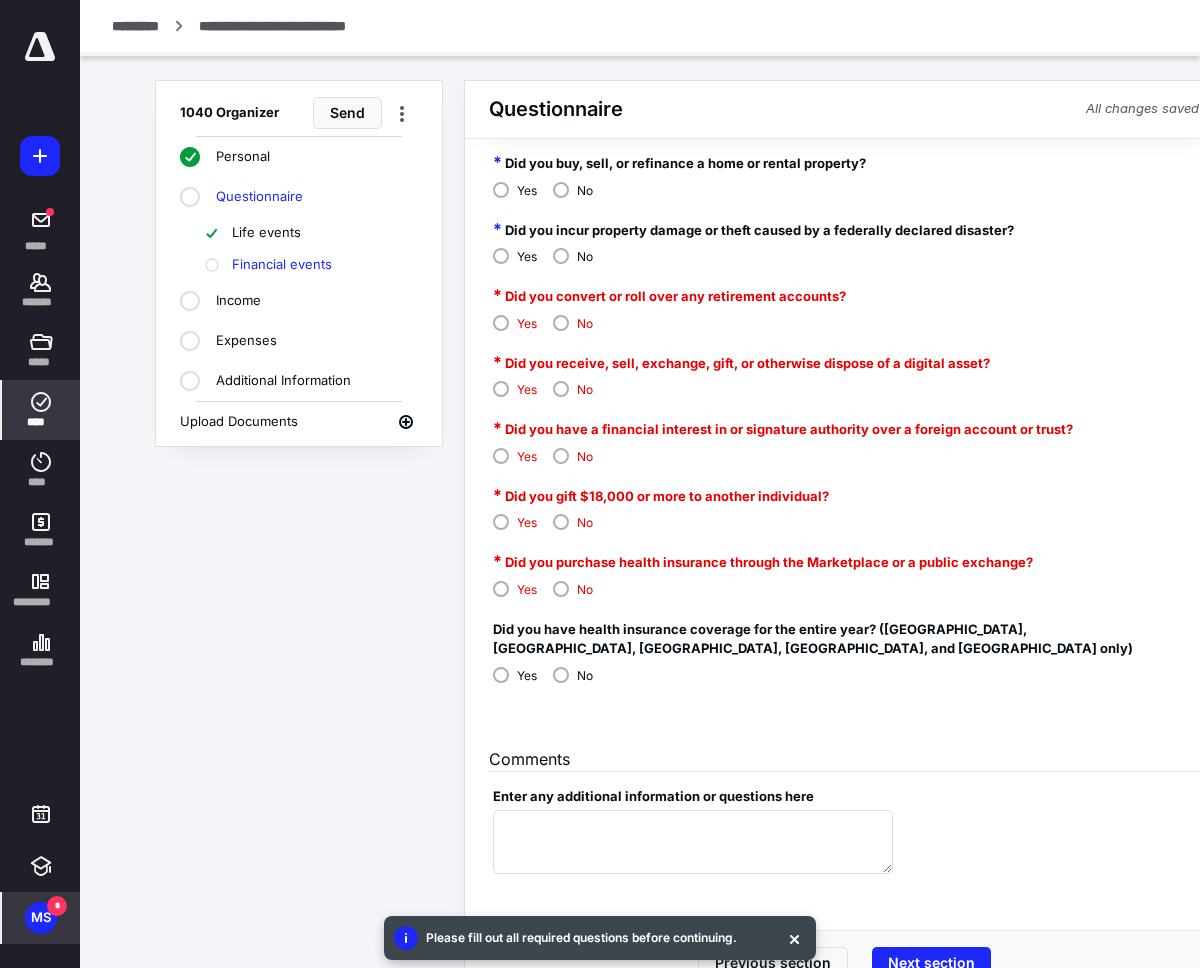 click on "No" at bounding box center [573, 322] 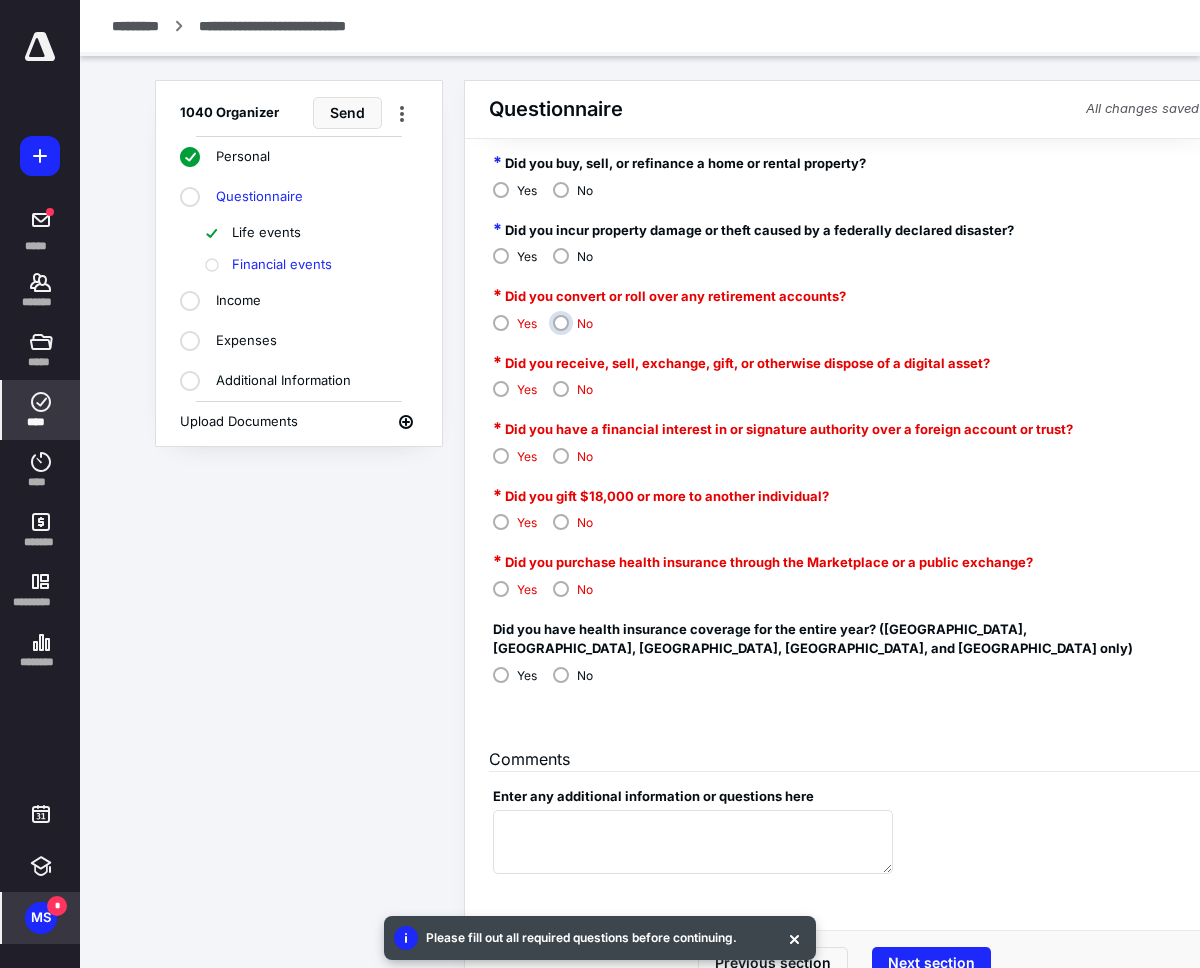 click on "No" at bounding box center [578, 331] 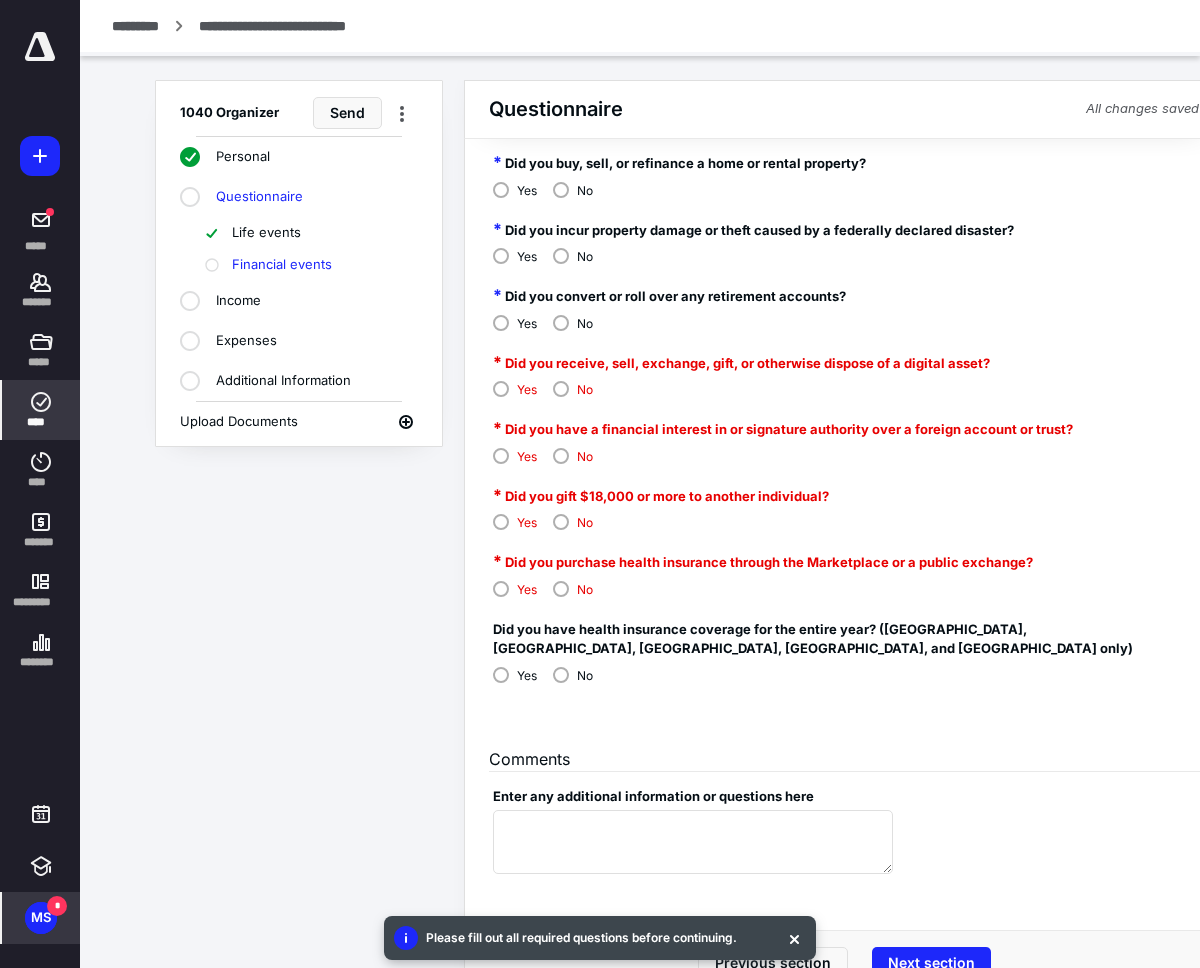 click on "No" at bounding box center (585, 390) 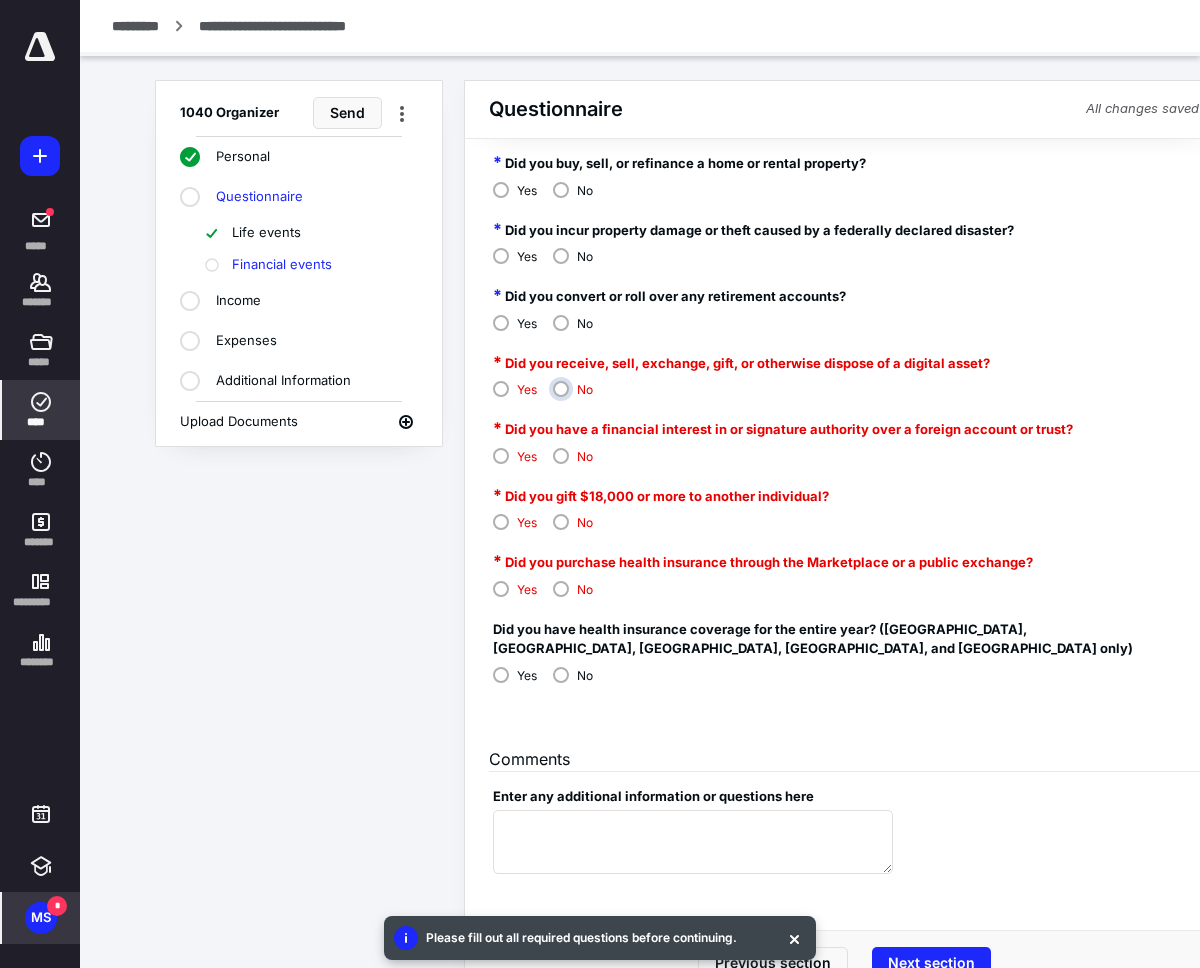 click on "No" at bounding box center (578, 397) 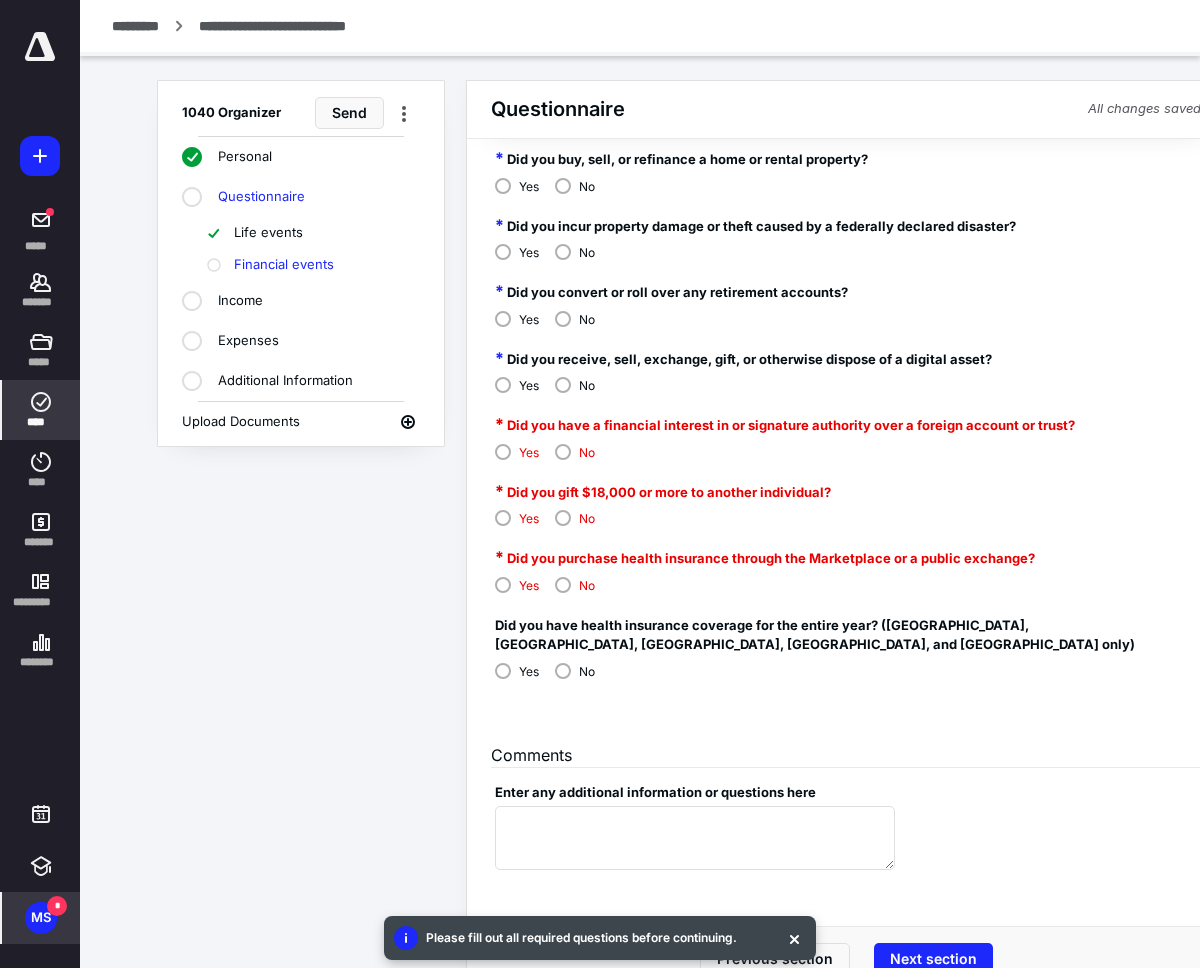 click on "No" at bounding box center (575, 451) 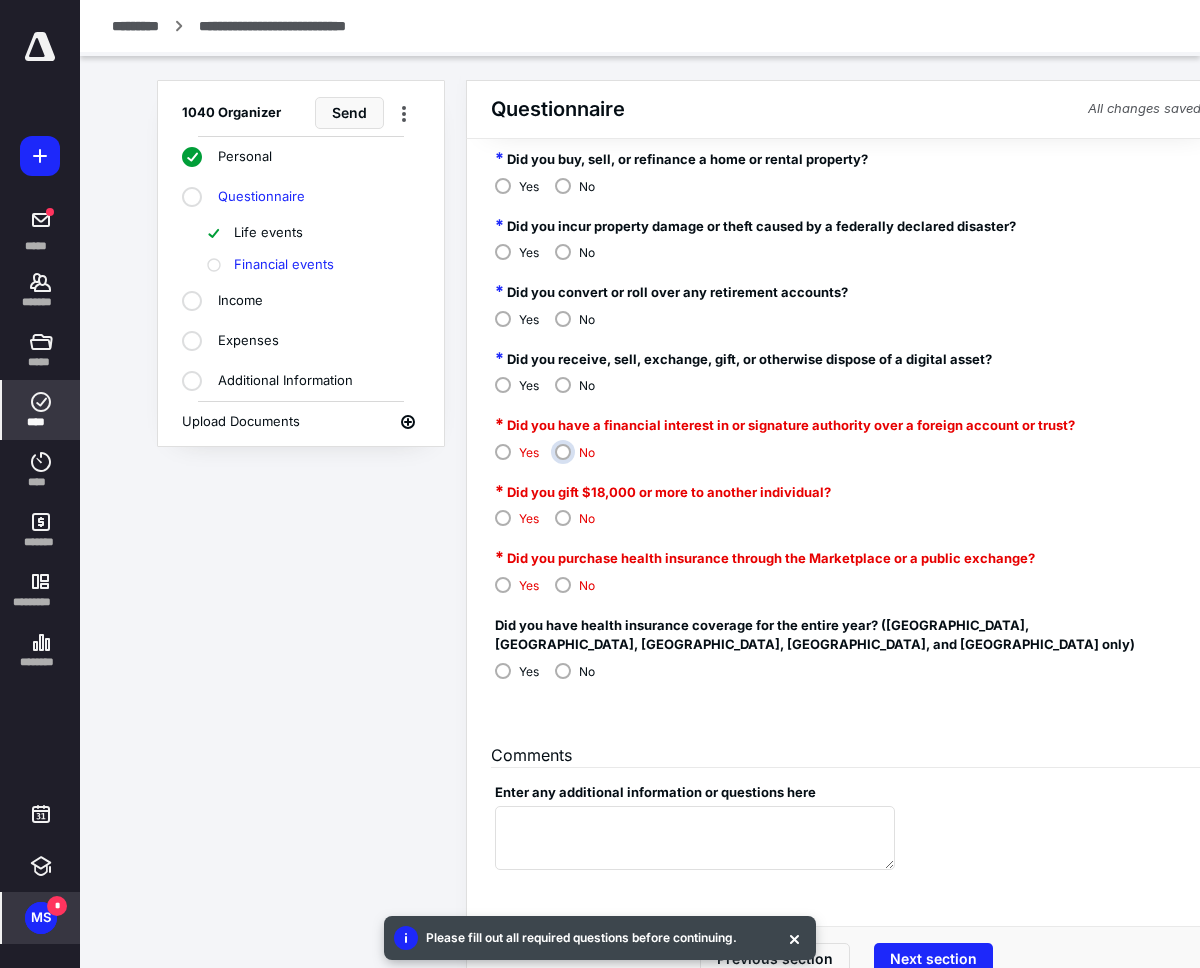 click on "No" at bounding box center (580, 460) 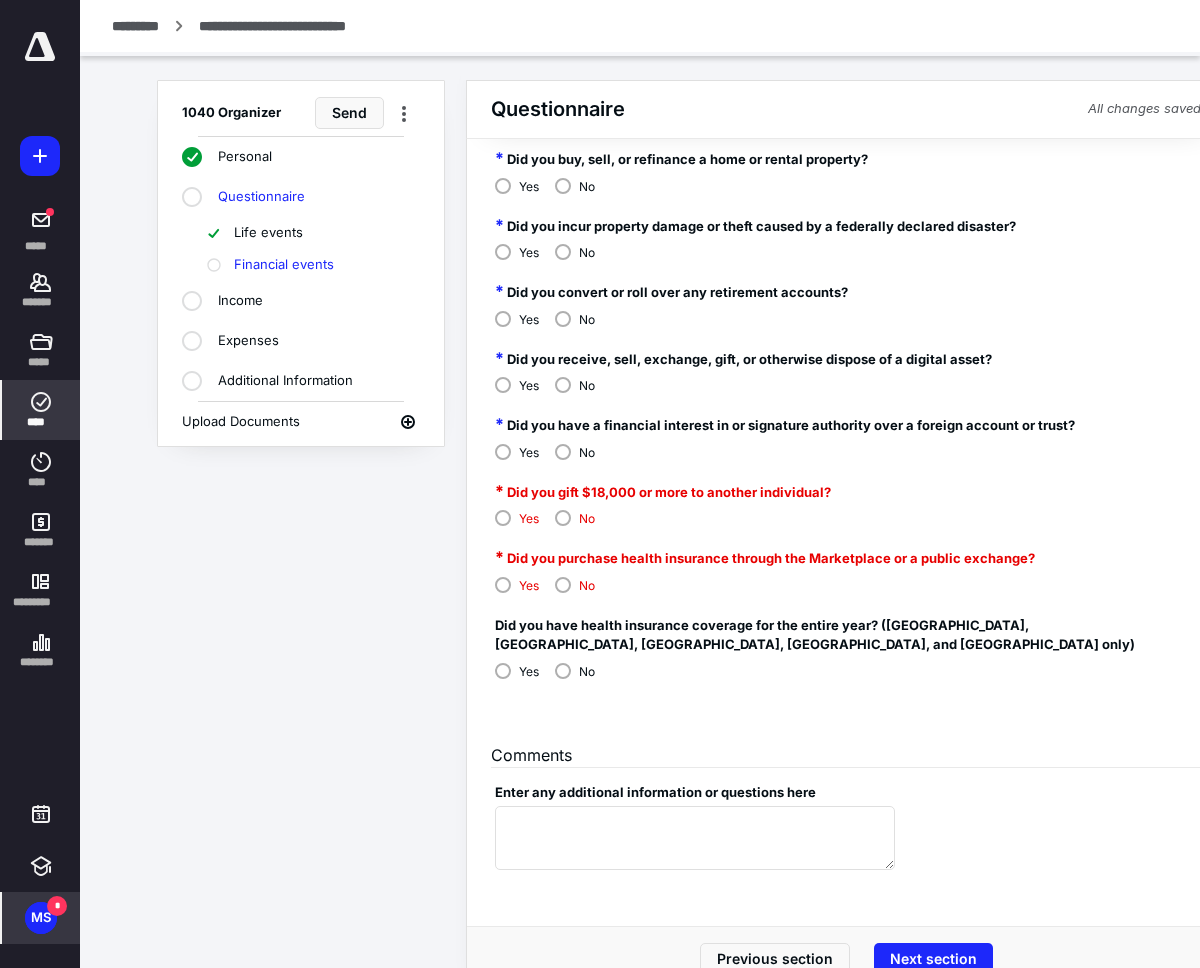 click on "No" at bounding box center [575, 517] 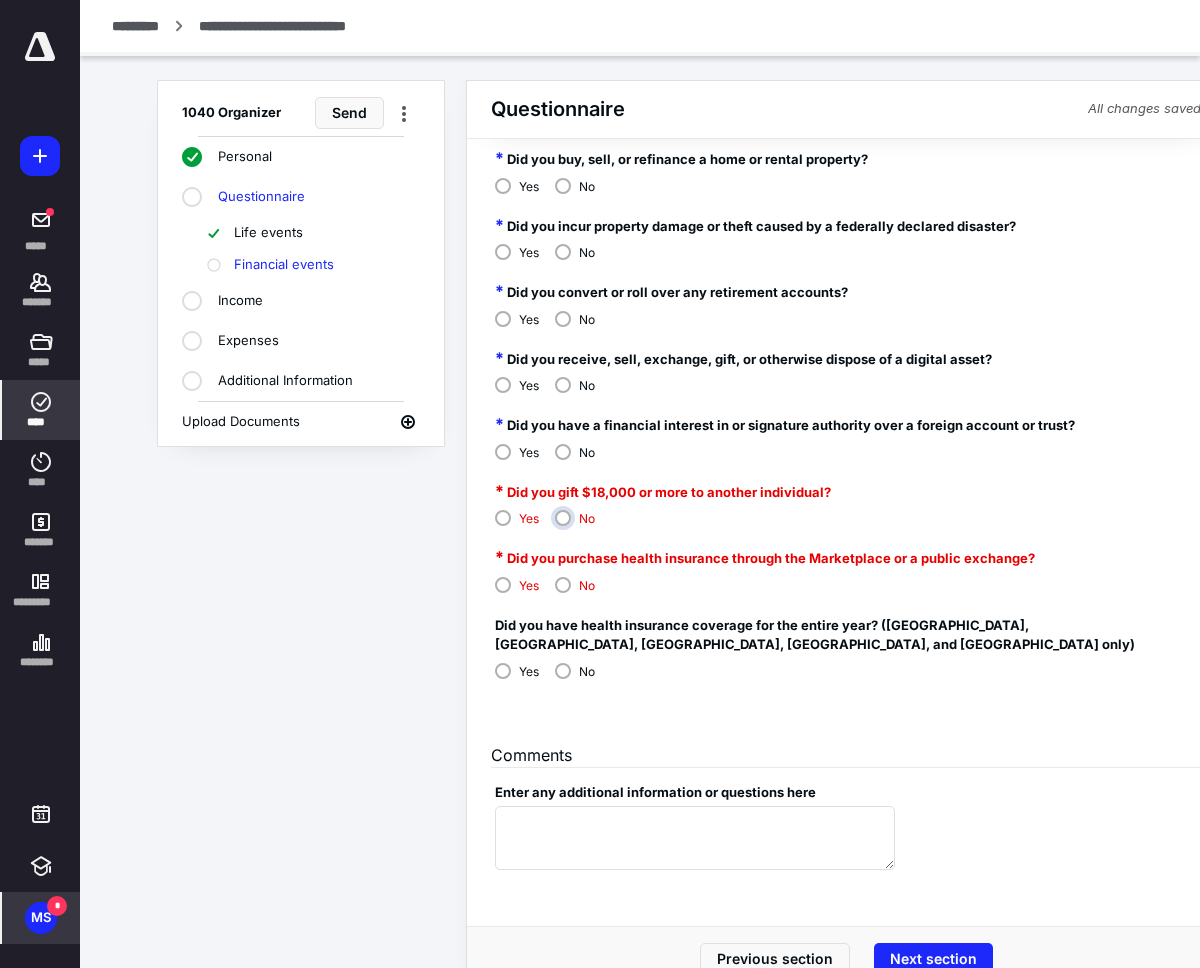 radio on "****" 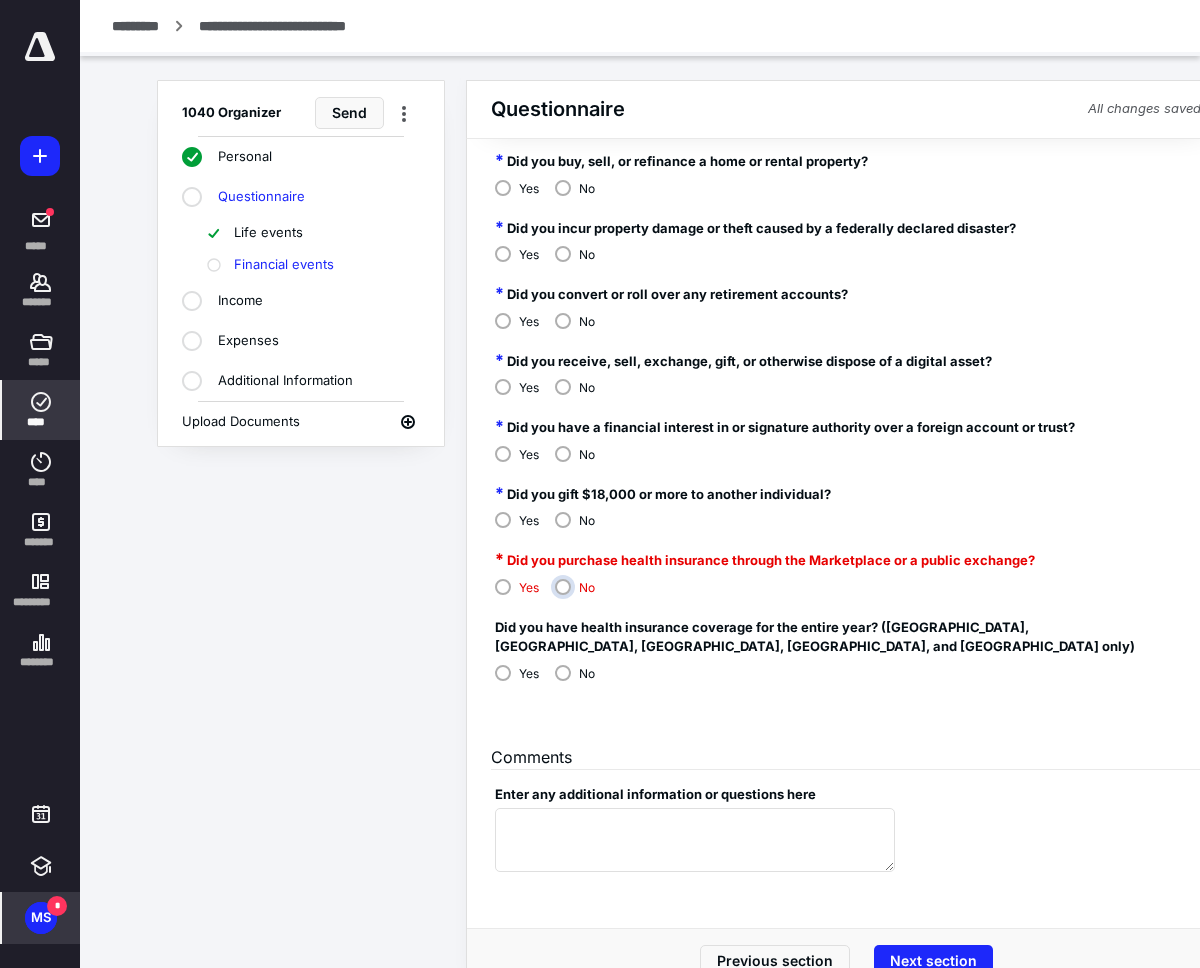 click on "No" at bounding box center [580, 595] 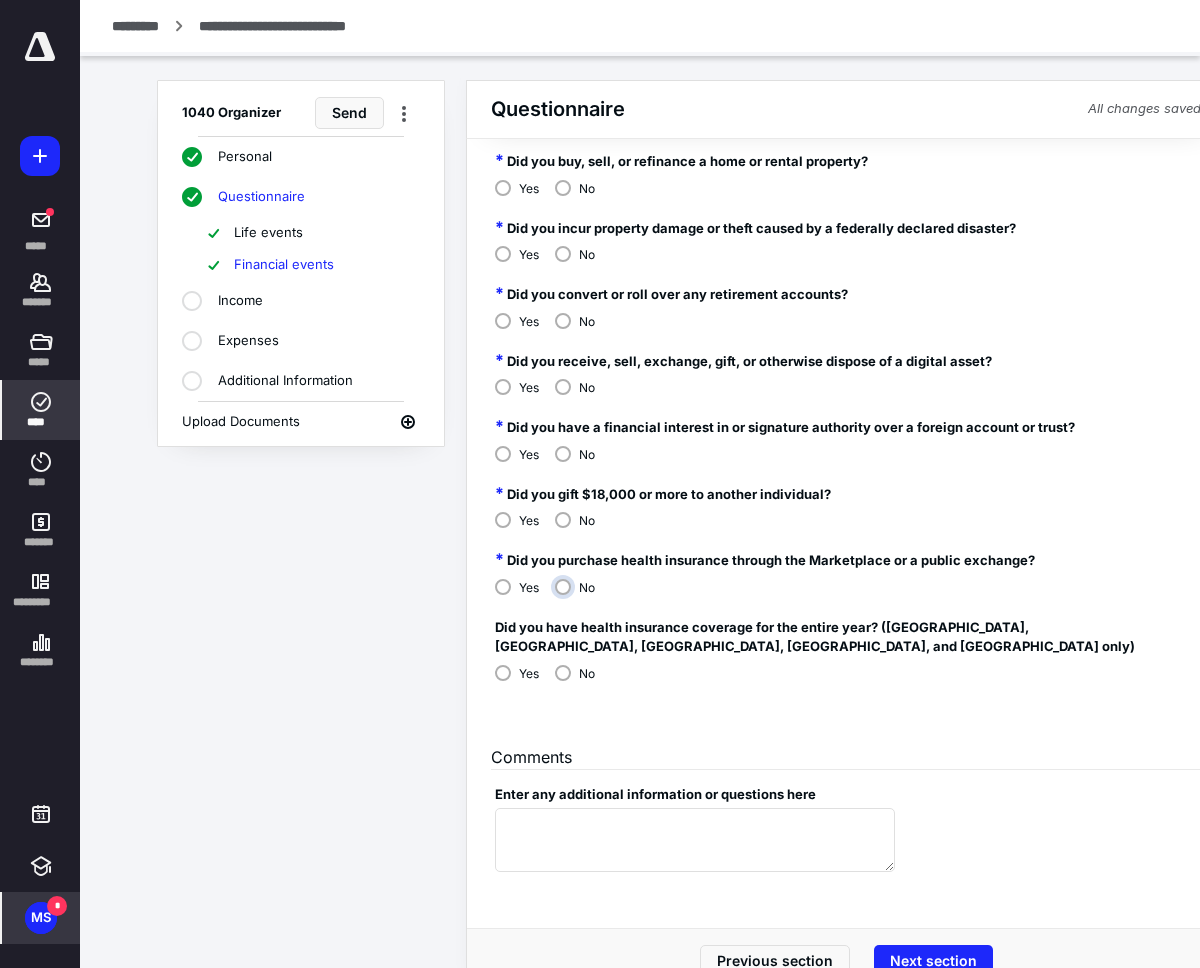click on "No" at bounding box center (580, 595) 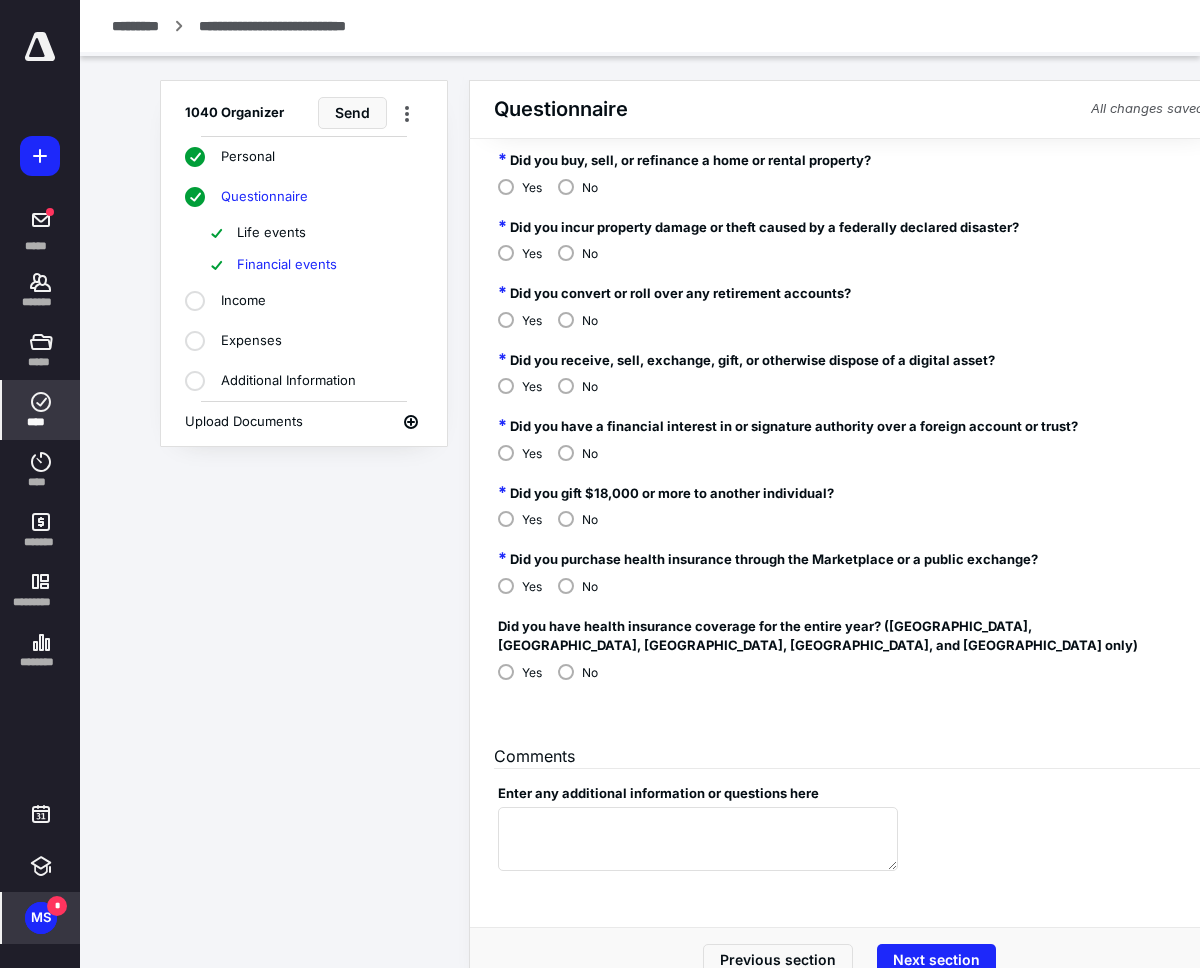 click on "Next section" at bounding box center [936, 960] 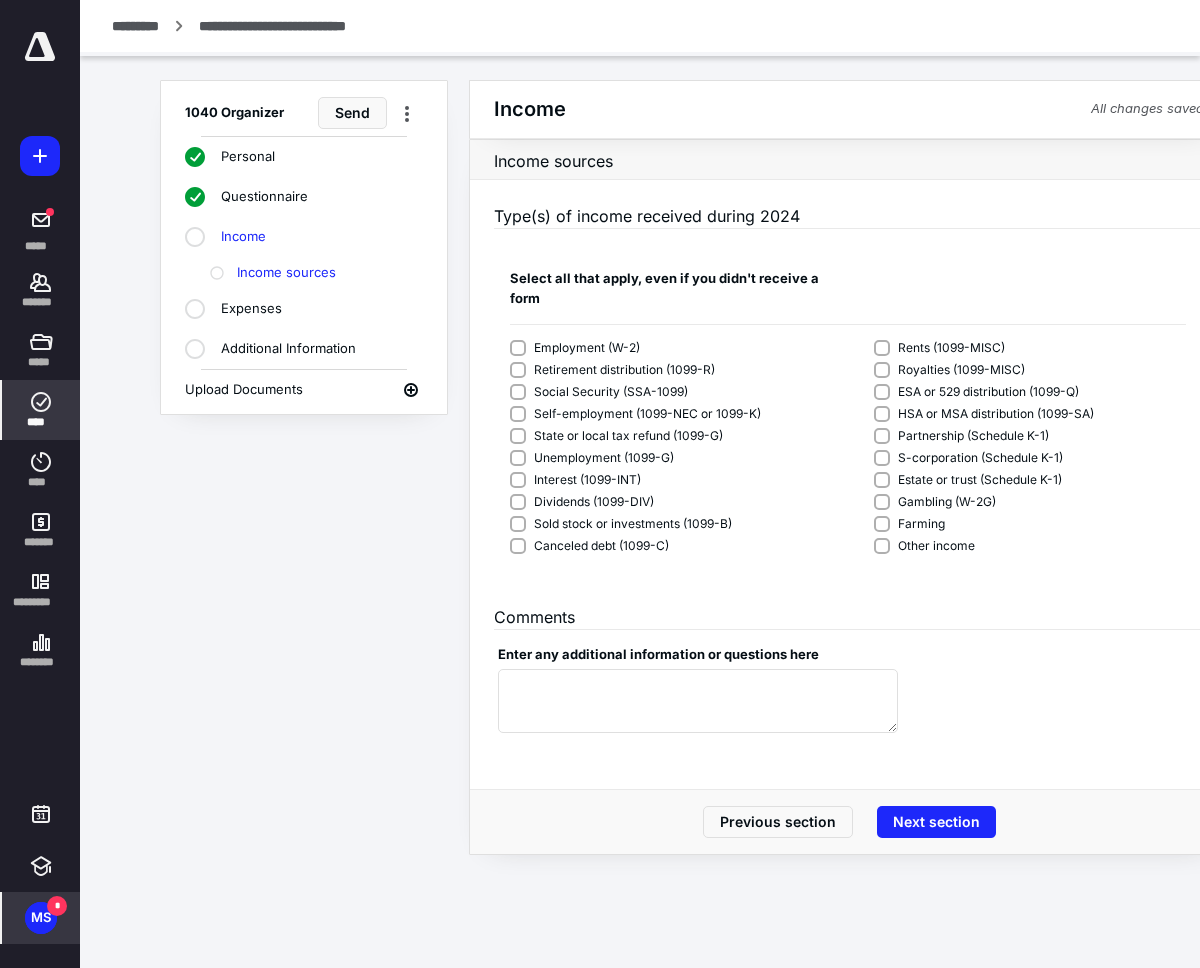 click on "Employment (W-2)" at bounding box center (587, 348) 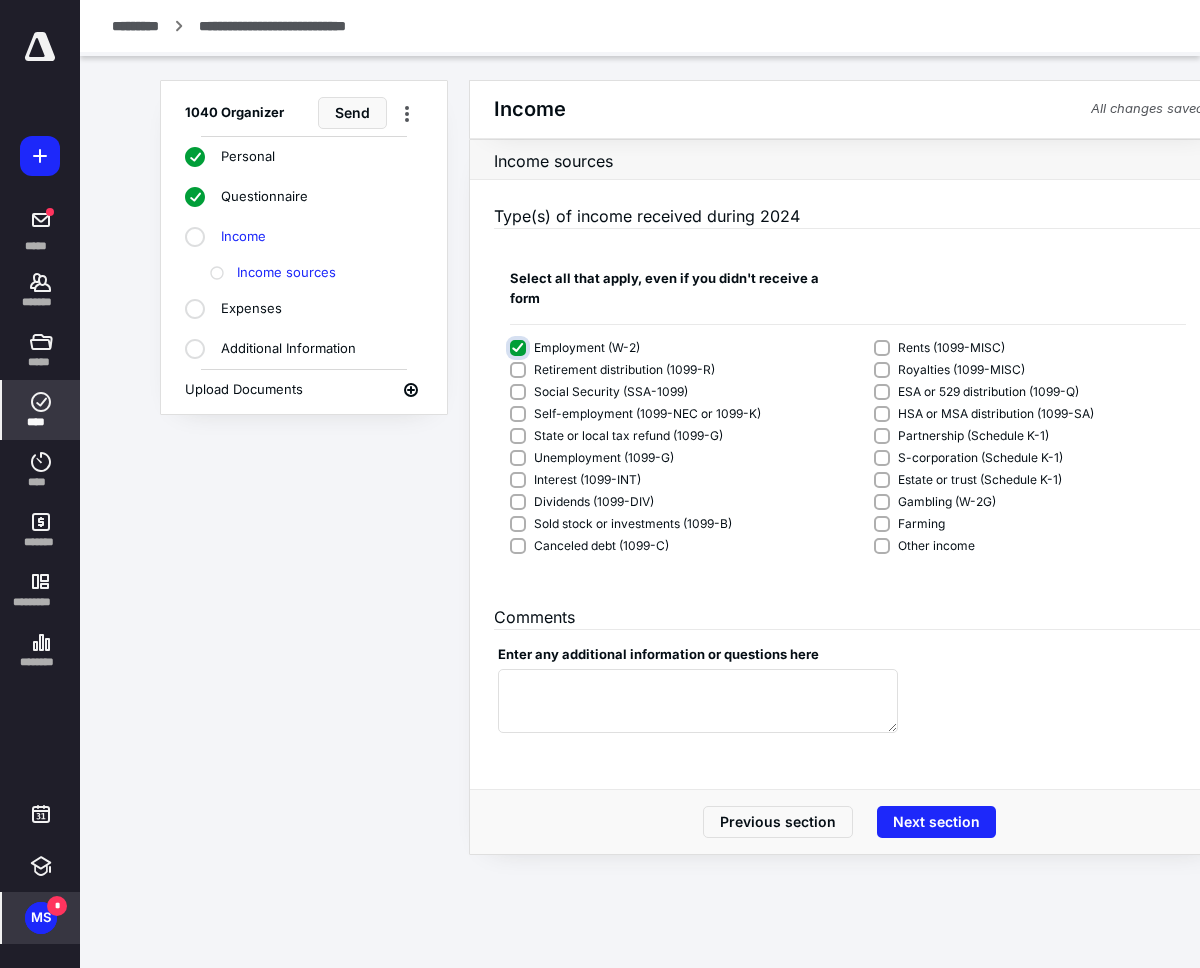 checkbox on "****" 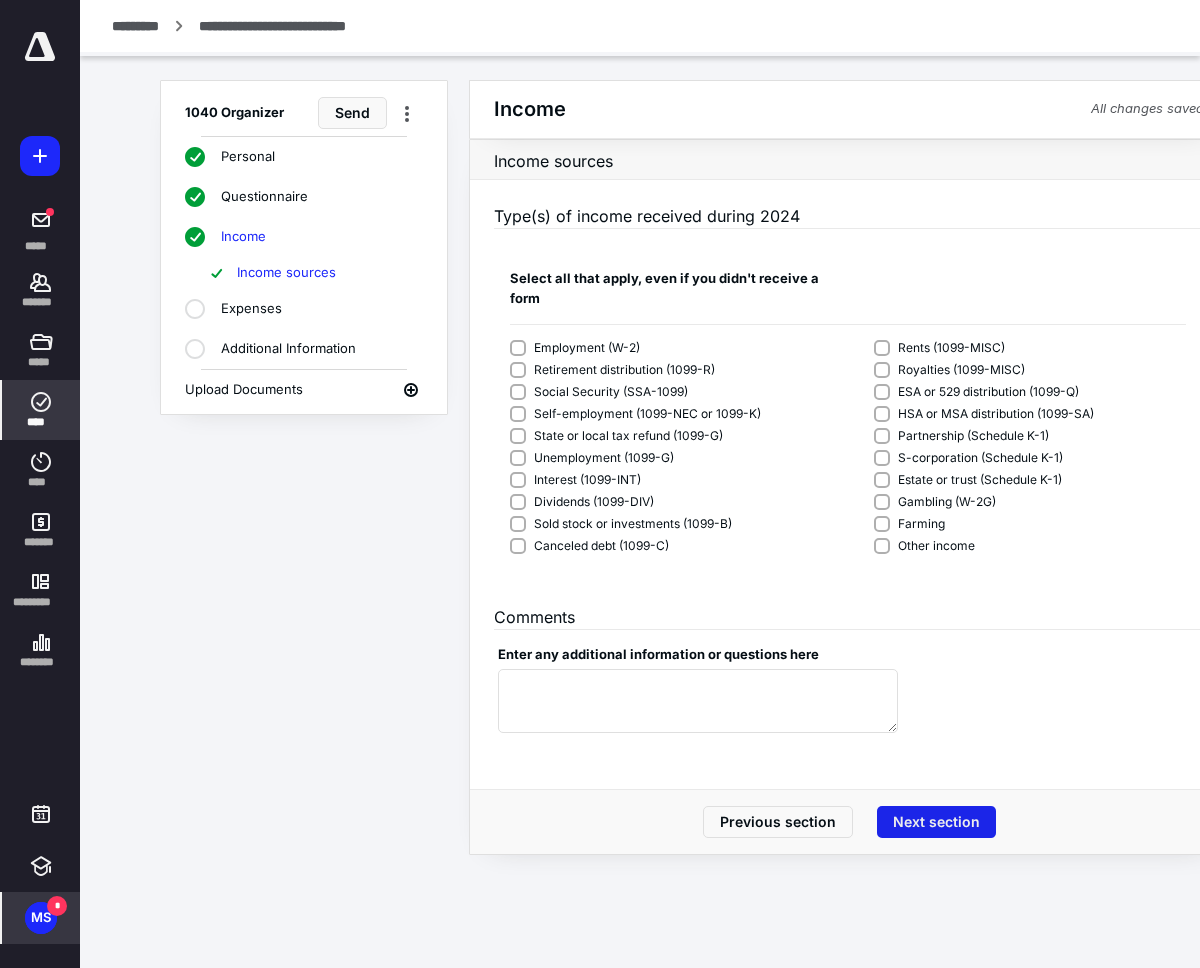 click on "Next section" at bounding box center [936, 822] 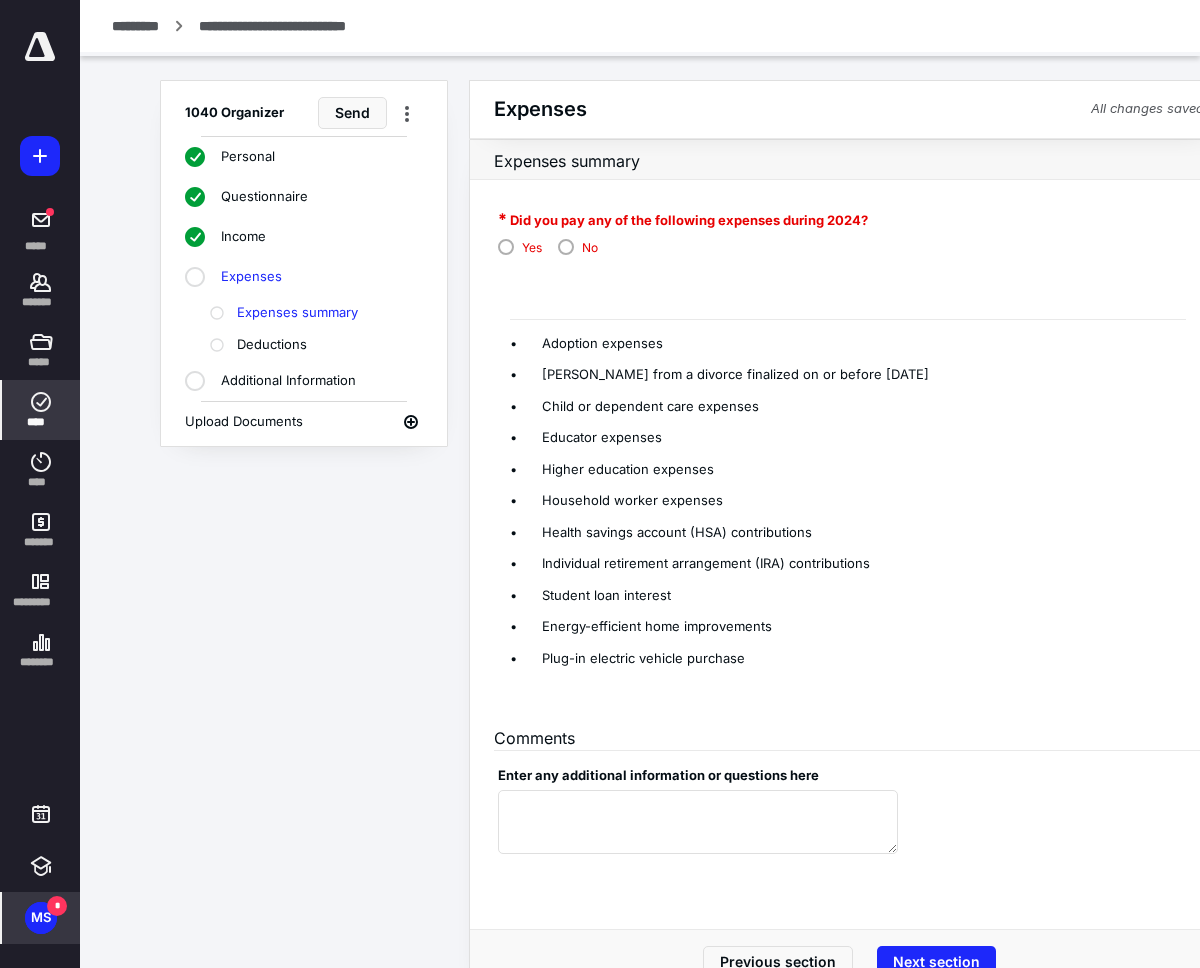 click on "No" at bounding box center (578, 246) 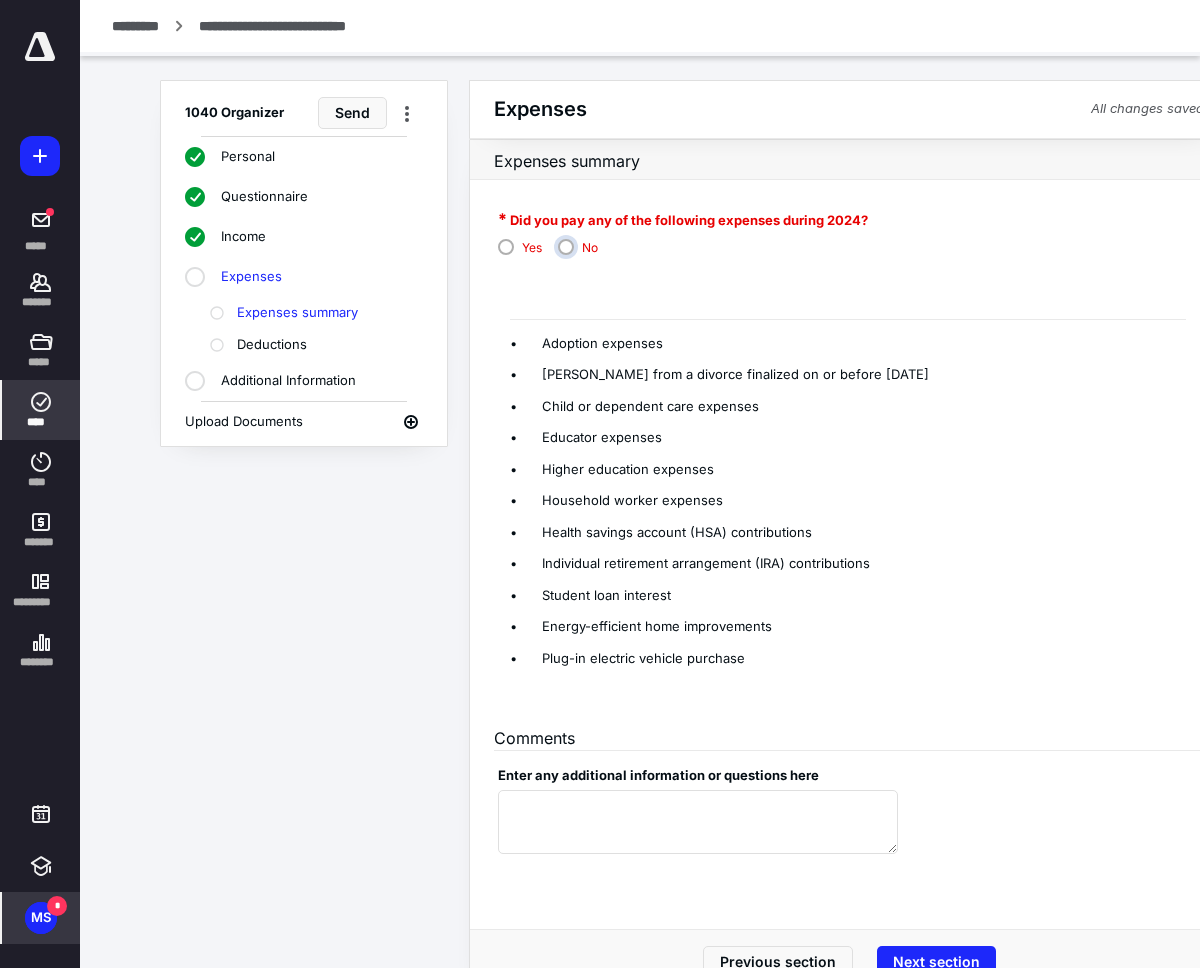radio on "****" 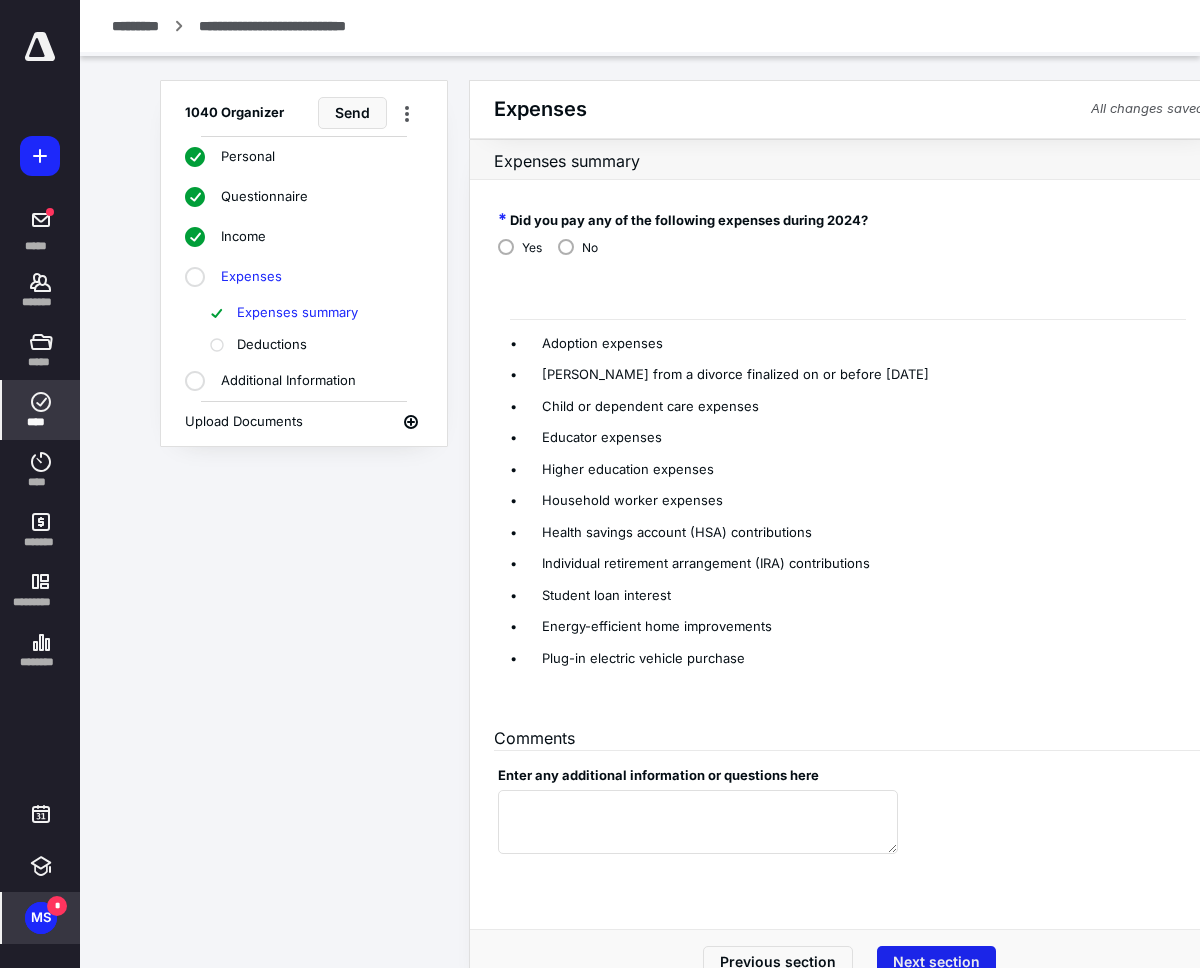 click on "Next section" at bounding box center (936, 962) 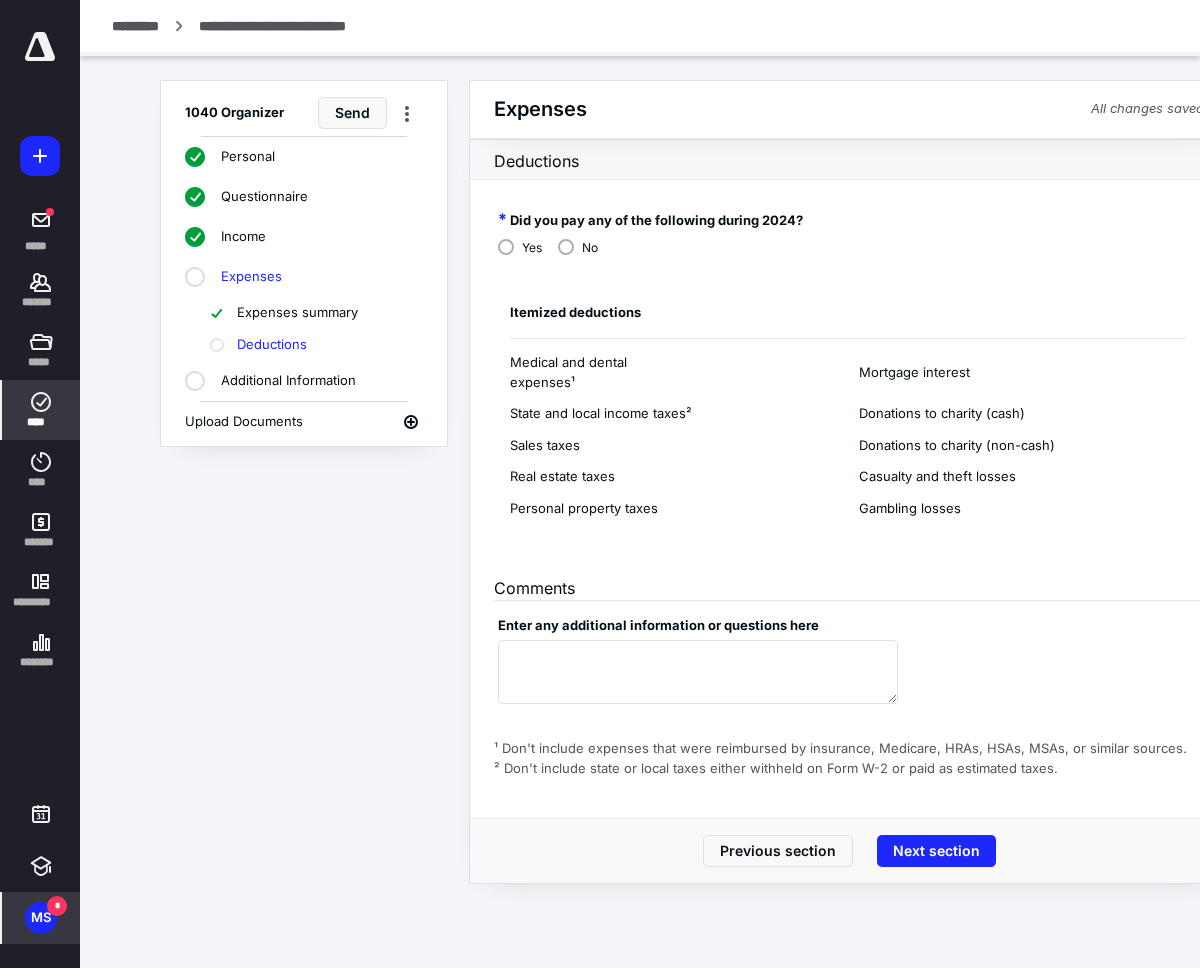 click on "No" at bounding box center (578, 246) 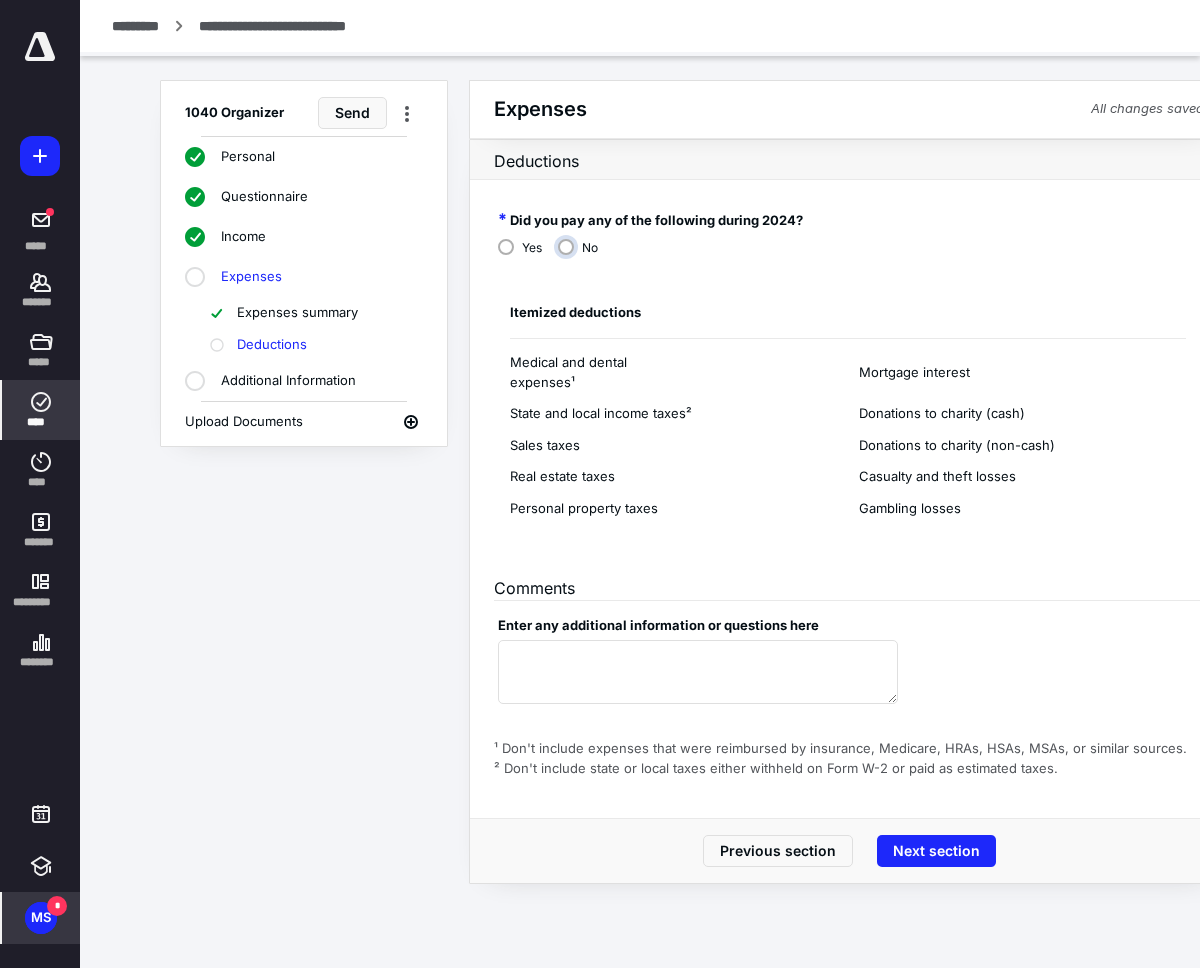 radio on "****" 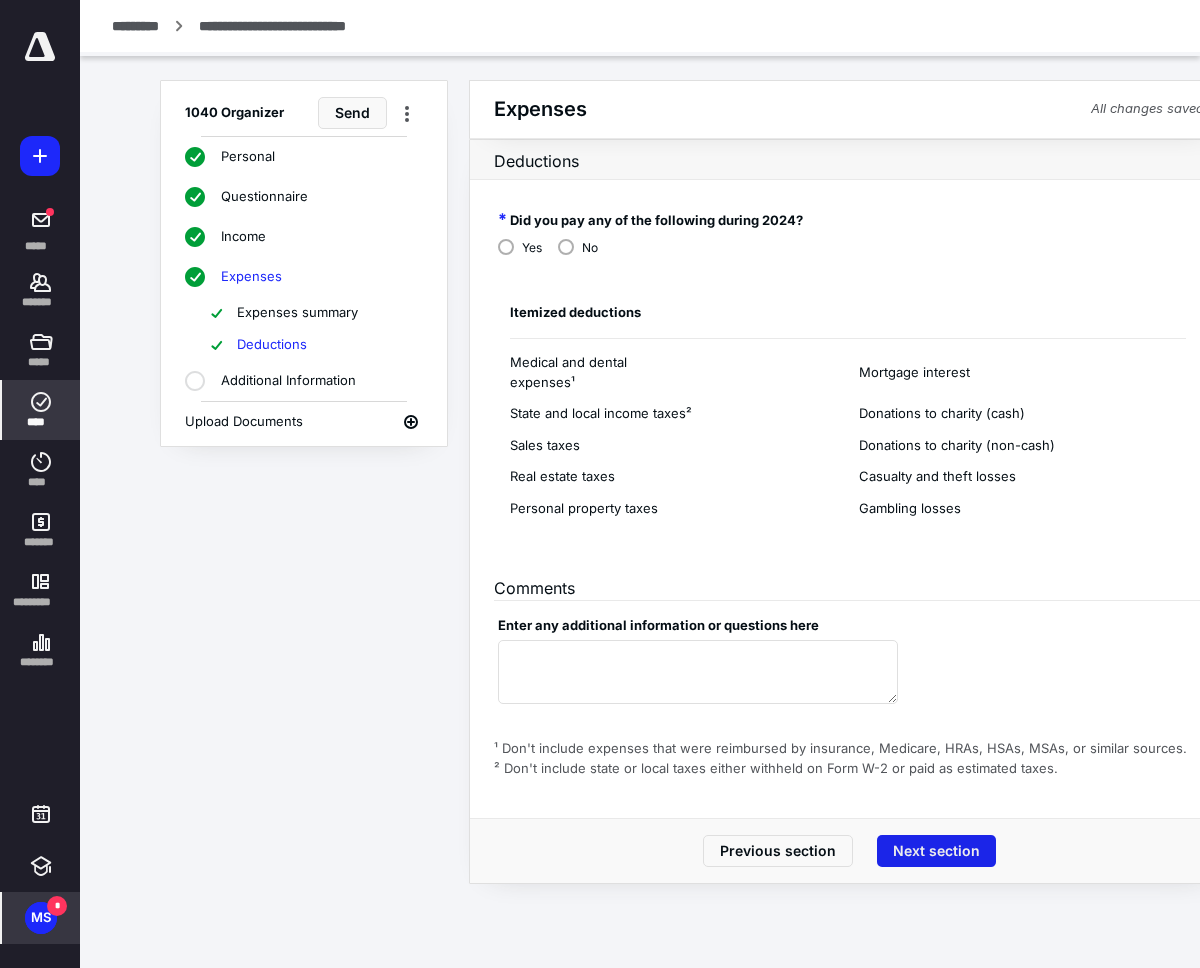 click on "Next section" at bounding box center (936, 851) 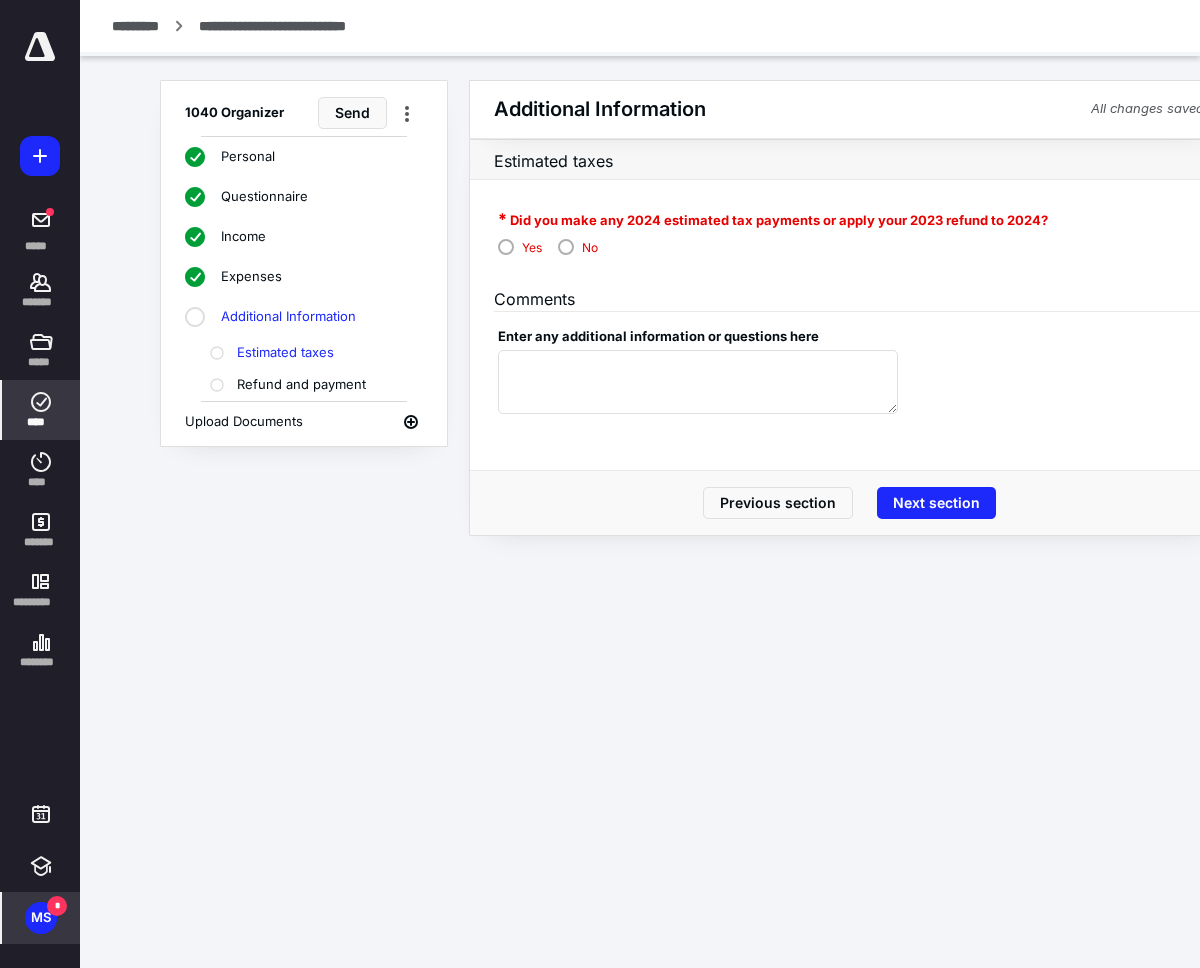 click on "No" at bounding box center [578, 246] 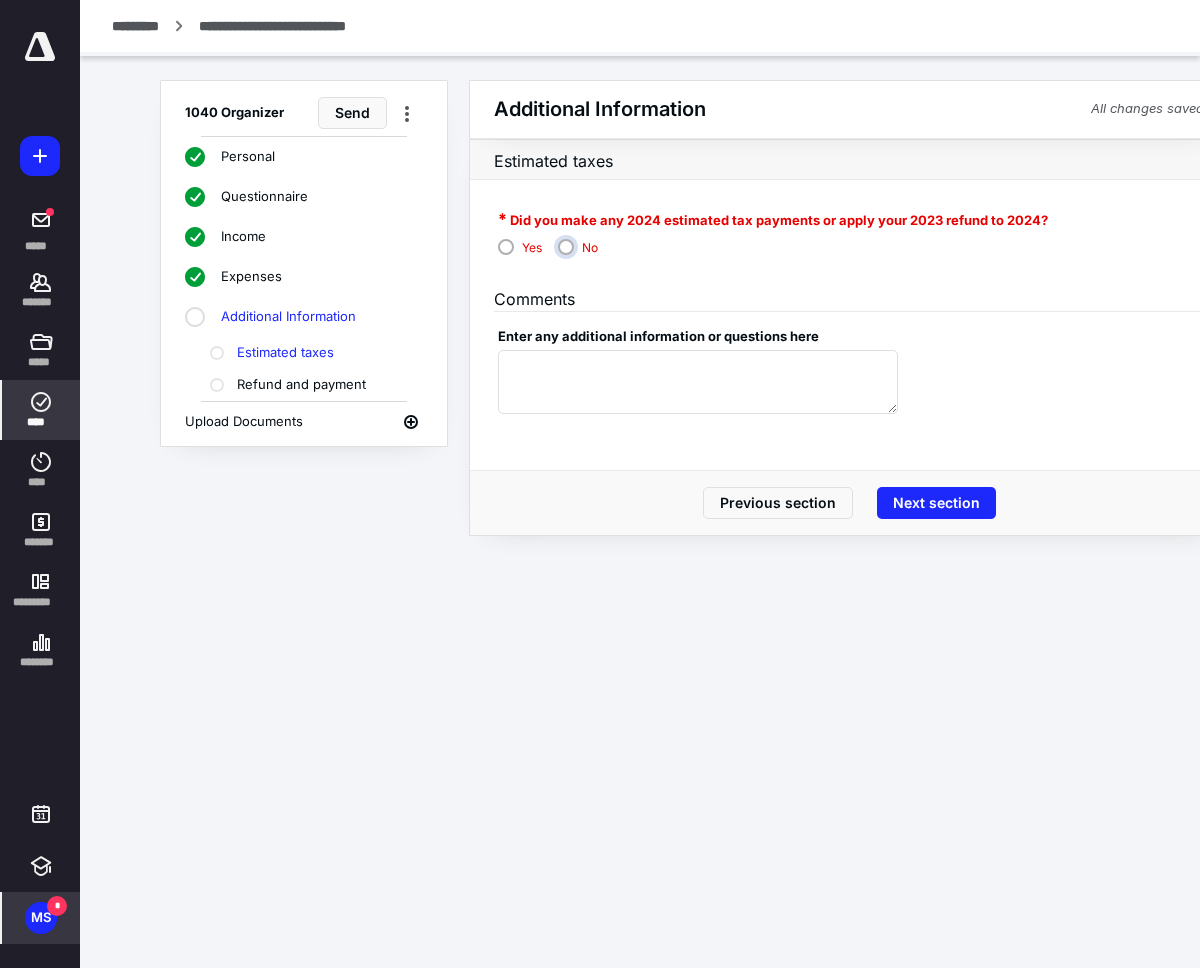 click on "No" at bounding box center [583, 255] 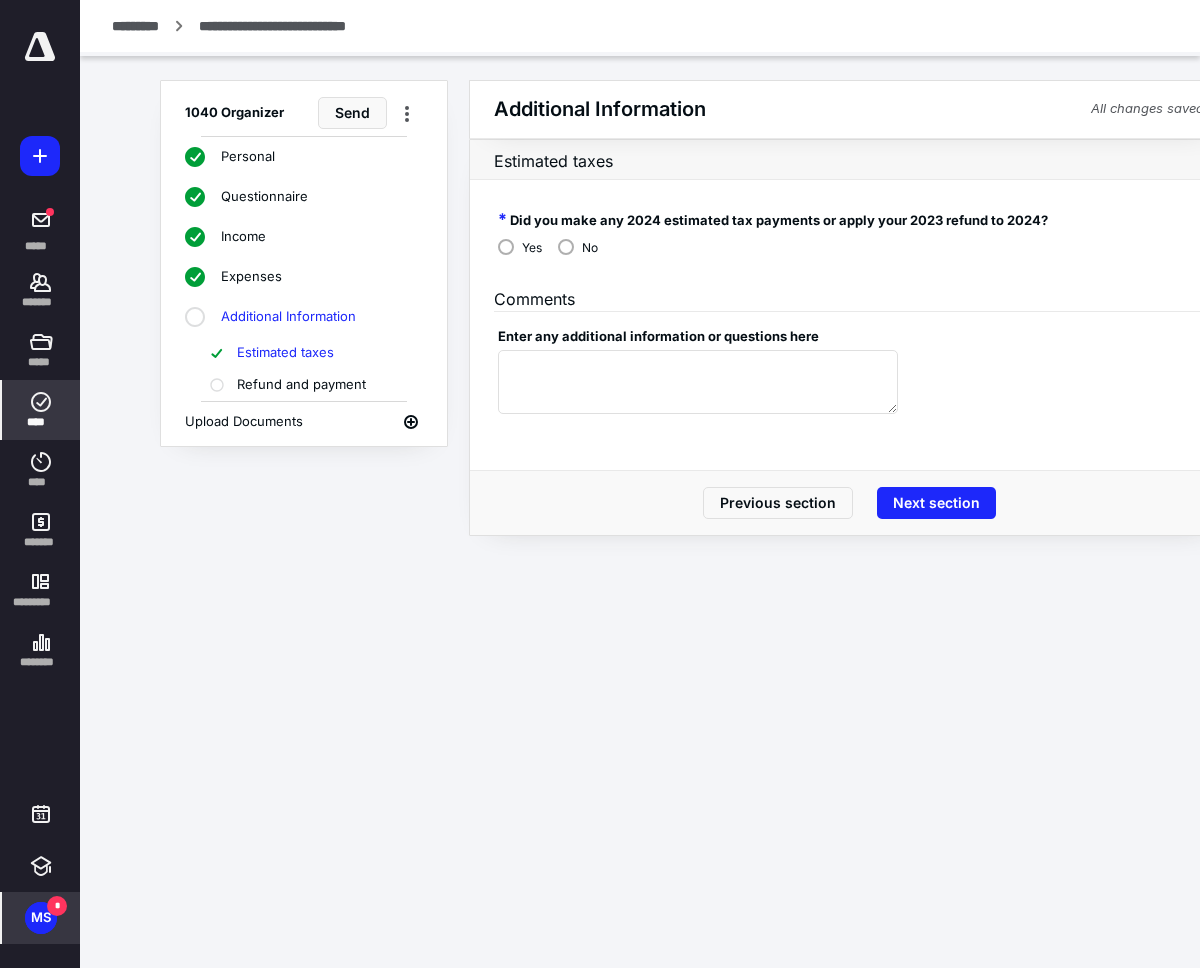 click on "Previous section Next section" at bounding box center (849, 502) 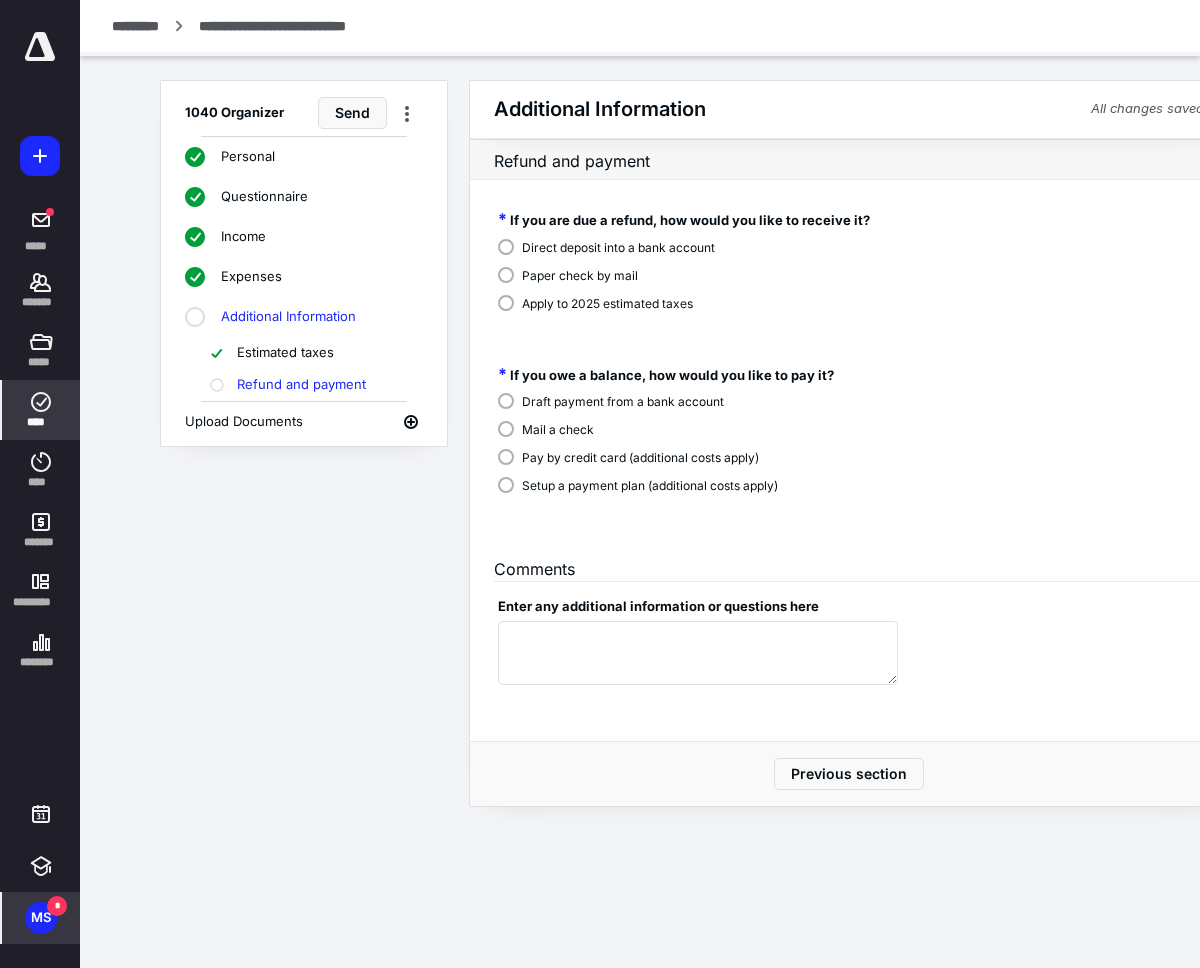 click on "Direct deposit into a bank account" at bounding box center [618, 248] 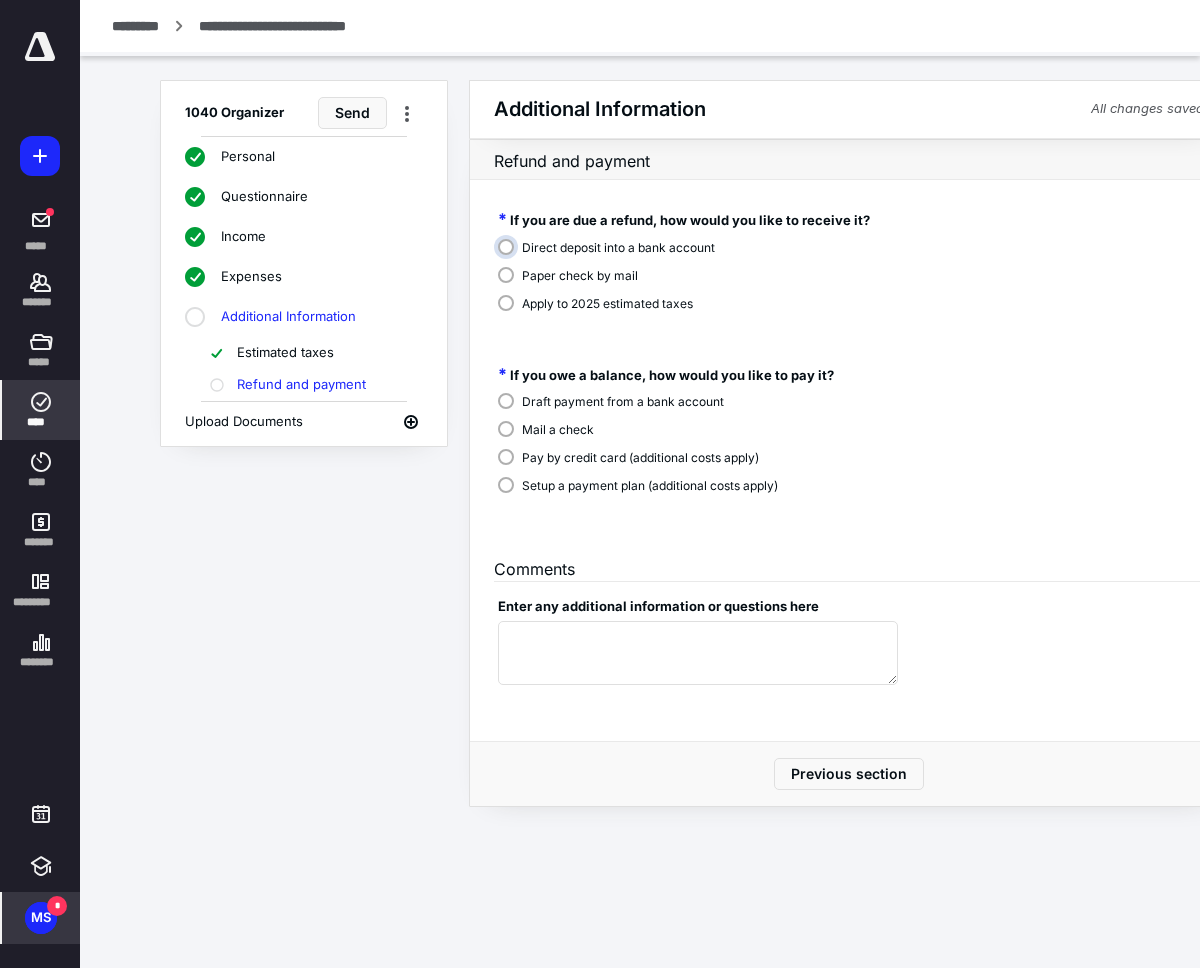 click on "Direct deposit into a bank account" at bounding box center [681, 255] 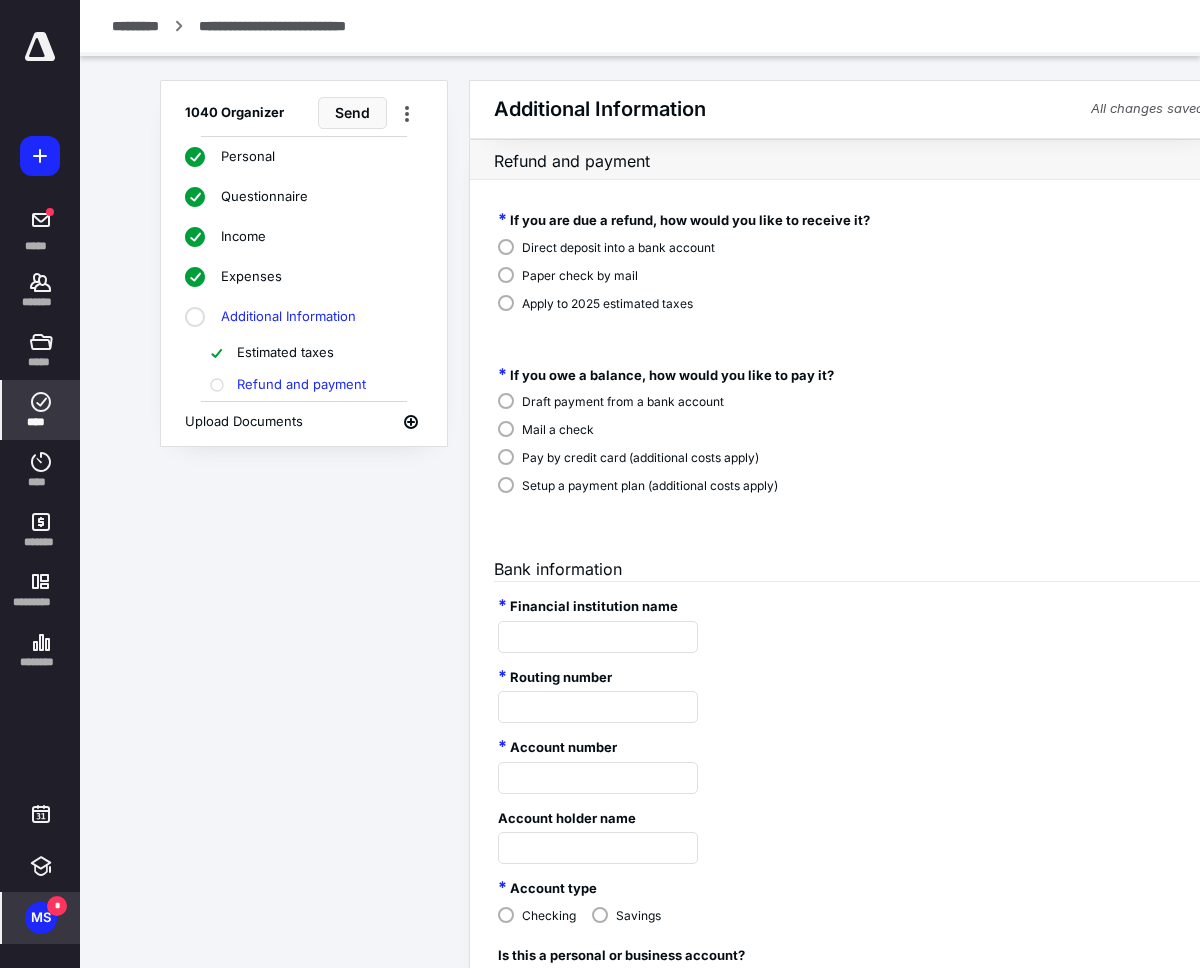 click on "Paper check by mail" at bounding box center (580, 276) 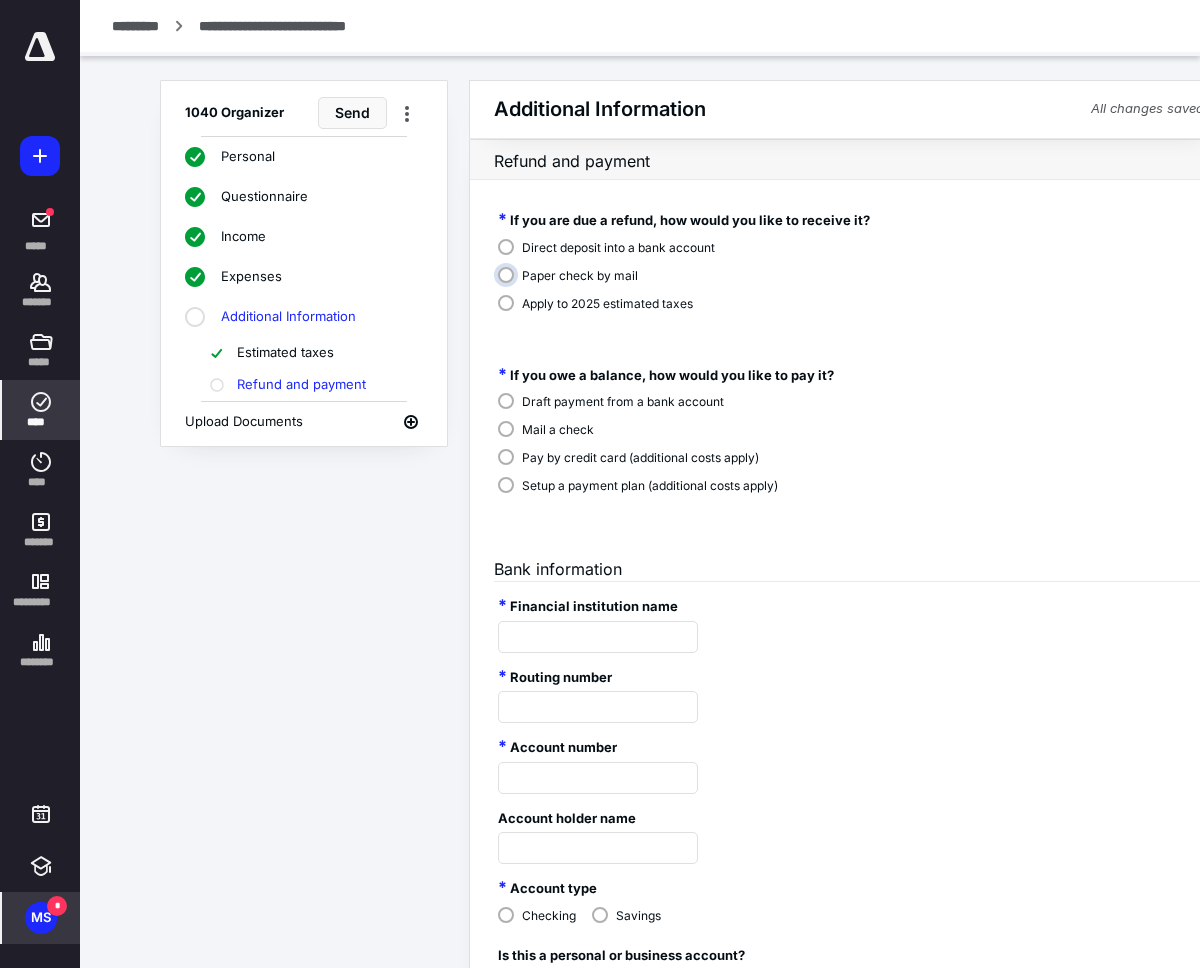 click on "Paper check by mail" at bounding box center (681, 283) 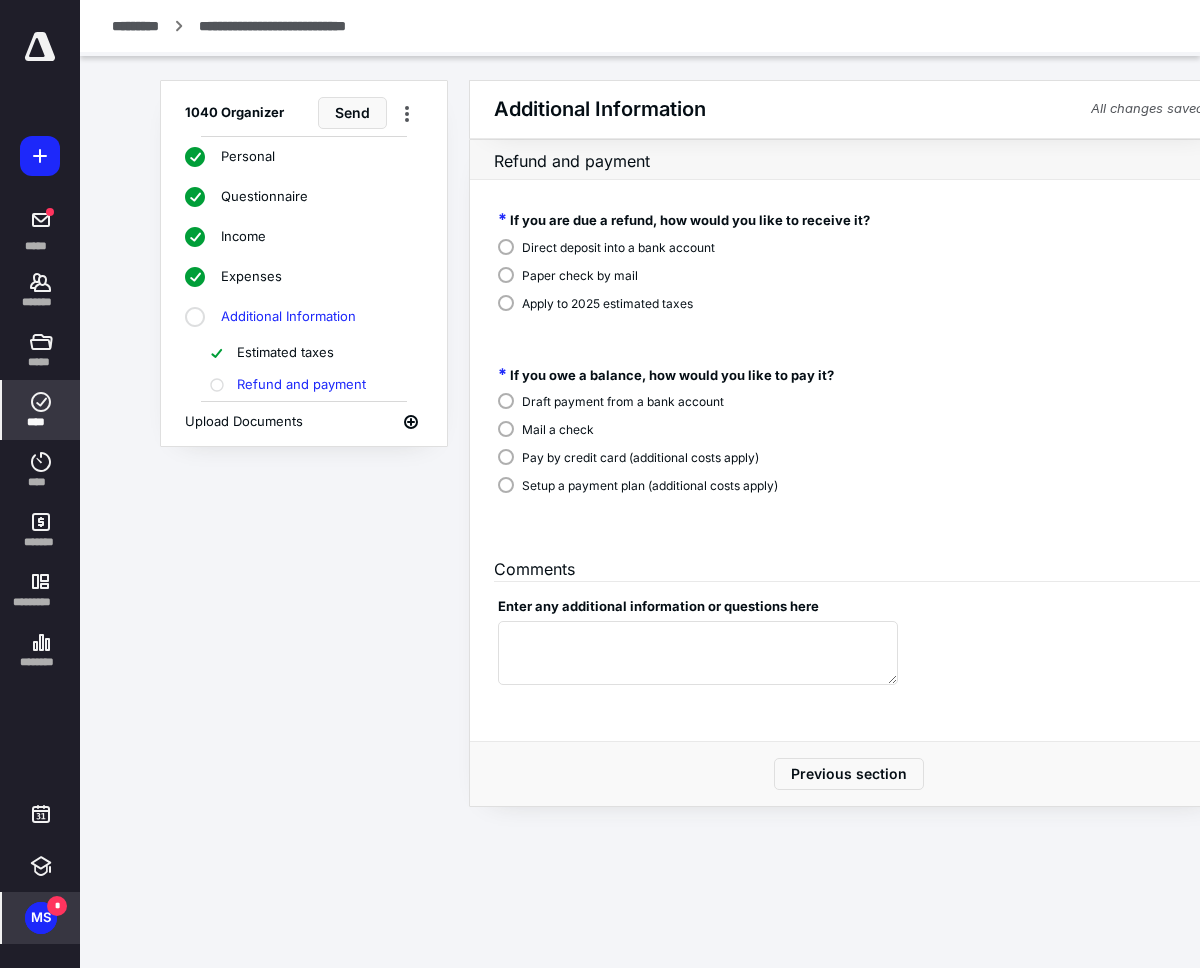 click on "Apply to 2025 estimated taxes" at bounding box center (607, 304) 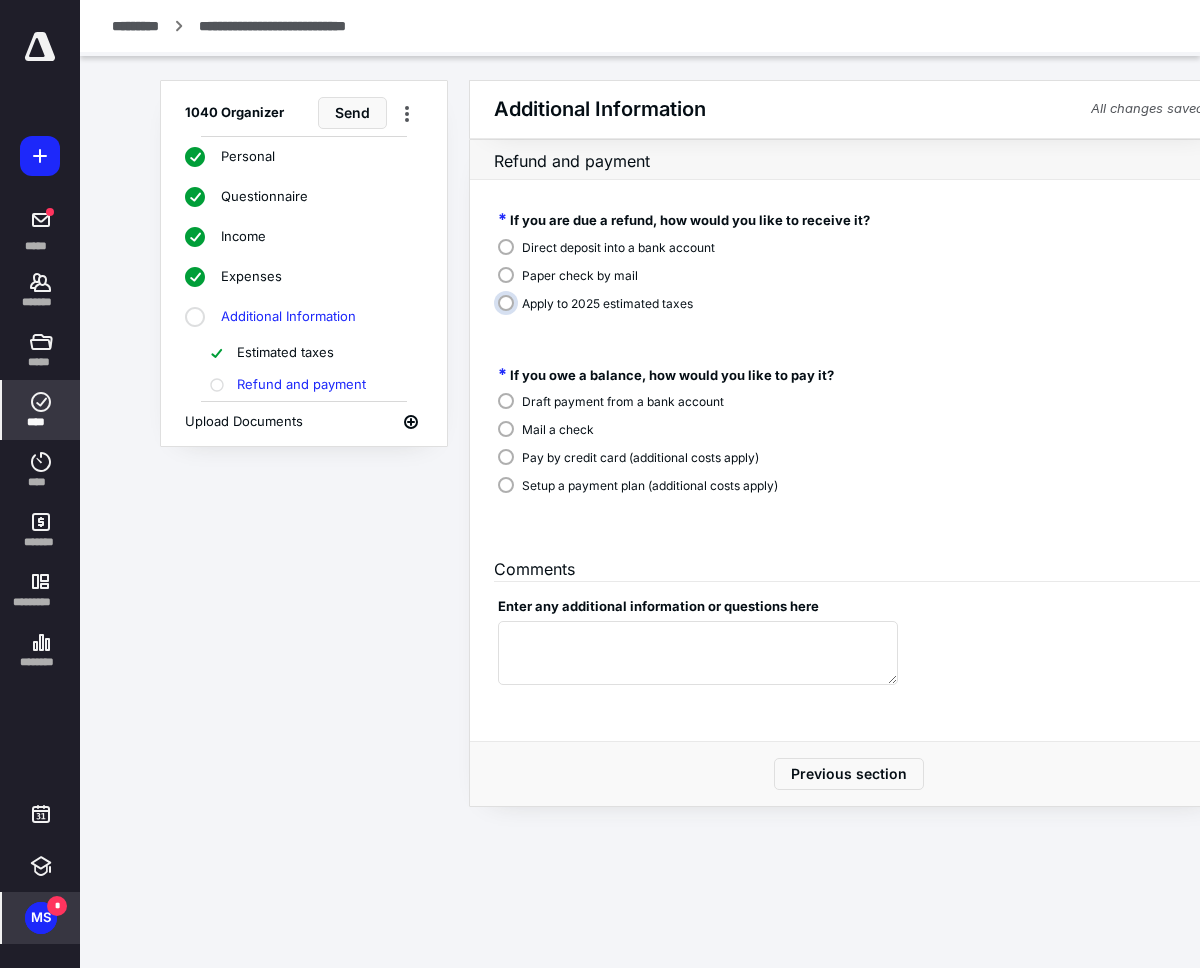 radio on "****" 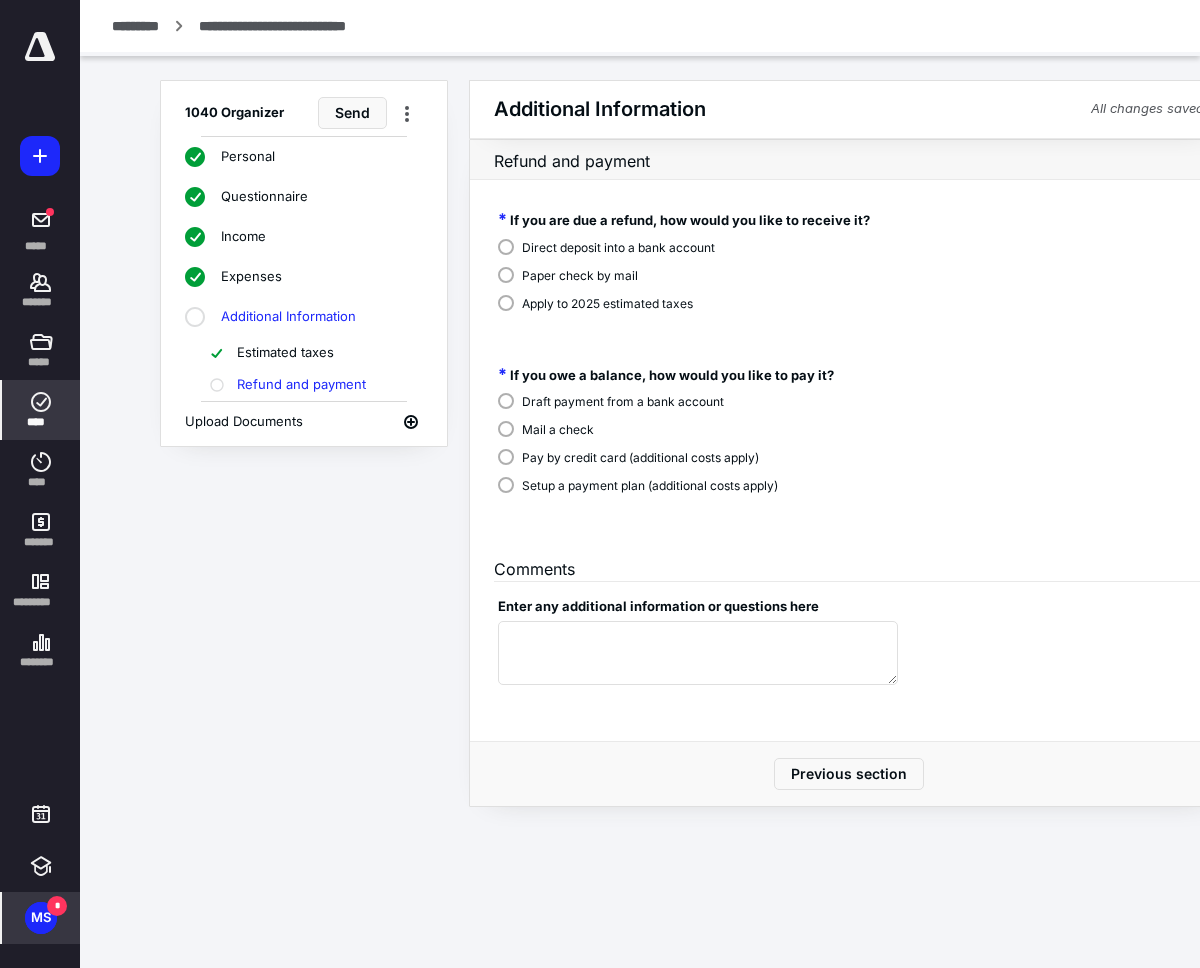 click on "Paper check by mail" at bounding box center [676, 274] 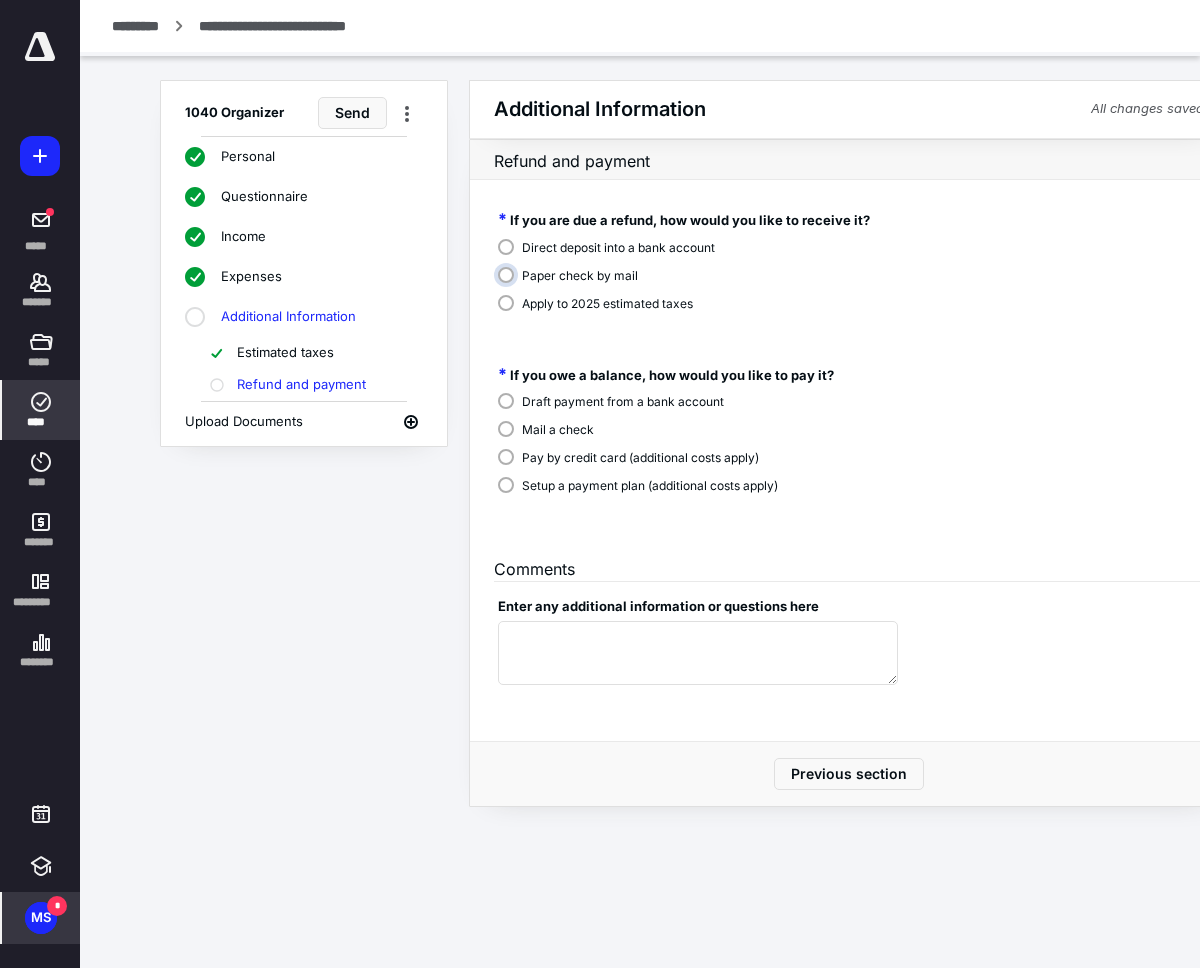 click on "Paper check by mail" at bounding box center (681, 283) 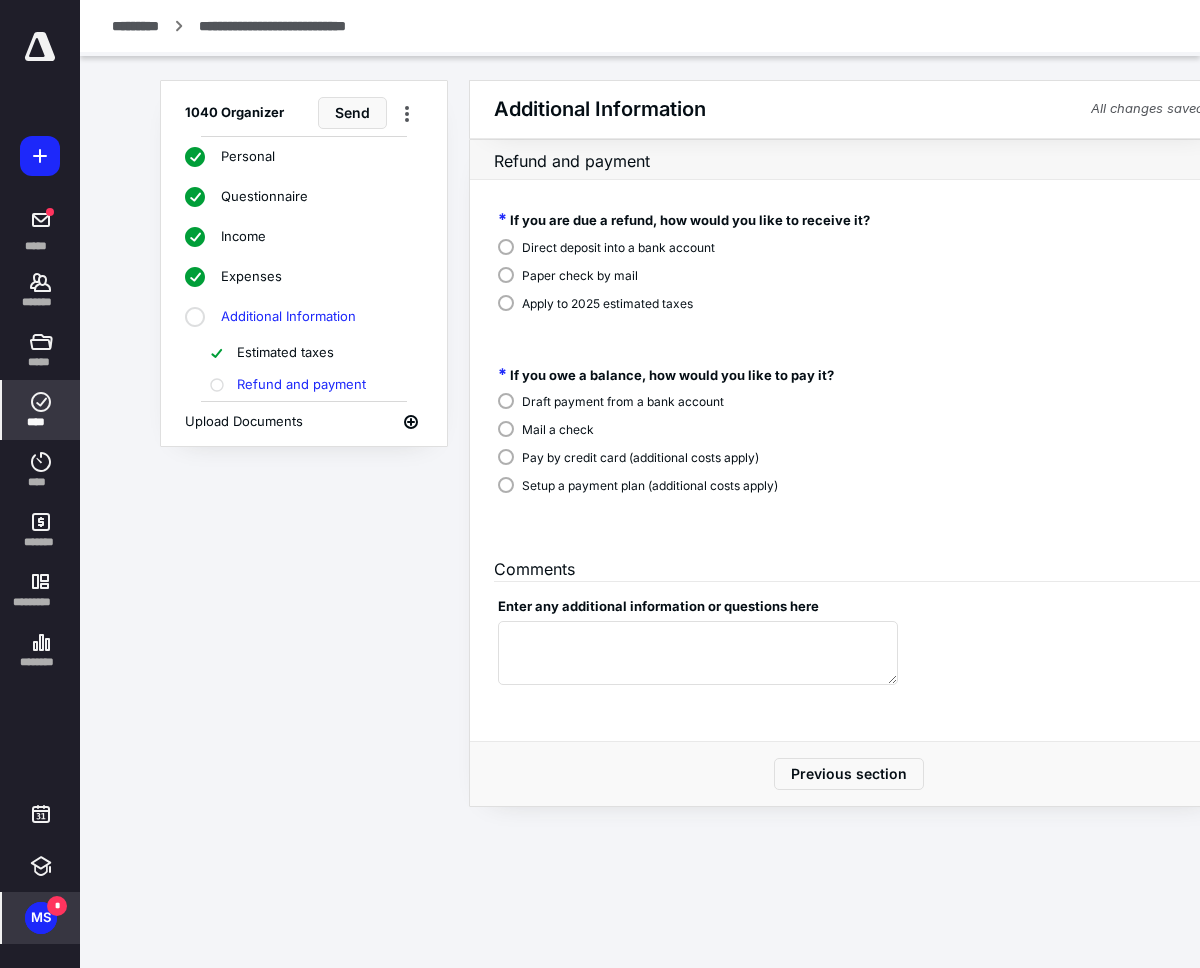 click on "Mail a check" at bounding box center [558, 430] 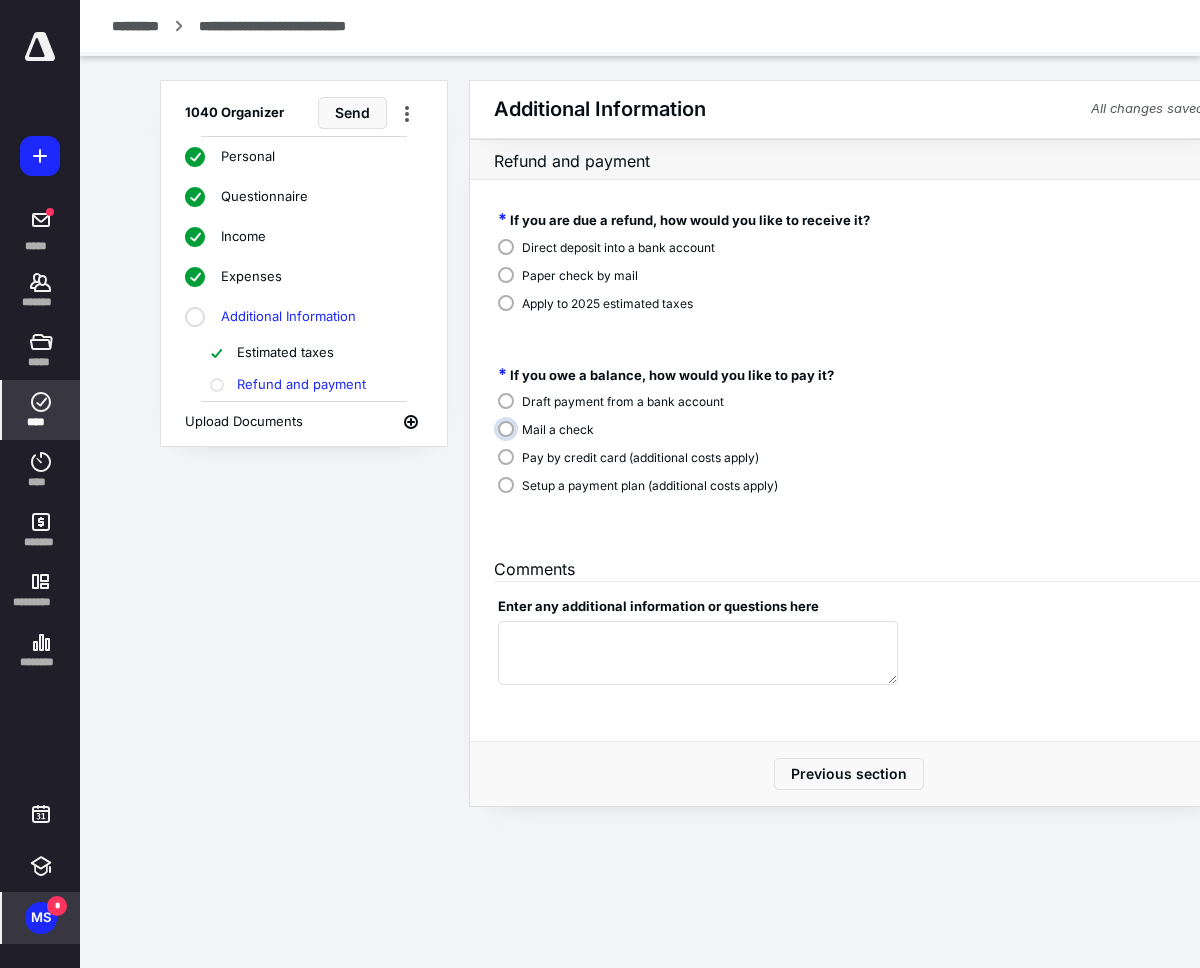 radio on "****" 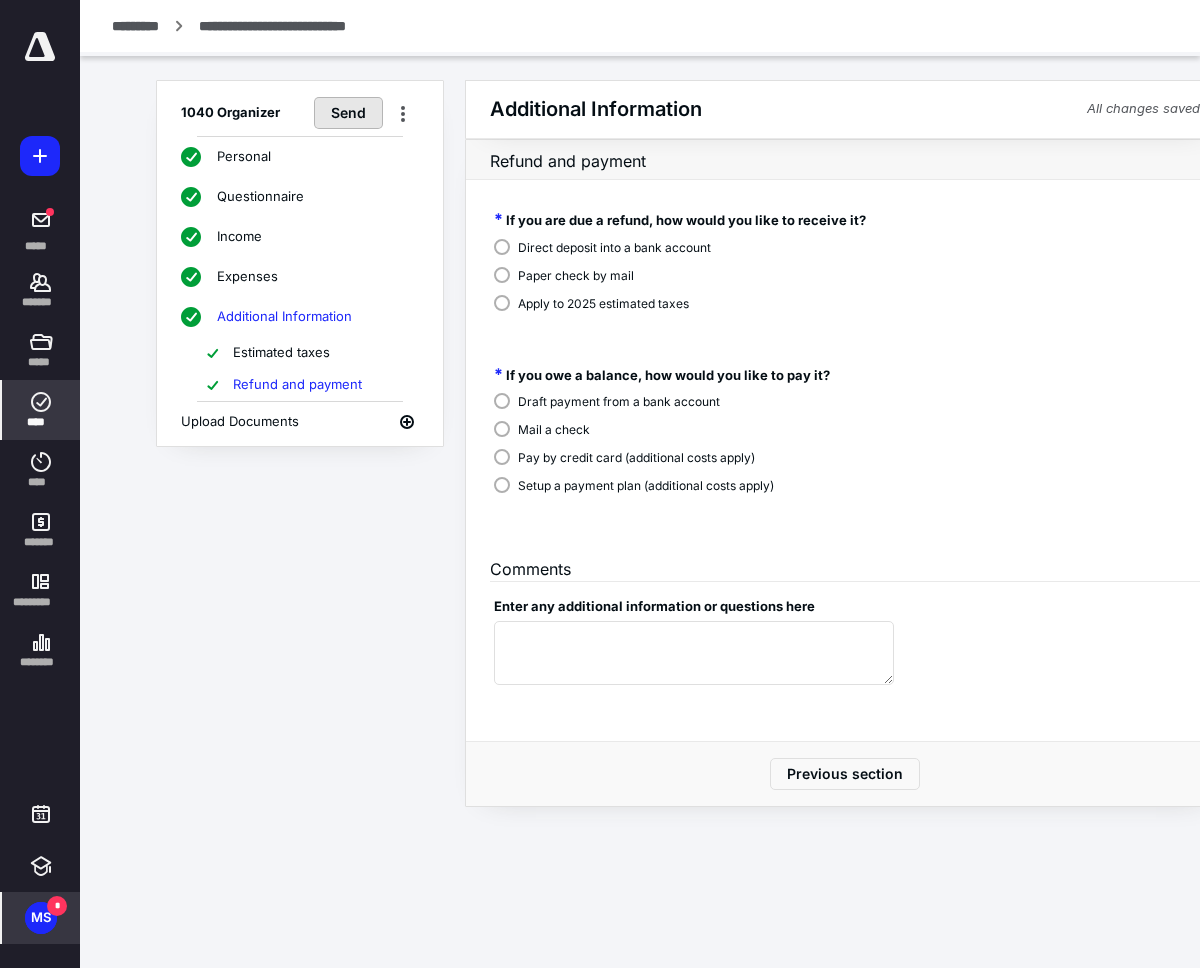 scroll, scrollTop: 0, scrollLeft: 30, axis: horizontal 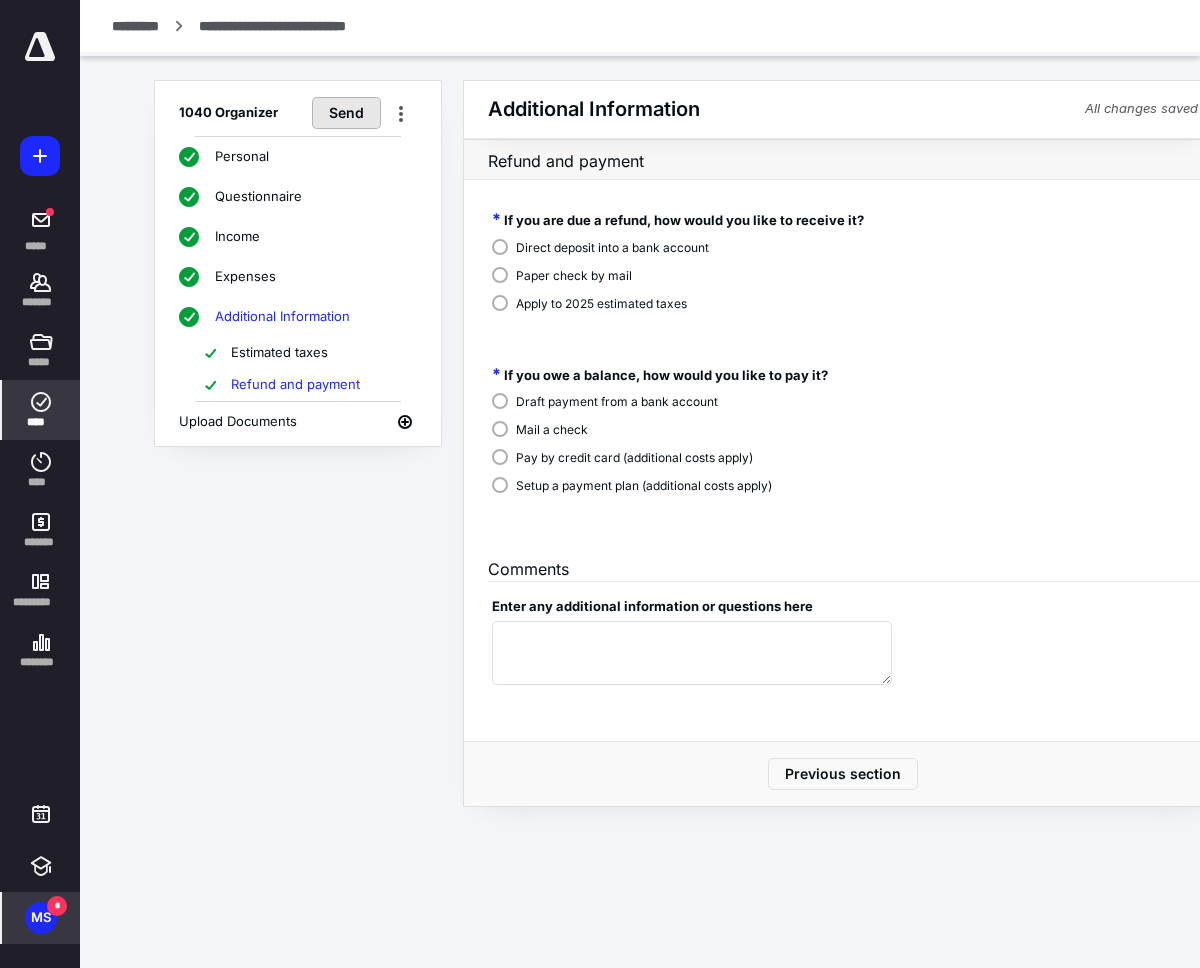 click on "Send" at bounding box center [346, 113] 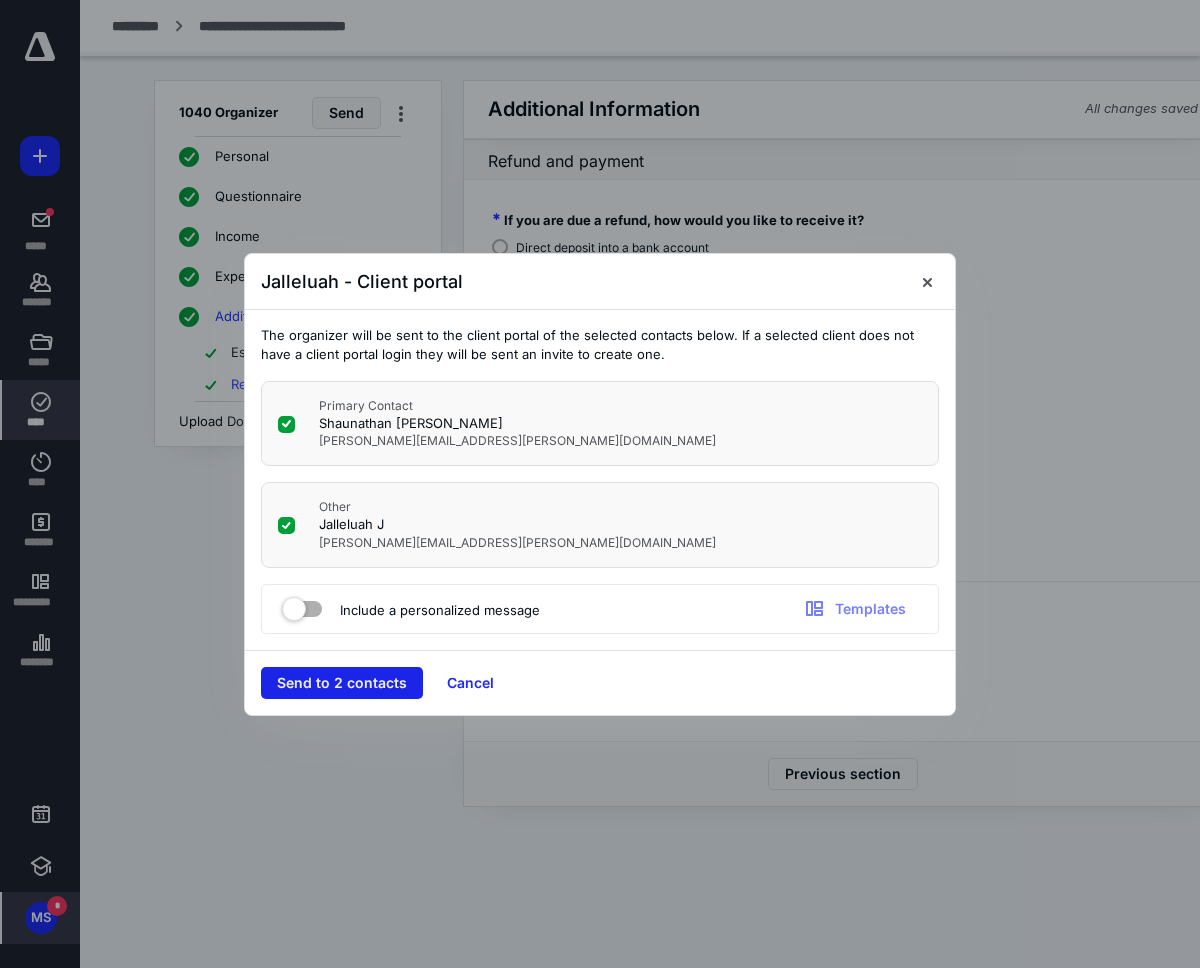 scroll, scrollTop: 0, scrollLeft: 34, axis: horizontal 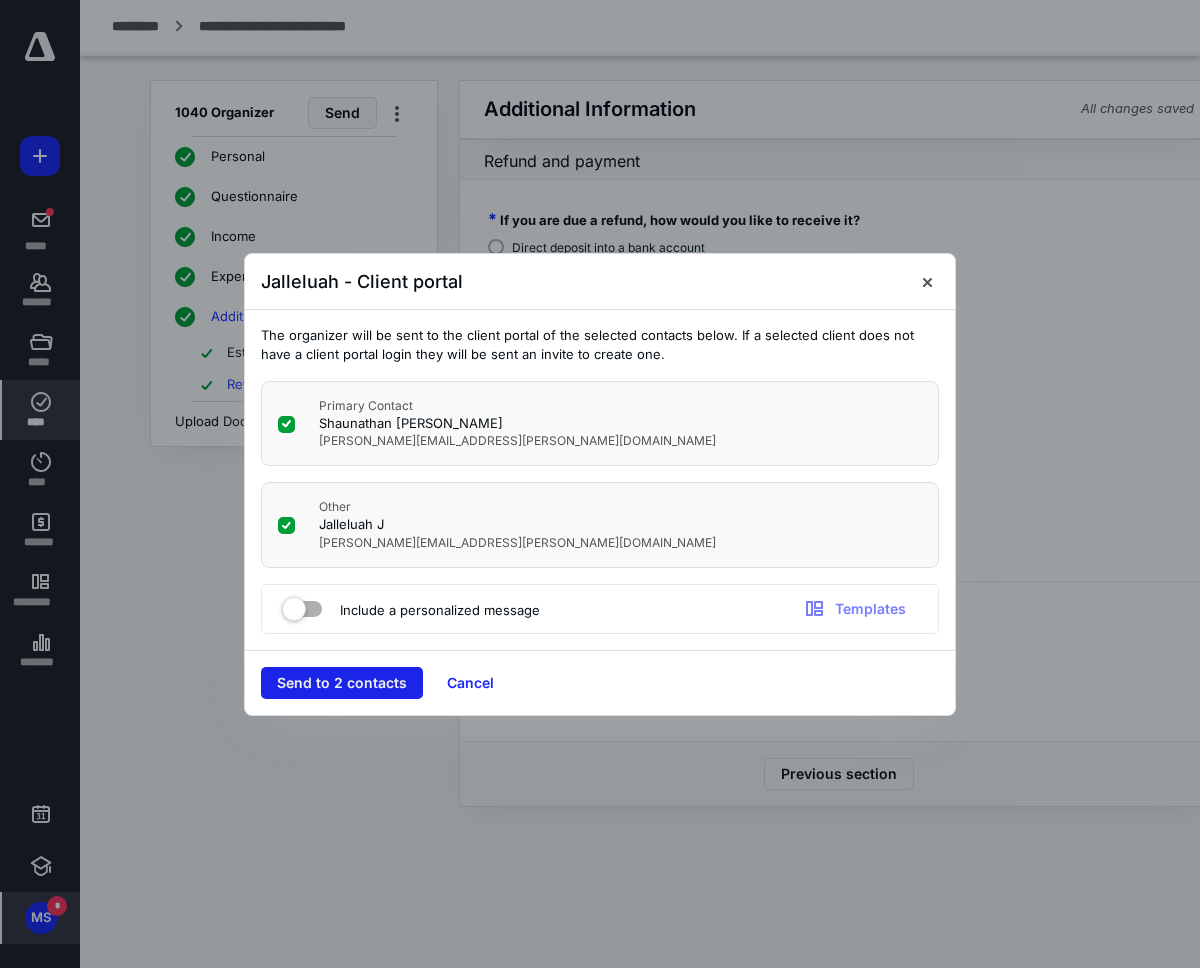 click on "Send to 2 contacts" at bounding box center [342, 683] 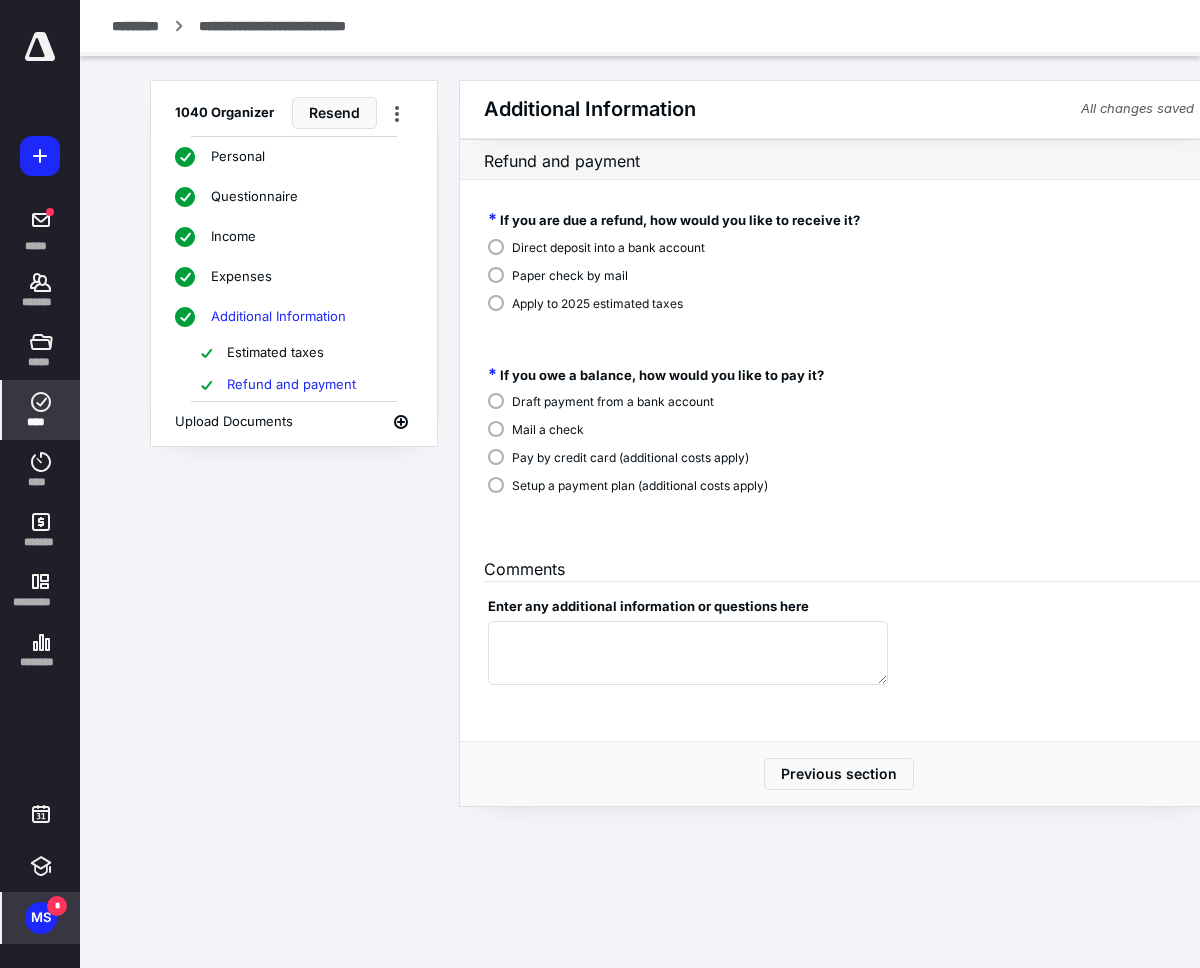 scroll, scrollTop: 0, scrollLeft: 58, axis: horizontal 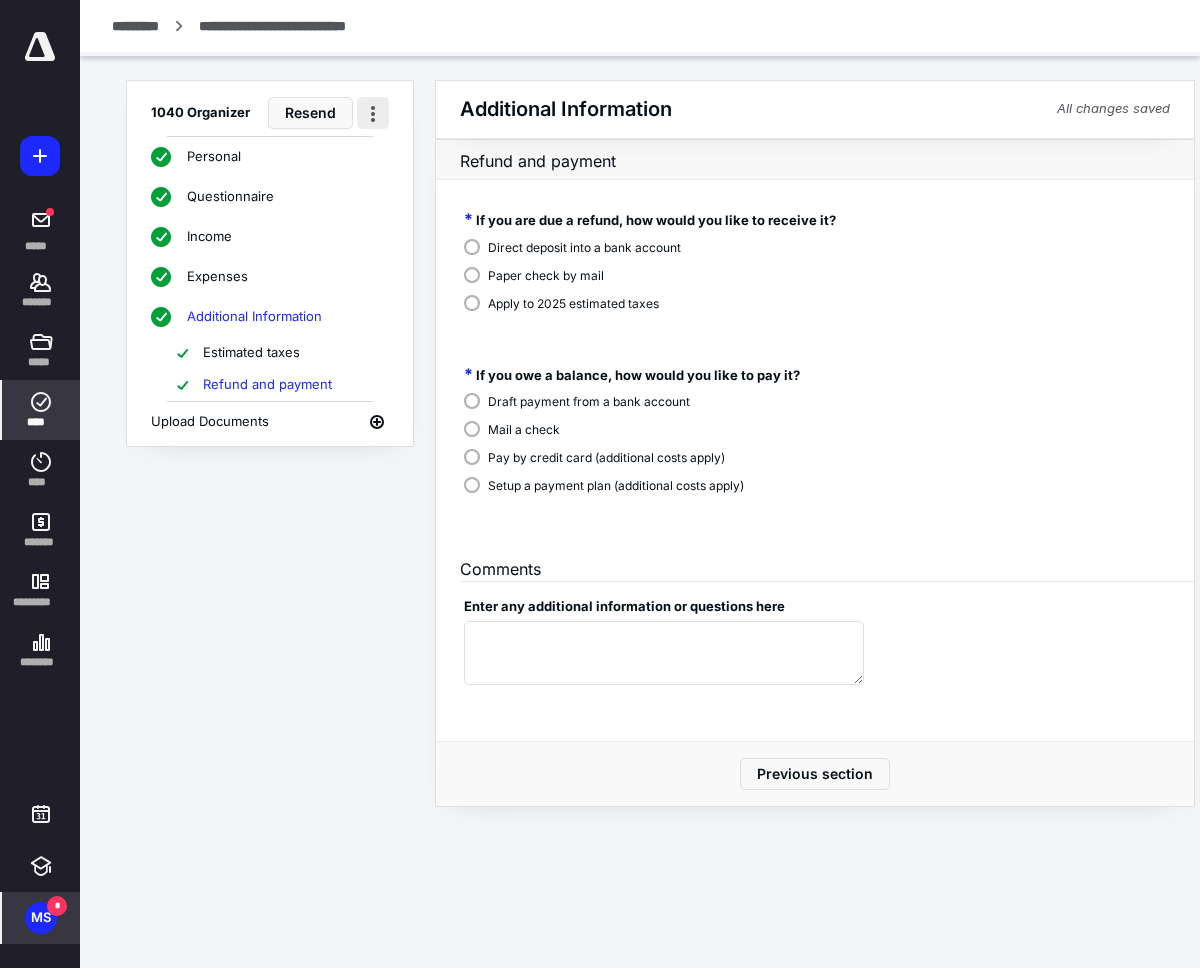 click at bounding box center (373, 113) 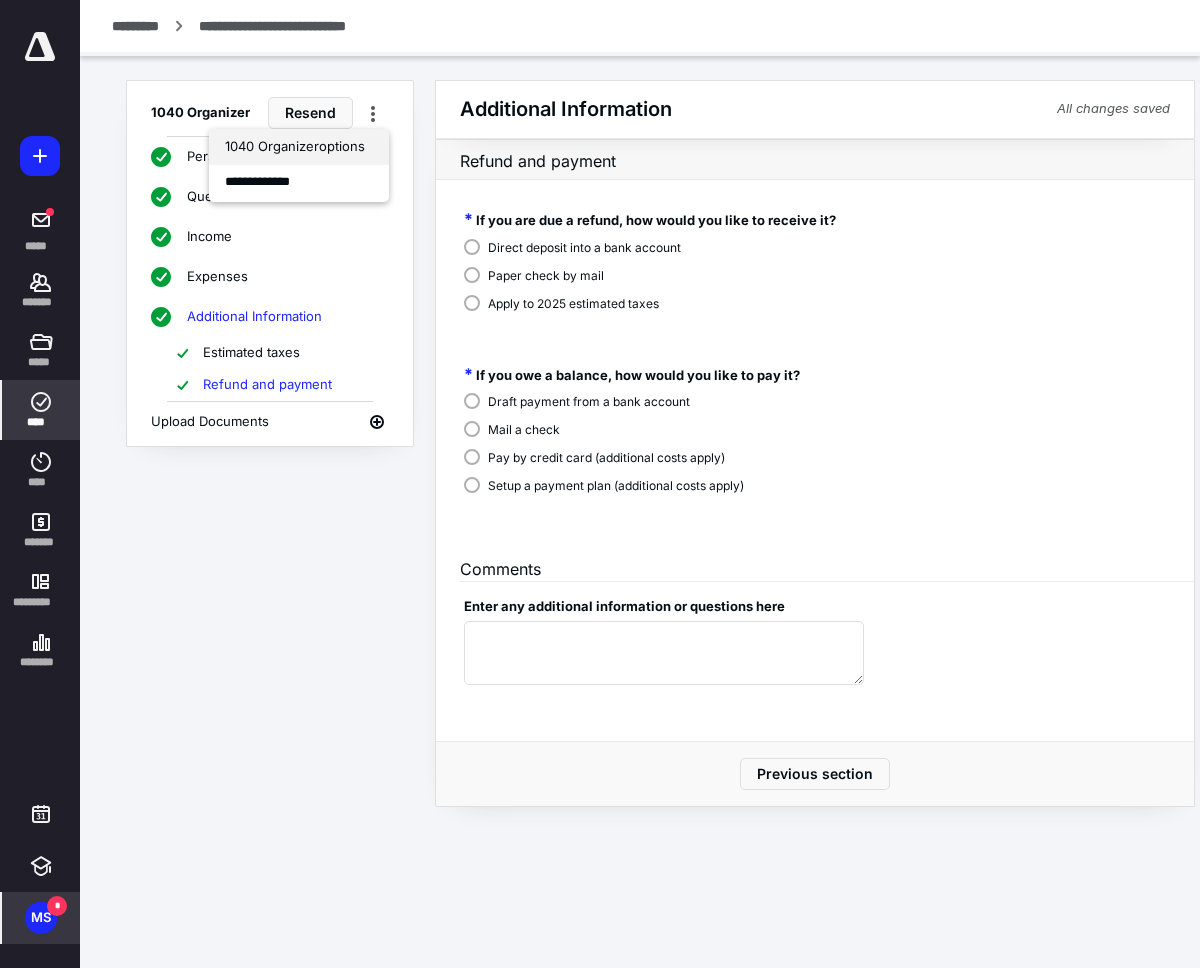click on "1040 Organizer  options" at bounding box center (299, 147) 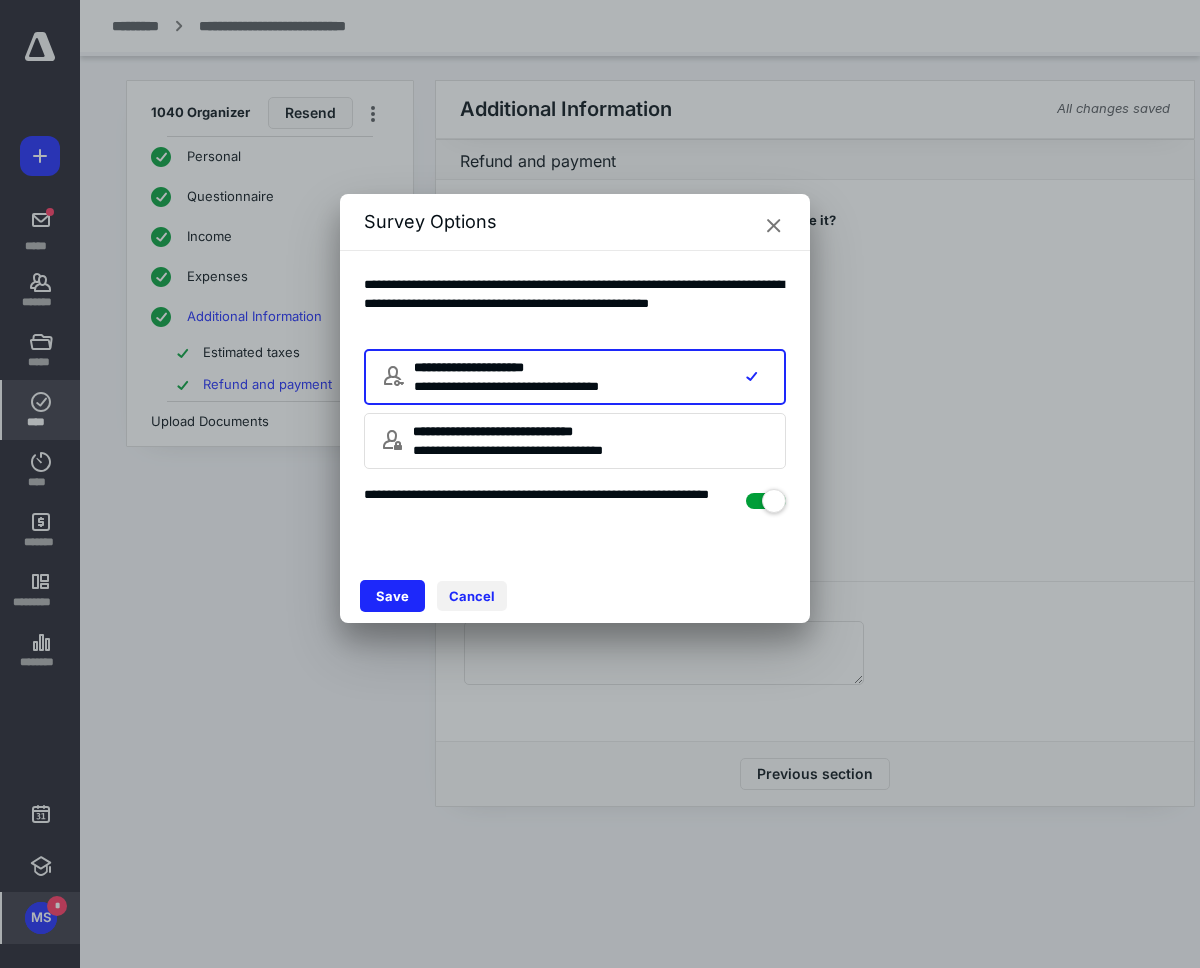 click on "Cancel" at bounding box center [472, 596] 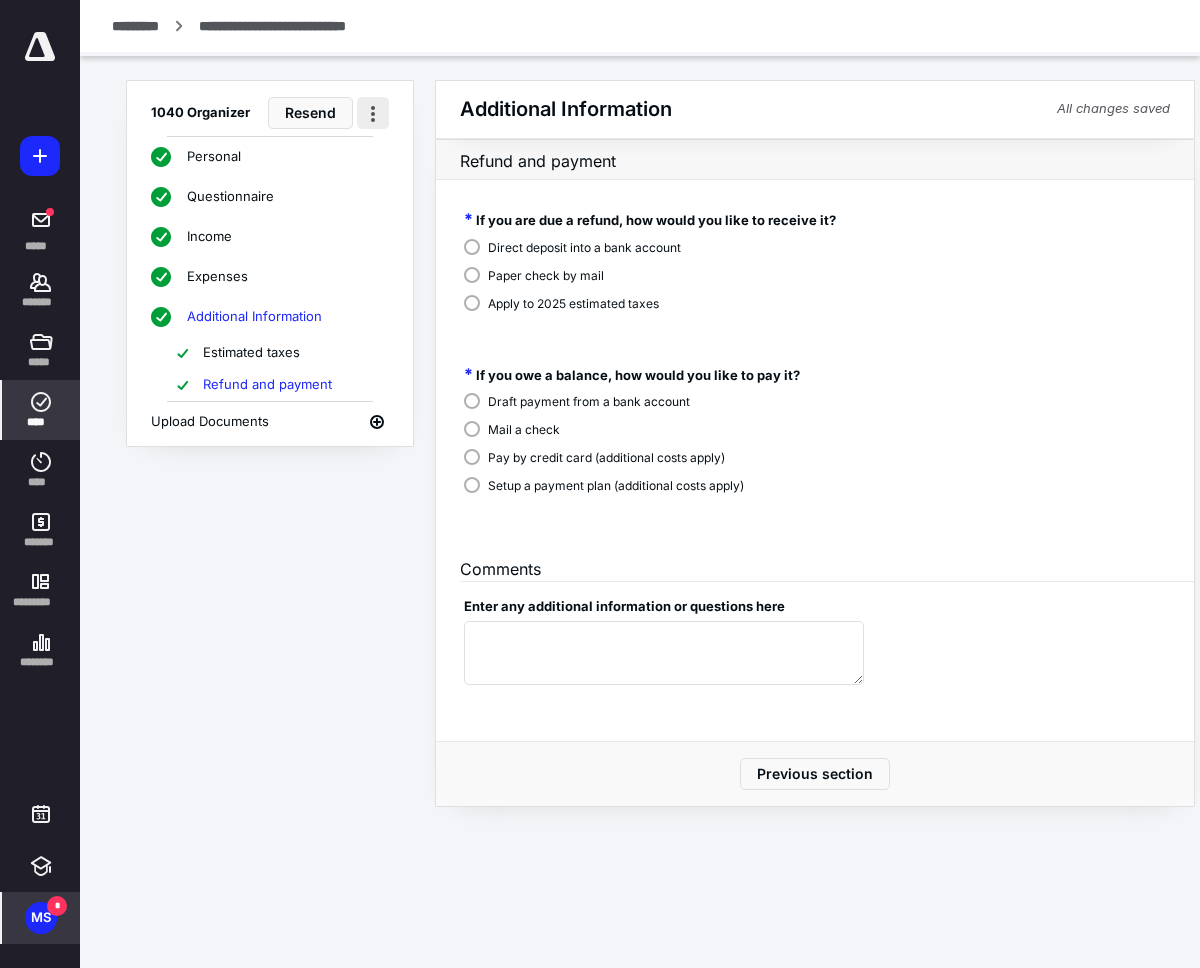 click at bounding box center [373, 113] 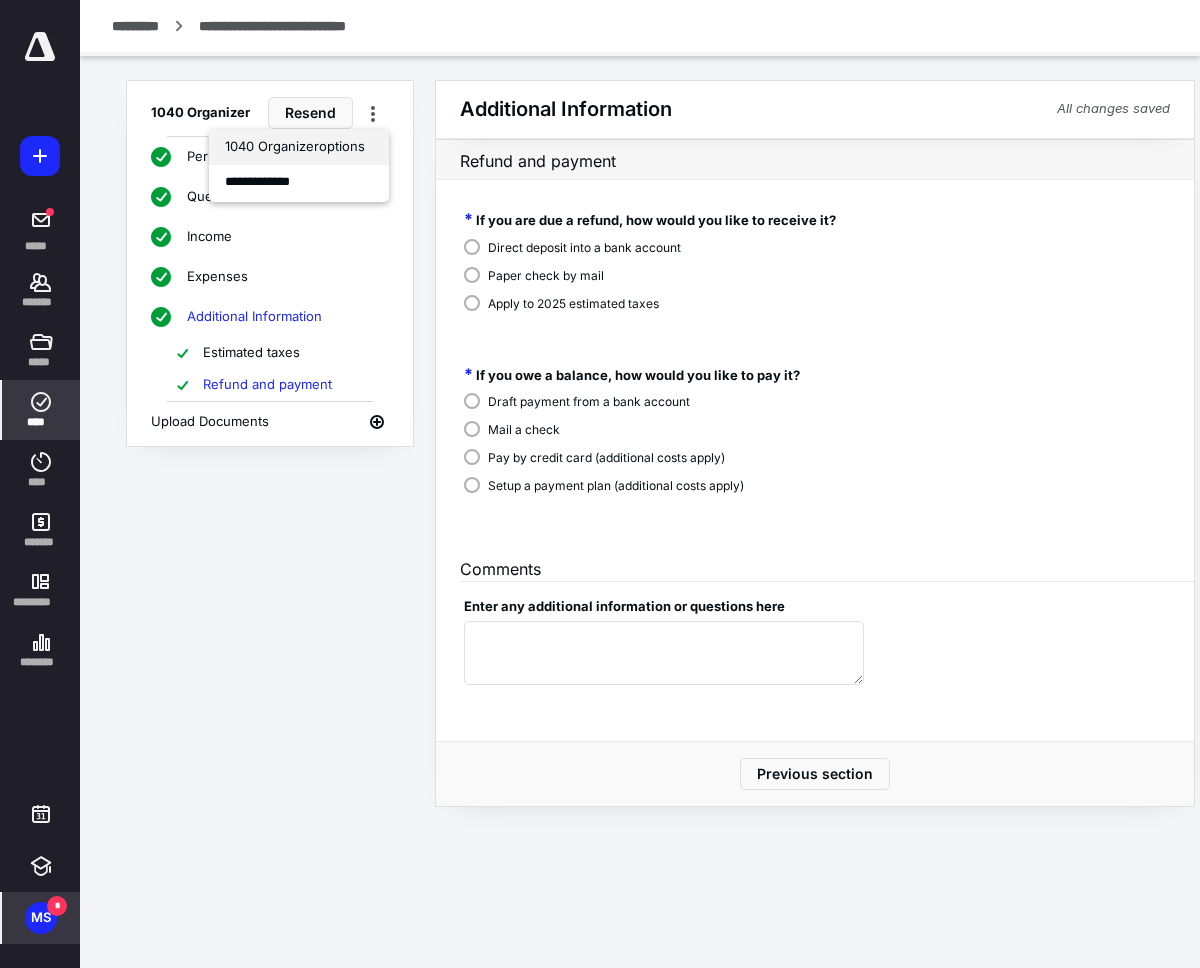 click on "1040 Organizer  options" at bounding box center (299, 147) 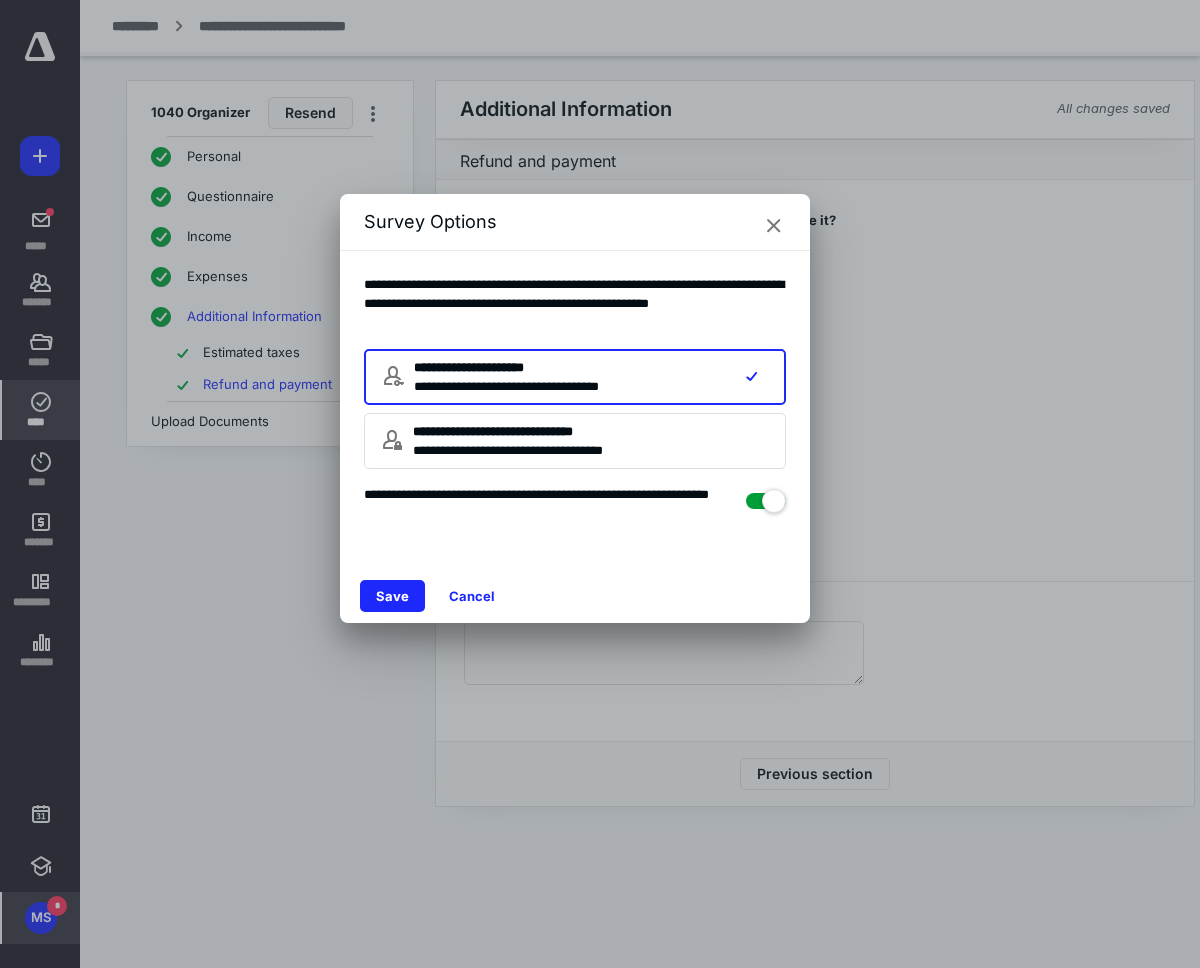 click on "**********" at bounding box center [527, 451] 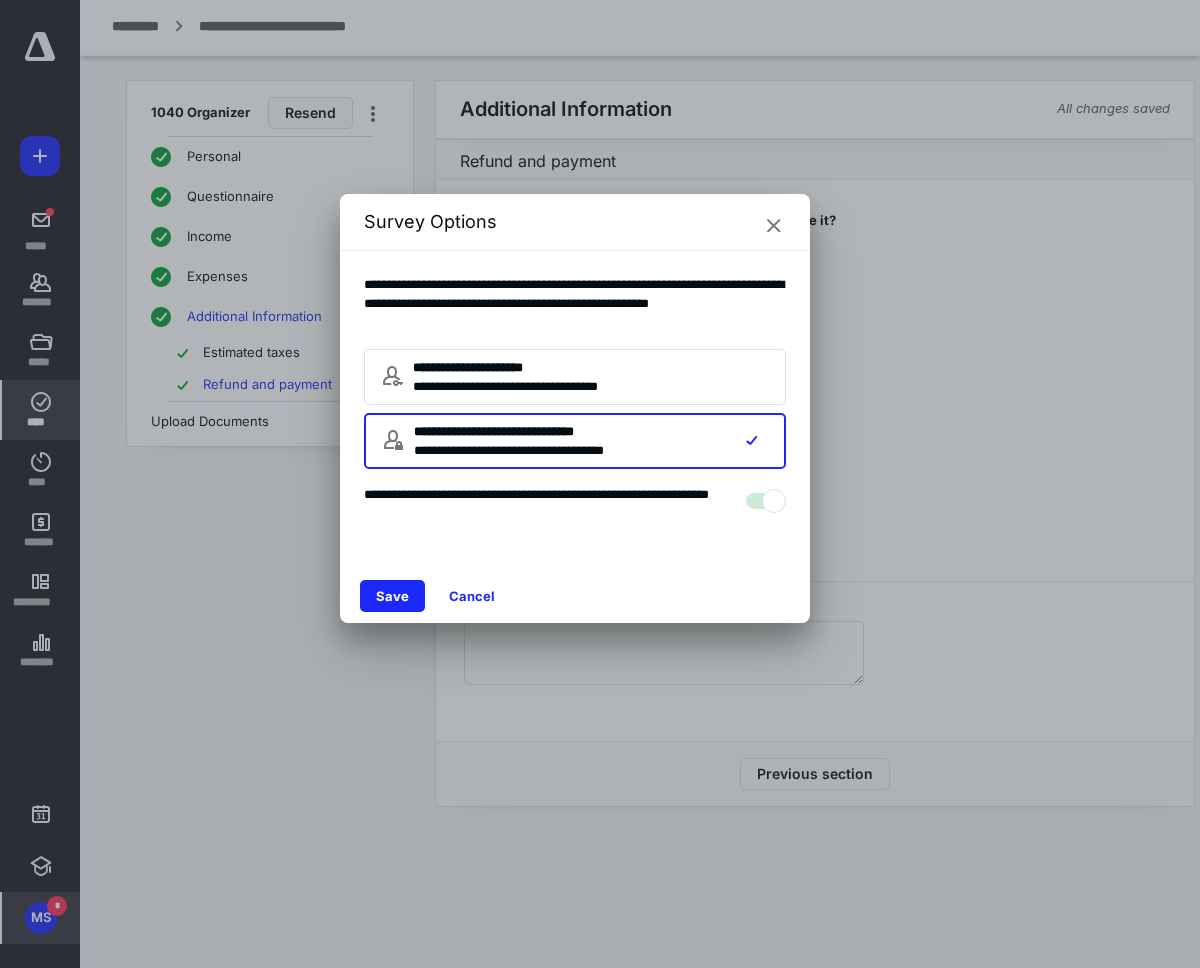 click on "**********" at bounding box center [504, 377] 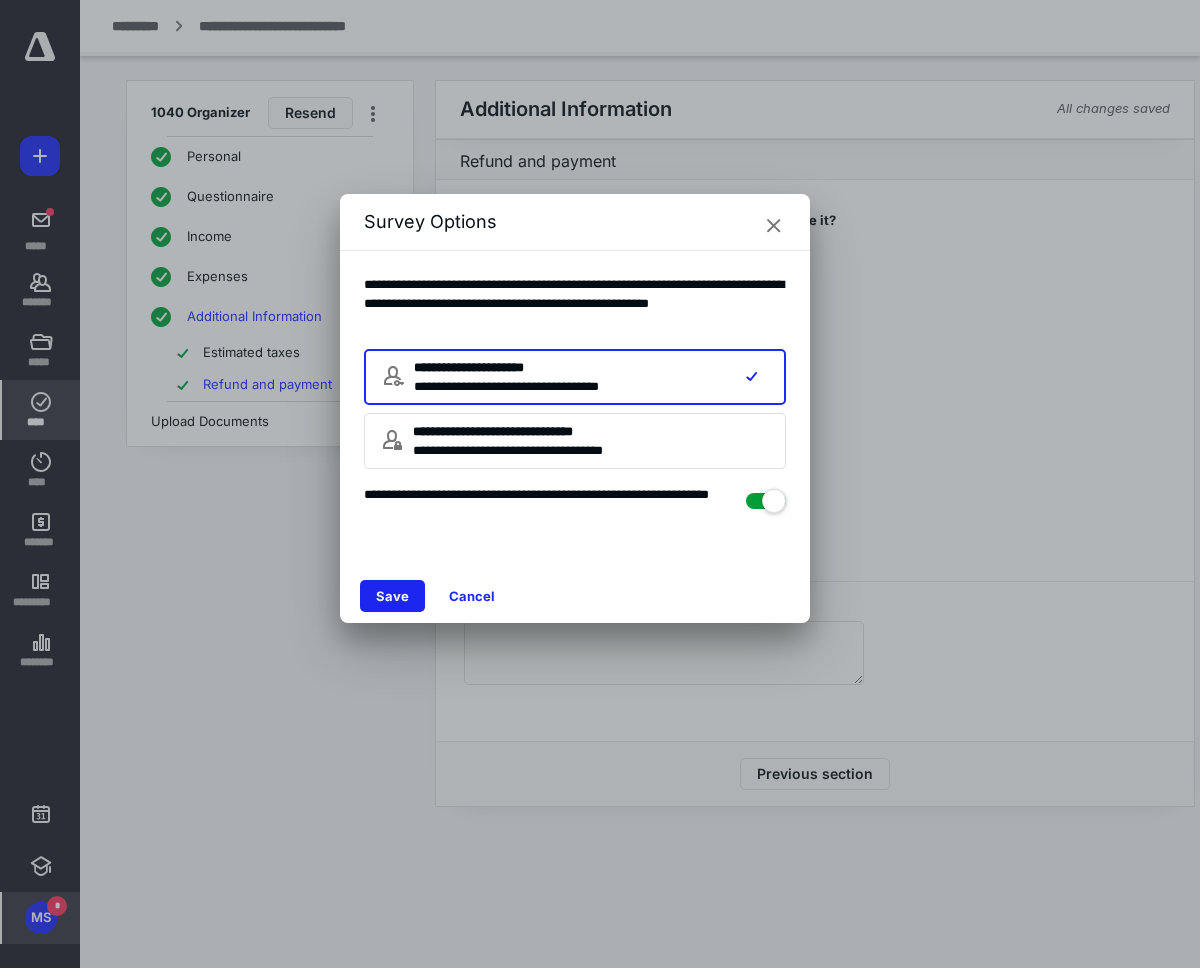 click on "Save" at bounding box center (392, 596) 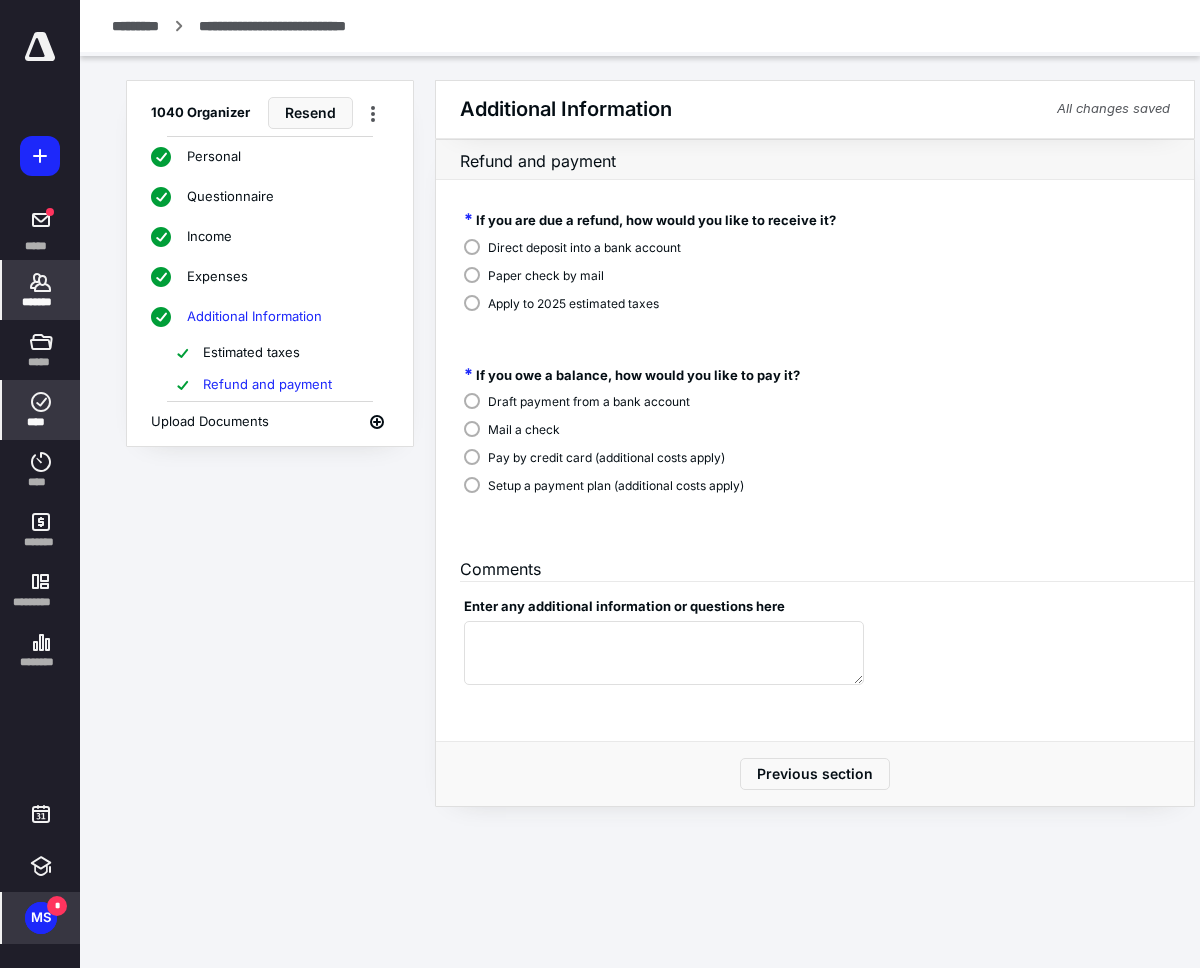 click on "*******" at bounding box center (41, 302) 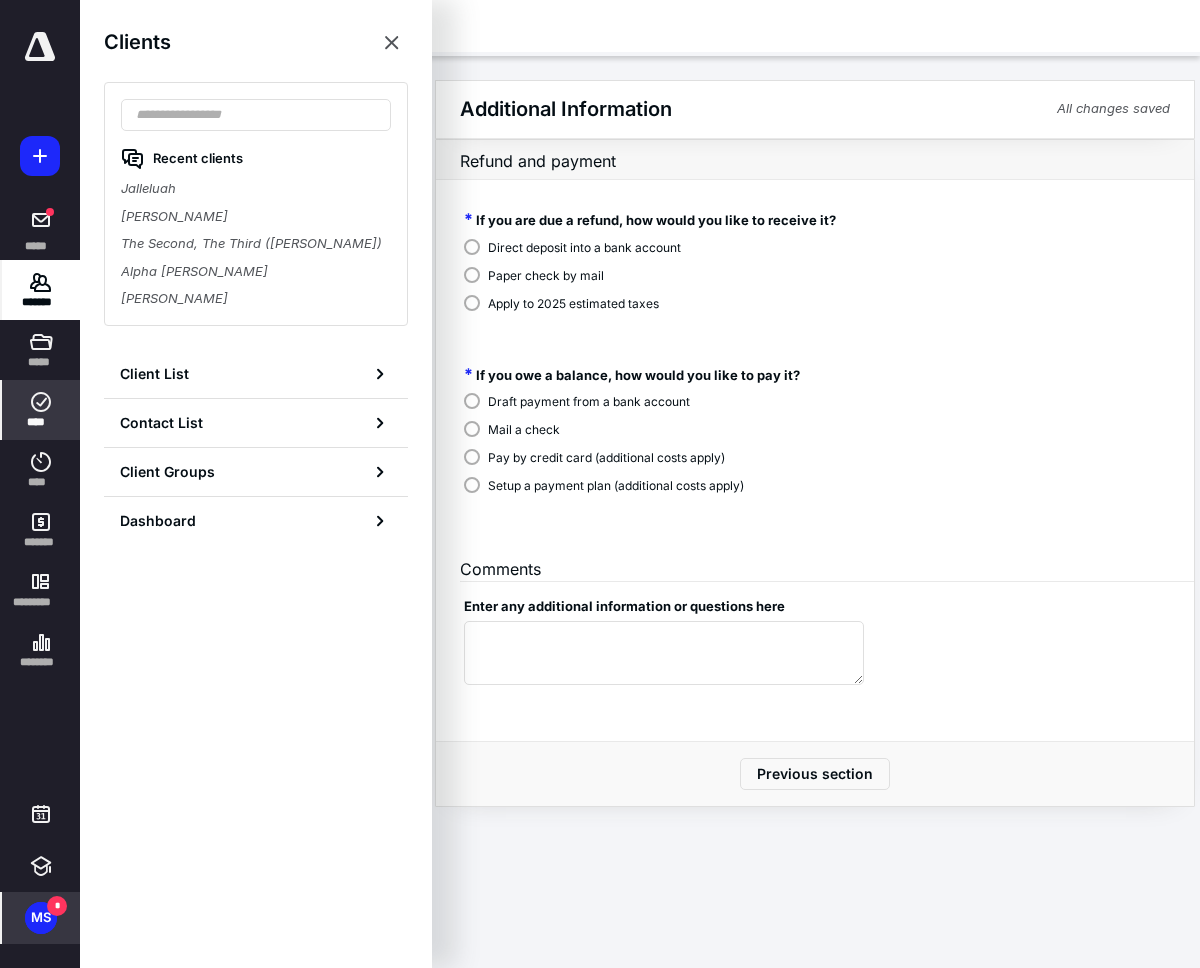 click on "*******" at bounding box center (41, 302) 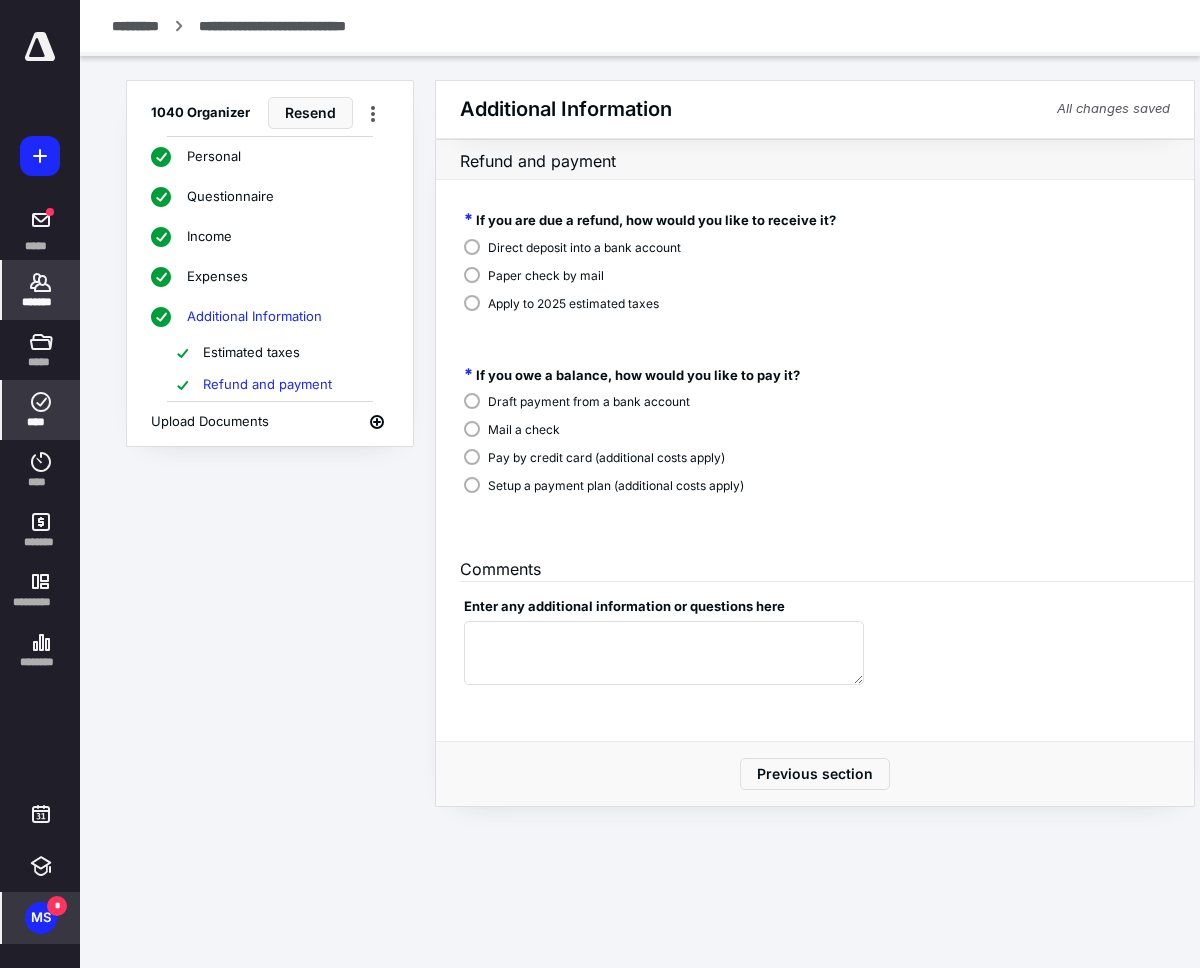 click on "*******" at bounding box center (41, 290) 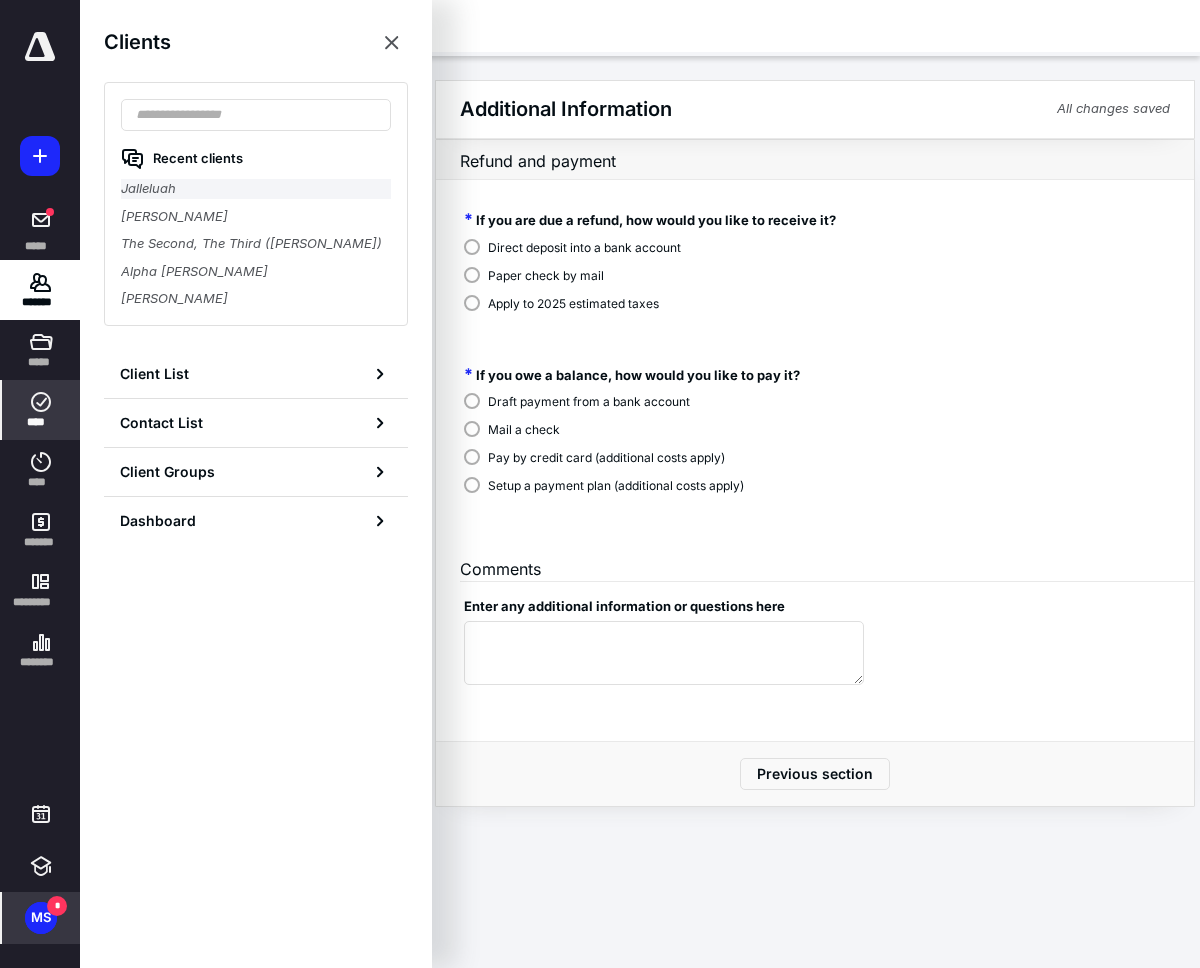 click on "Jalleluah" at bounding box center [256, 189] 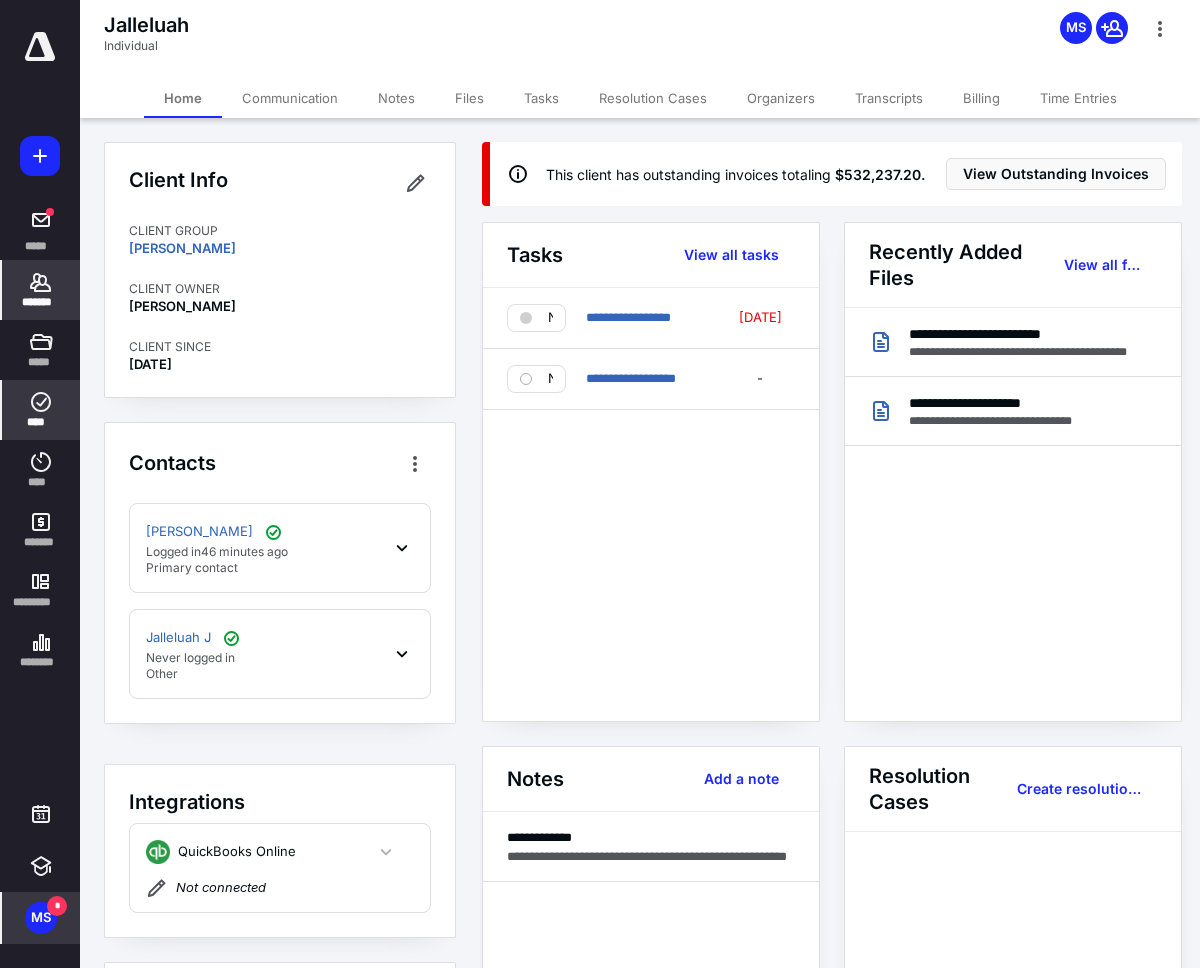 click 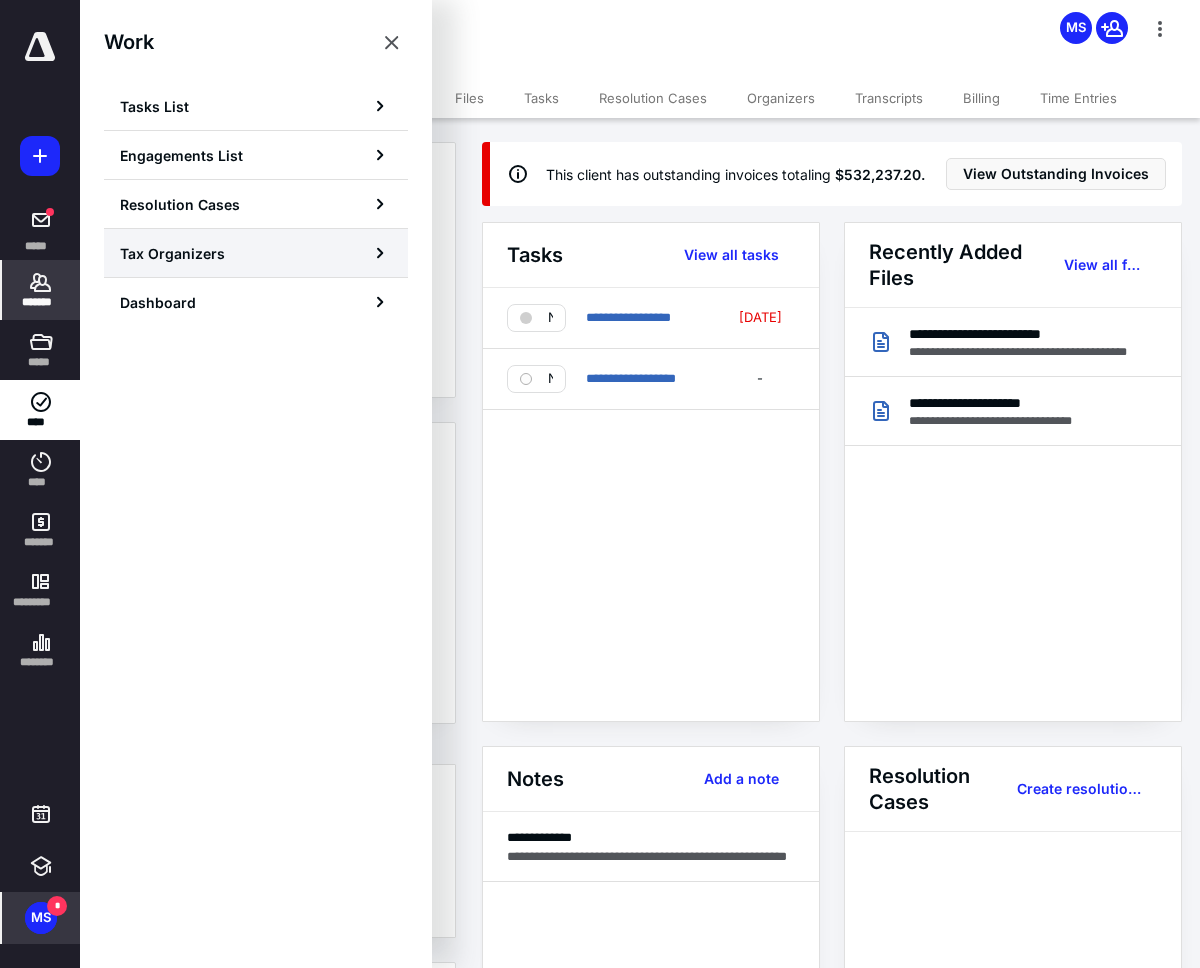 click on "Tax Organizers" at bounding box center (172, 253) 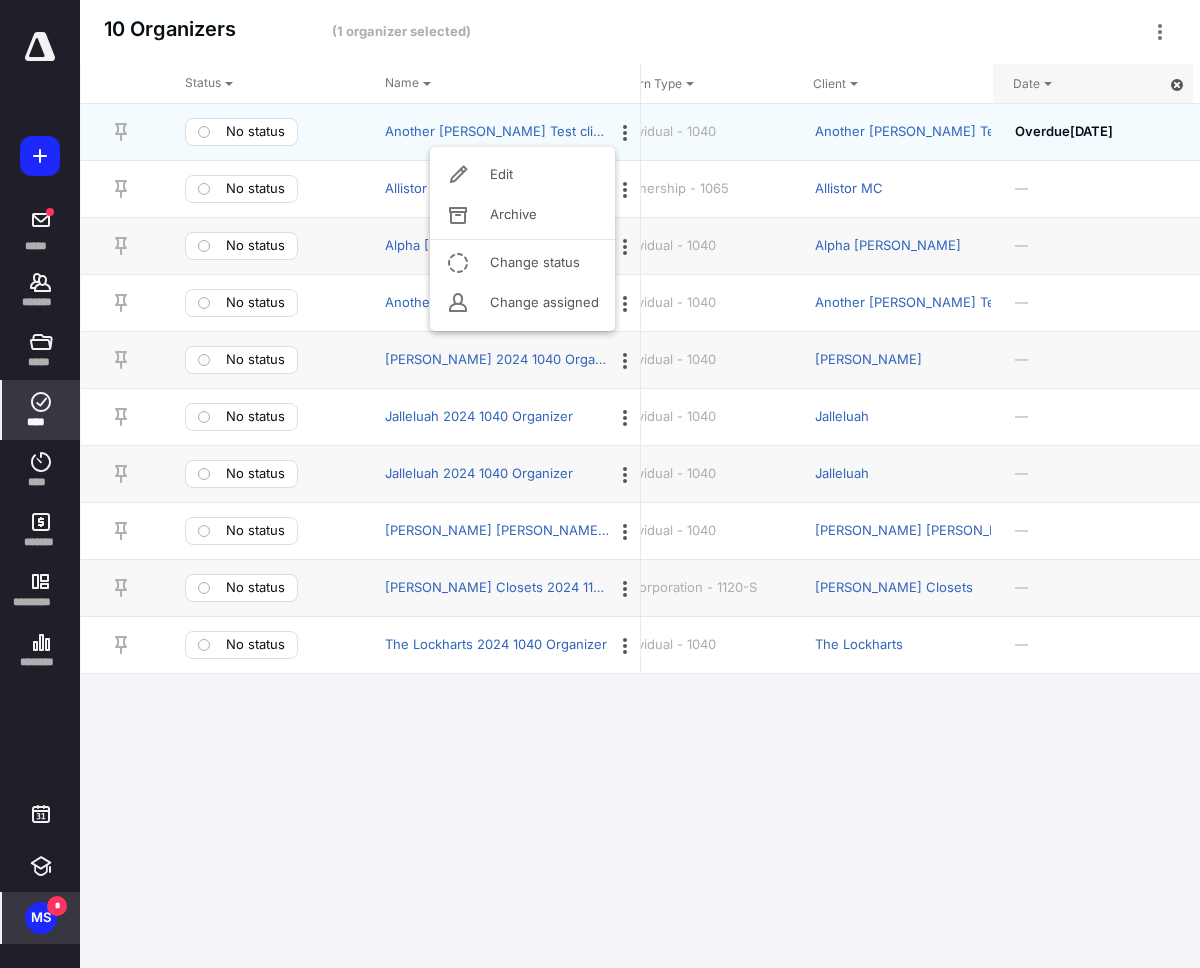 scroll, scrollTop: 0, scrollLeft: 50, axis: horizontal 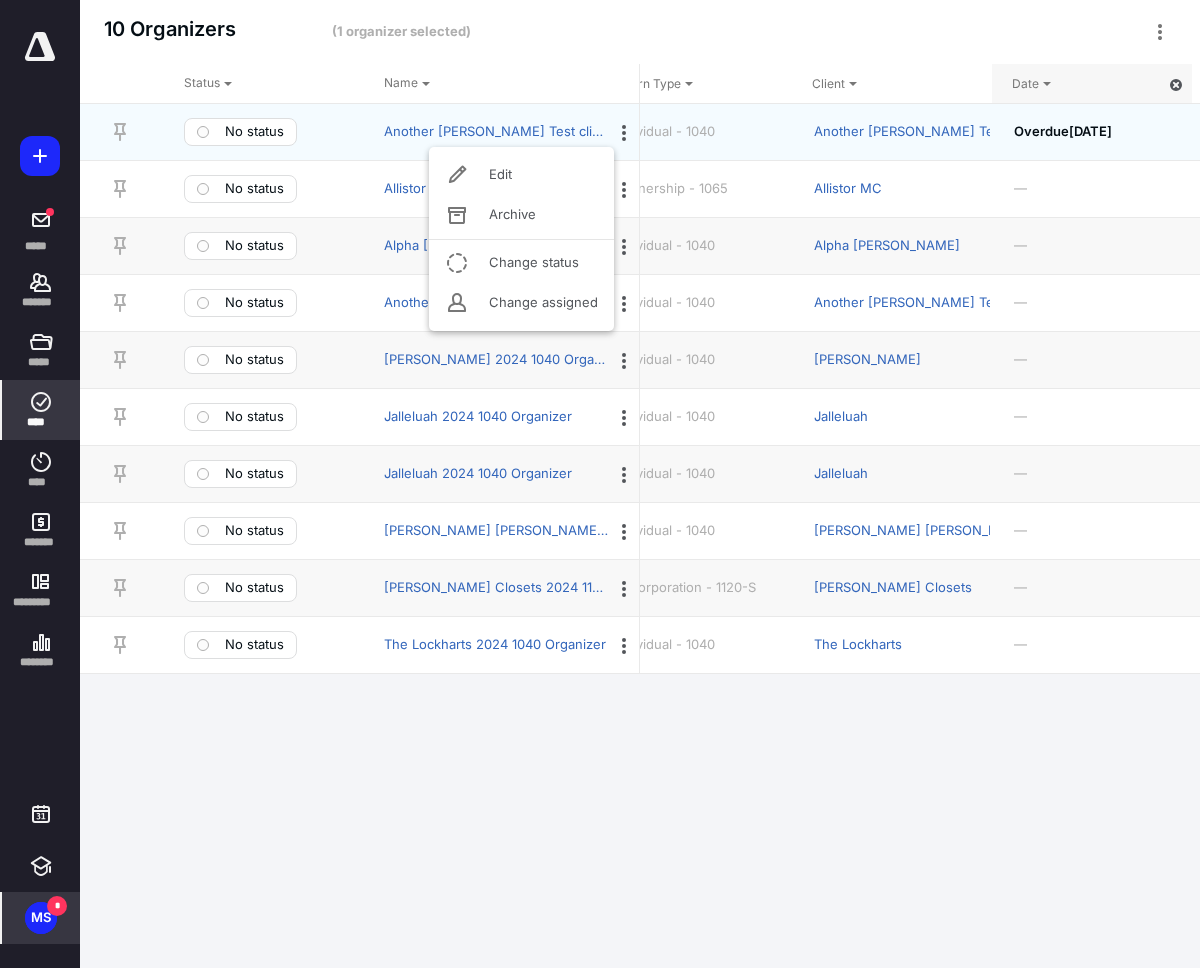 click on "Status" at bounding box center [260, 84] 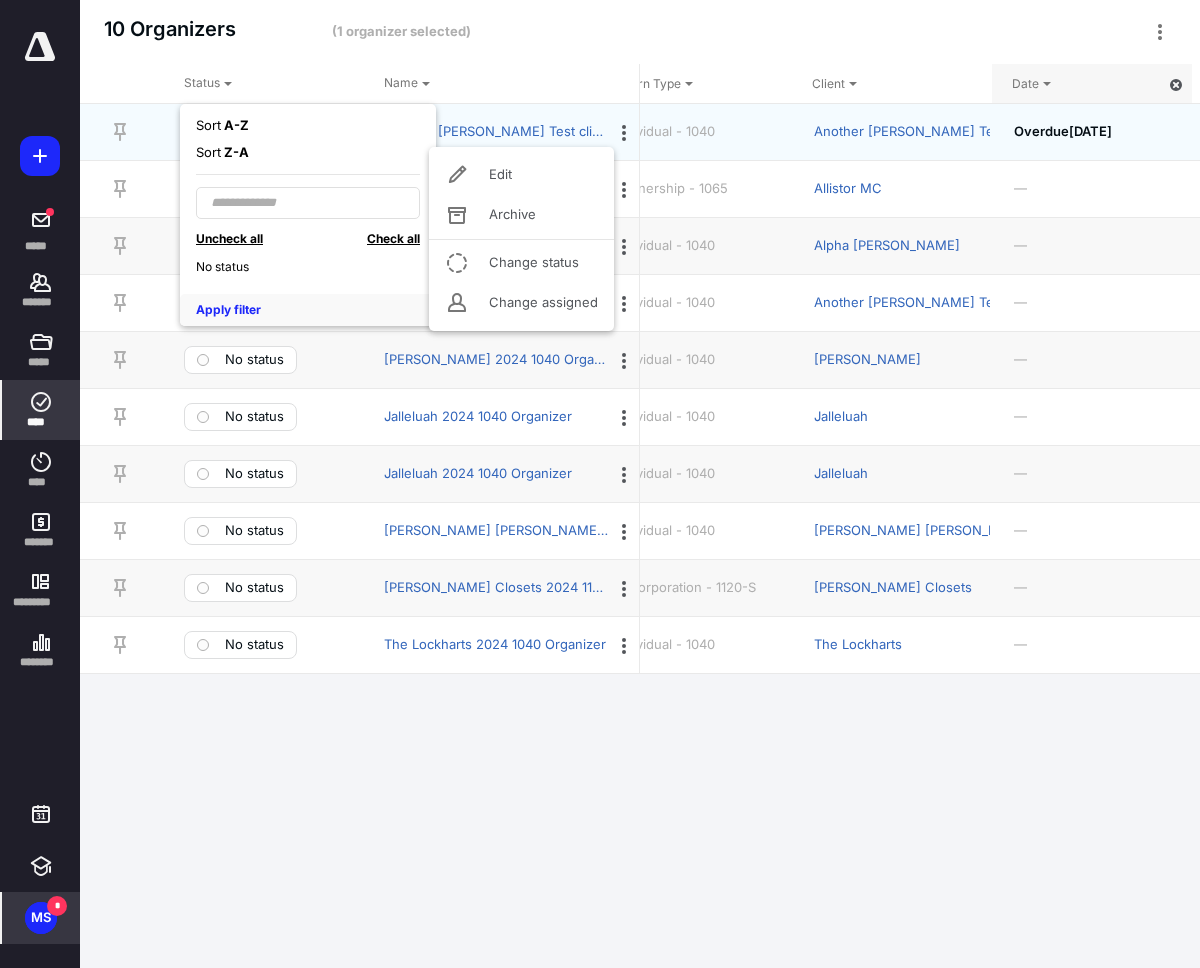 click on "10 Organizers (1 organizer selected) Export Organizer attributes Archived organizers Completed organizers" at bounding box center (640, 32) 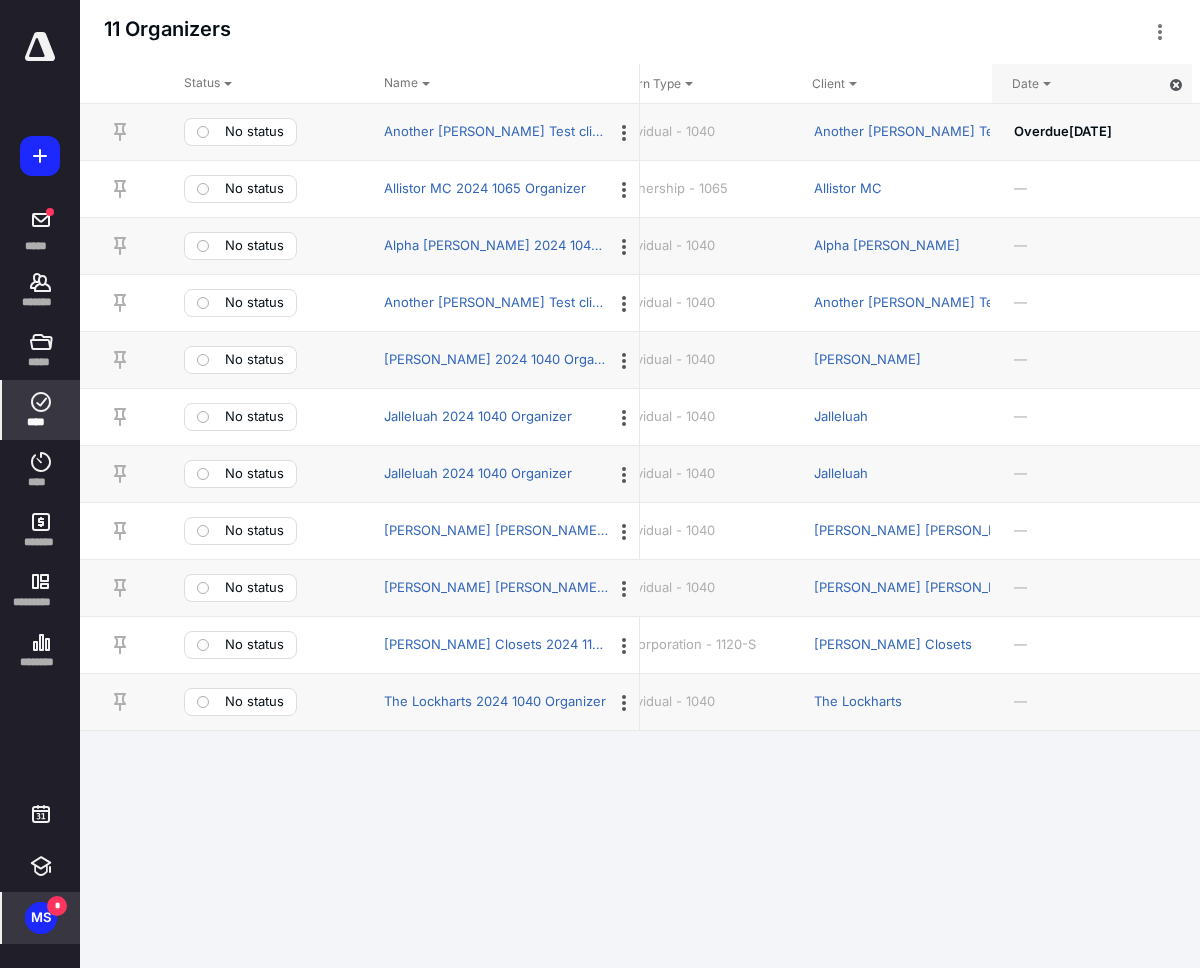 click 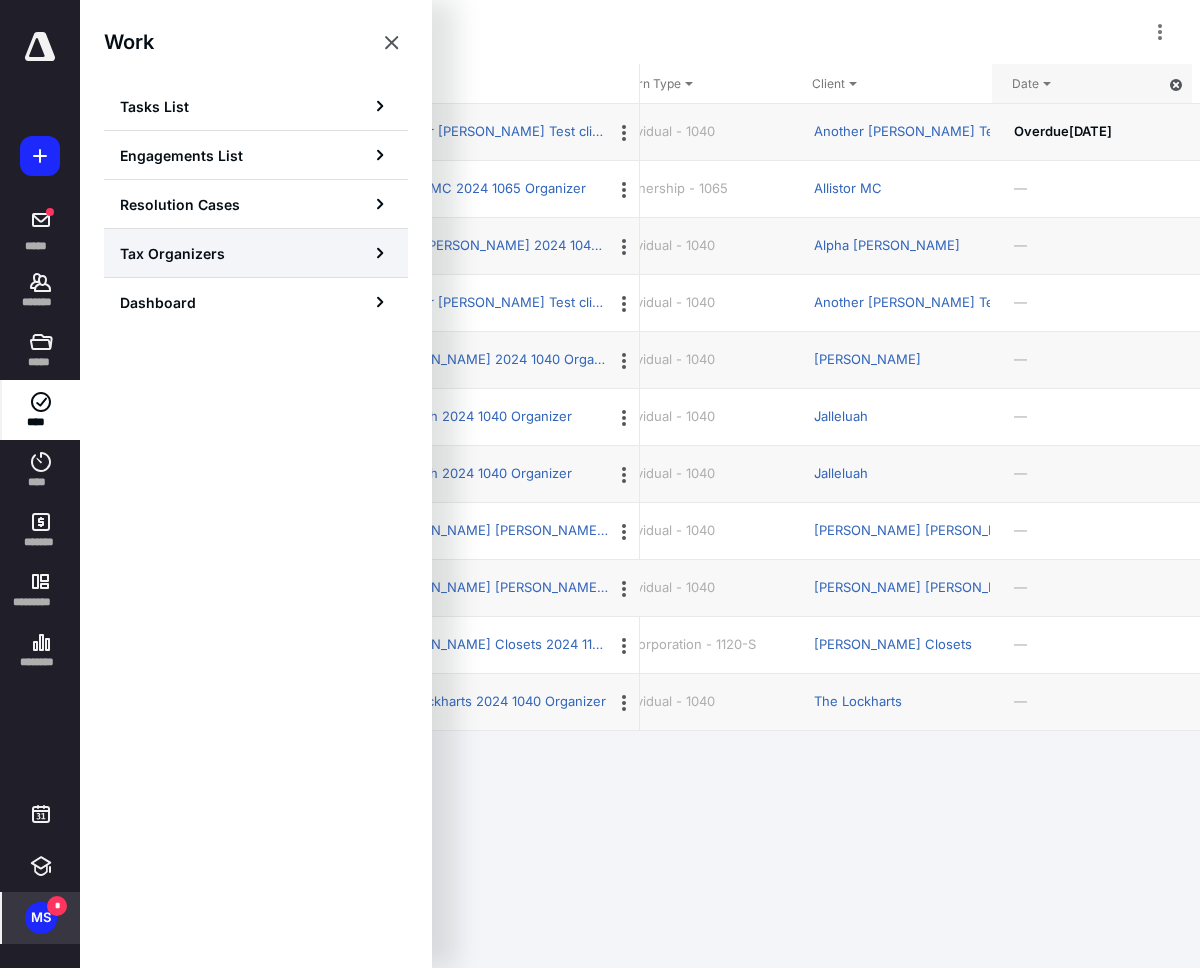 click on "Tax Organizers" at bounding box center (256, 253) 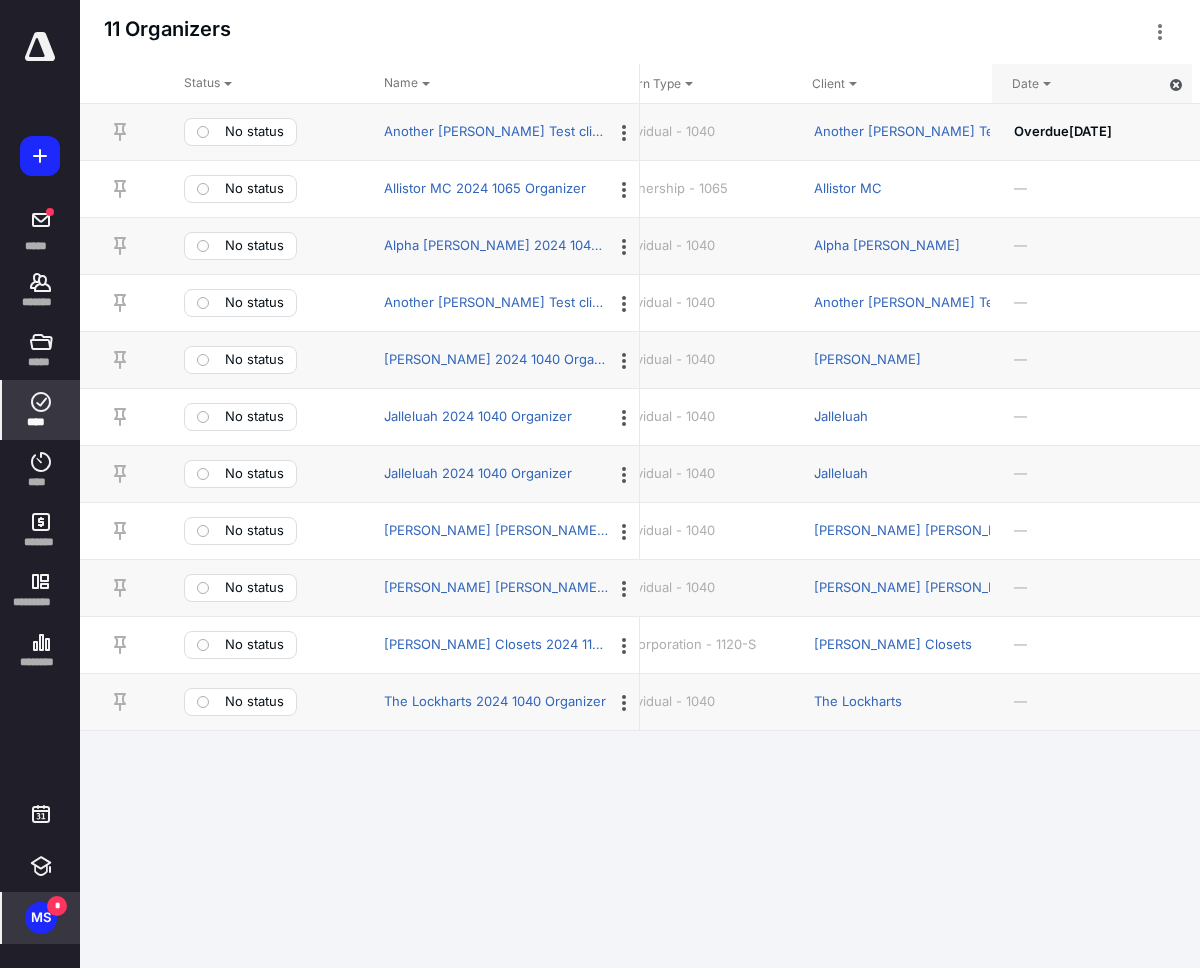 click on "****" at bounding box center (41, 422) 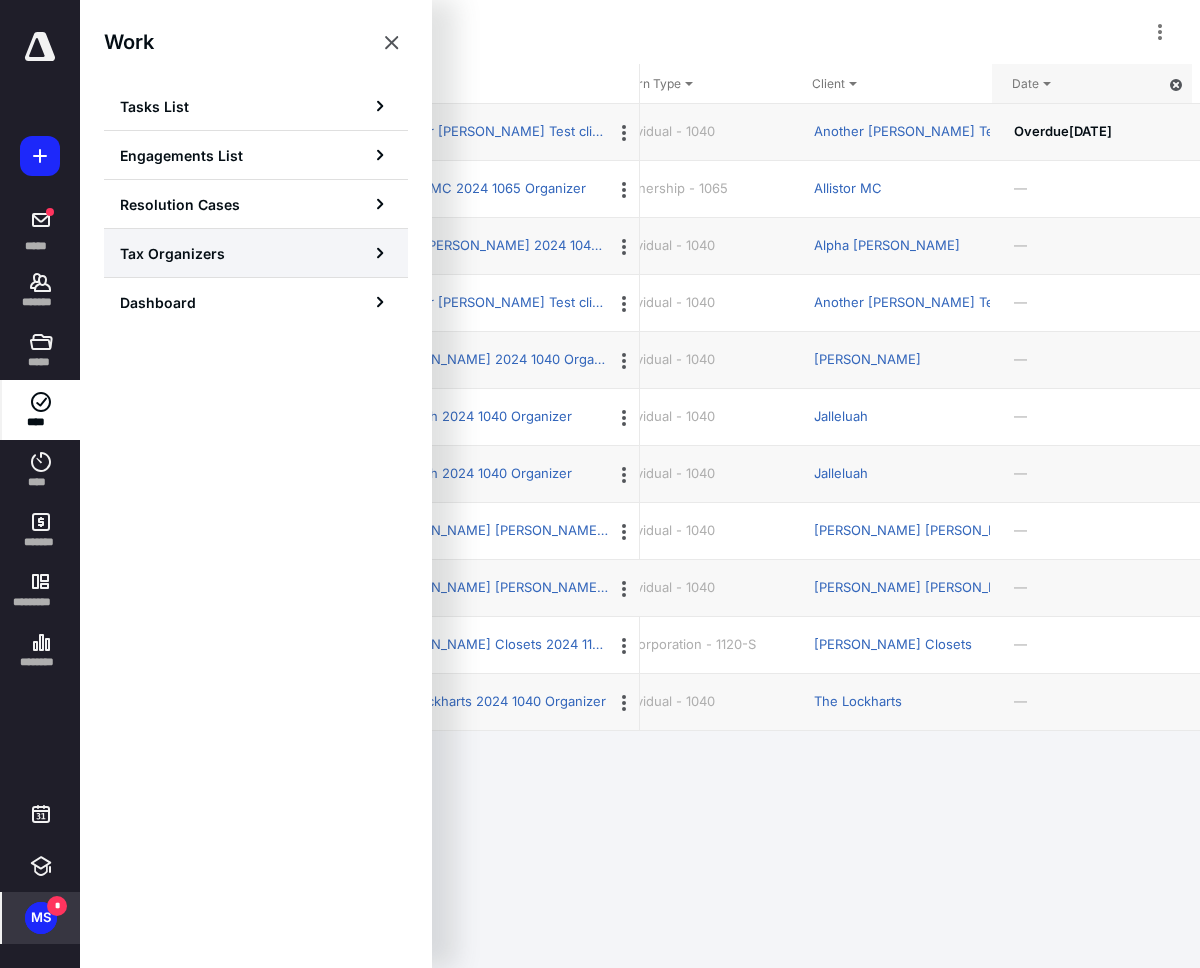 click on "Tax Organizers" at bounding box center (256, 253) 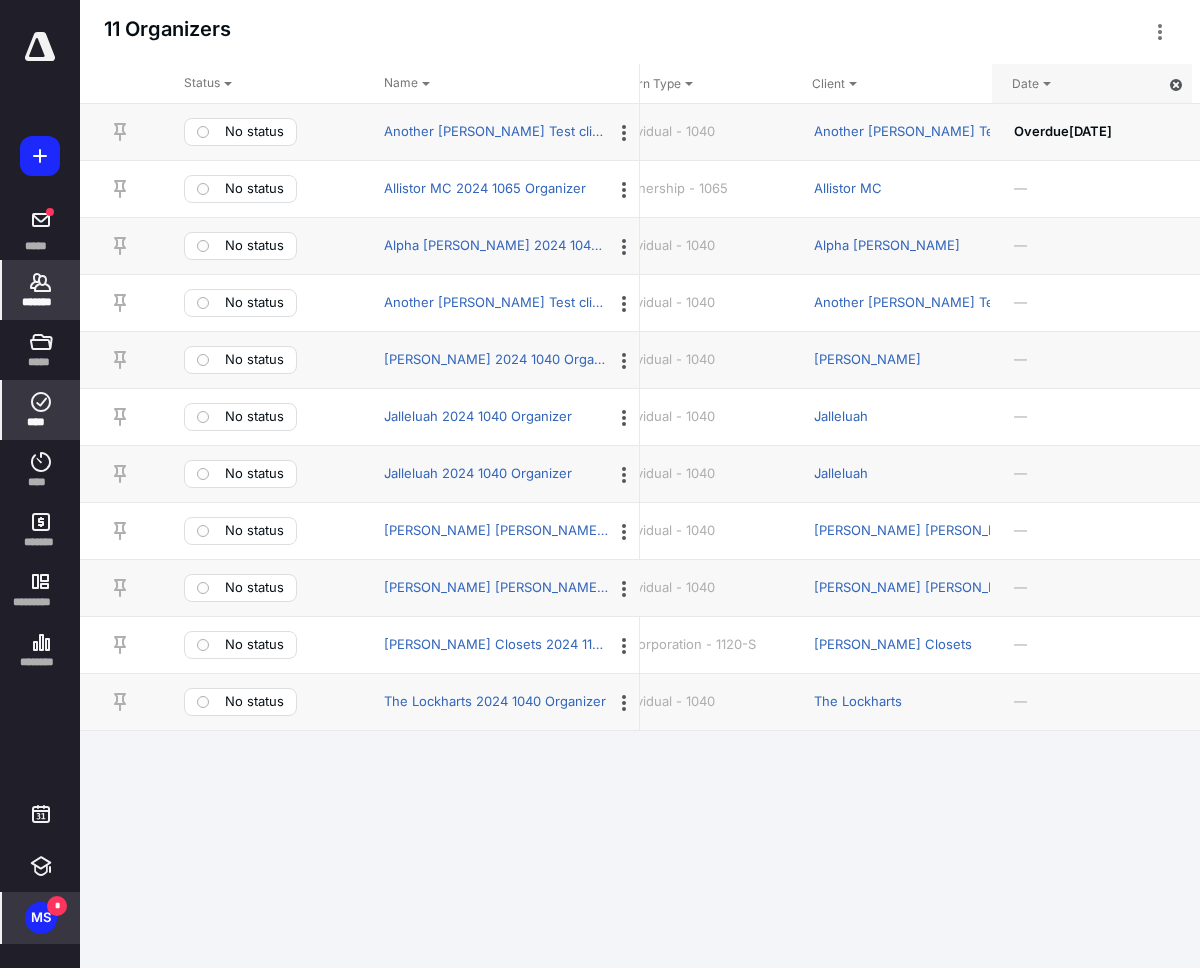 click on "*******" at bounding box center (41, 302) 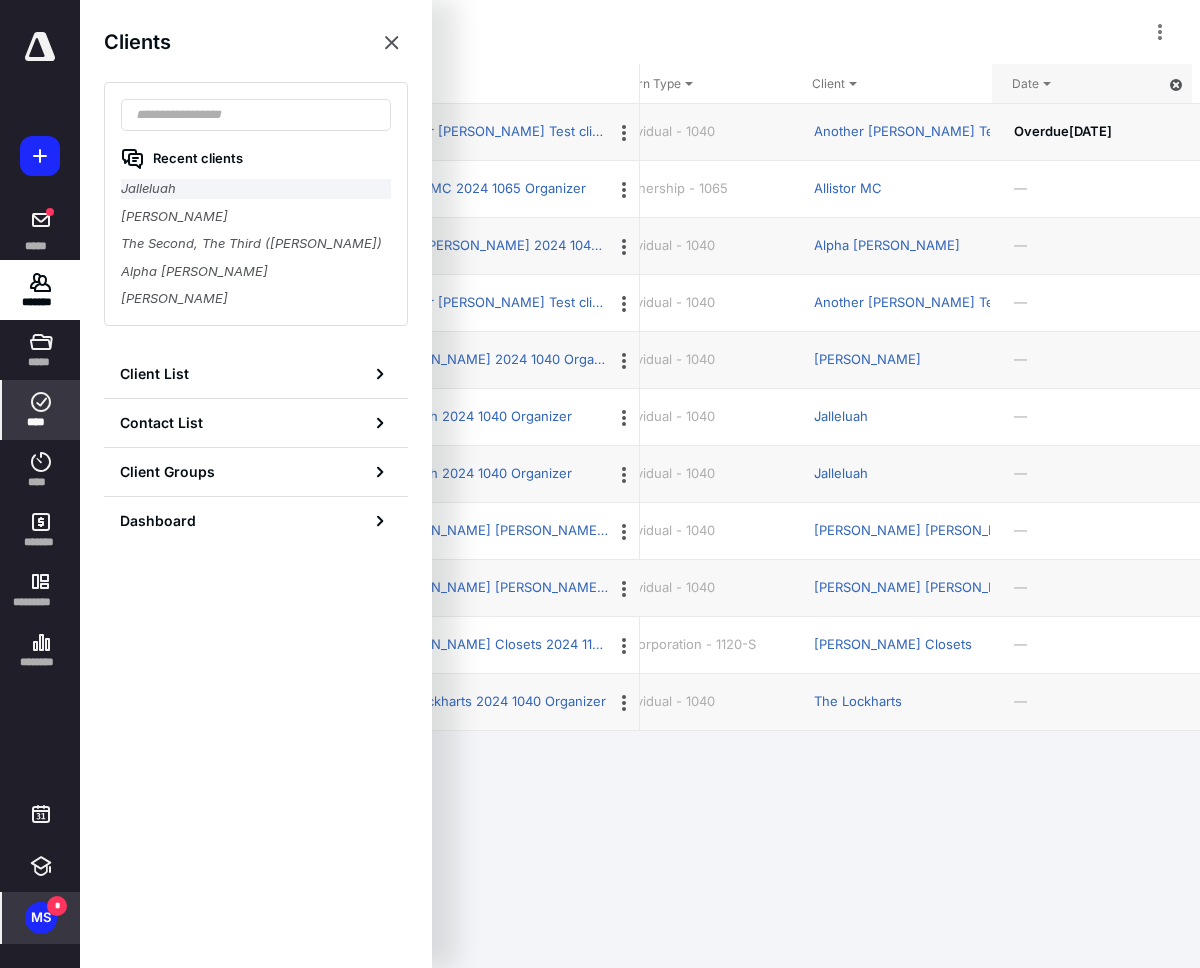click on "Jalleluah" at bounding box center (256, 189) 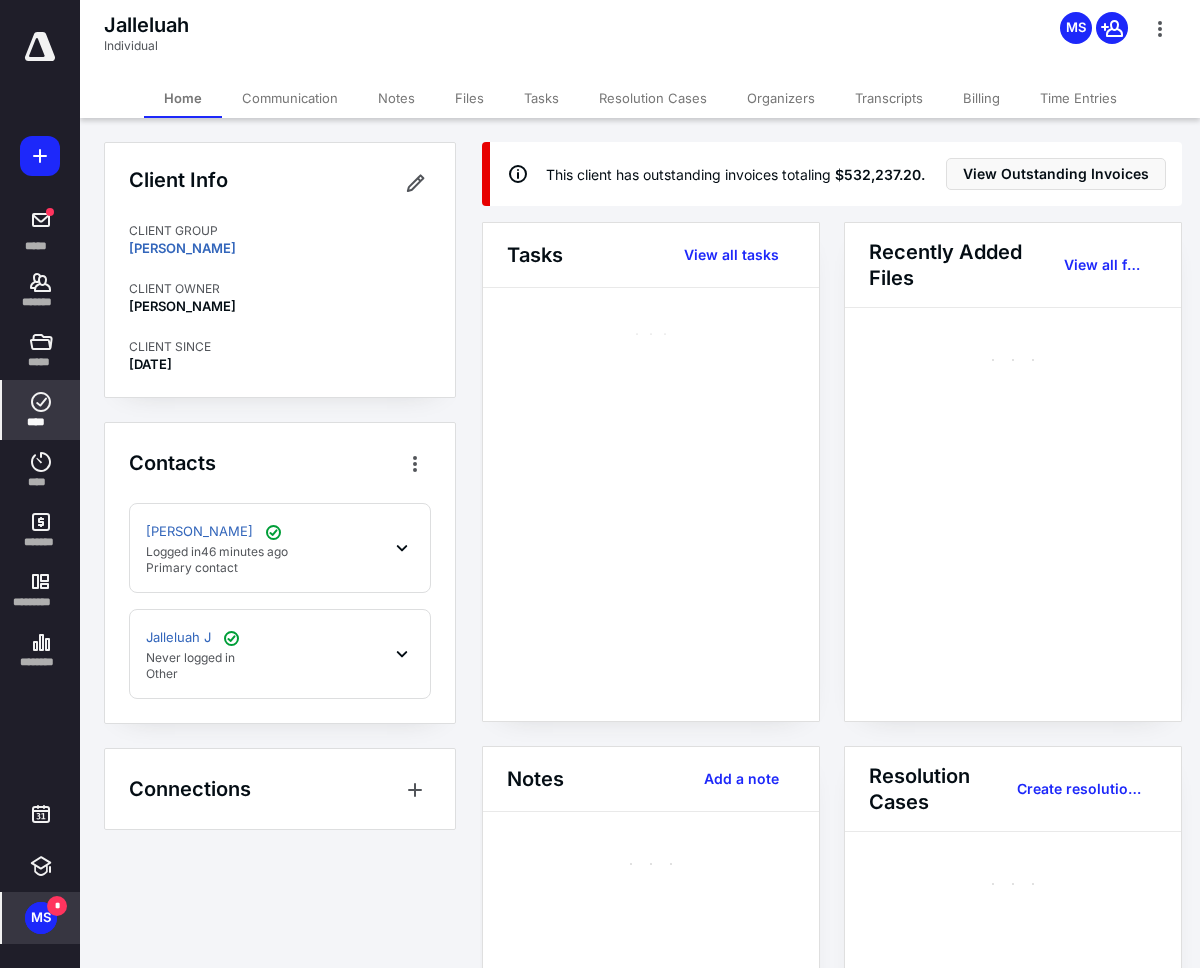 scroll, scrollTop: 0, scrollLeft: 0, axis: both 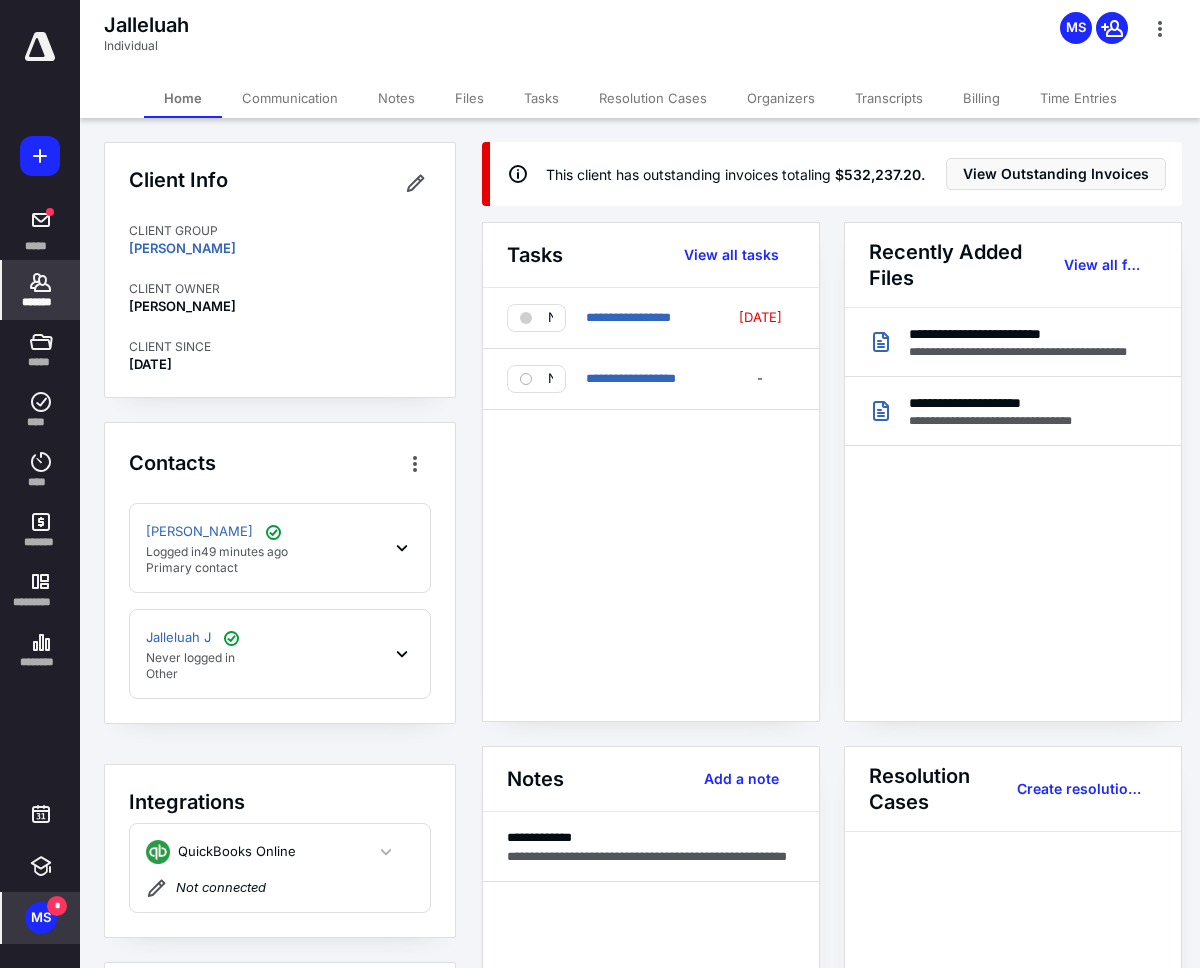 click on "Organizers" at bounding box center (781, 98) 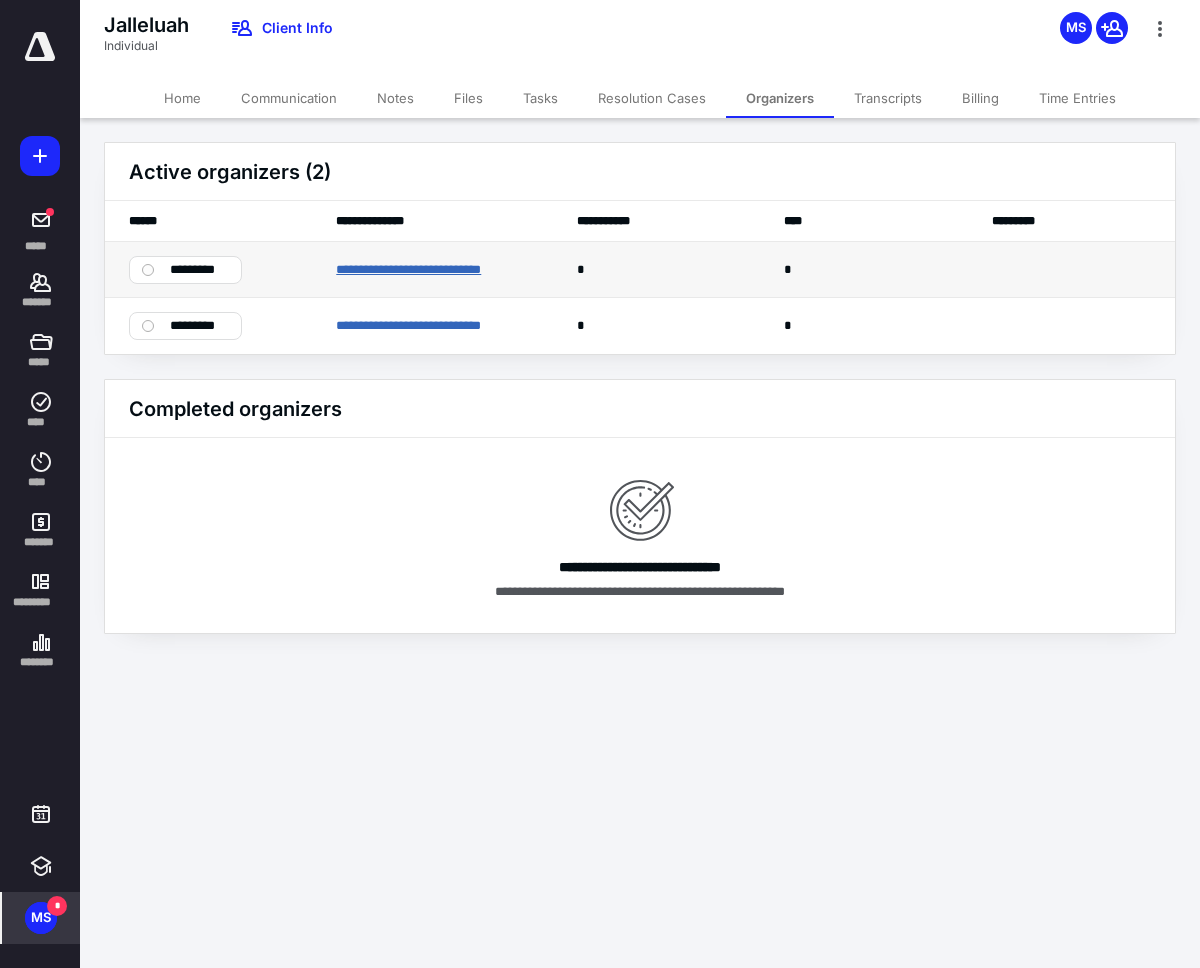 click on "**********" at bounding box center (430, 270) 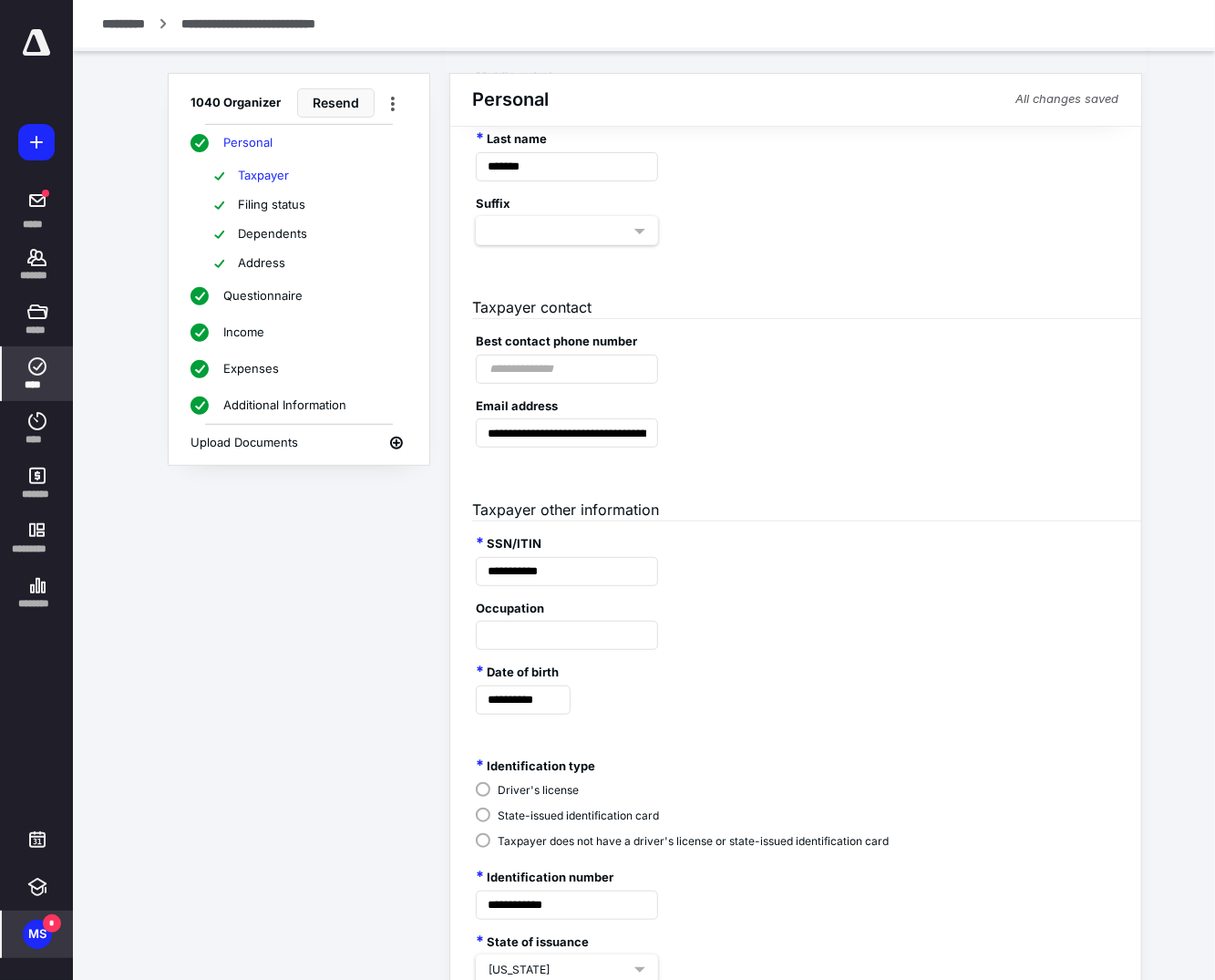 scroll, scrollTop: 0, scrollLeft: 0, axis: both 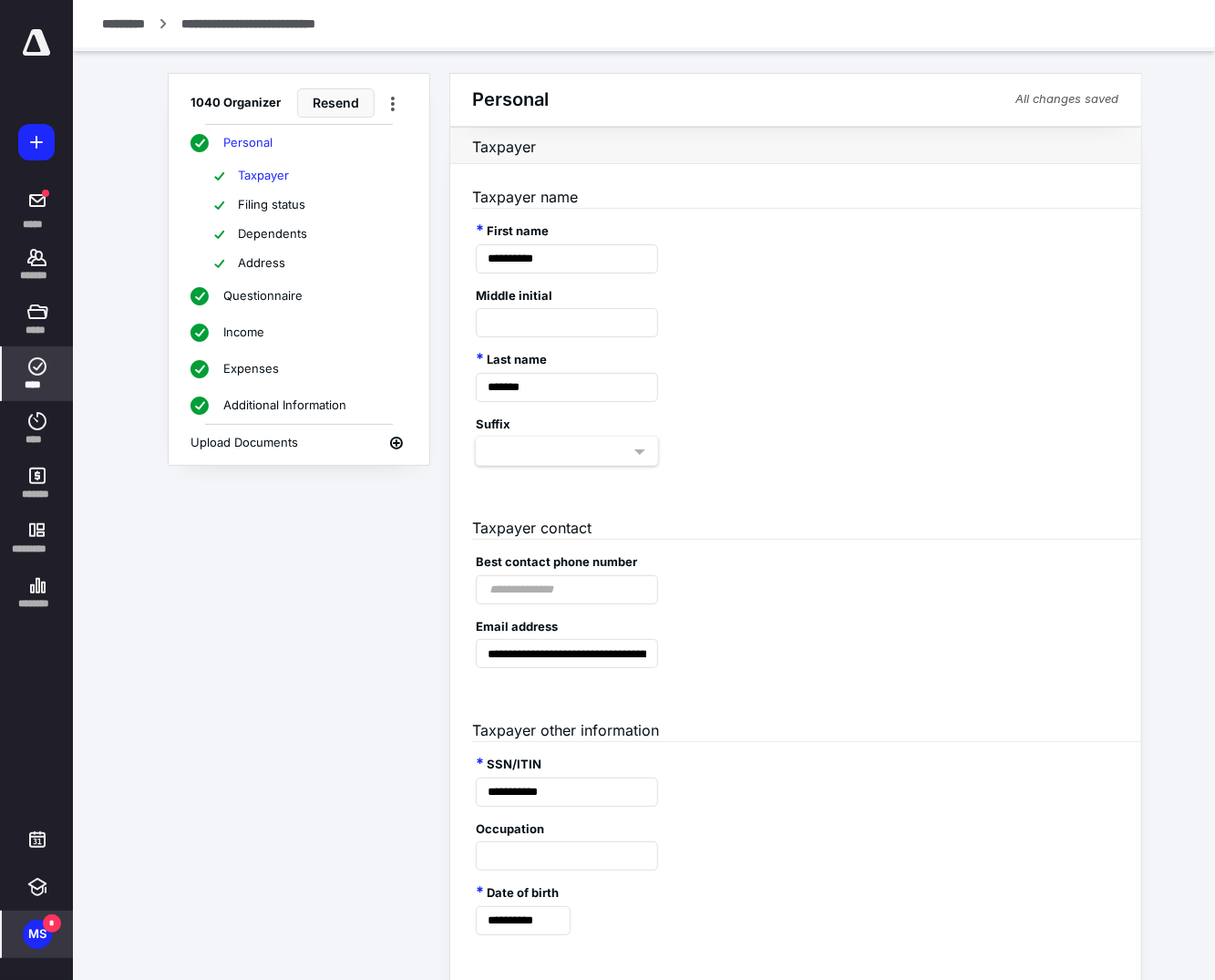 click 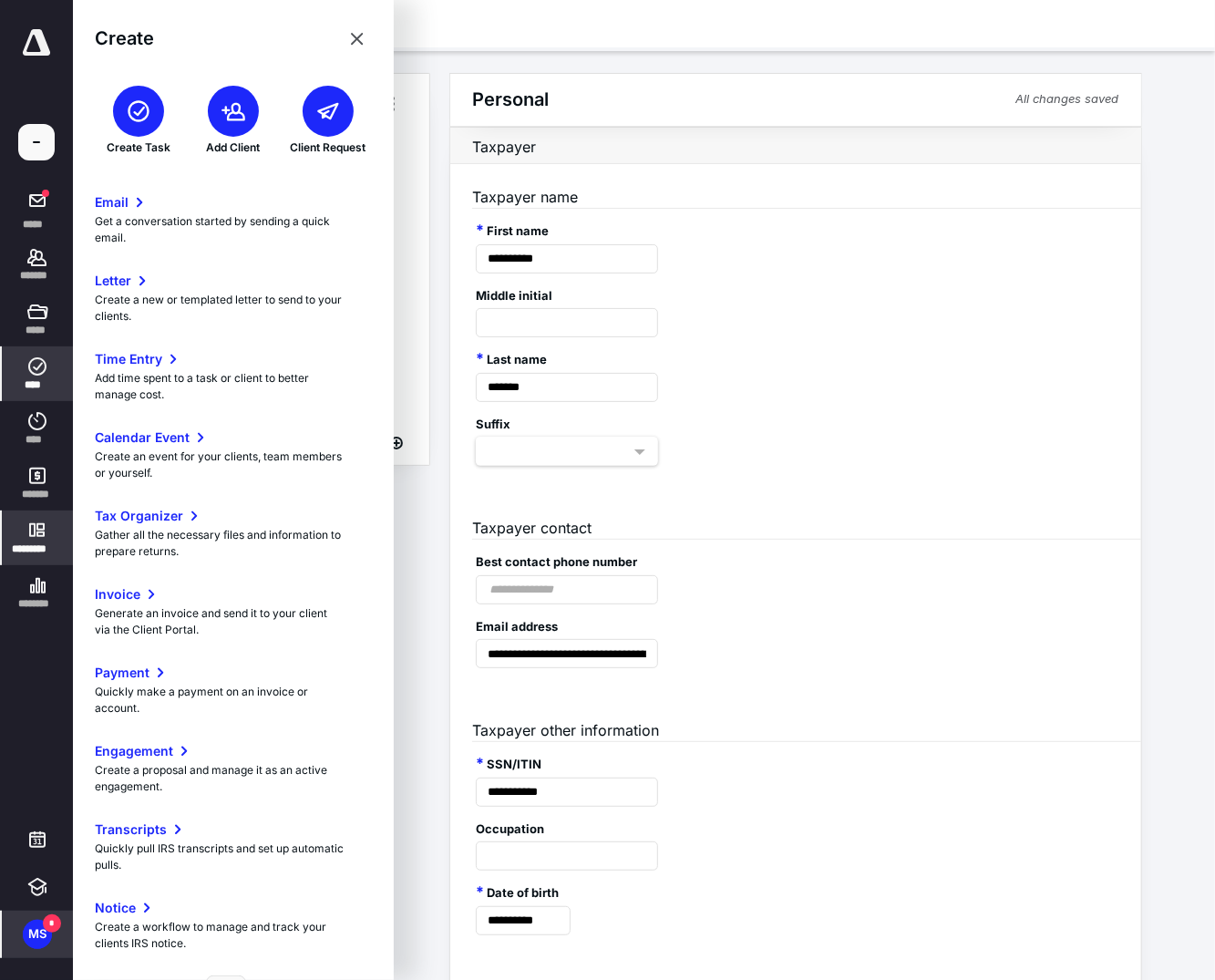 click on "*********" at bounding box center (37, 549) 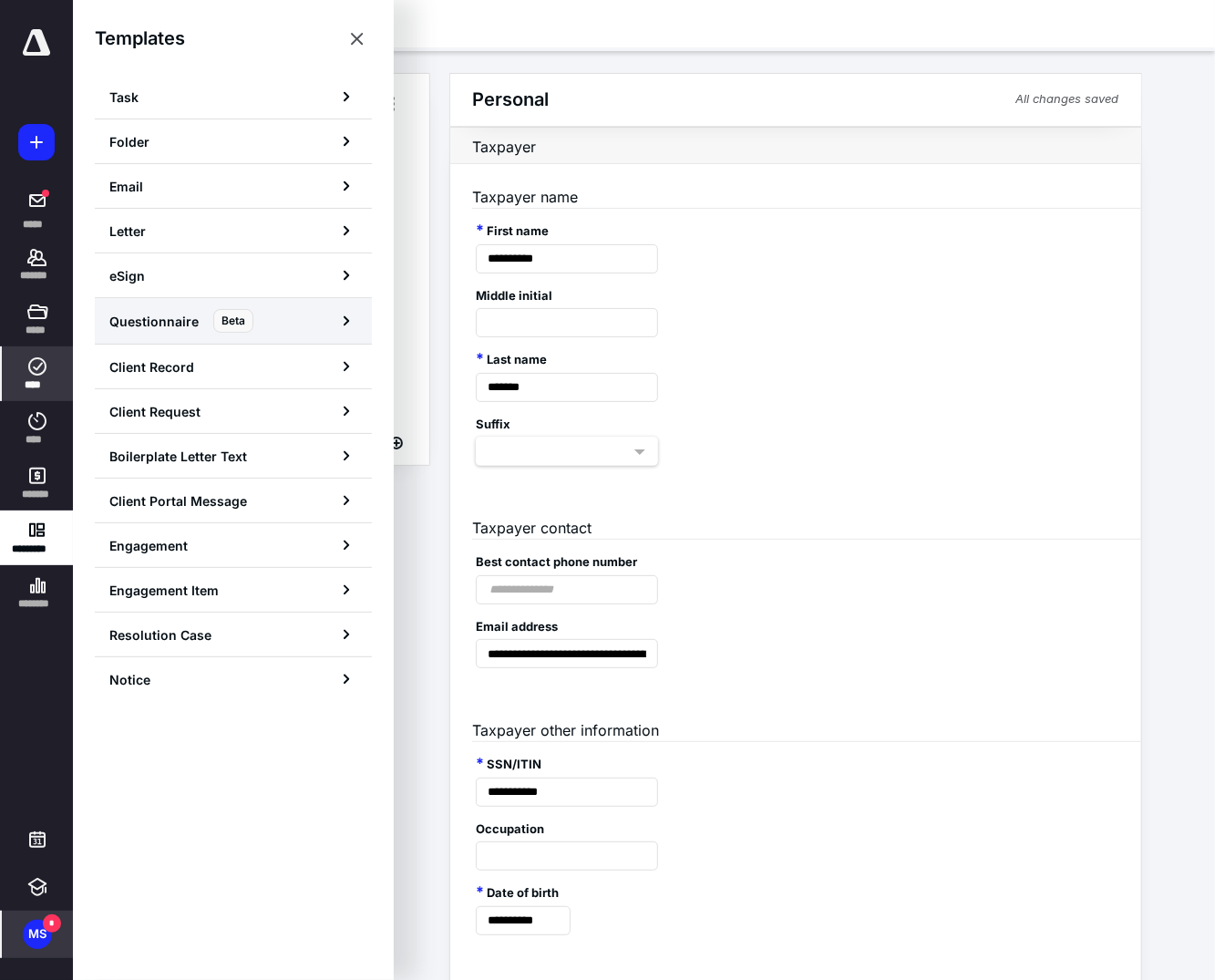 click on "Questionnaire" at bounding box center (154, 321) 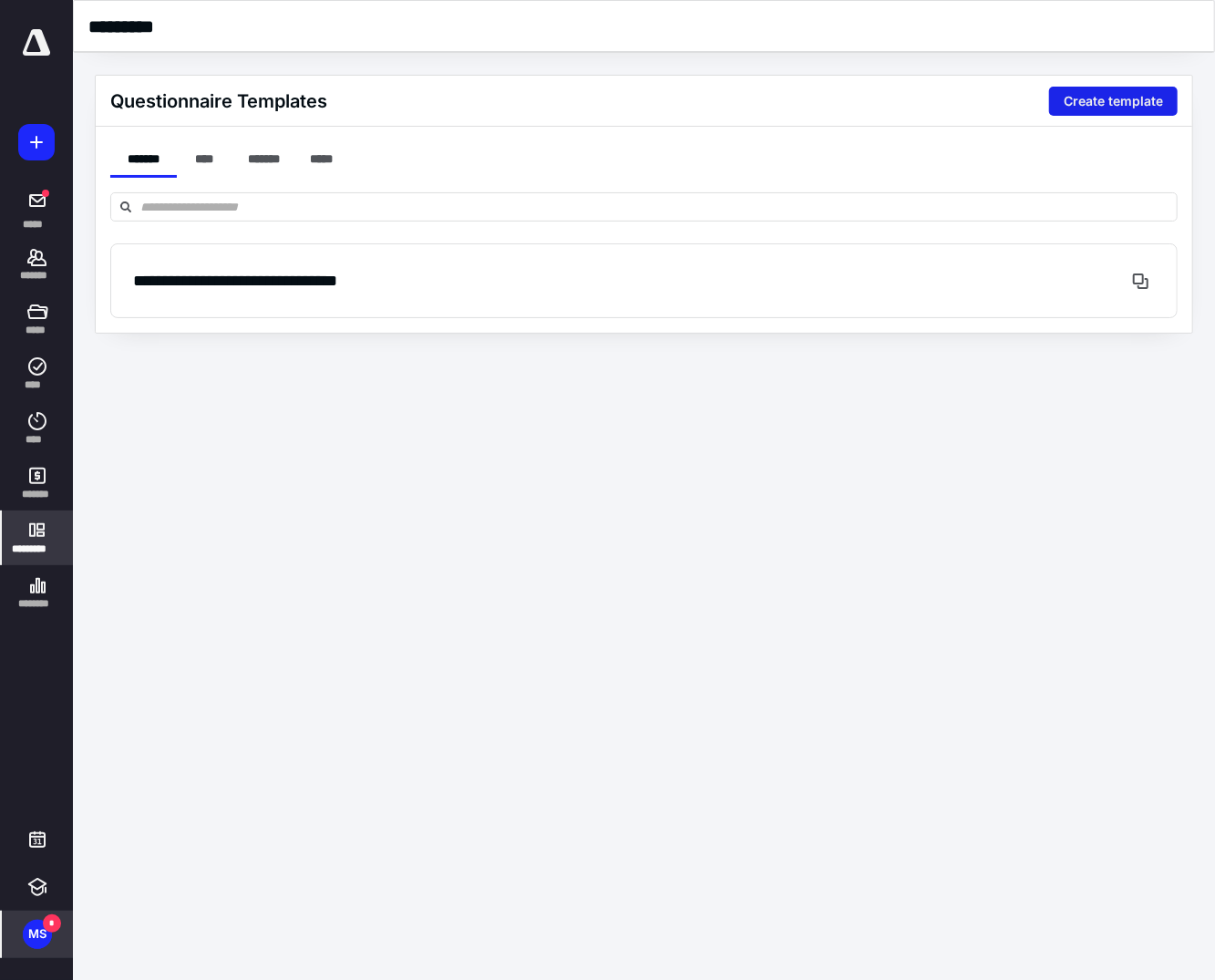 click on "Create template" at bounding box center [1113, 101] 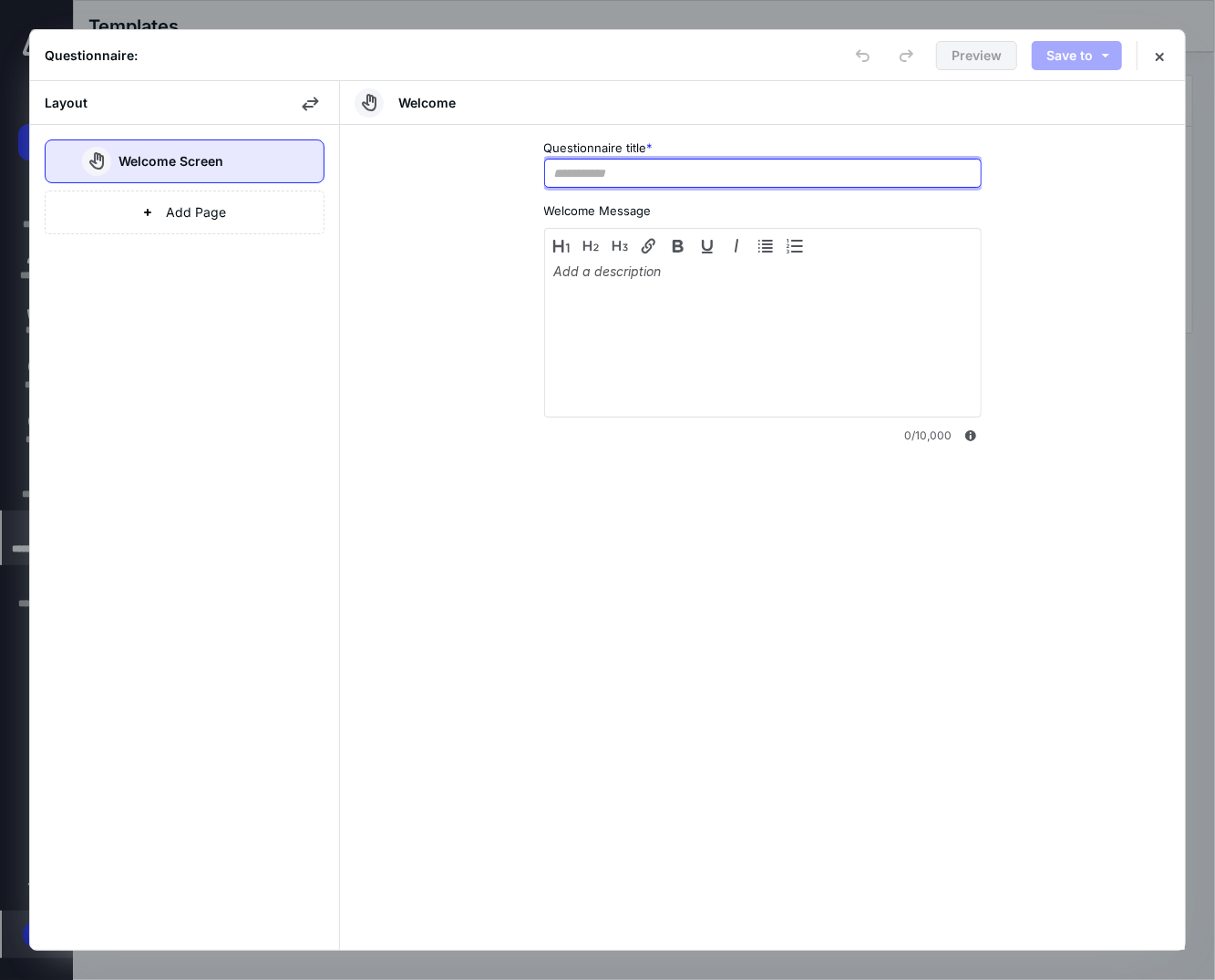 click at bounding box center [763, 173] 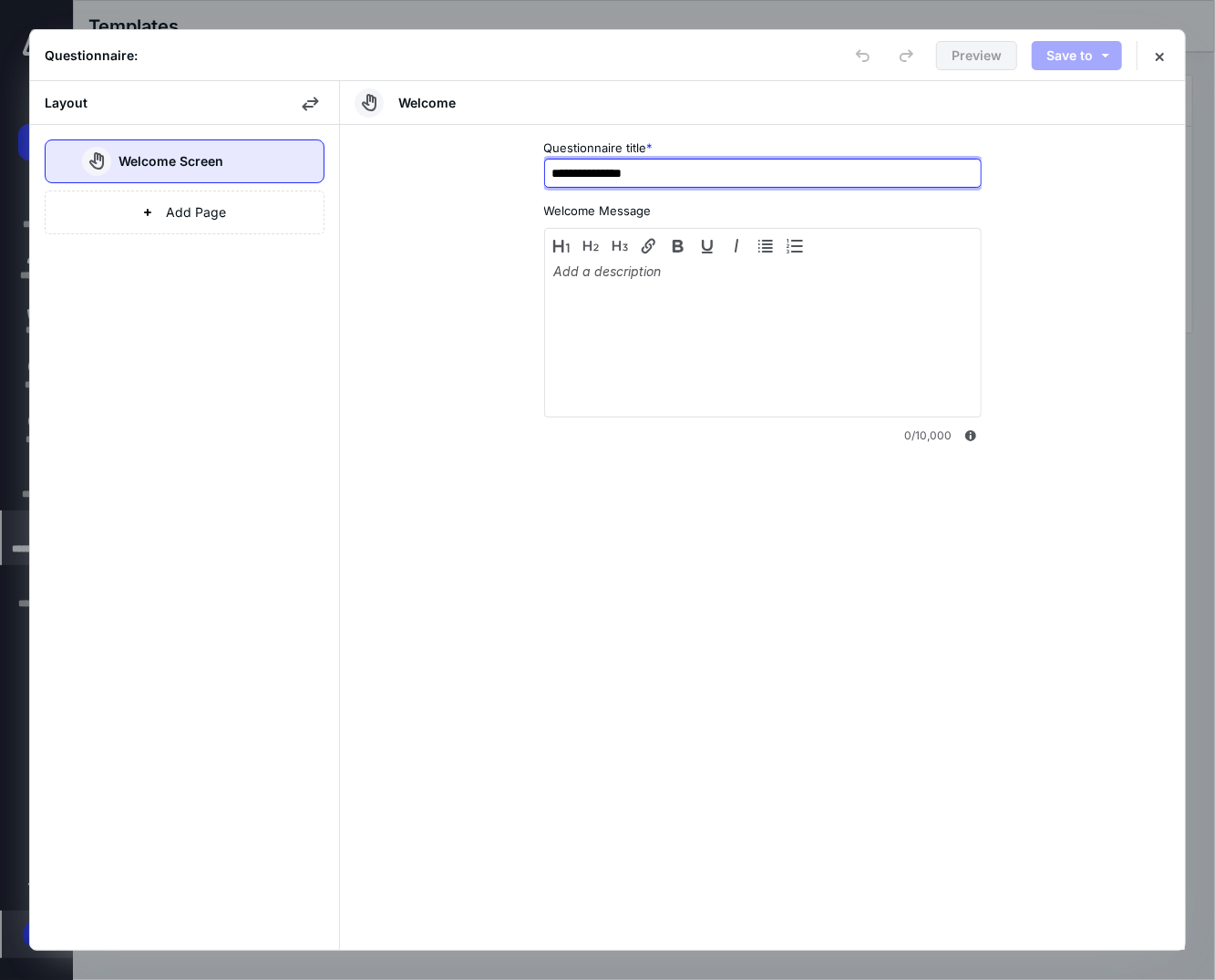 type on "**********" 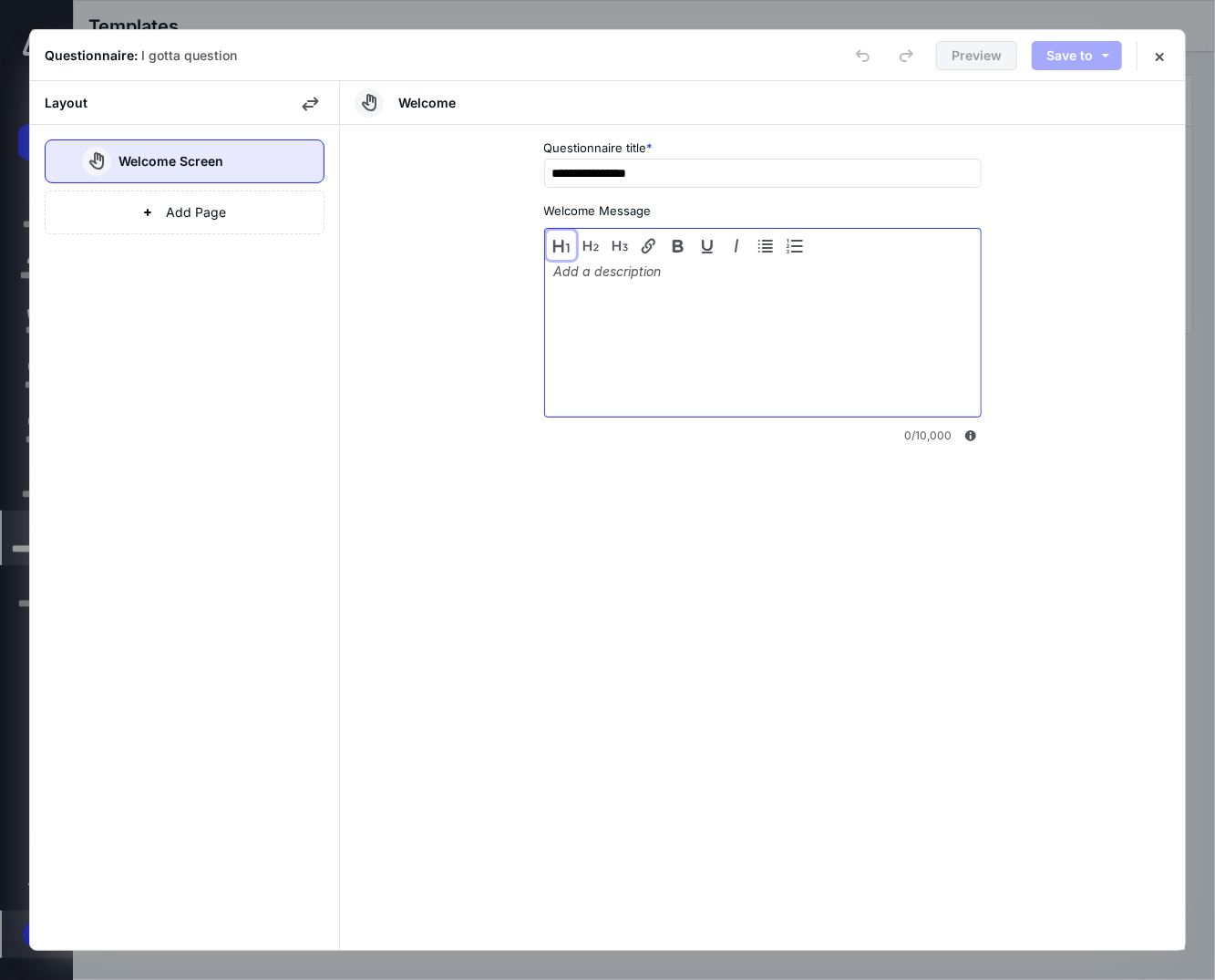 type 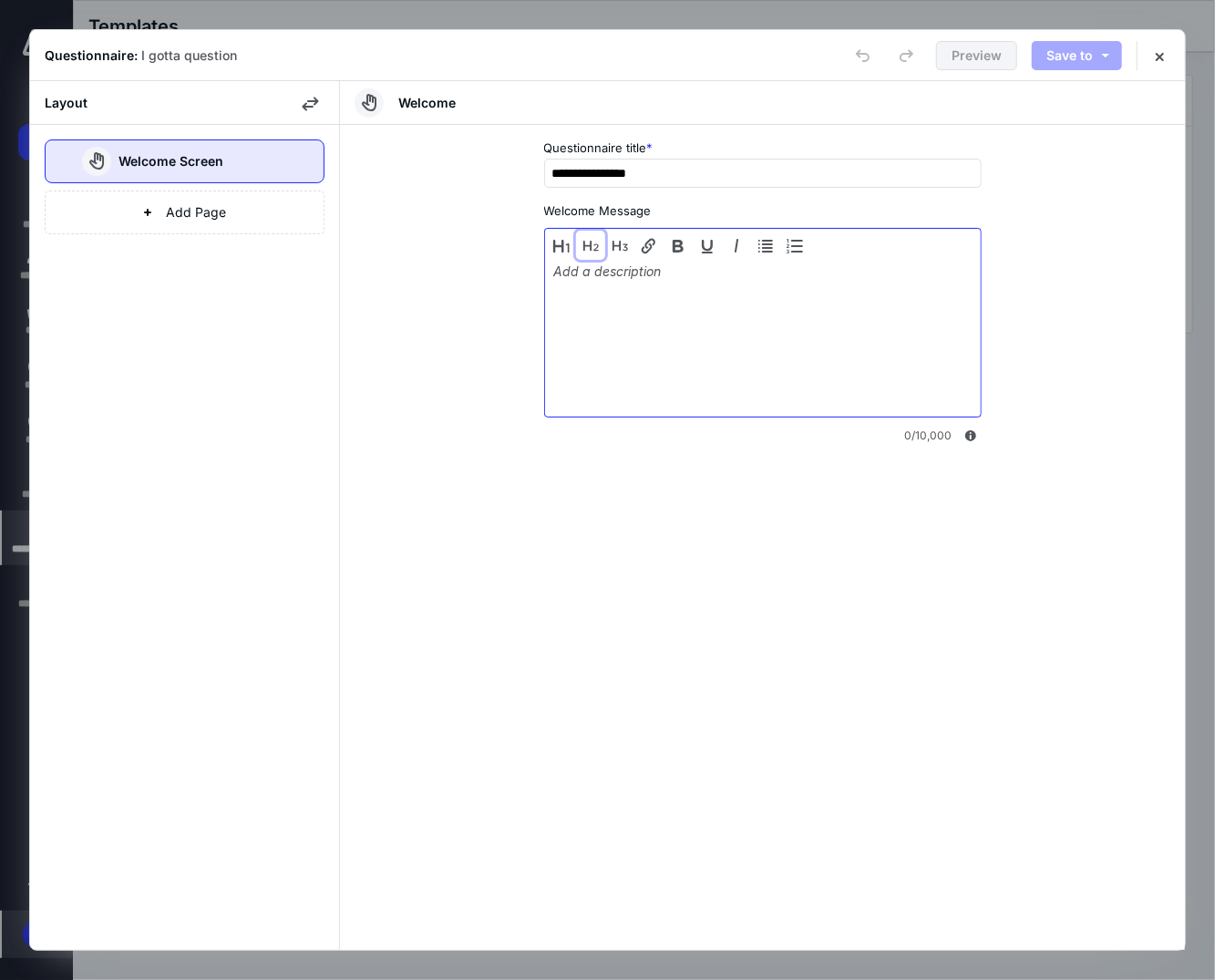 type 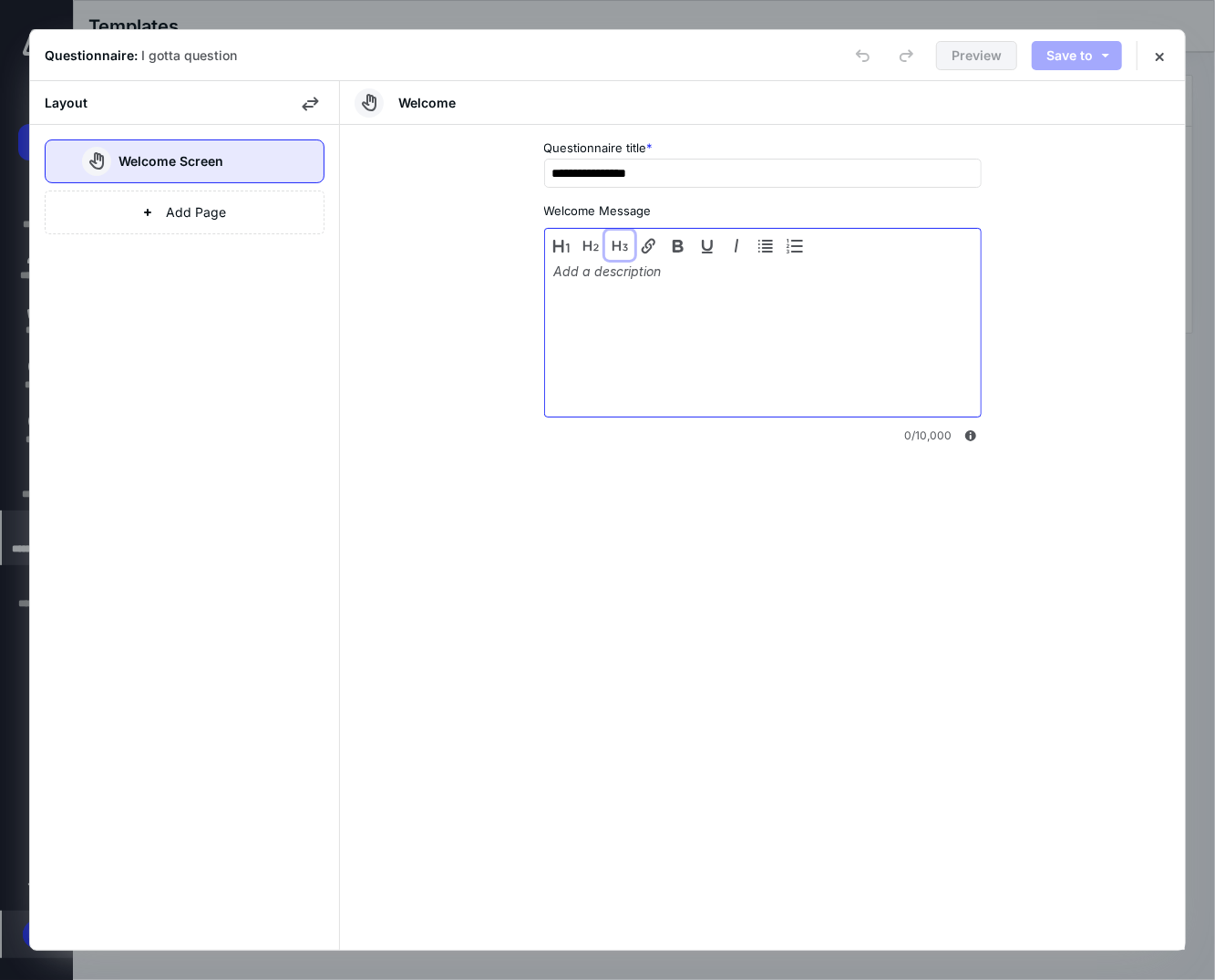 type 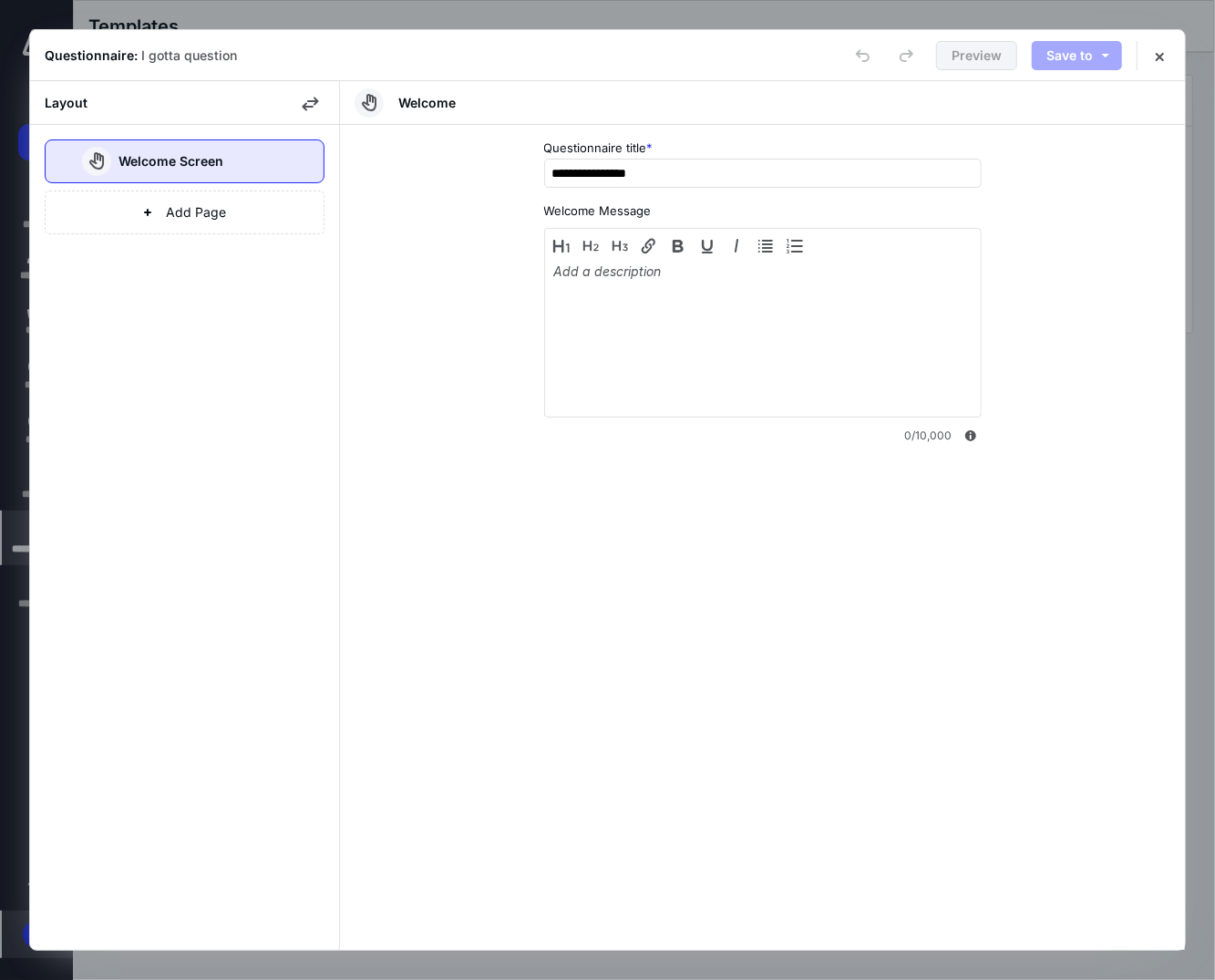 drag, startPoint x: 901, startPoint y: 552, endPoint x: 886, endPoint y: 546, distance: 16.155494 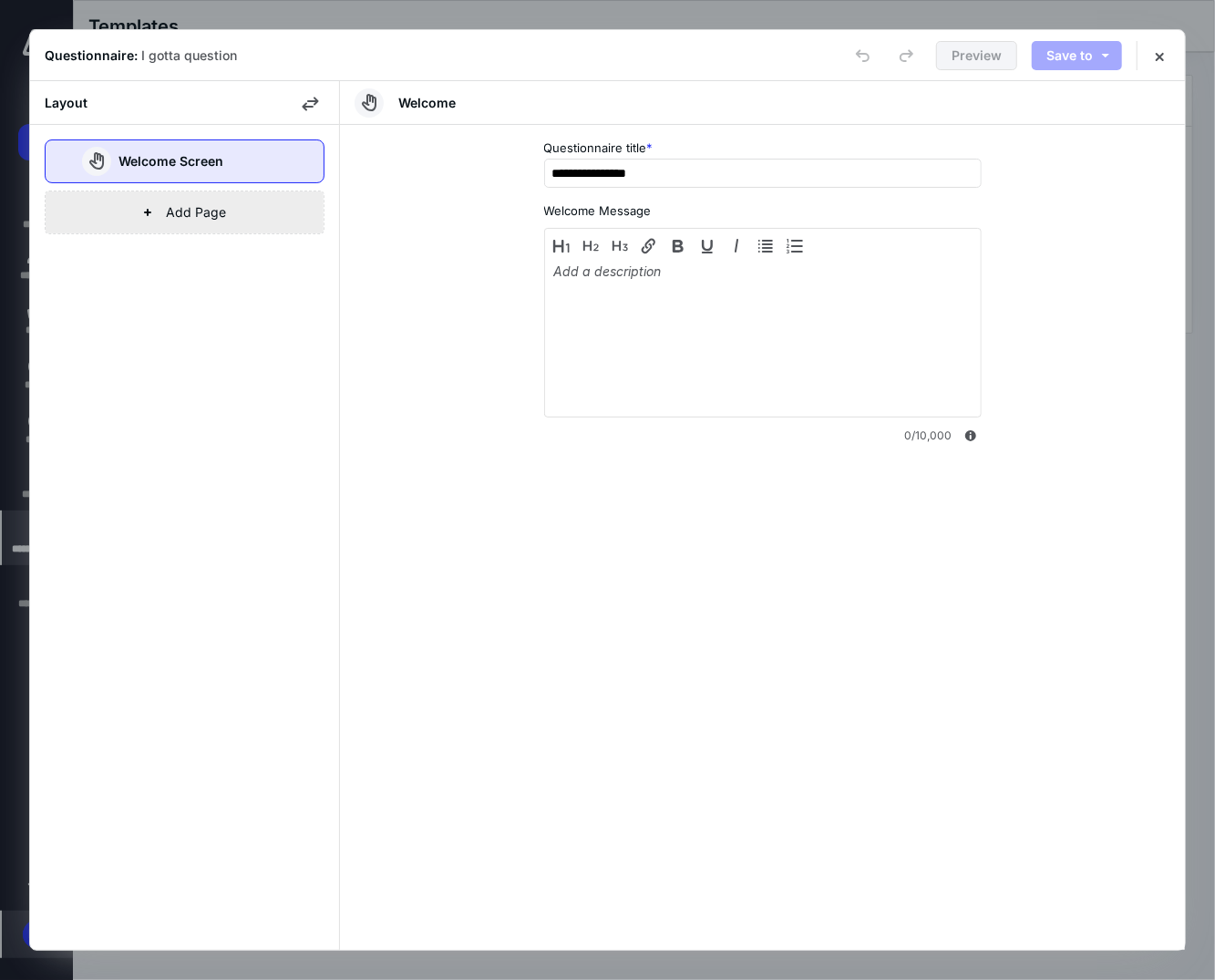 click on "Add Page" at bounding box center (184, 212) 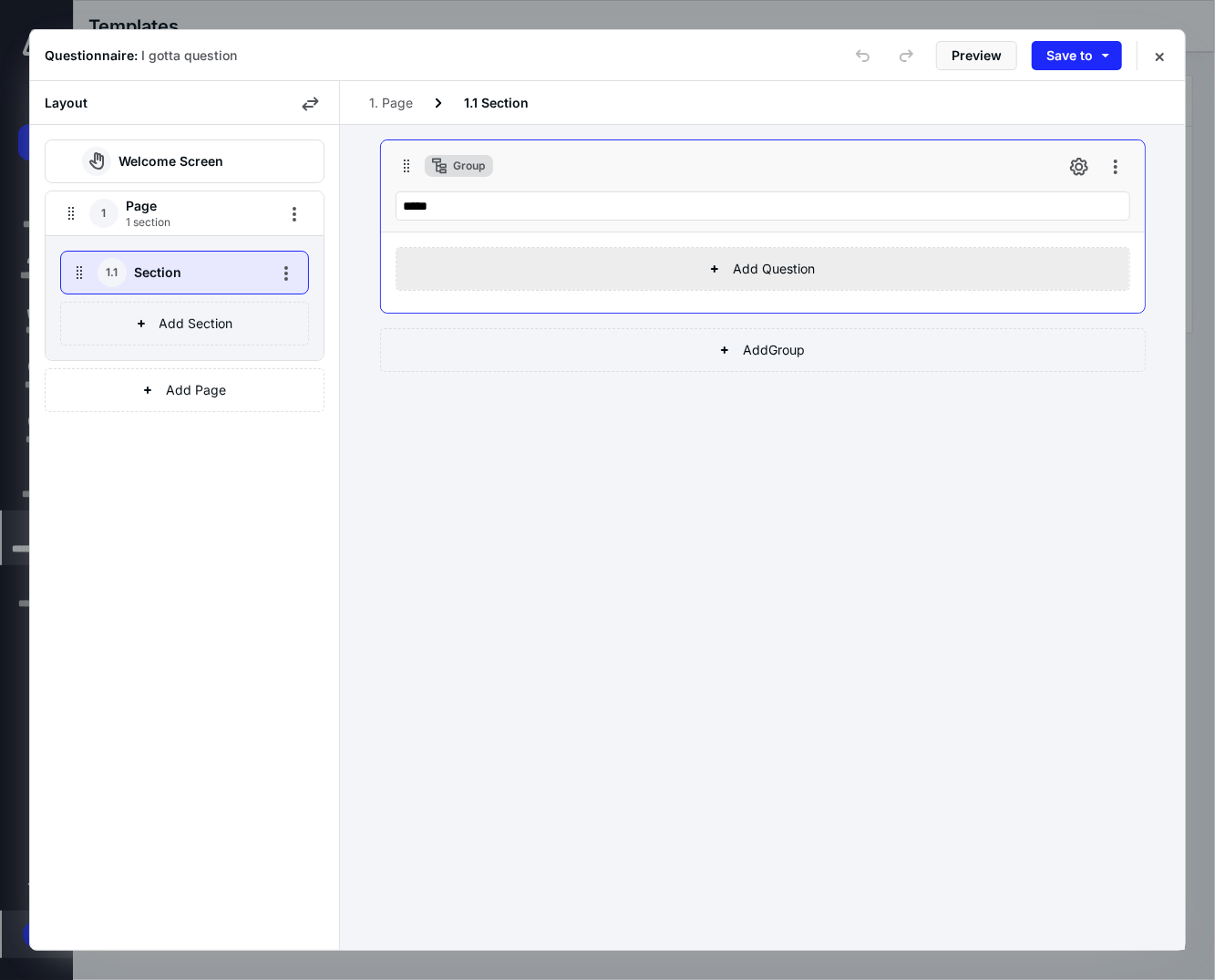 click on "Add Question" at bounding box center [763, 269] 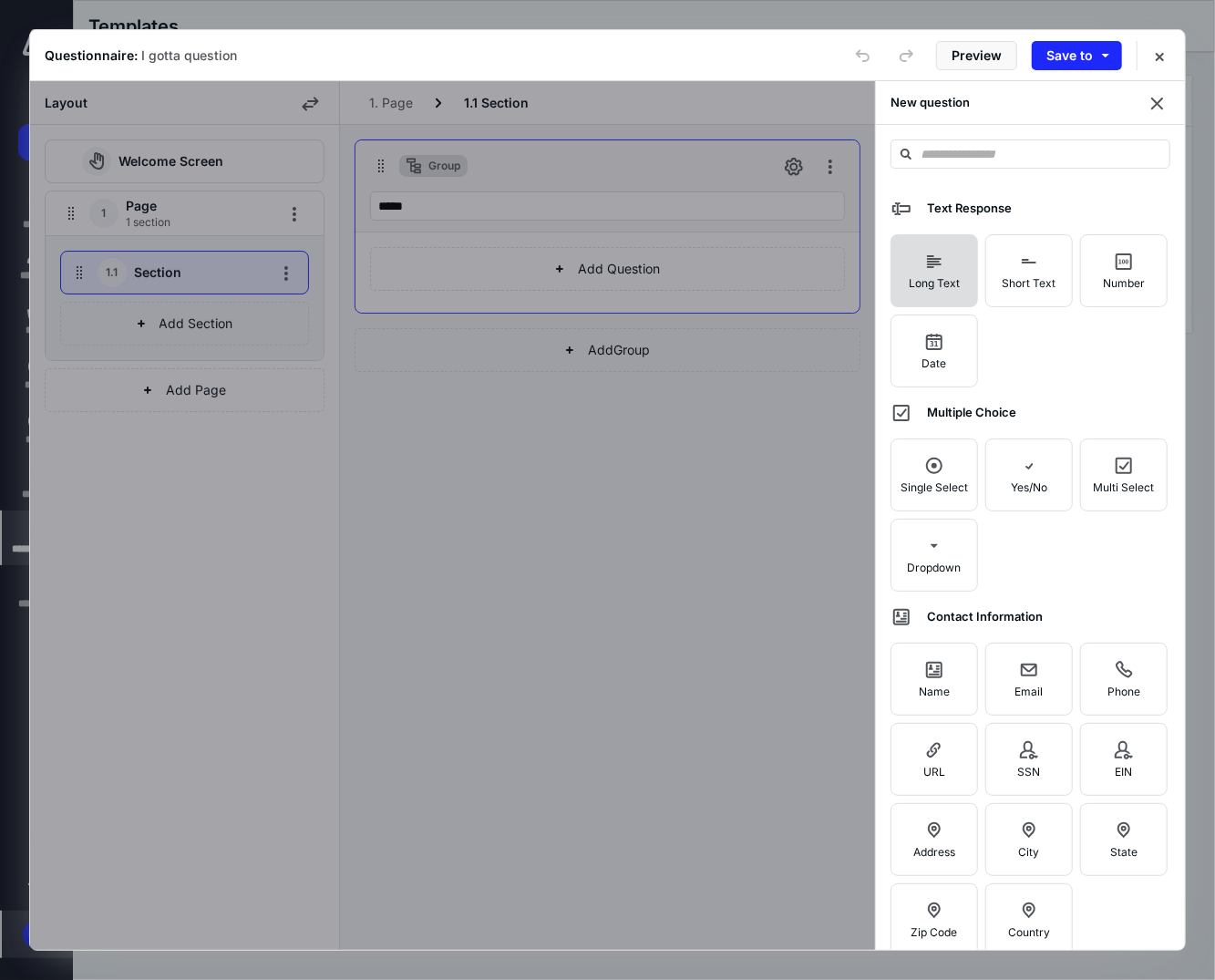 click on "Long Text" at bounding box center (934, 271) 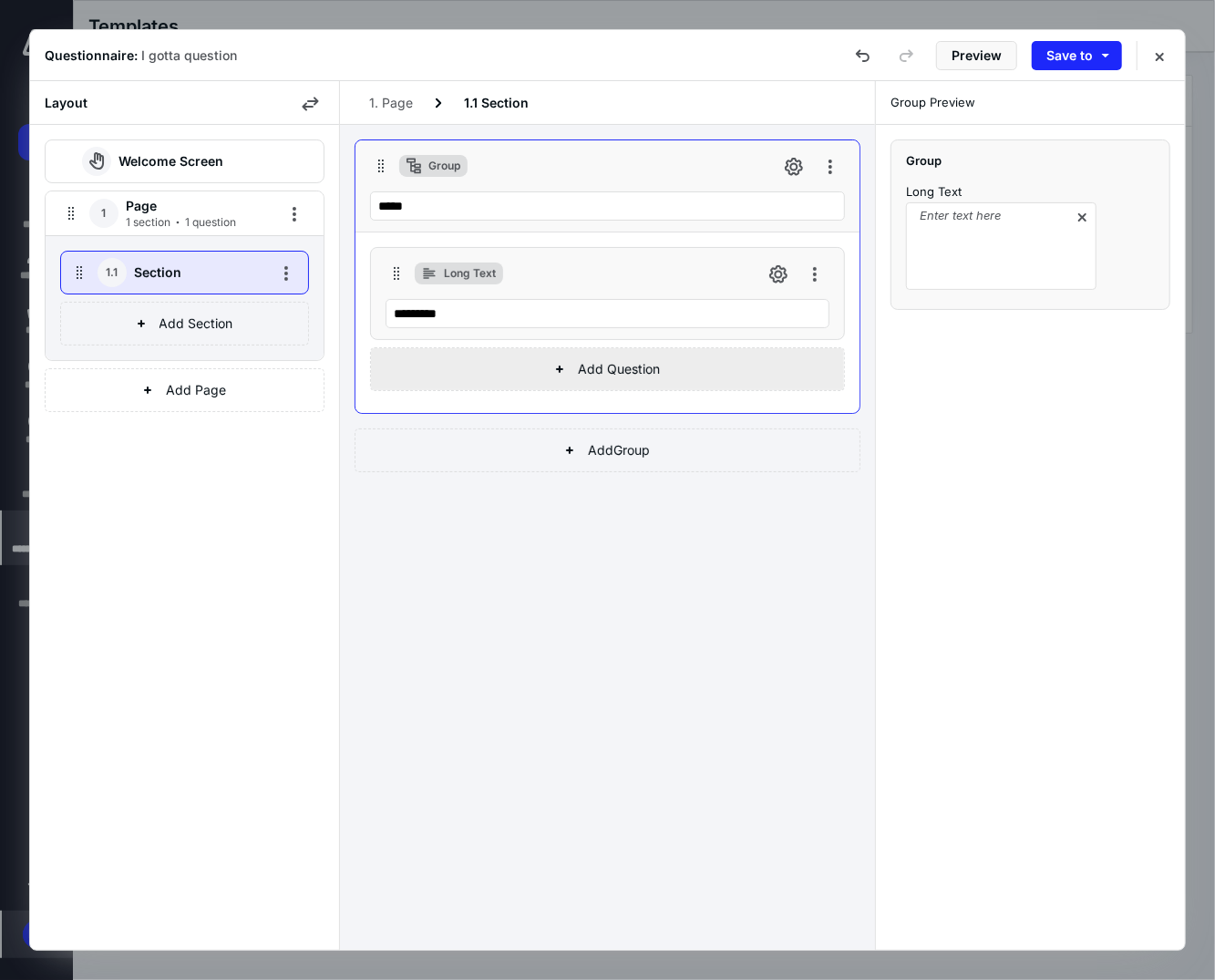 click on "Add Question" at bounding box center (607, 369) 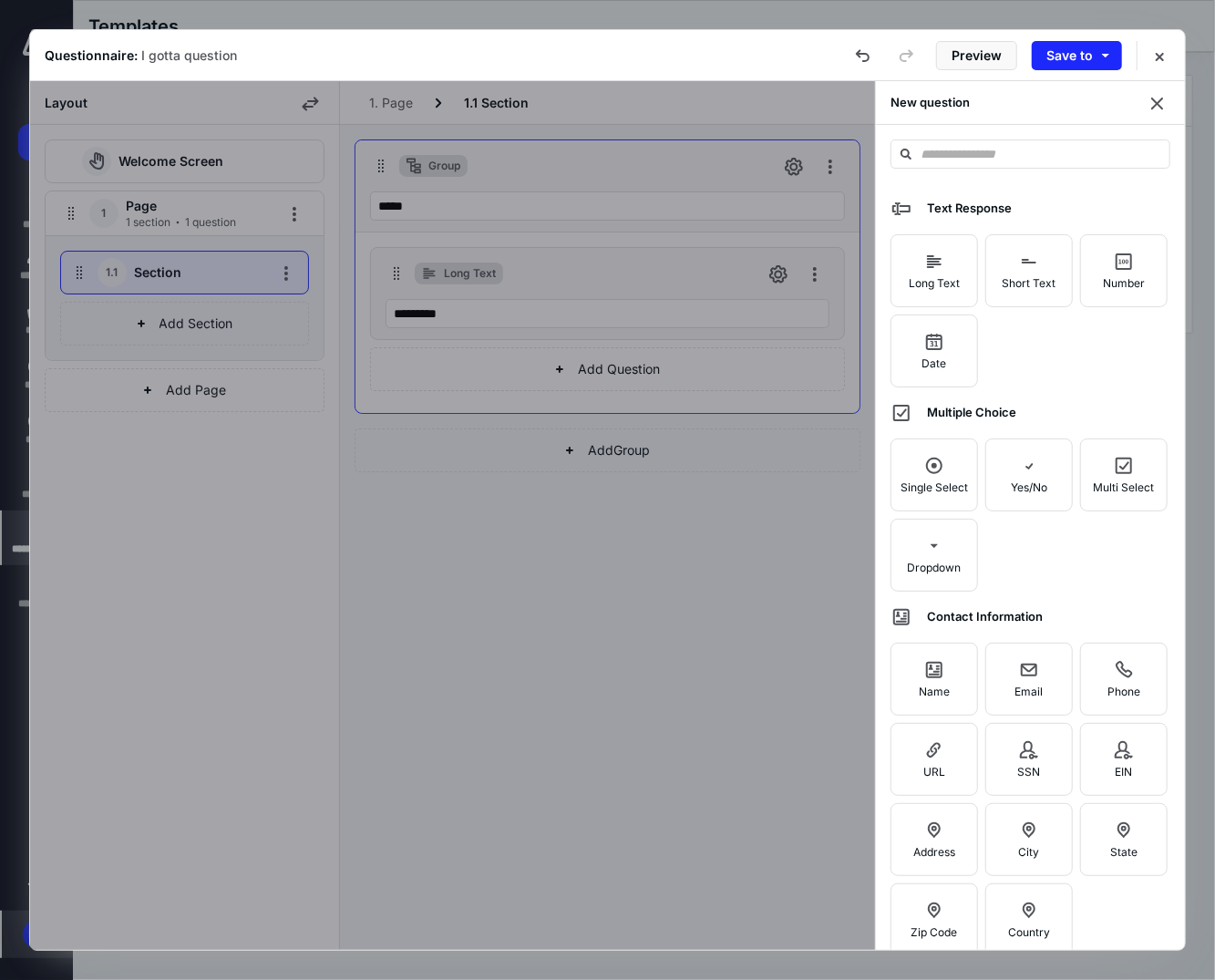 click on "Name" at bounding box center (934, 679) 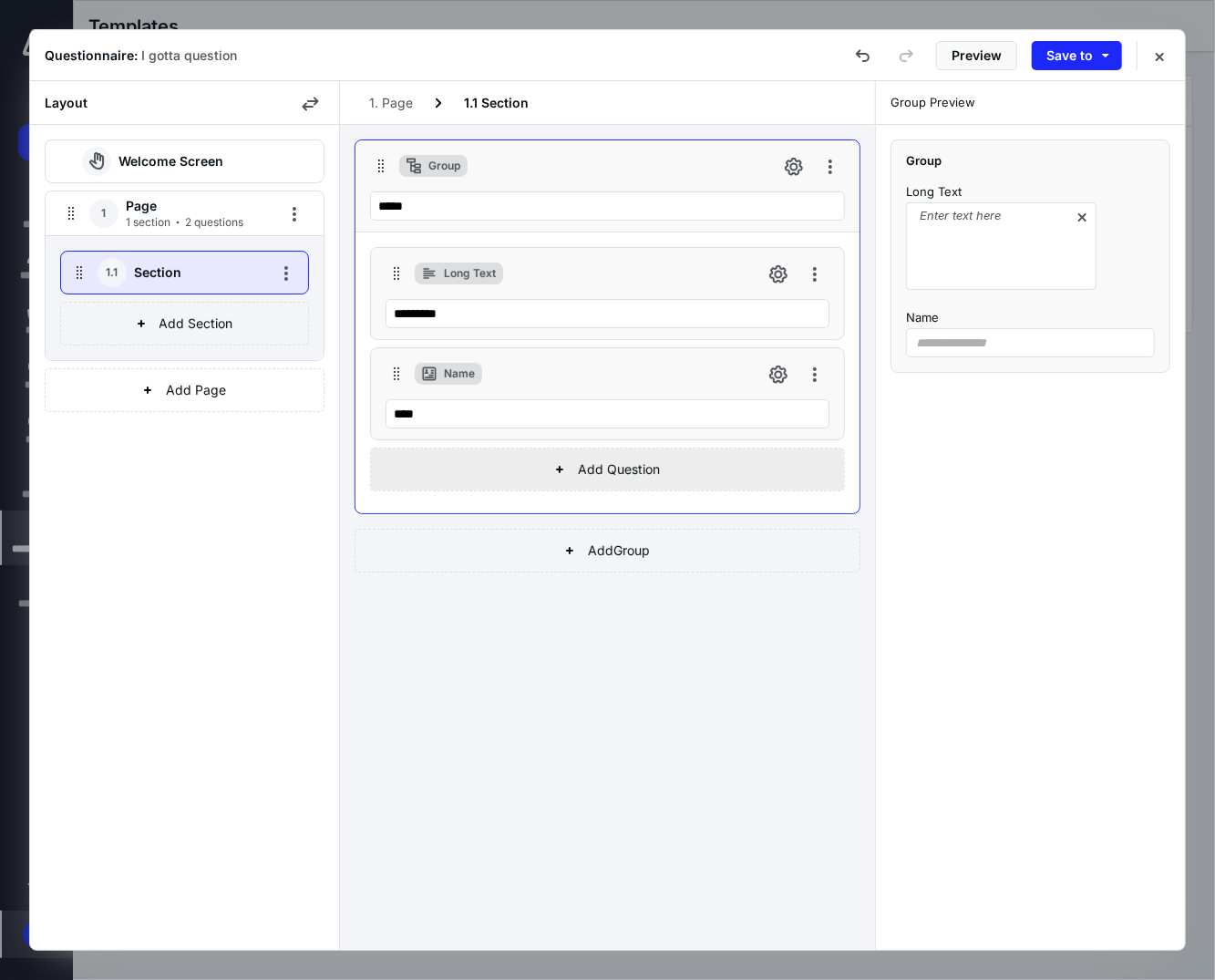 click on "Add Question" at bounding box center [607, 469] 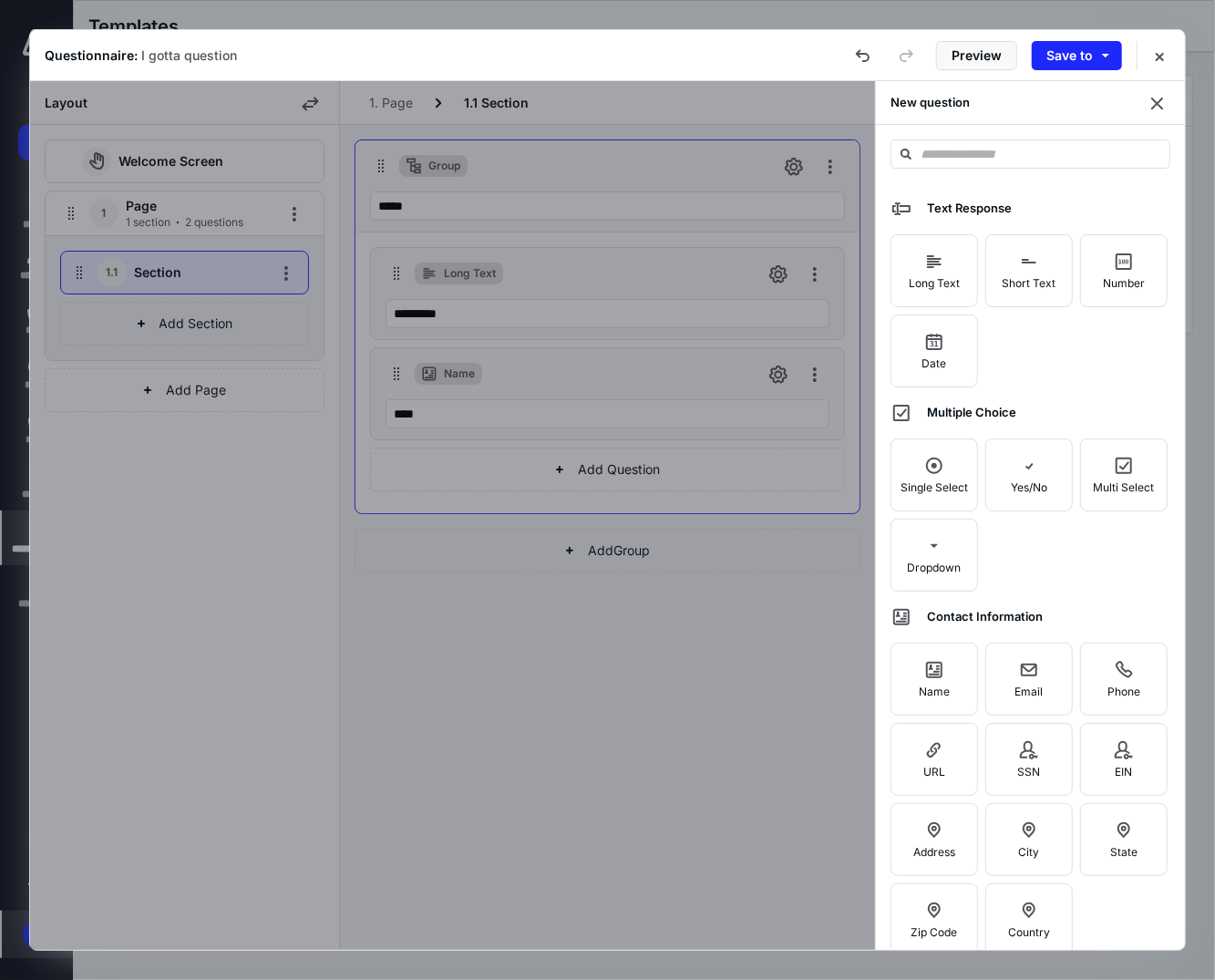 drag, startPoint x: 1120, startPoint y: 690, endPoint x: 1056, endPoint y: 649, distance: 76.00658 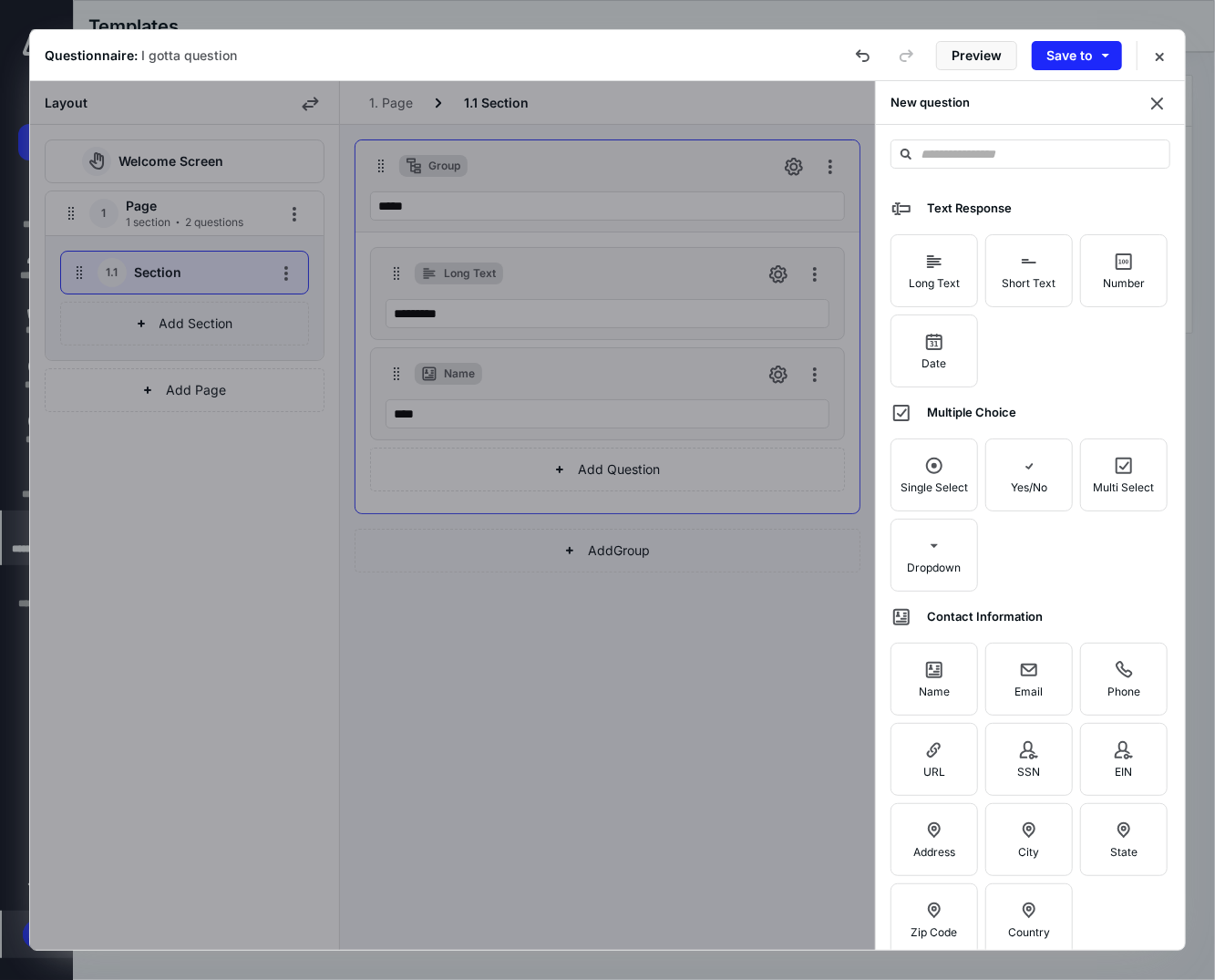 click on "Phone" at bounding box center (1124, 691) 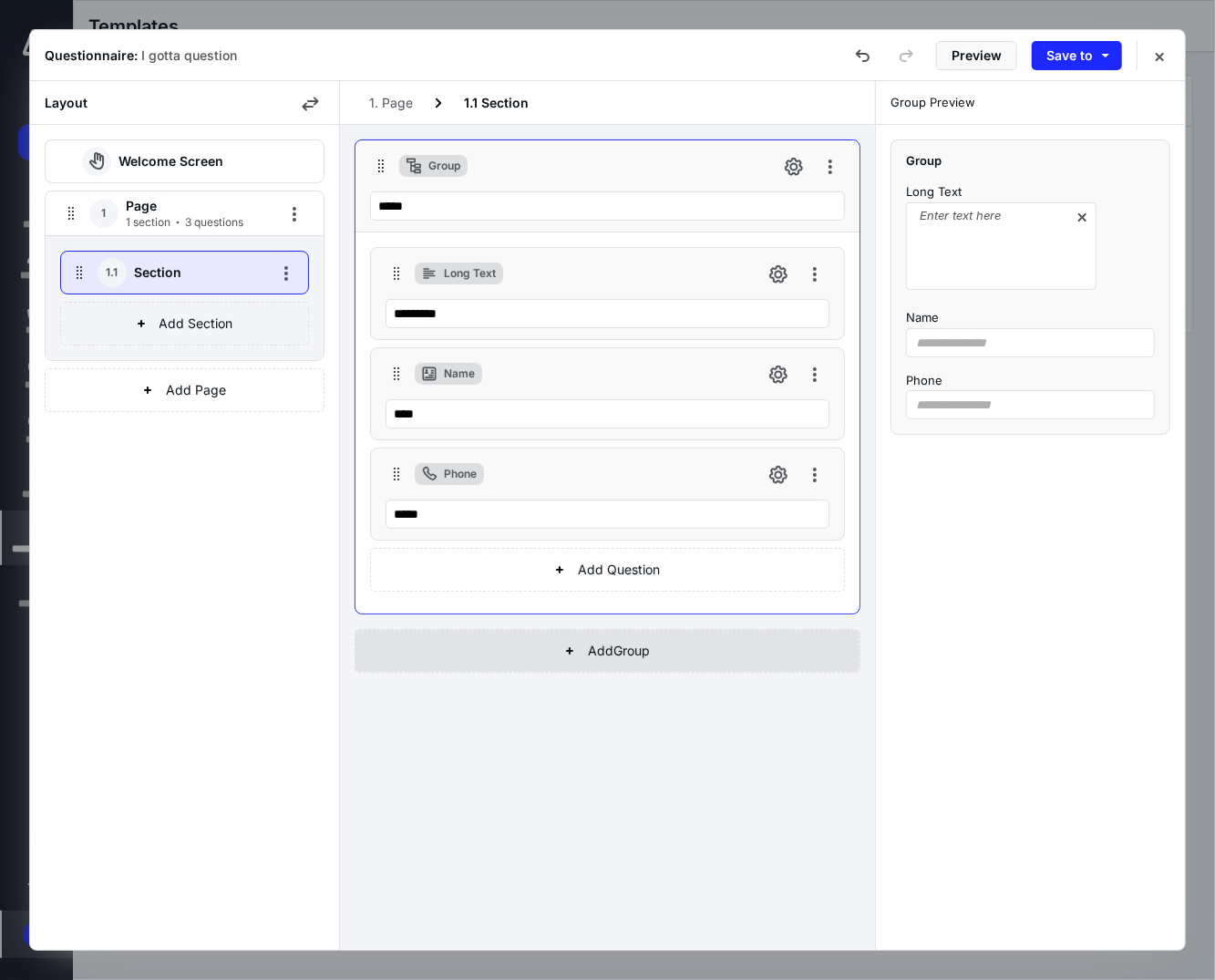 click on "Add  Group" at bounding box center (607, 570) 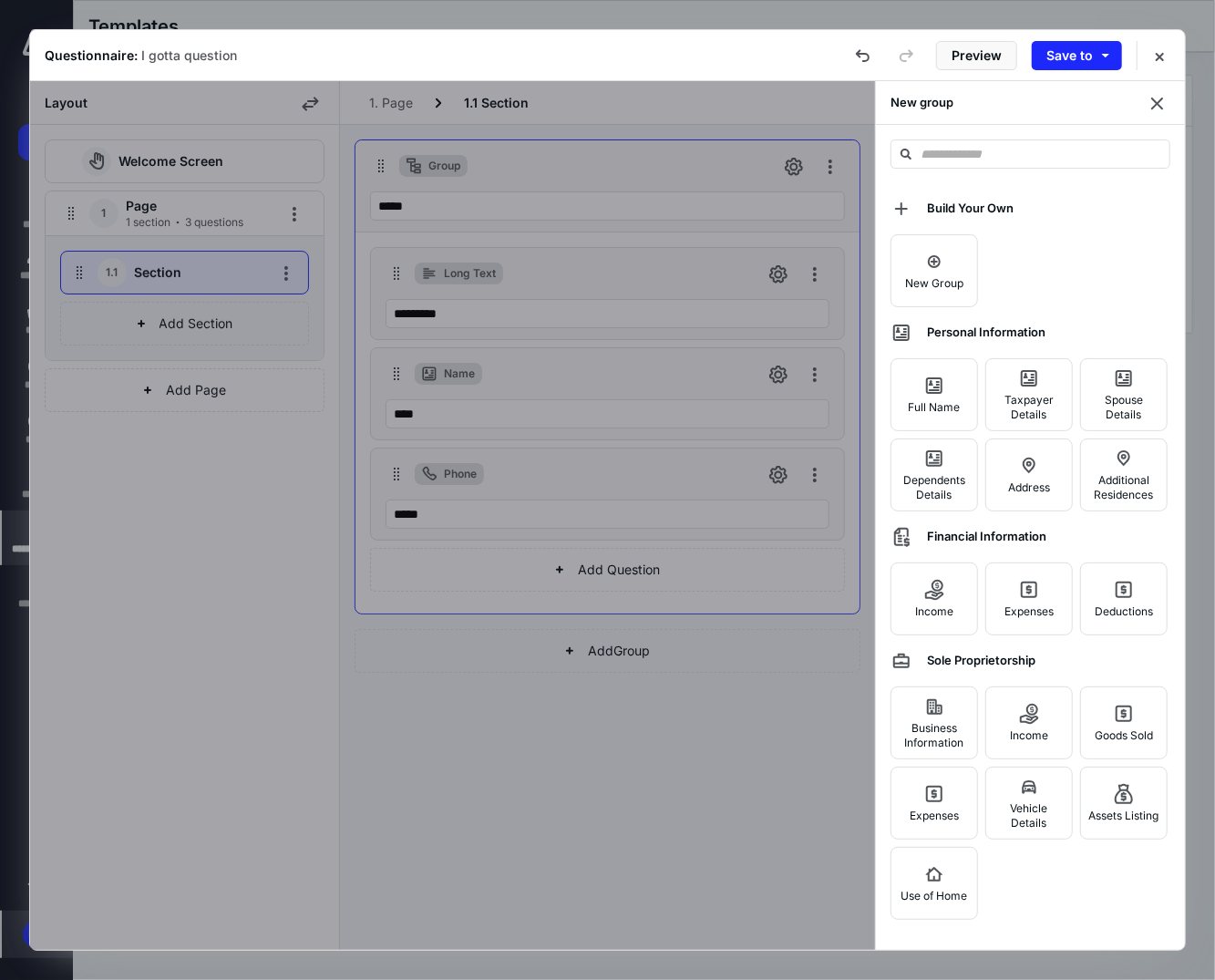 click at bounding box center [452, 515] 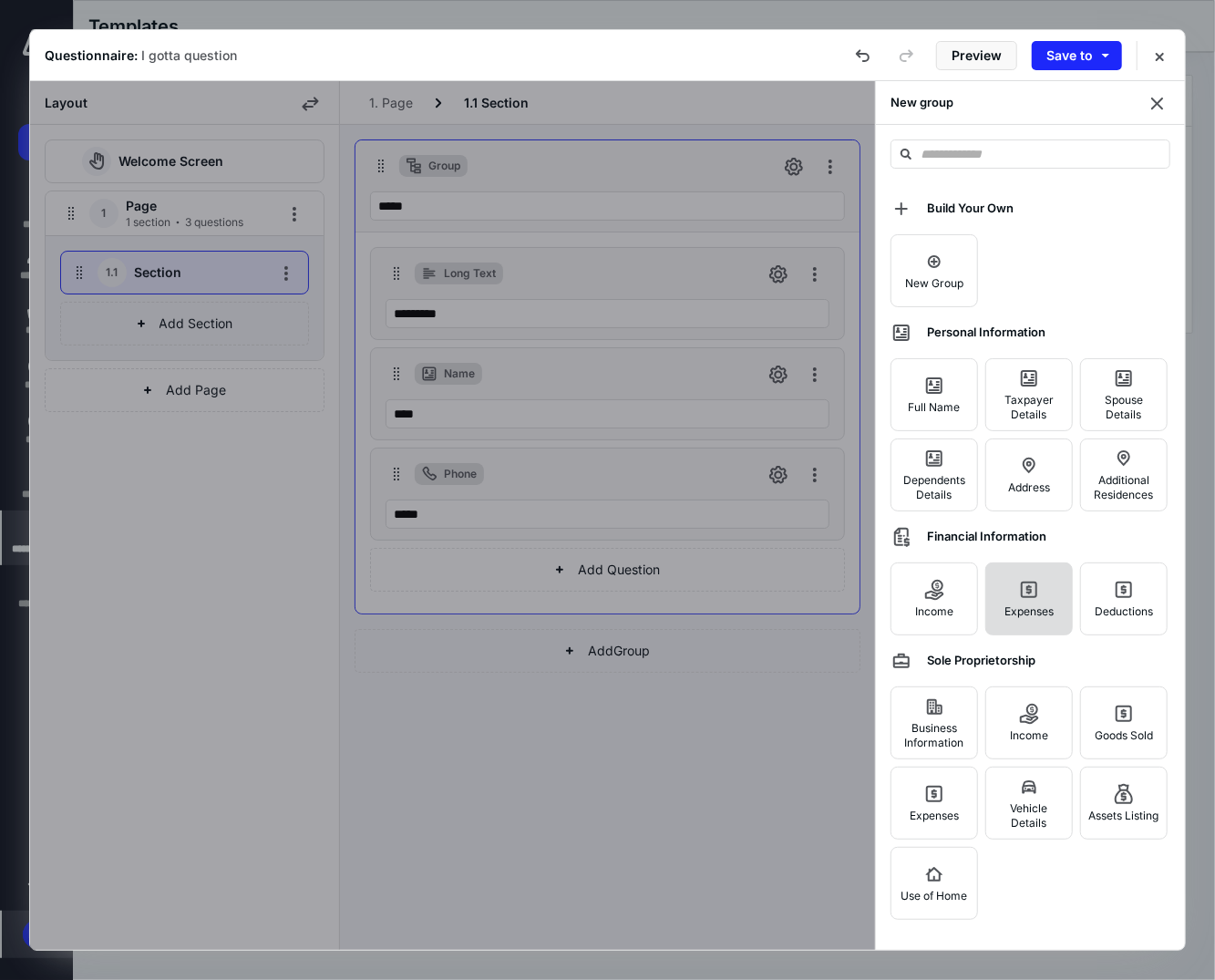 click on "Expenses" at bounding box center (1029, 599) 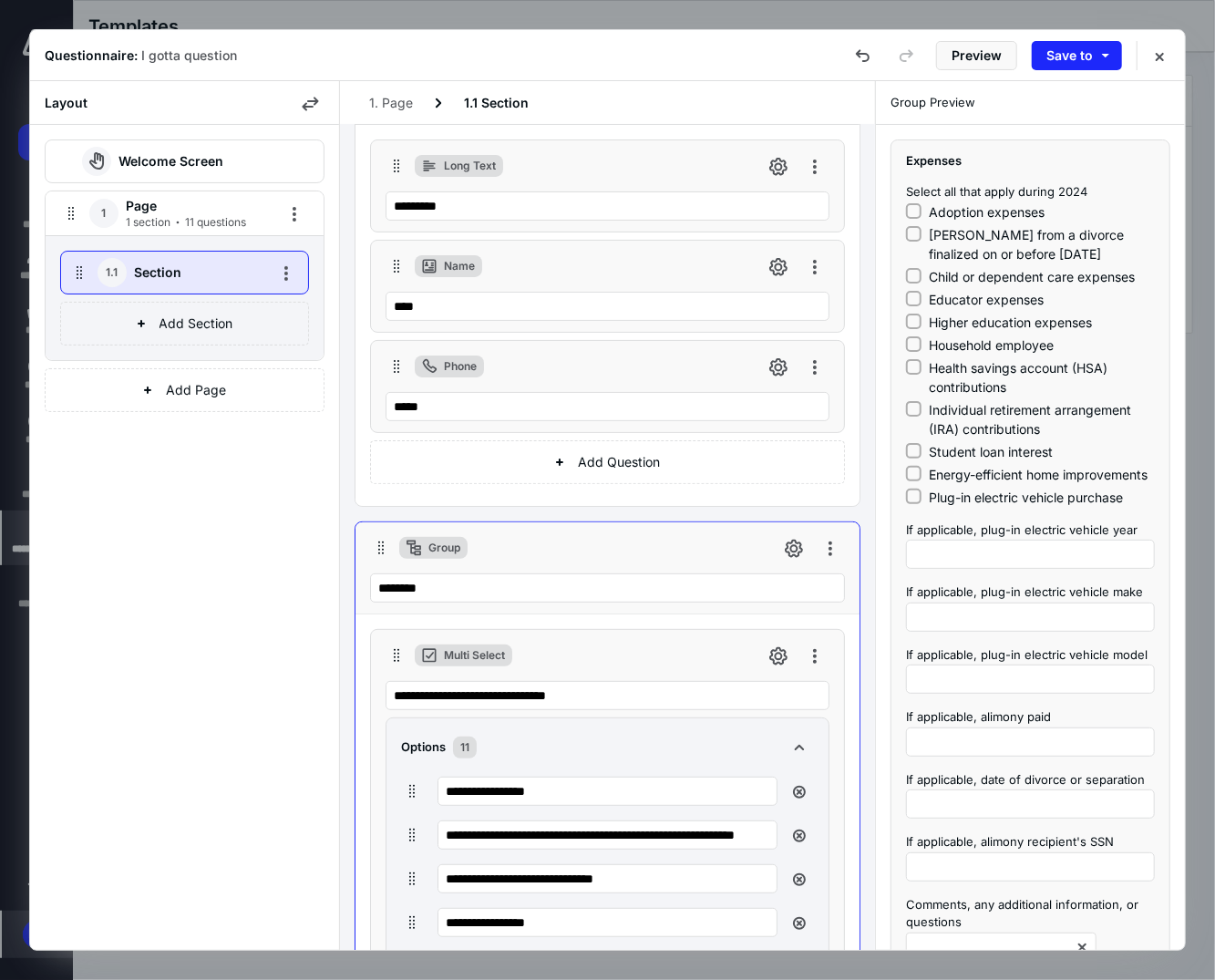 scroll, scrollTop: 0, scrollLeft: 0, axis: both 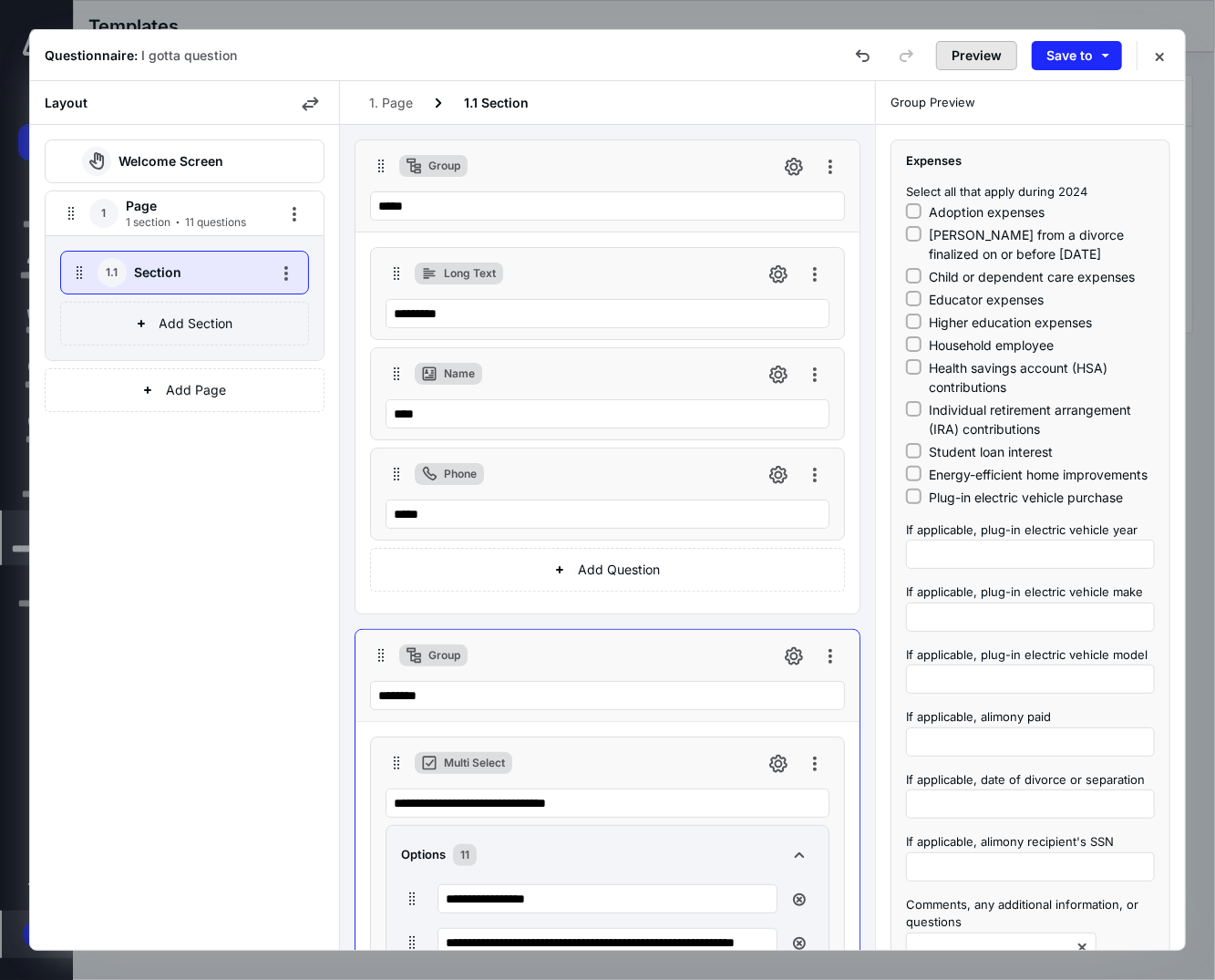 click on "Preview" at bounding box center (976, 56) 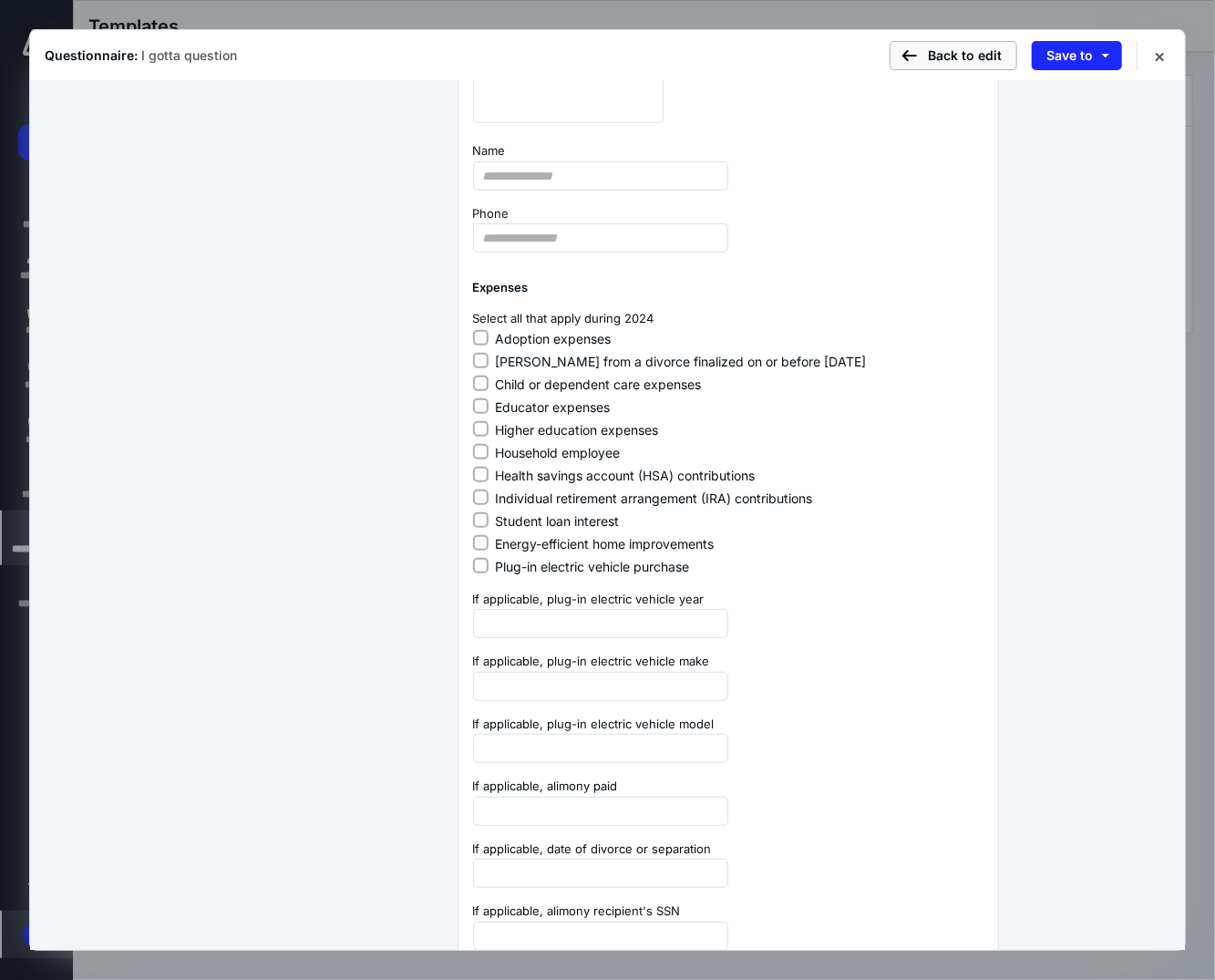 scroll, scrollTop: 0, scrollLeft: 0, axis: both 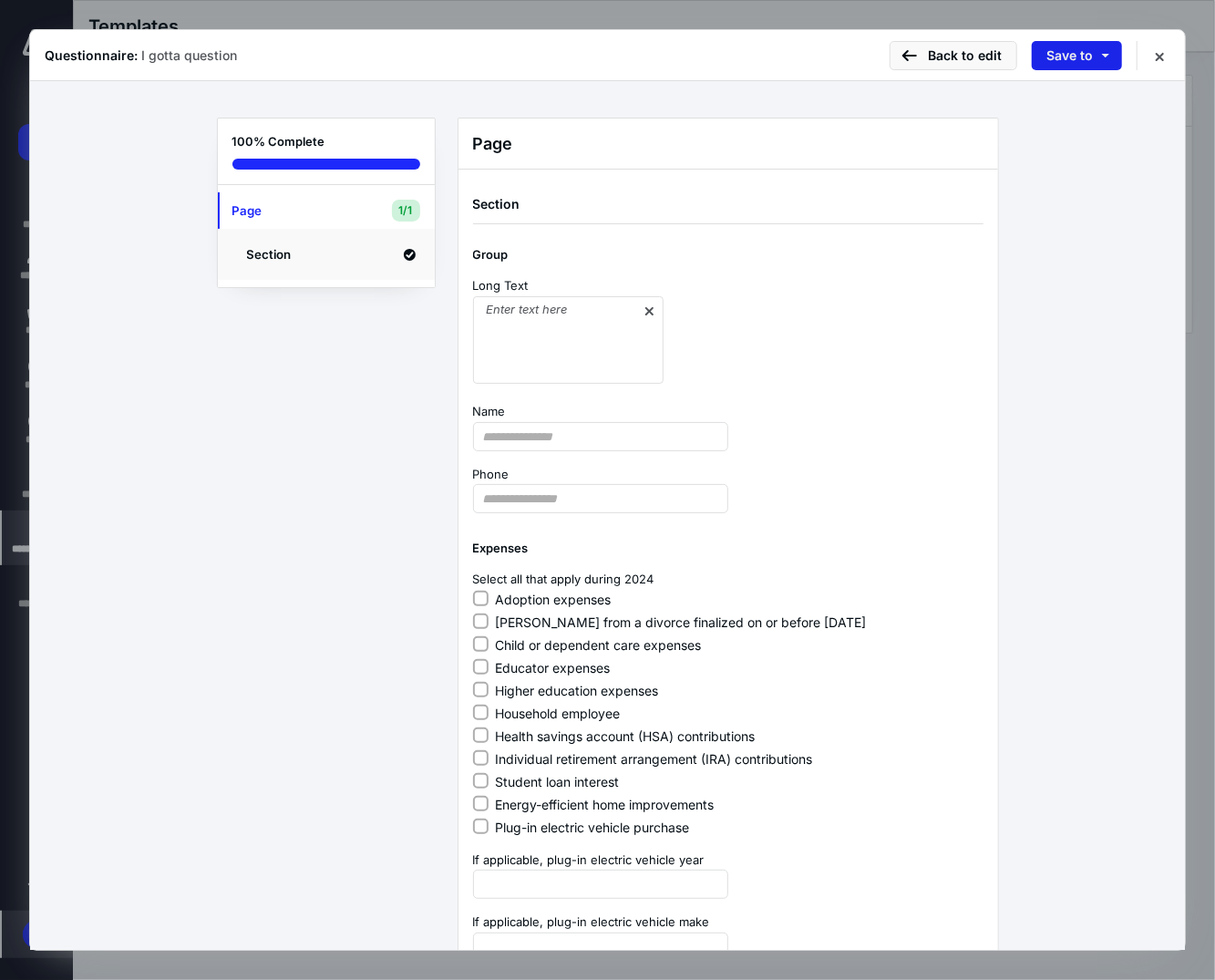 click on "Save to" at bounding box center (1076, 56) 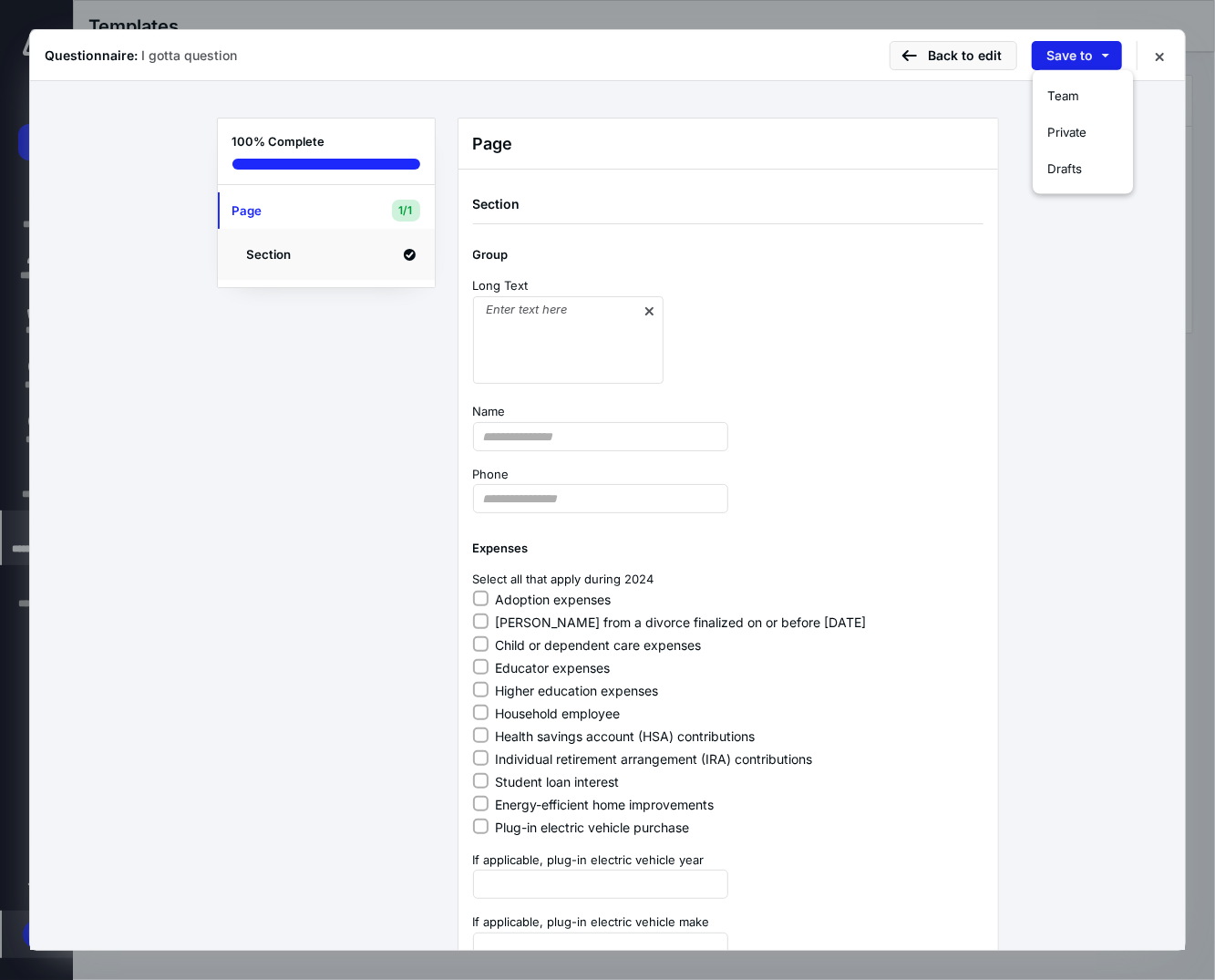 click on "Save to" at bounding box center (1076, 56) 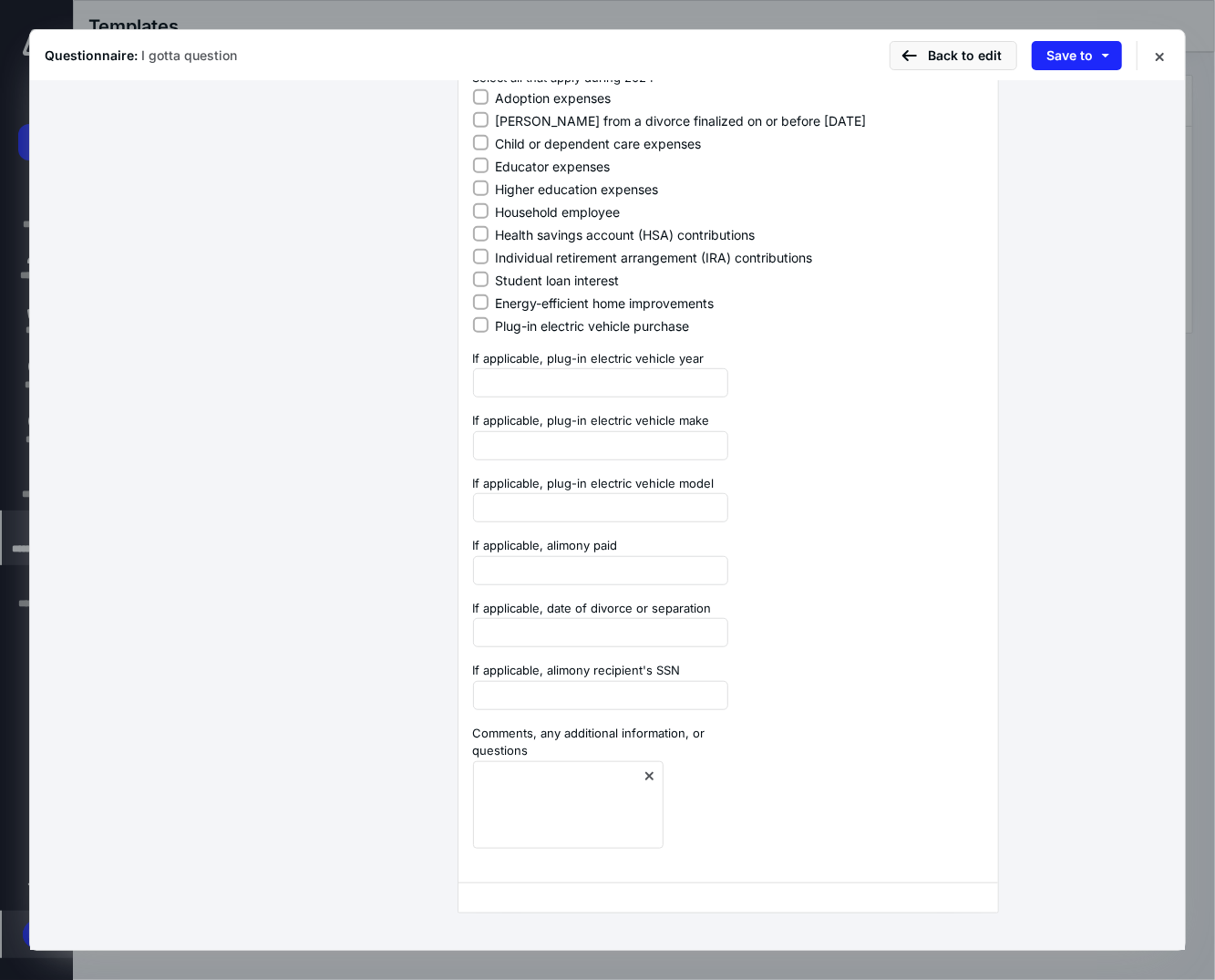 scroll, scrollTop: 0, scrollLeft: 0, axis: both 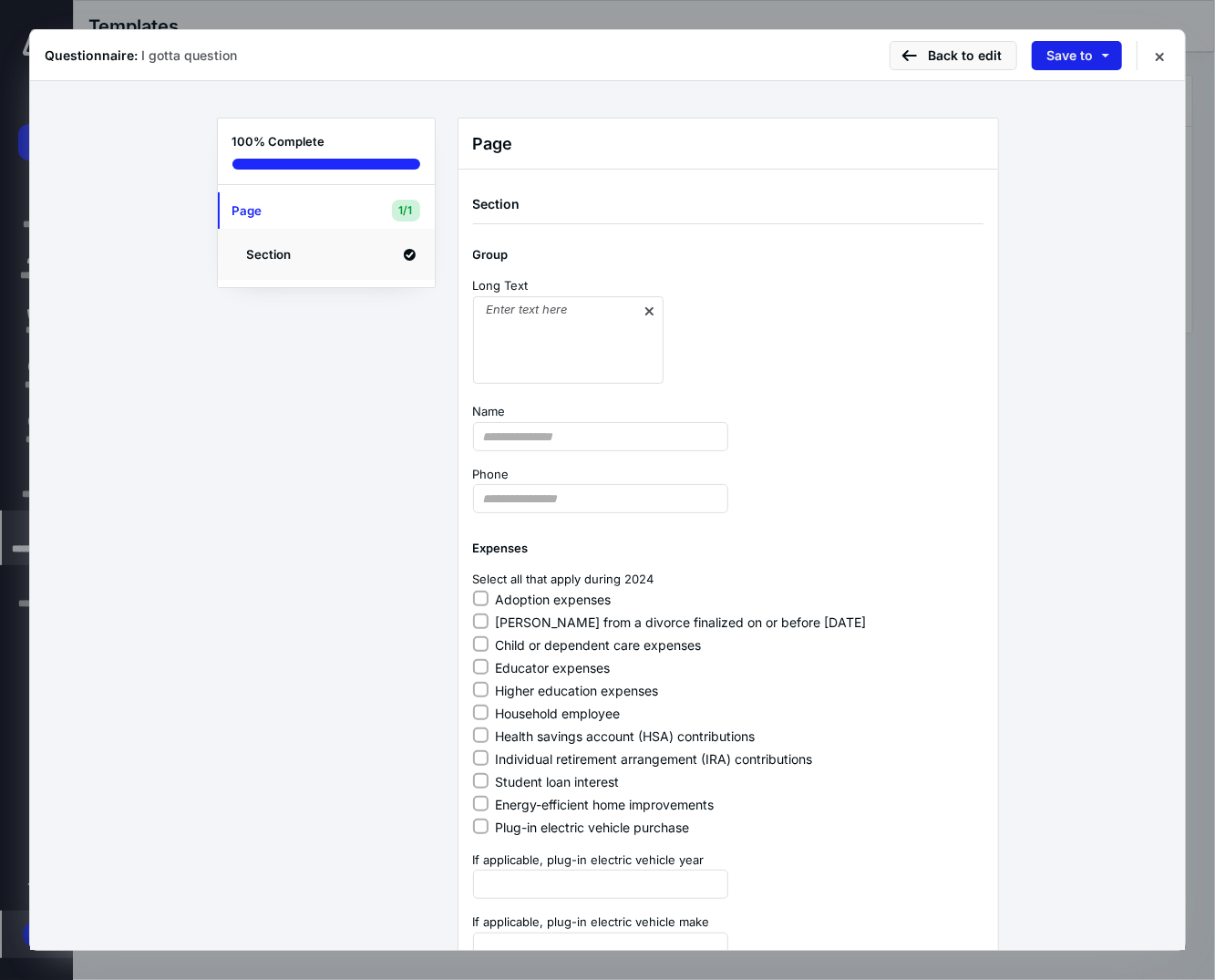 click on "Save to" at bounding box center [1076, 56] 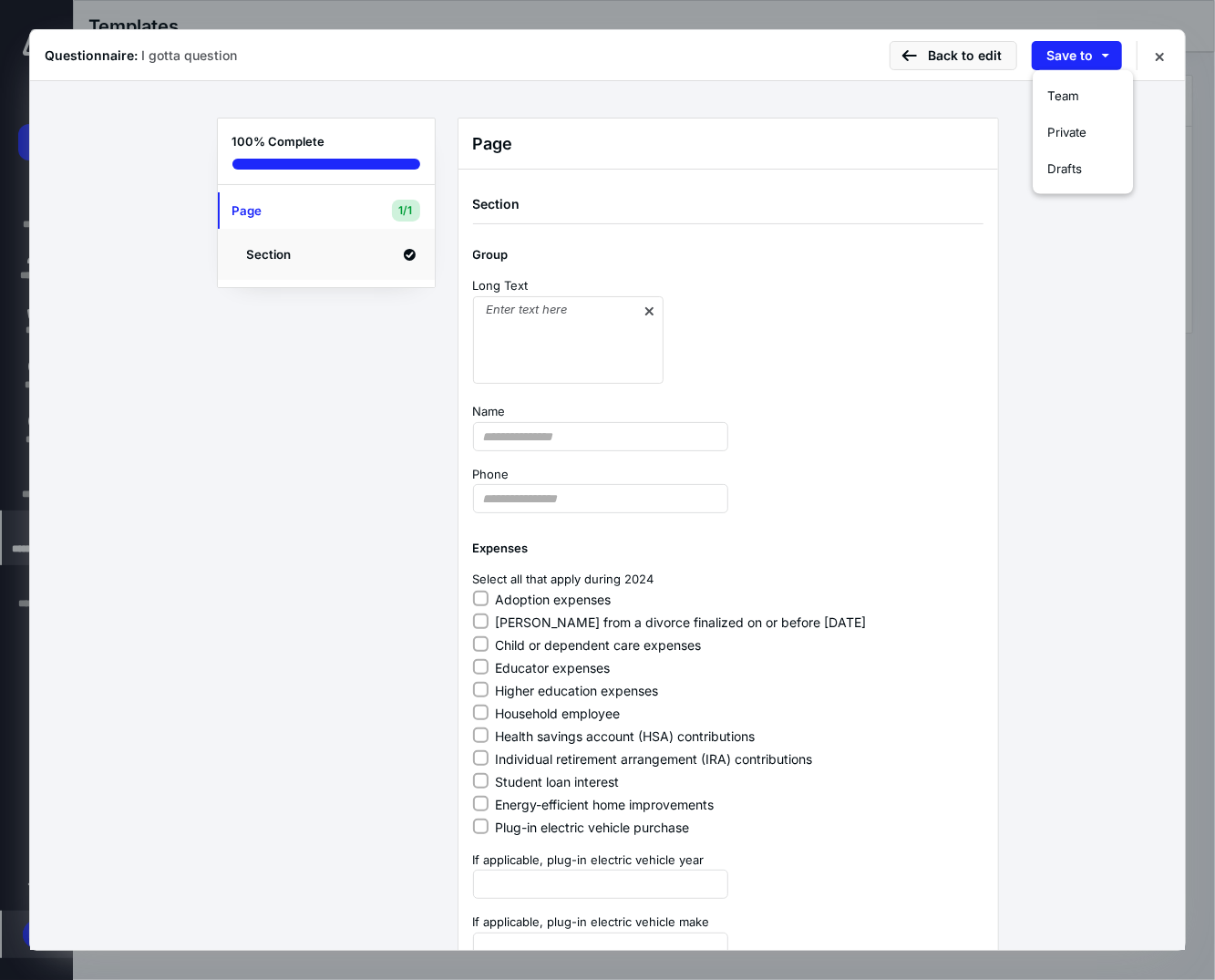 drag, startPoint x: 362, startPoint y: 393, endPoint x: 373, endPoint y: 358, distance: 36.687873 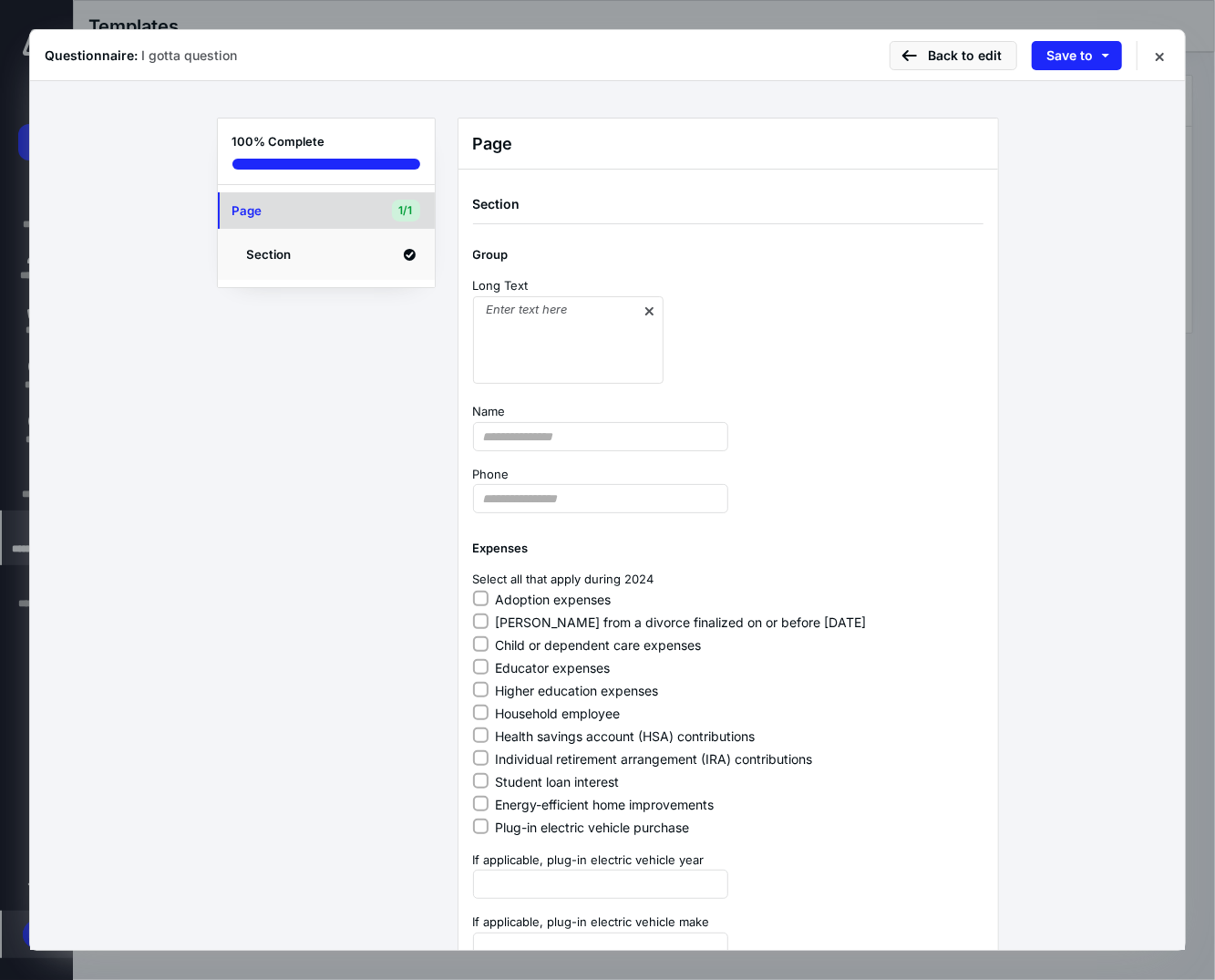 click on "Page" at bounding box center (296, 211) 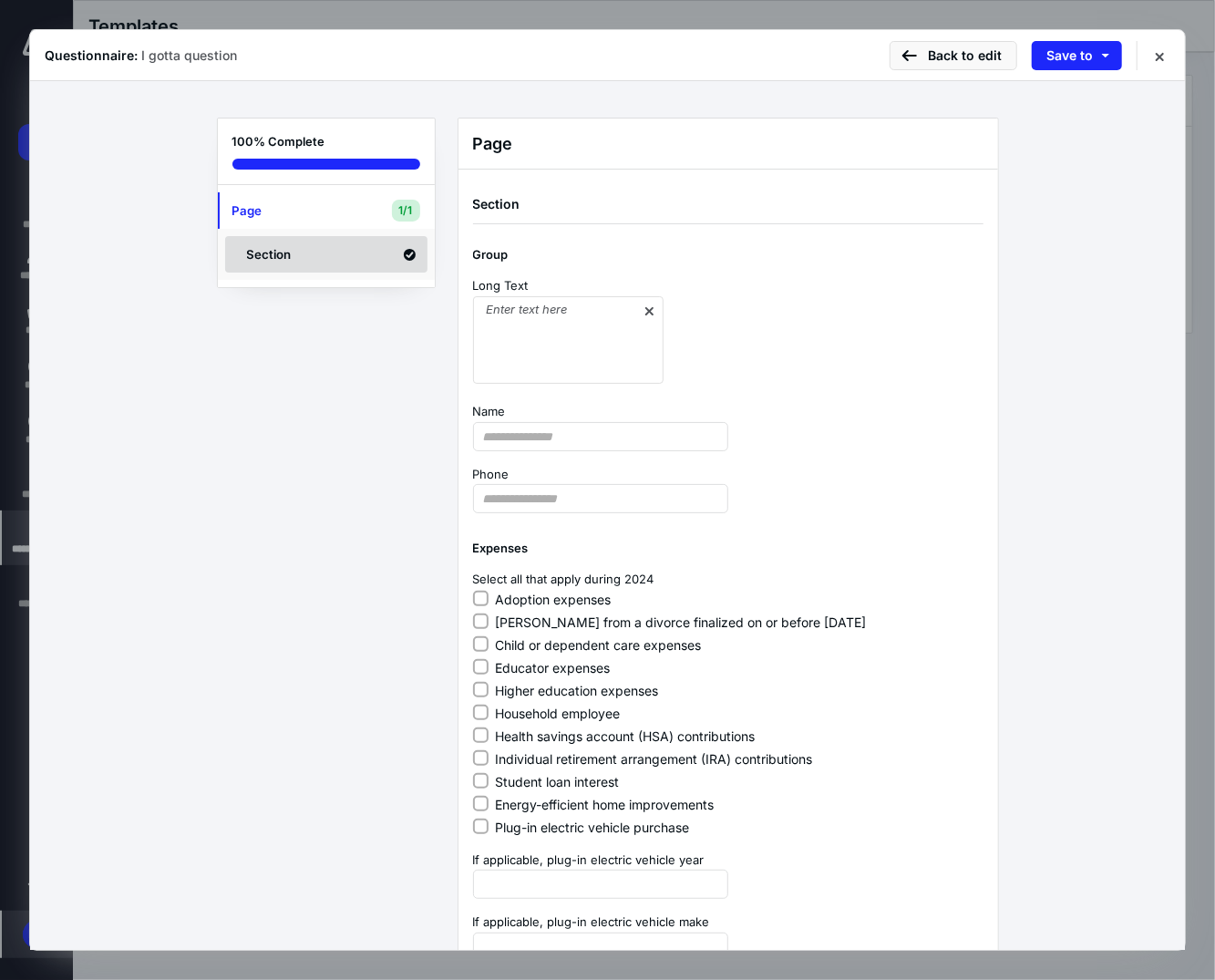 click on "Section" at bounding box center (302, 254) 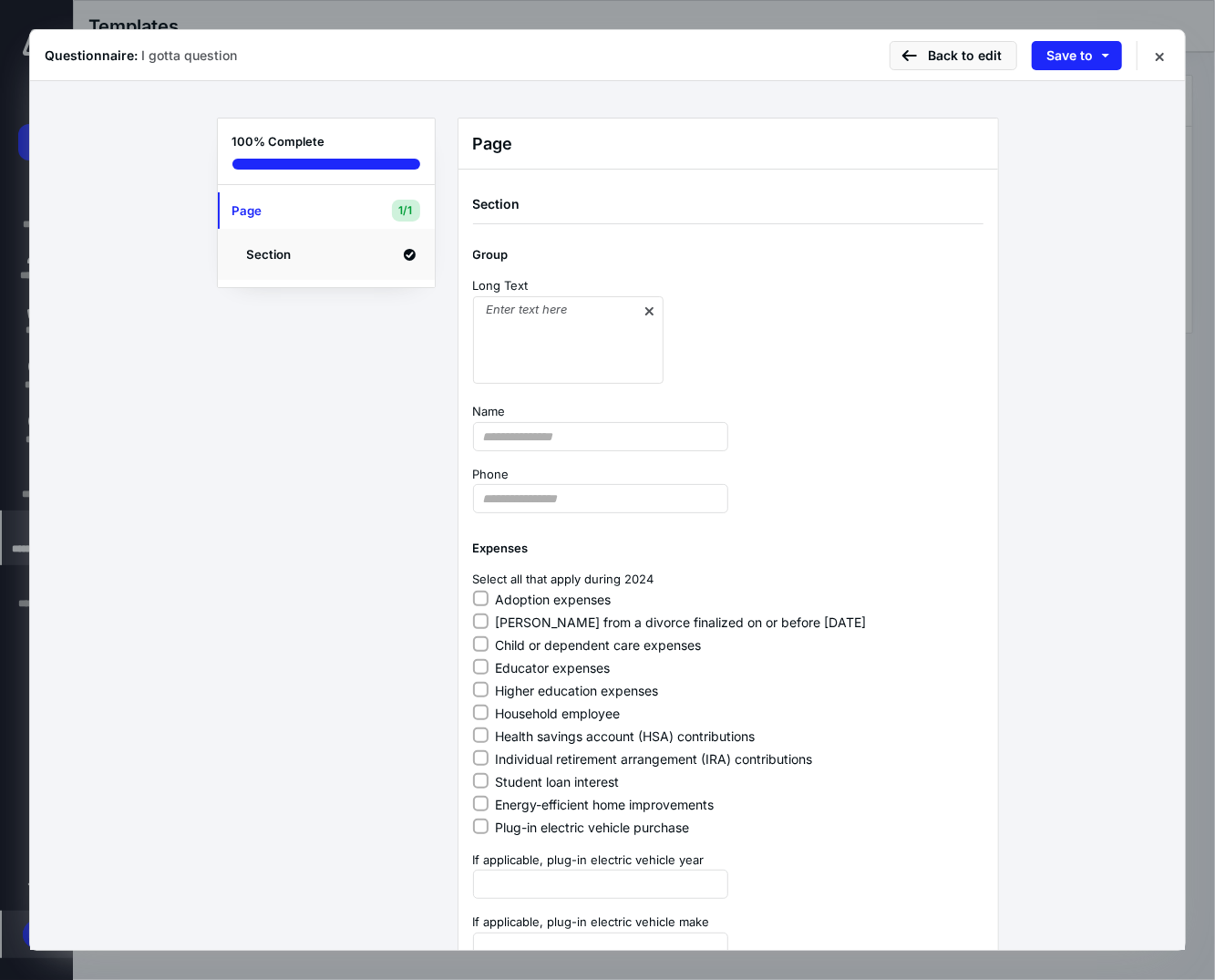 scroll, scrollTop: 502, scrollLeft: 0, axis: vertical 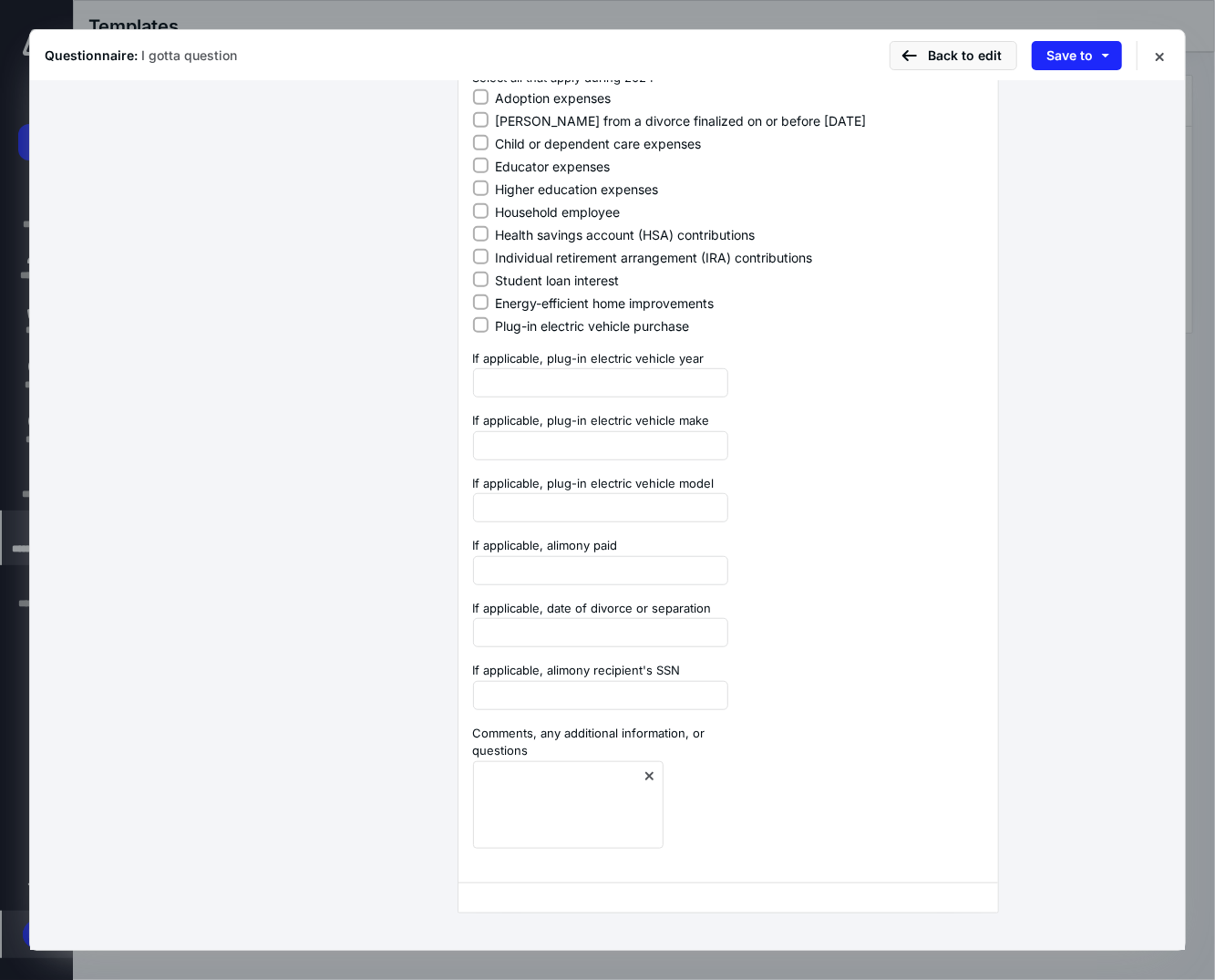 click on "Questionnaire:   I gotta question Back to edit Save to" at bounding box center (607, 56) 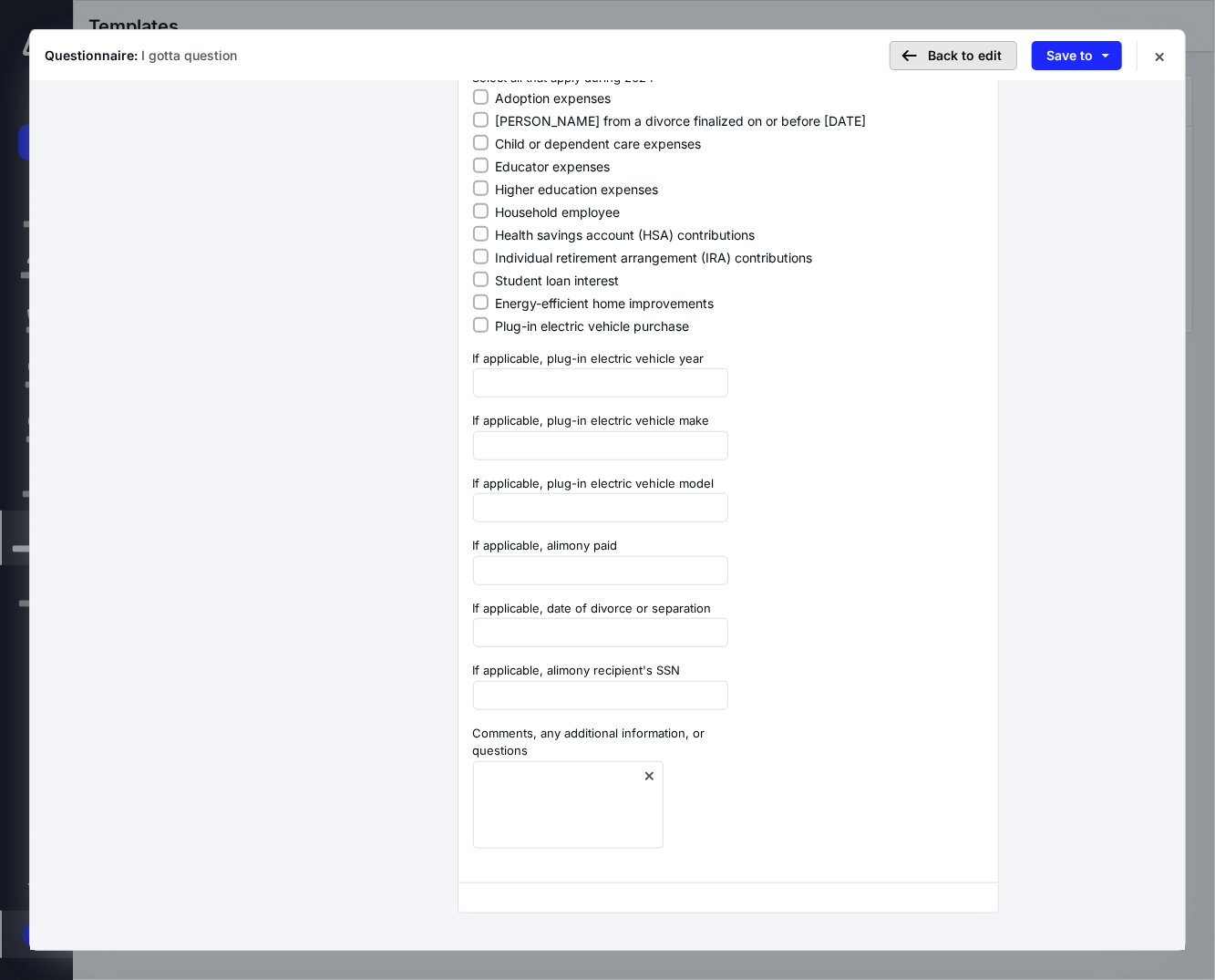 click on "Back to edit" at bounding box center (953, 56) 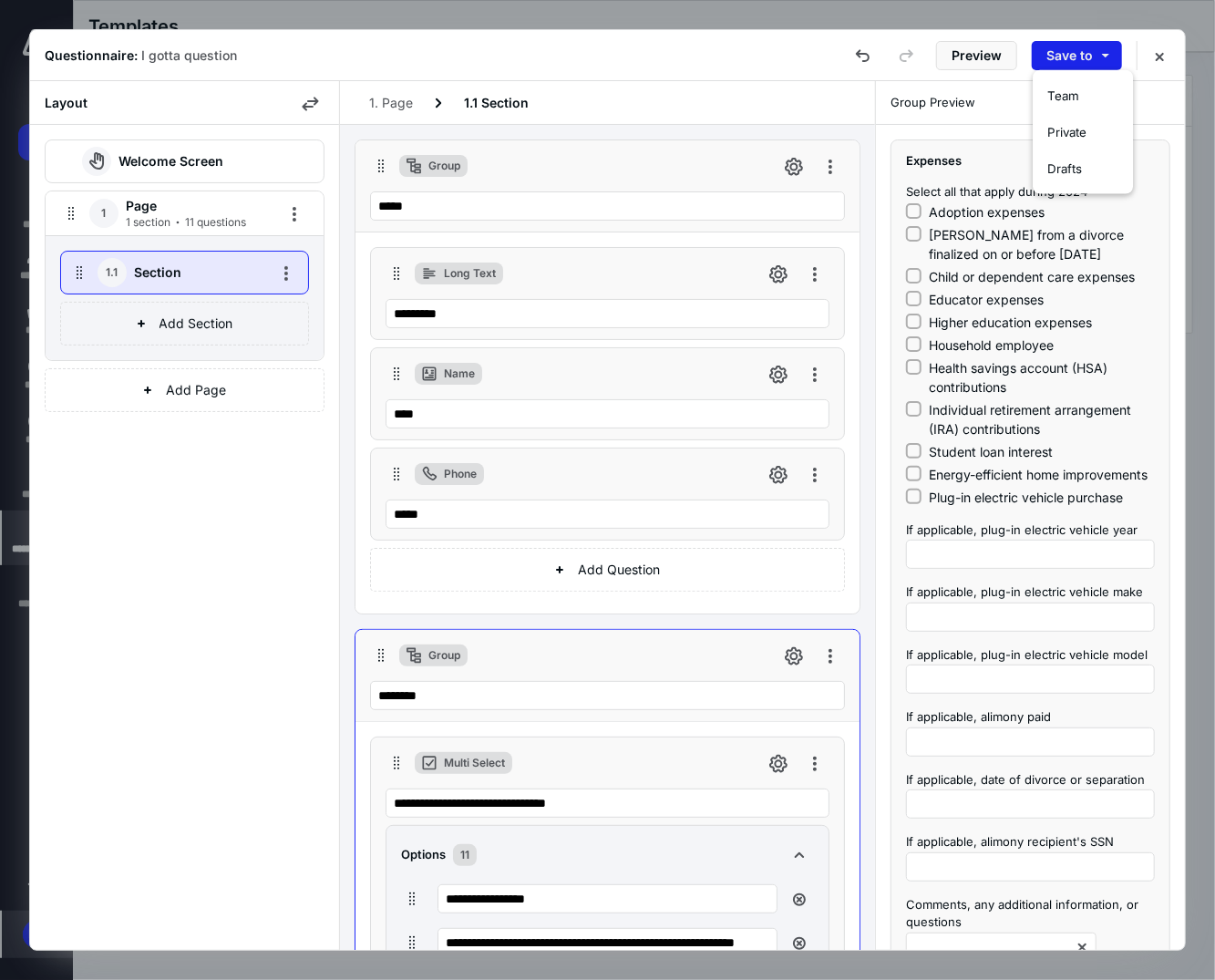 click on "Save to" at bounding box center (1076, 56) 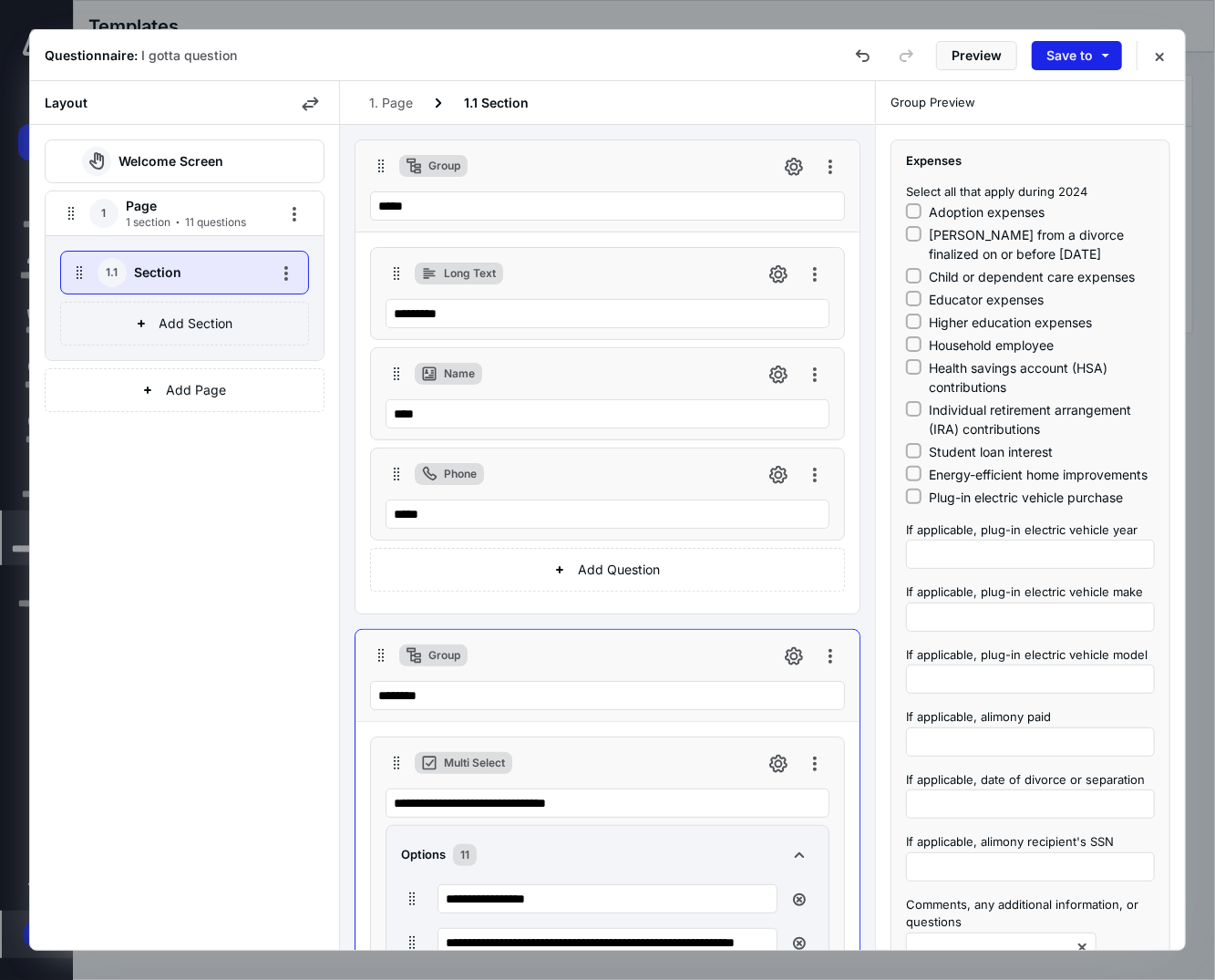 click on "Save to" at bounding box center (1076, 56) 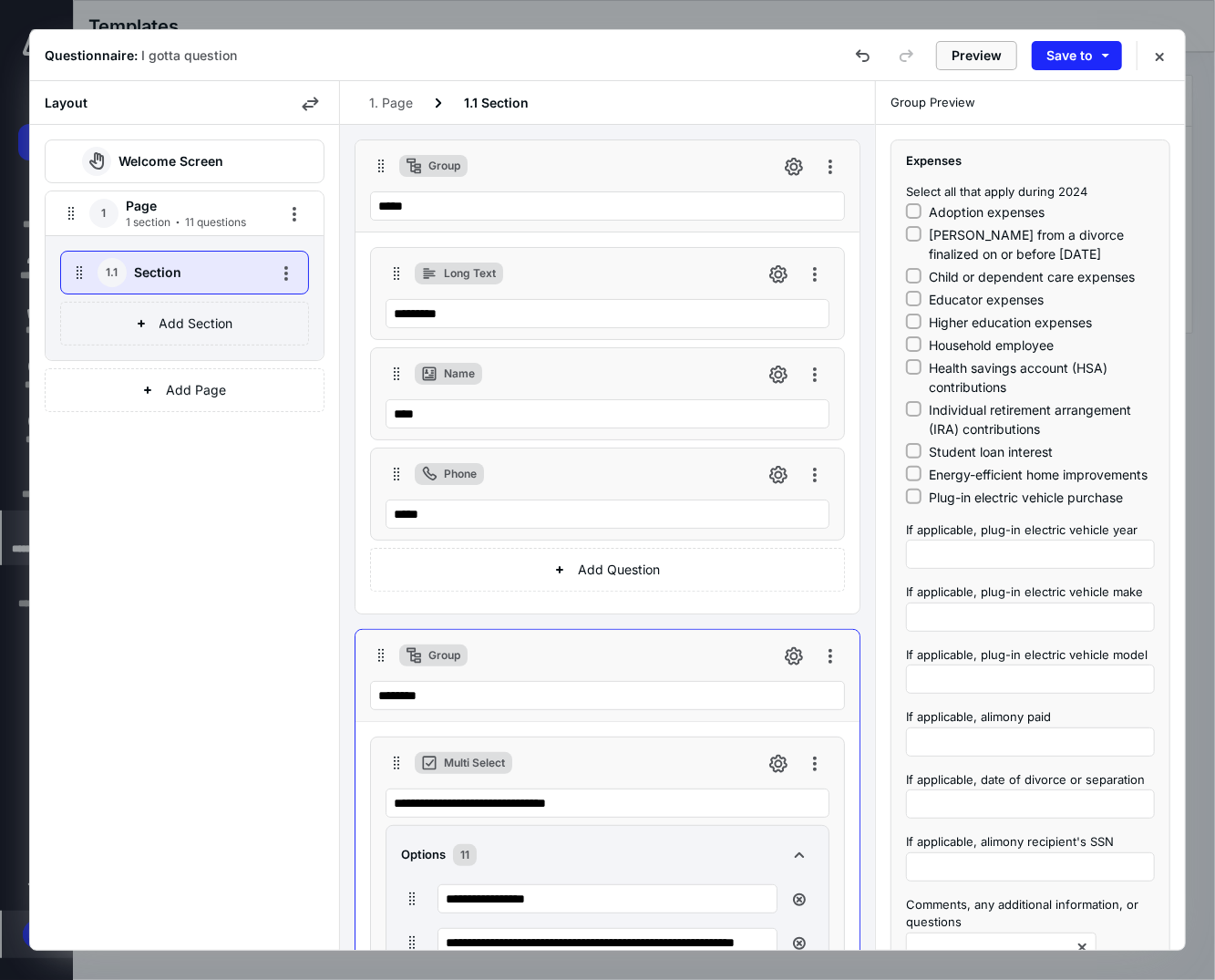 drag, startPoint x: 973, startPoint y: 49, endPoint x: 1027, endPoint y: 49, distance: 54 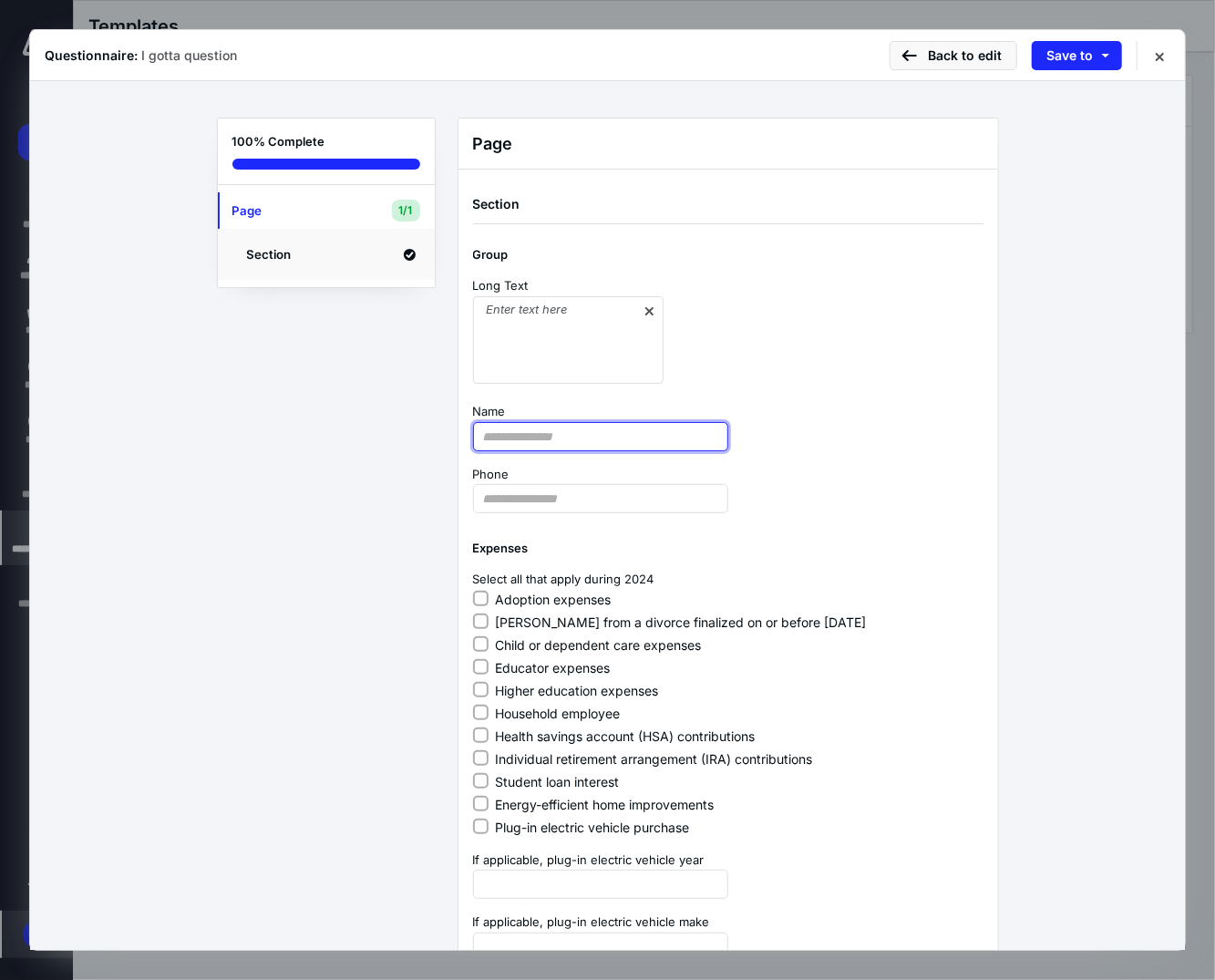 click at bounding box center [601, 437] 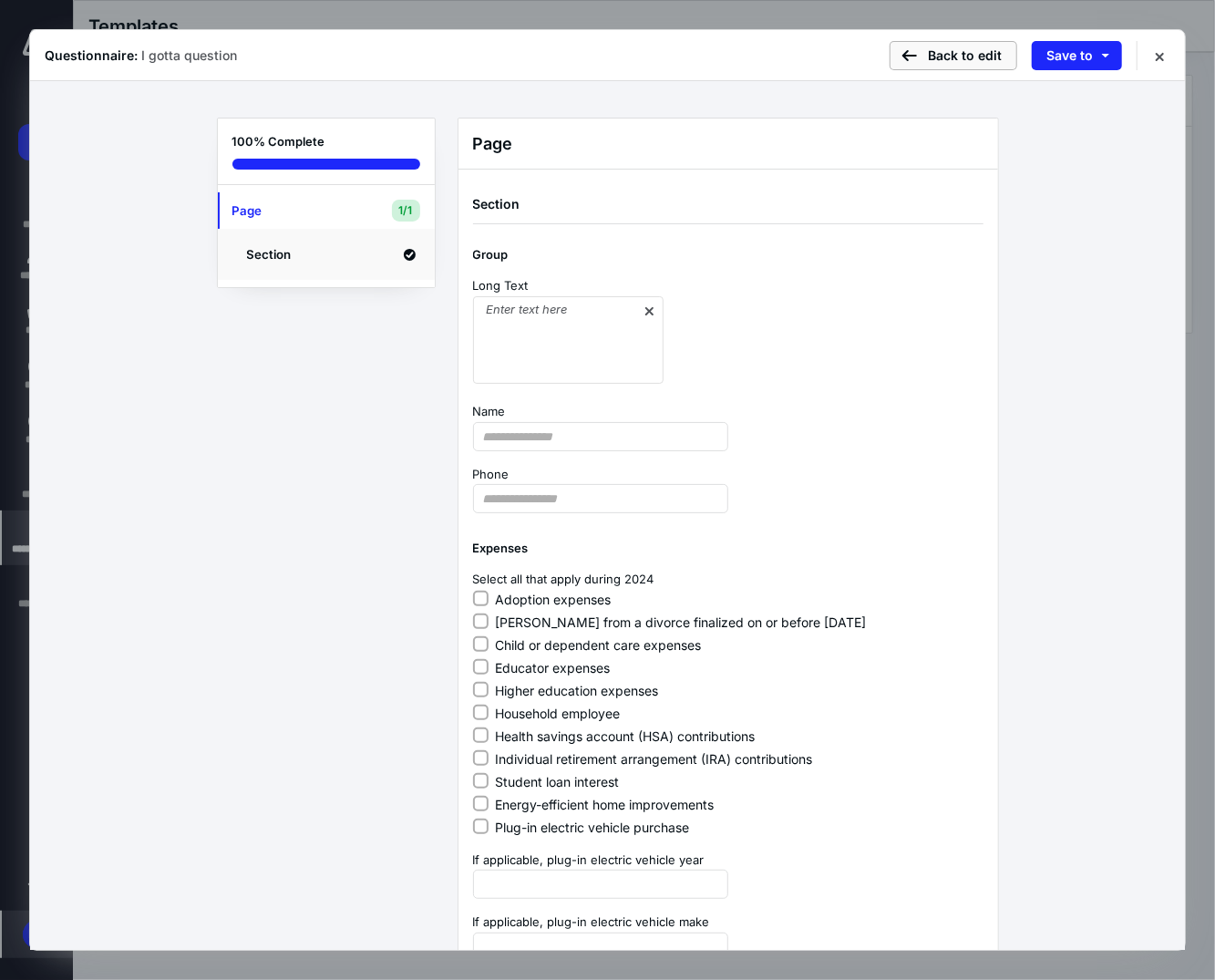 click on "Back to edit" at bounding box center [953, 56] 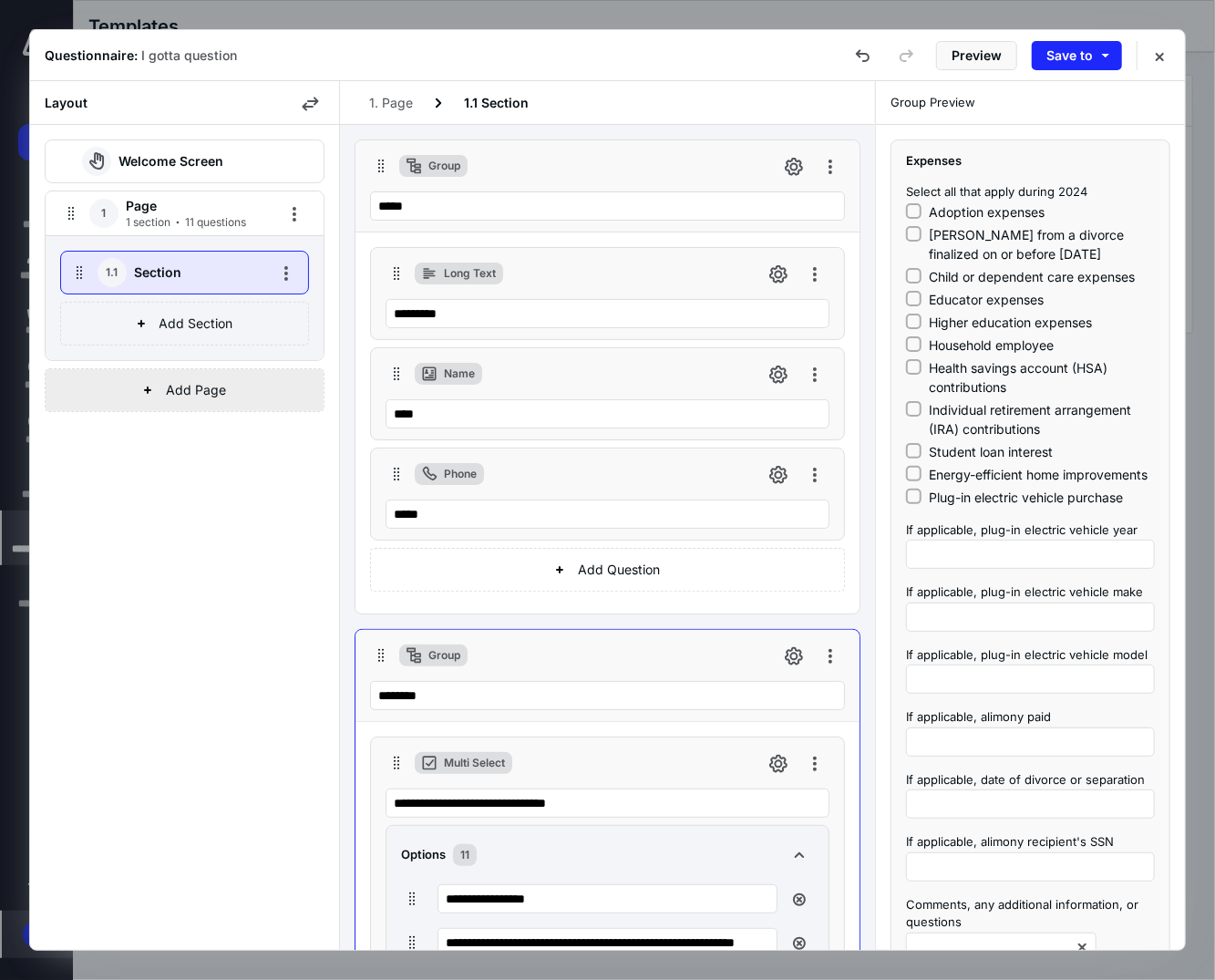 click on "Add Page" at bounding box center [184, 390] 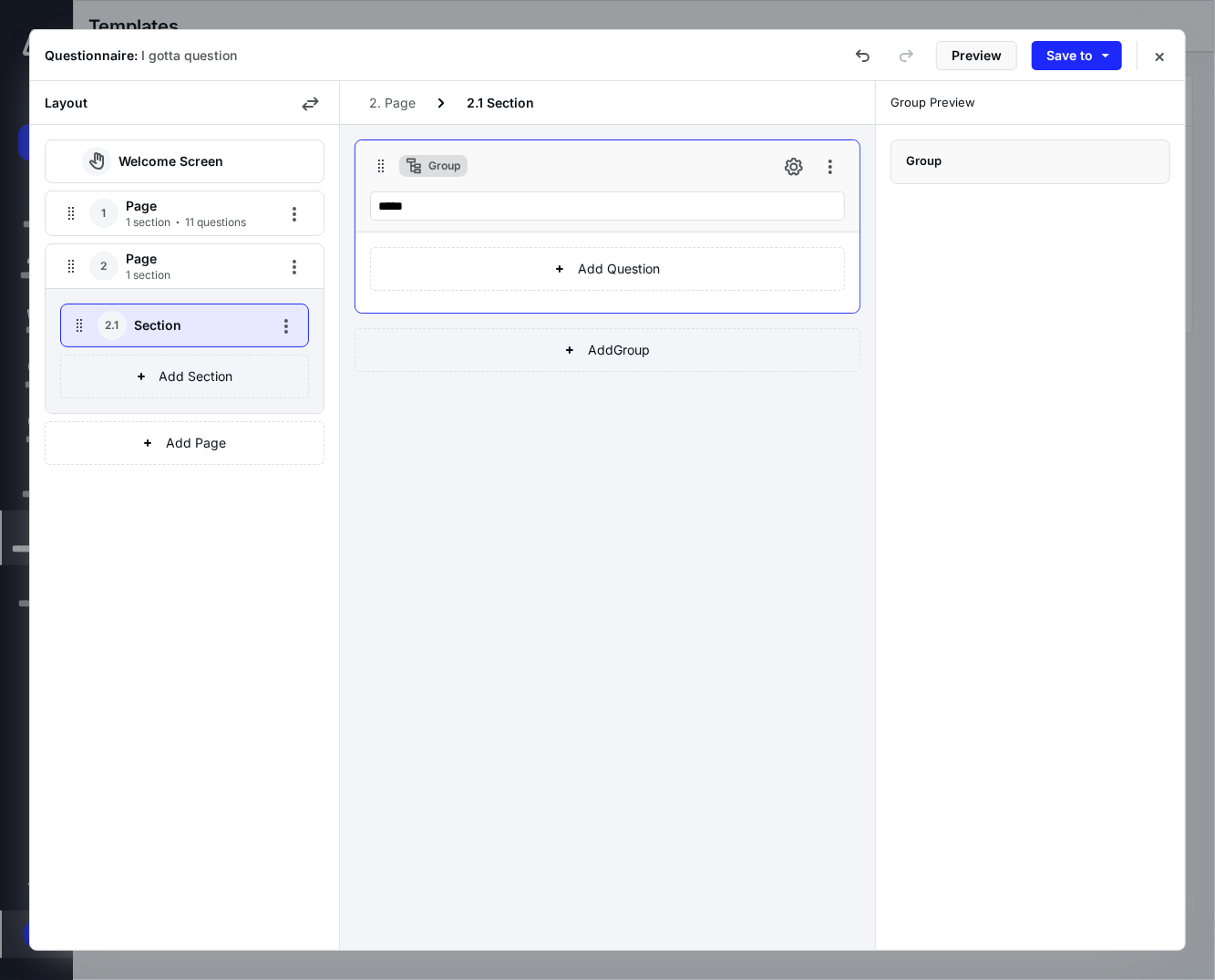 click on "1 section 11 questions" at bounding box center [186, 222] 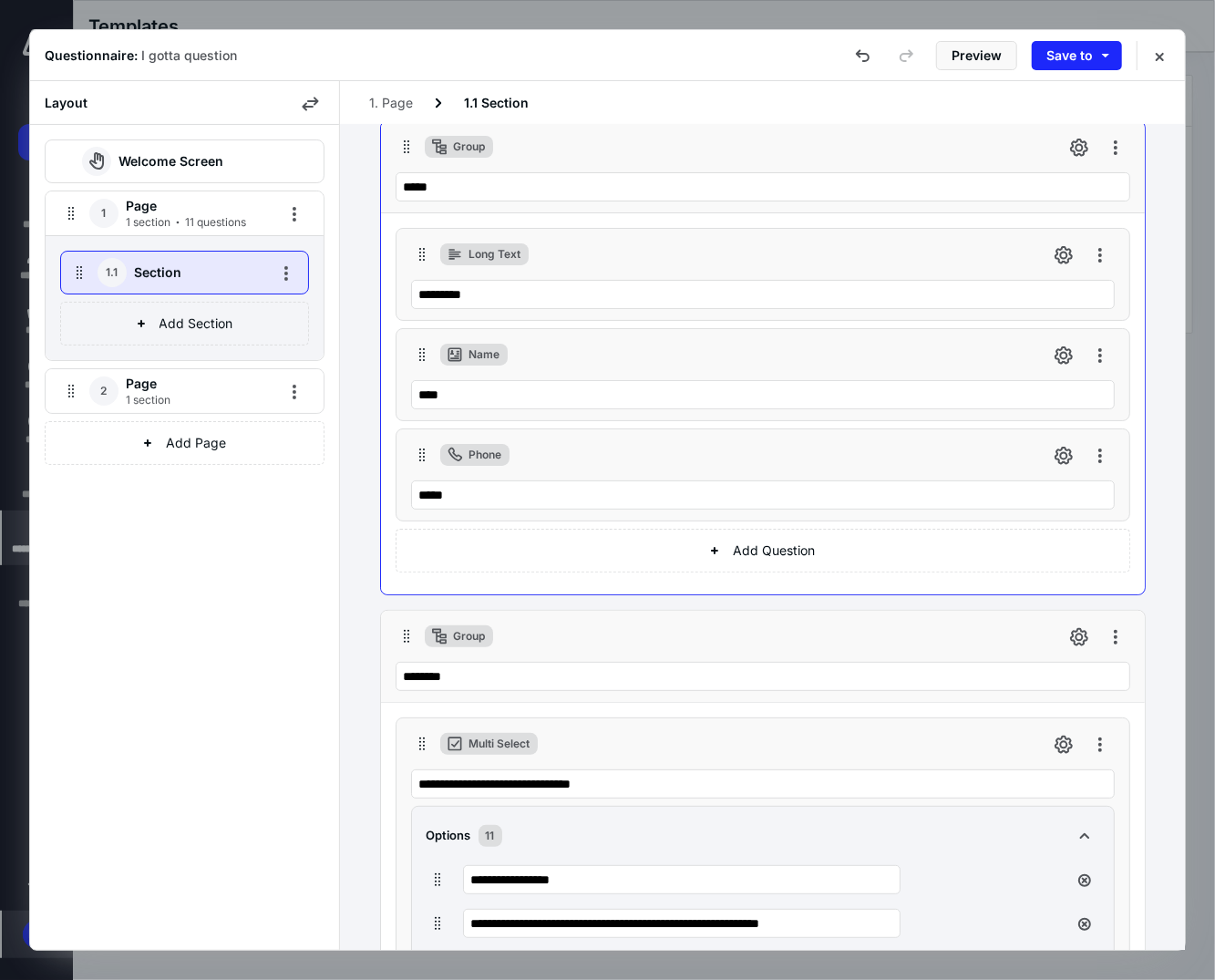 click on "Page" at bounding box center [185, 384] 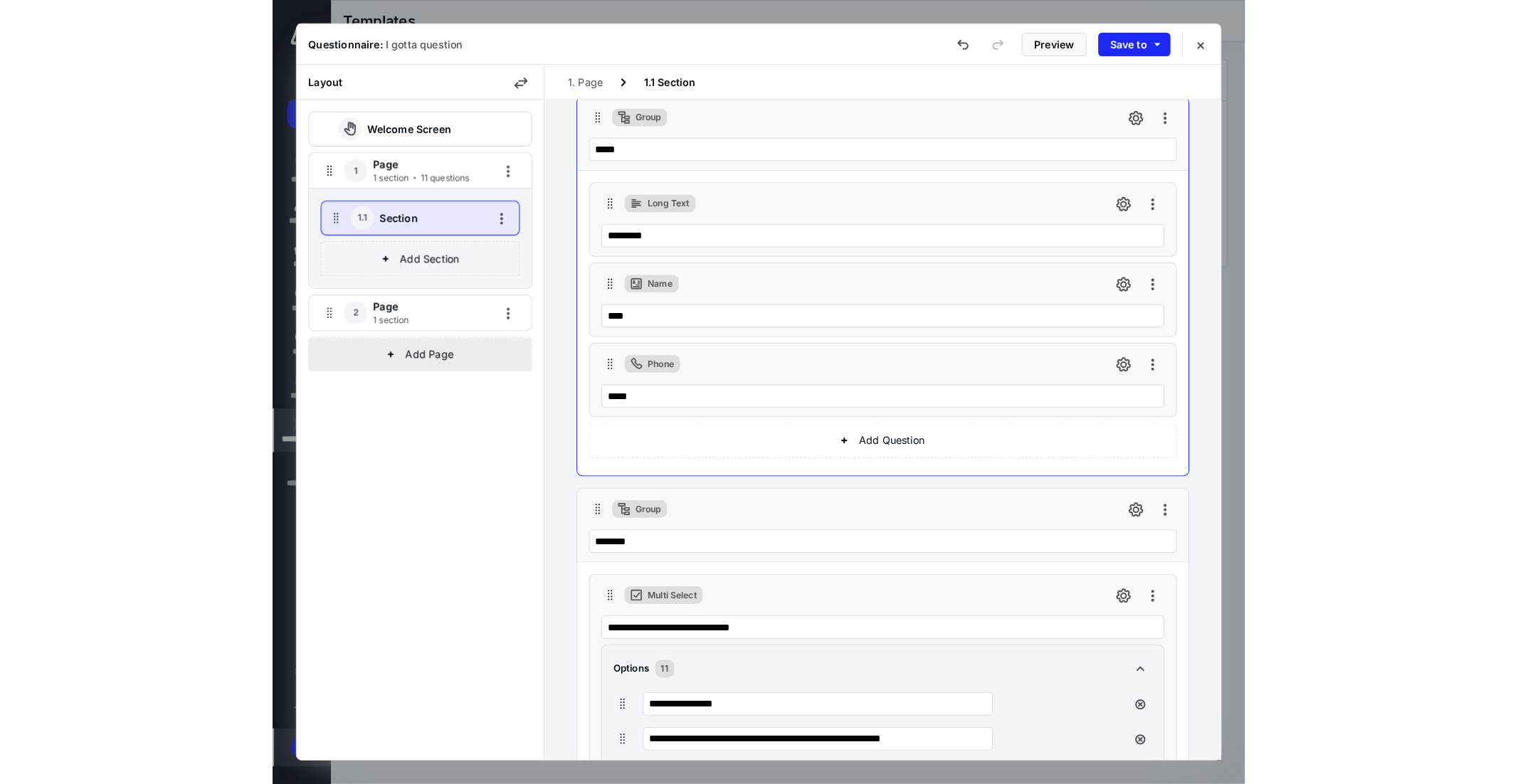 scroll, scrollTop: 0, scrollLeft: 0, axis: both 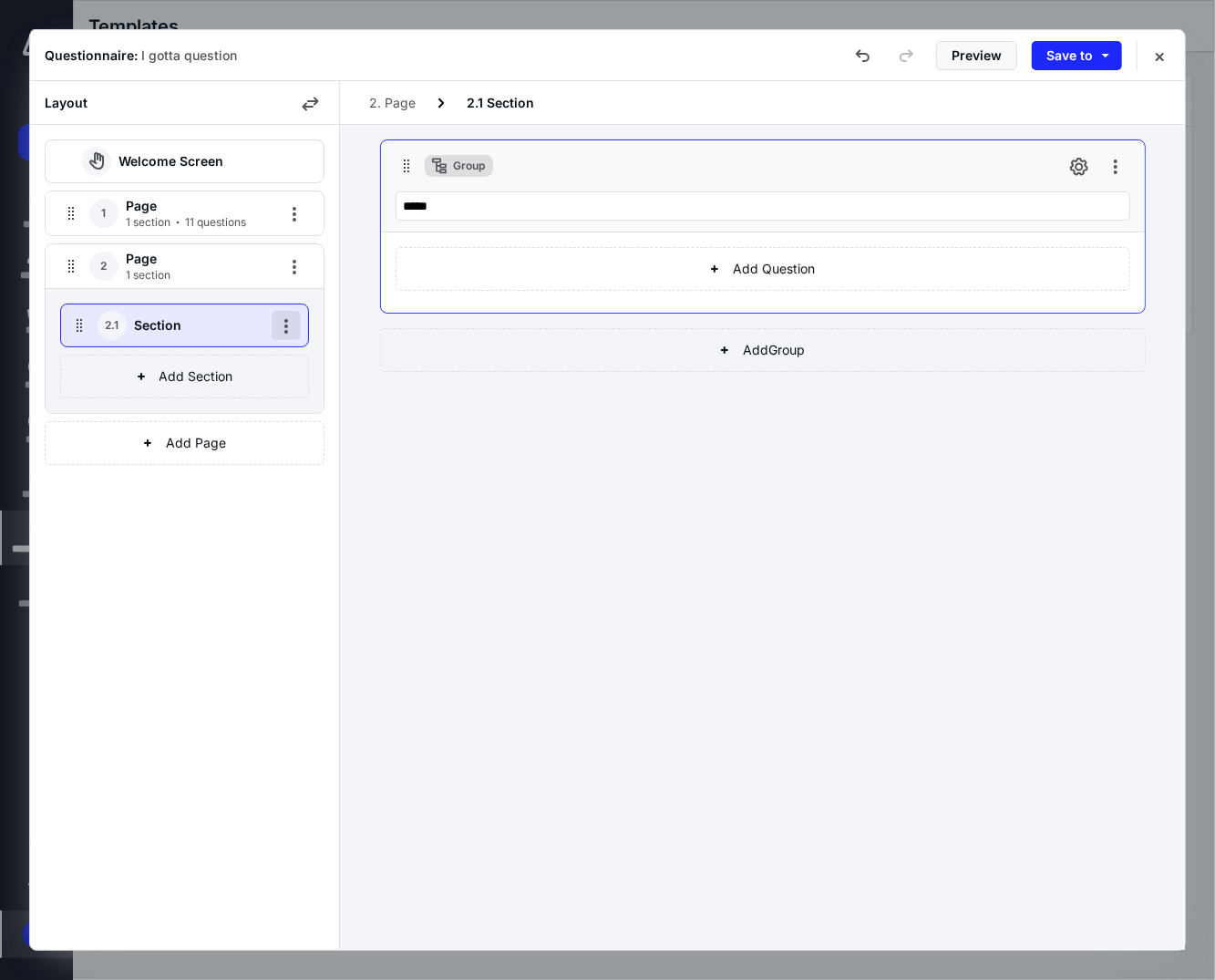 click at bounding box center [286, 325] 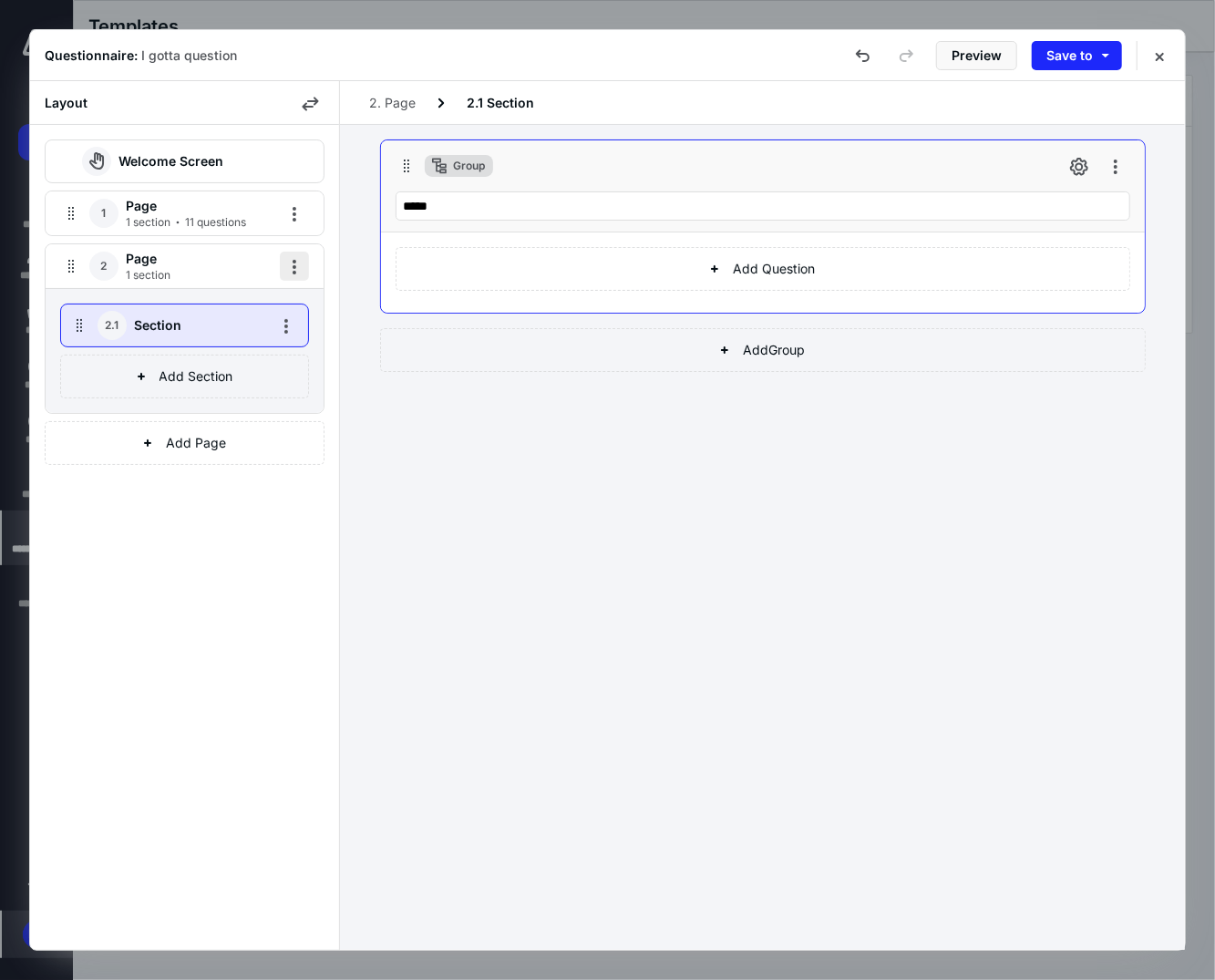 drag, startPoint x: 274, startPoint y: 258, endPoint x: 294, endPoint y: 270, distance: 23.323808 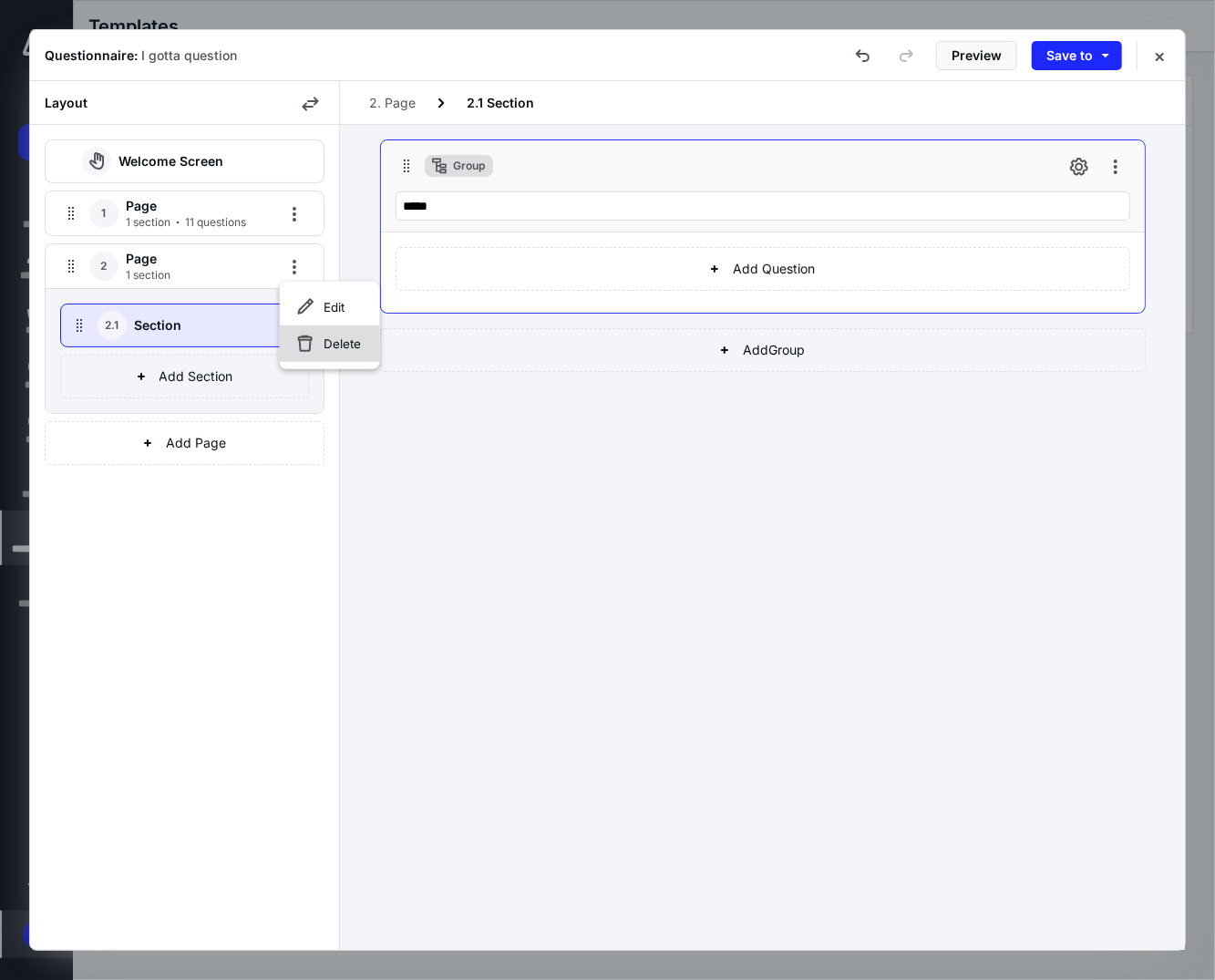 click on "Delete" at bounding box center [342, 344] 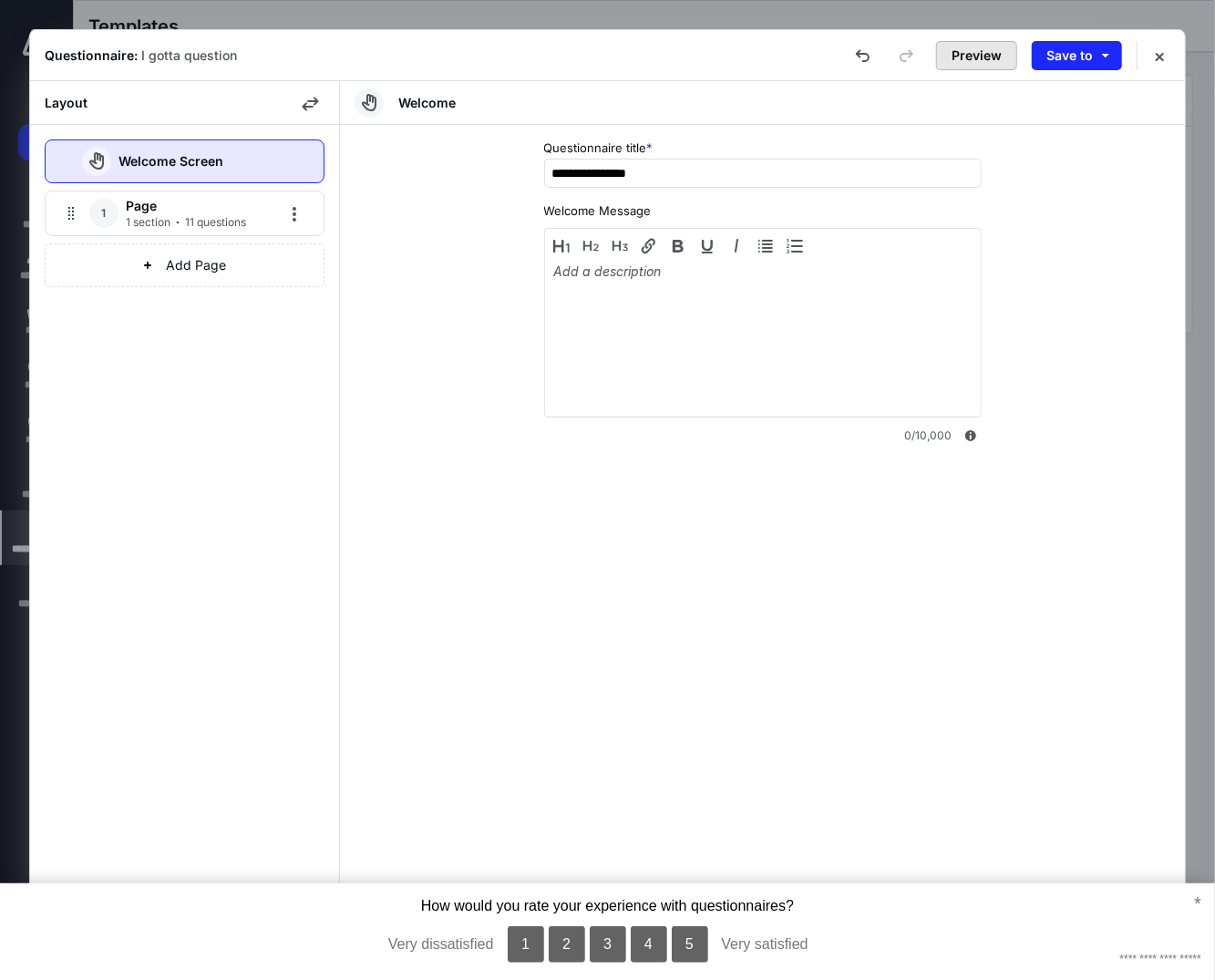 click on "Preview" at bounding box center [976, 56] 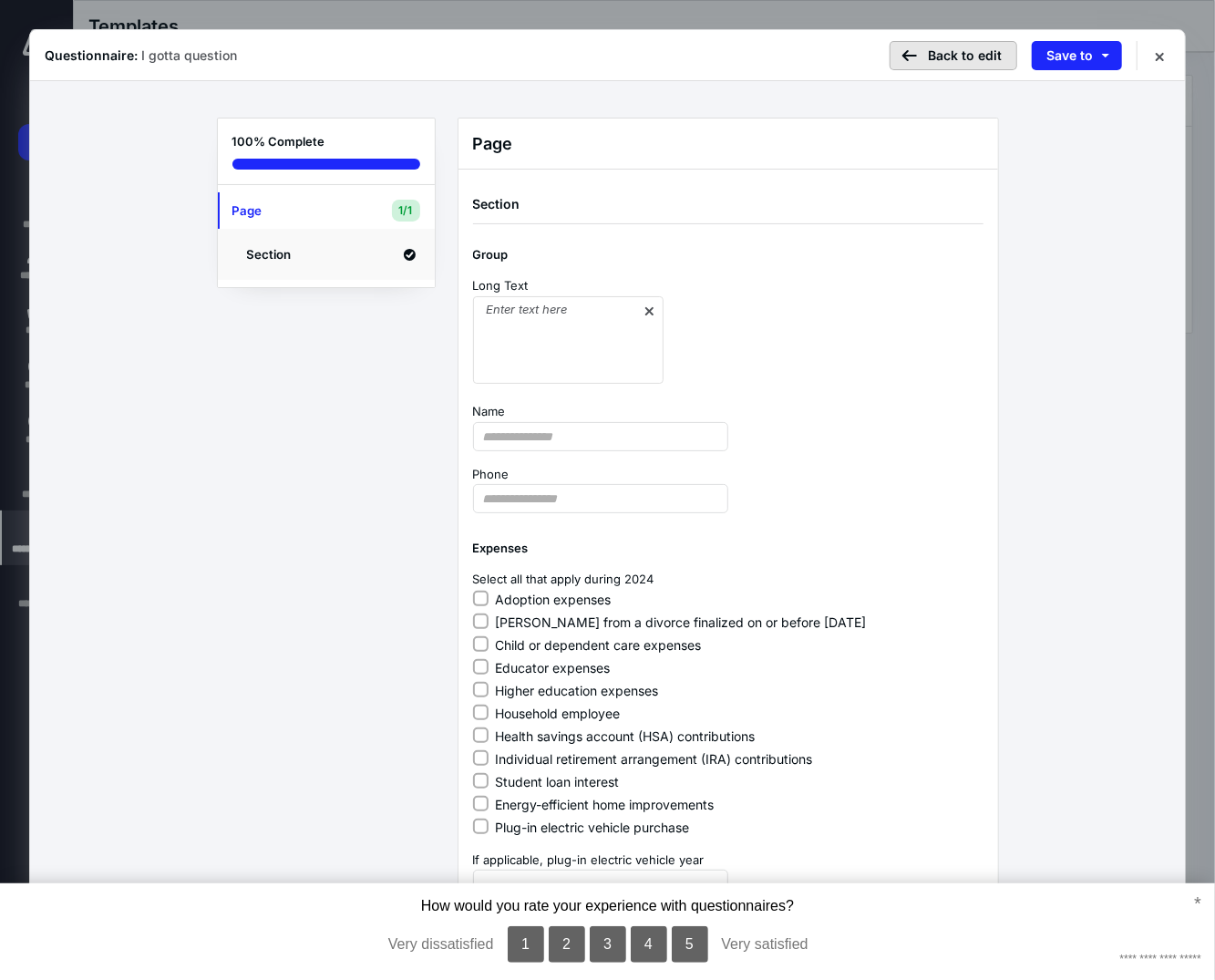 click on "Back to edit" at bounding box center (953, 56) 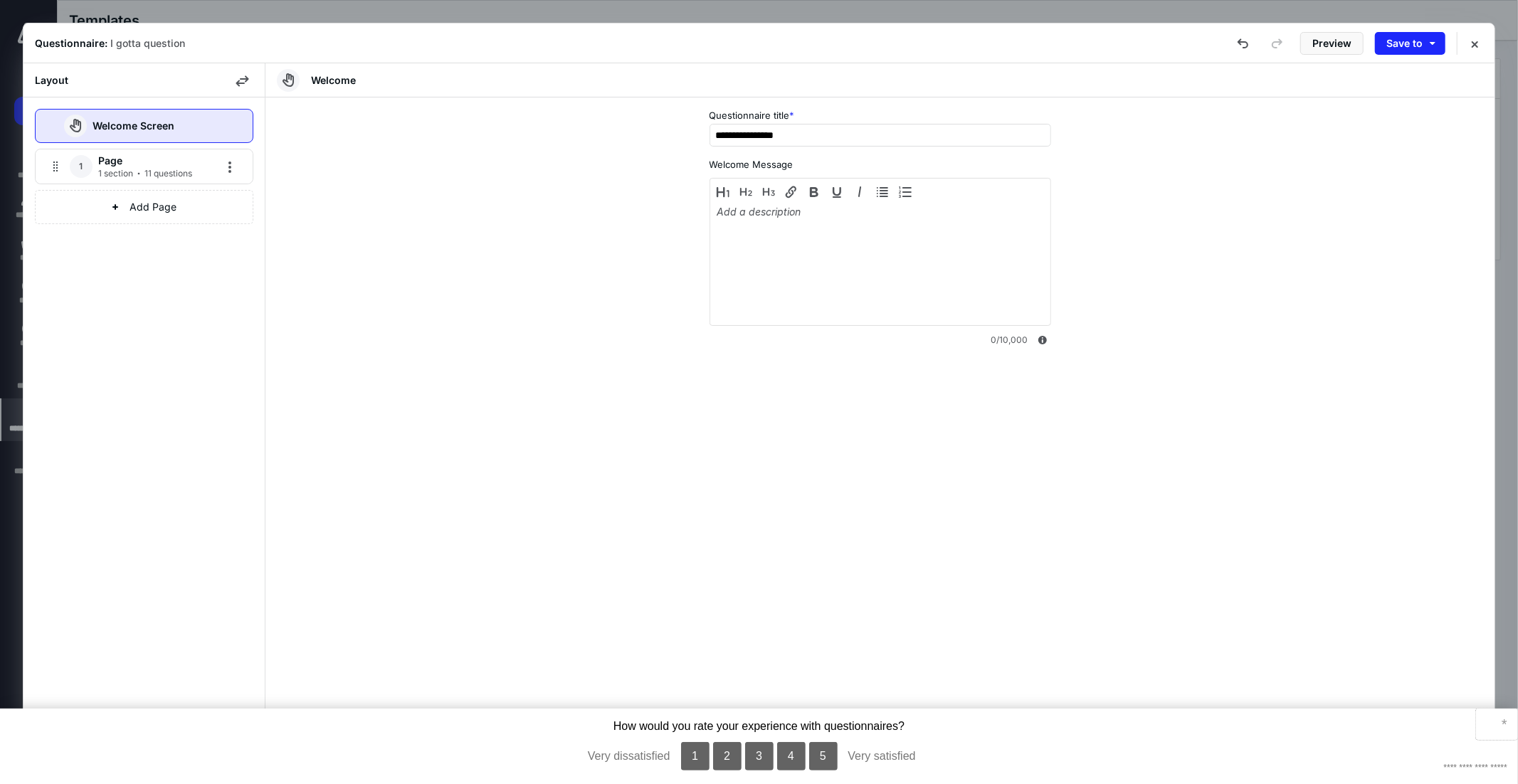 click on "*" at bounding box center [1497, 724] 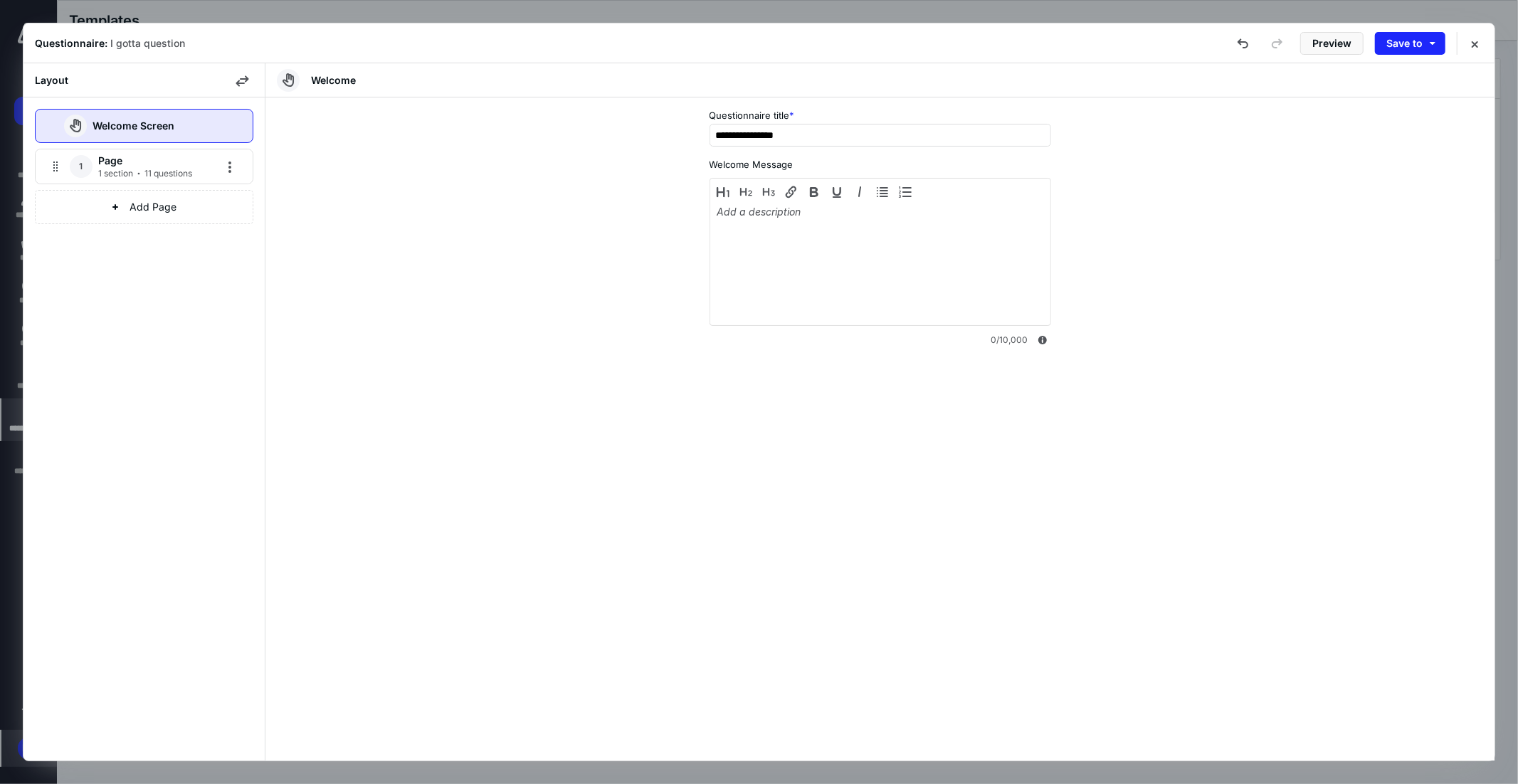 click on "Page" at bounding box center (150, 161) 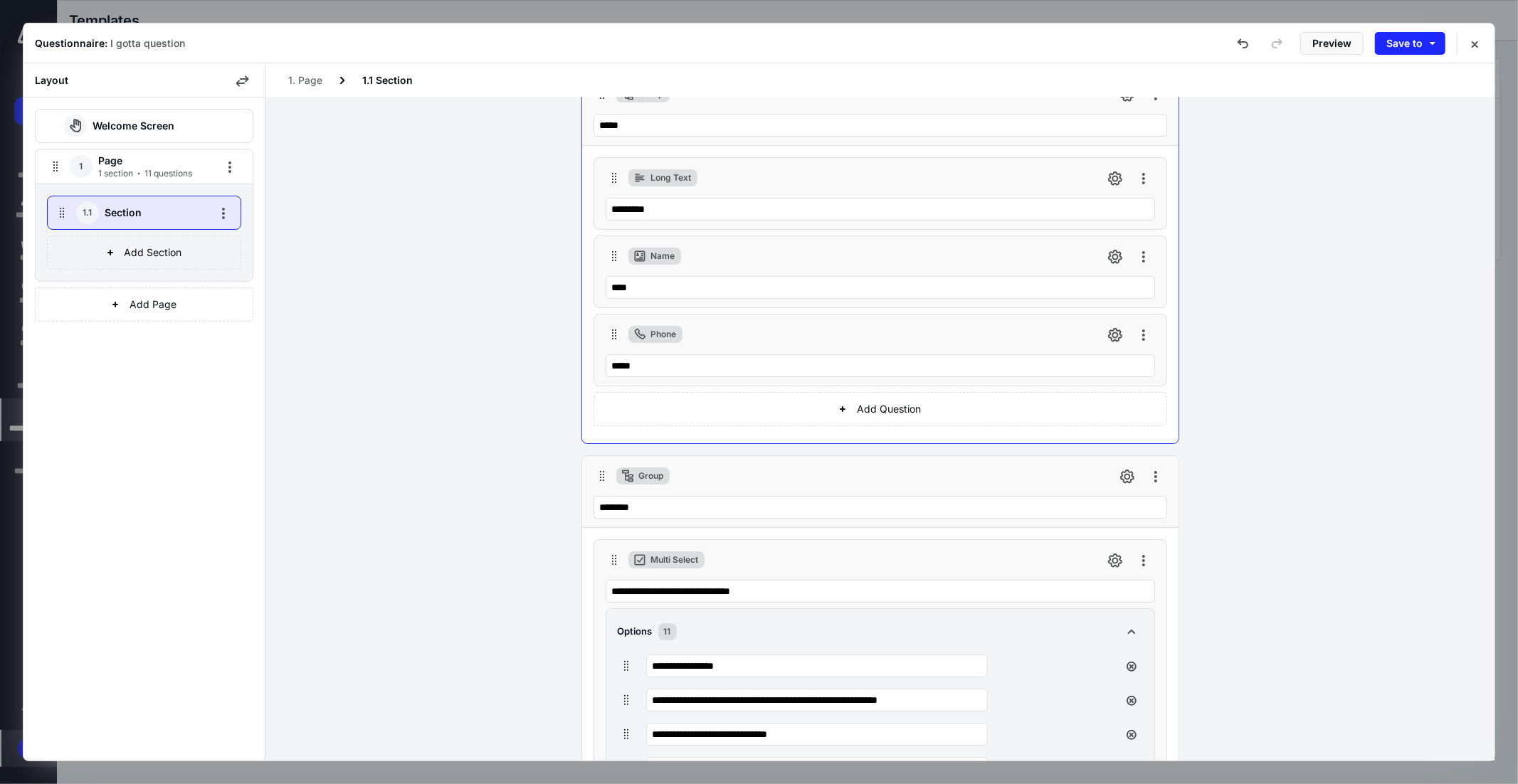scroll, scrollTop: 0, scrollLeft: 0, axis: both 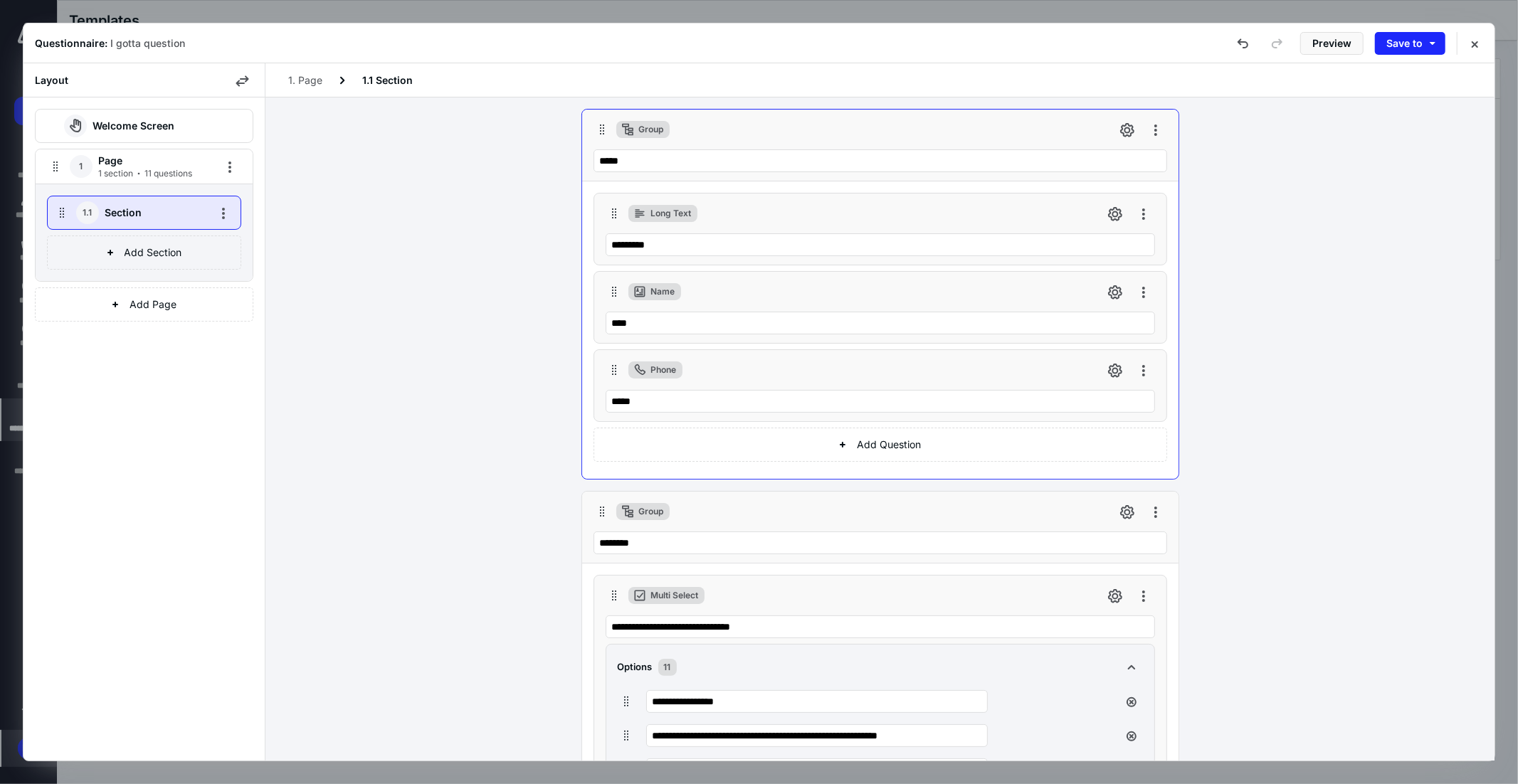 click at bounding box center (1115, 213) 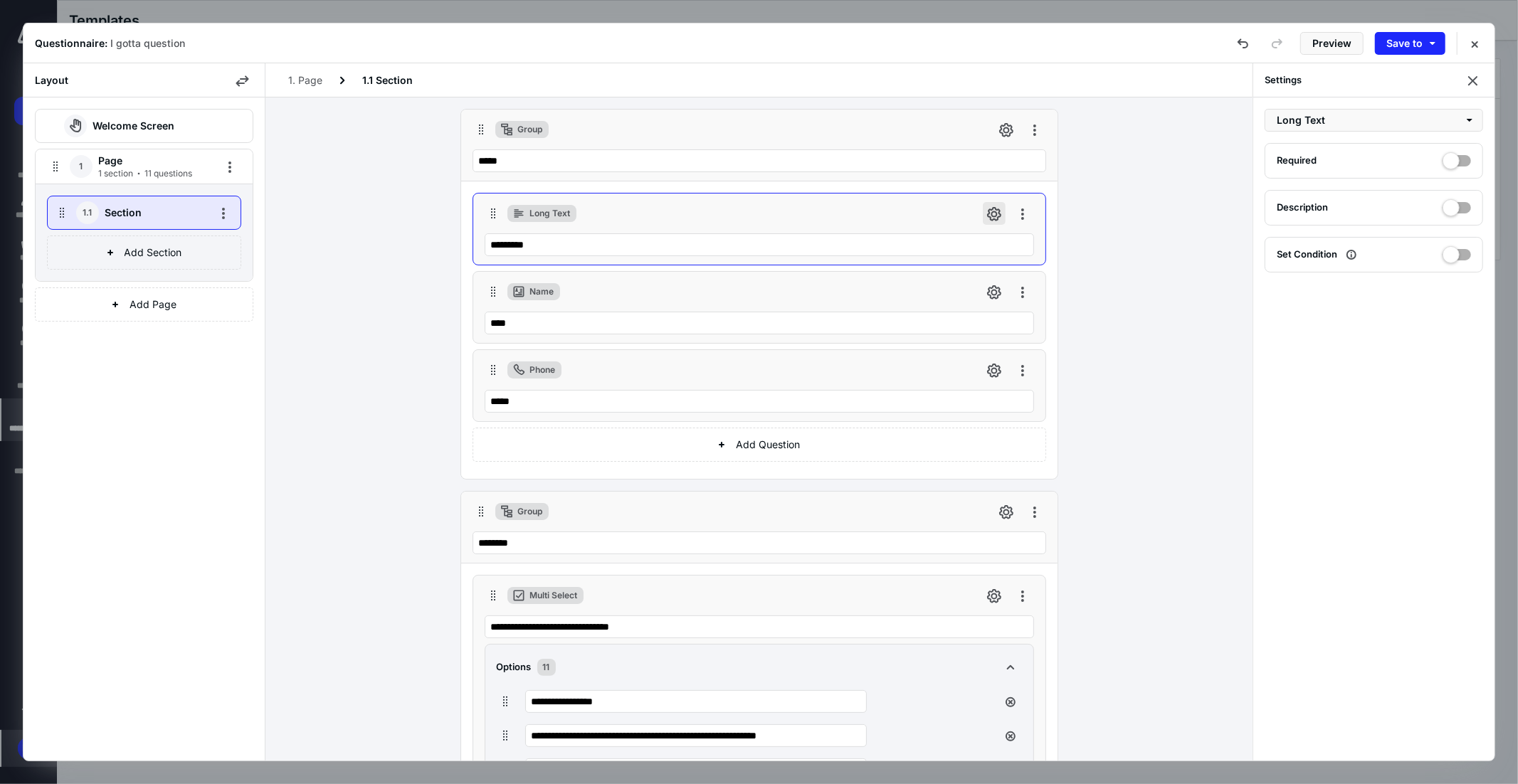 click at bounding box center [994, 213] 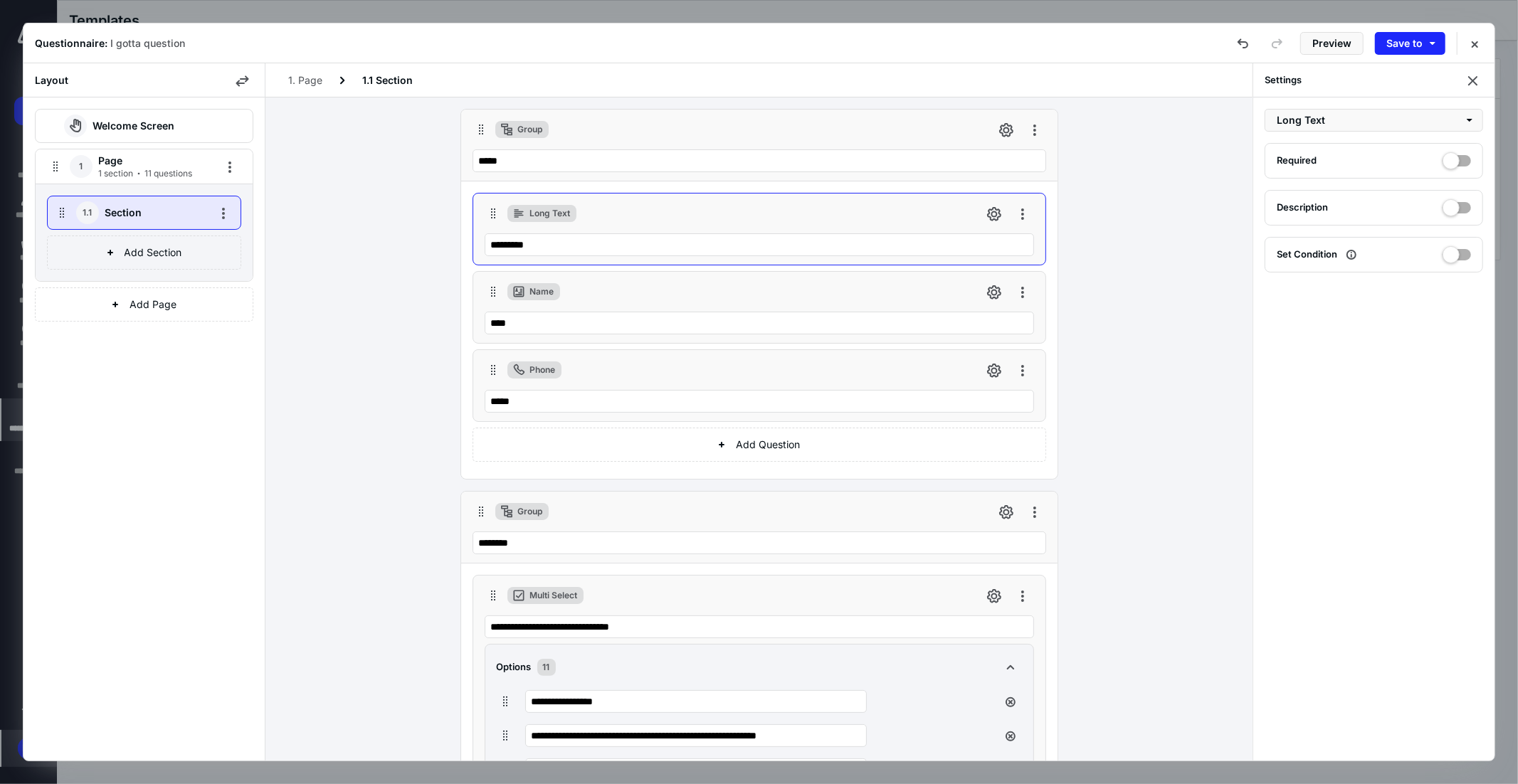 click on "Group" at bounding box center (759, 129) 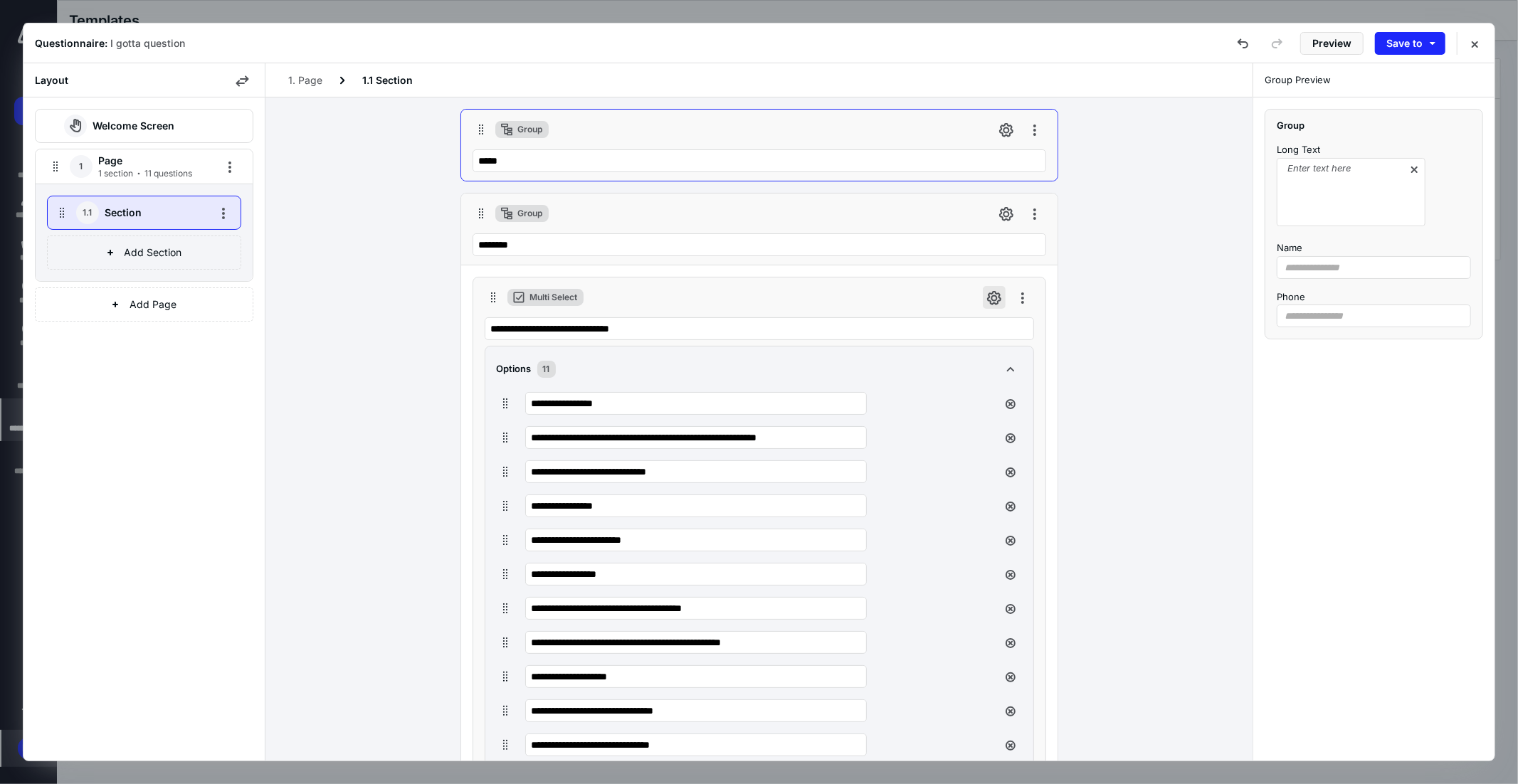 click at bounding box center [994, 297] 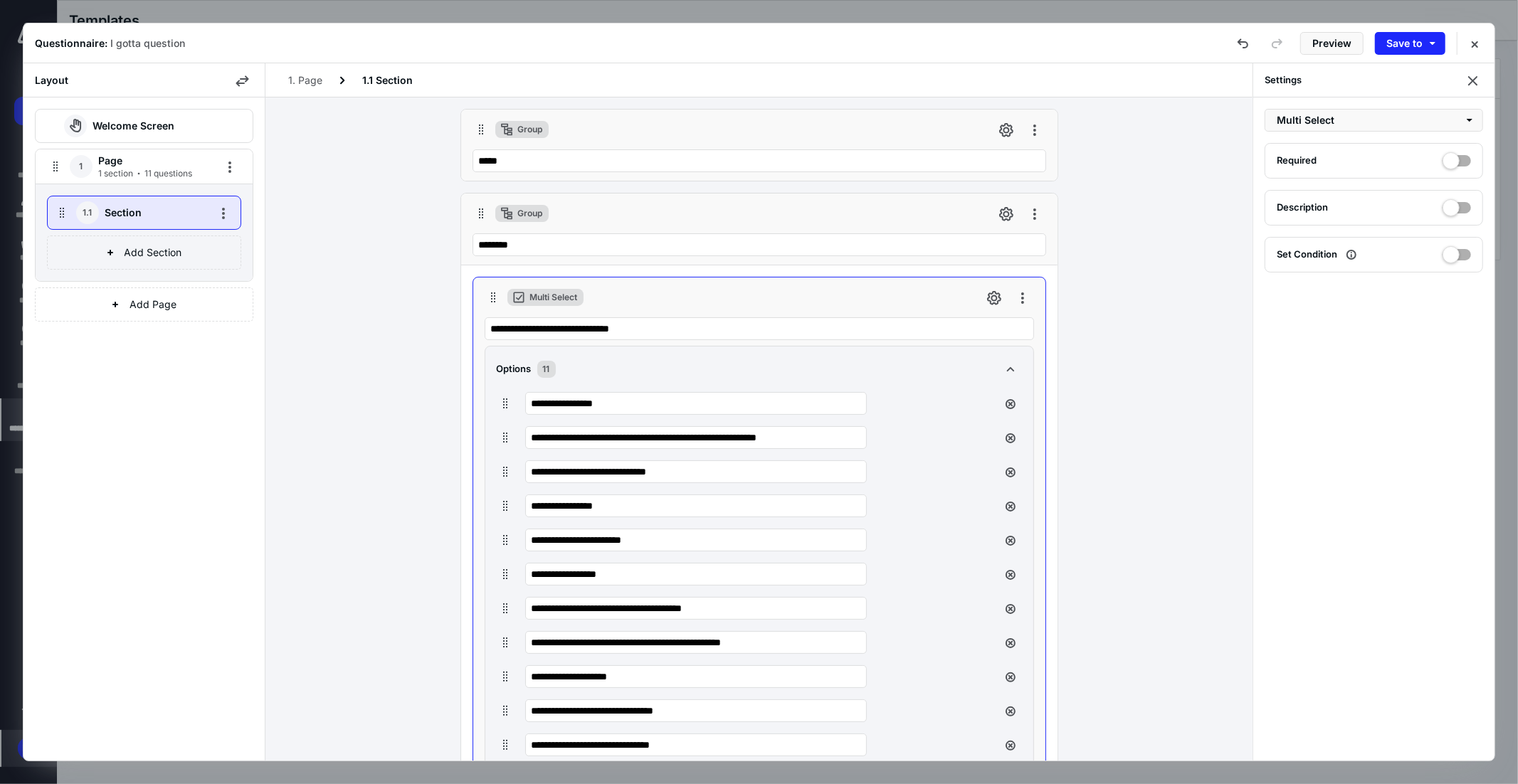 click at bounding box center (1457, 255) 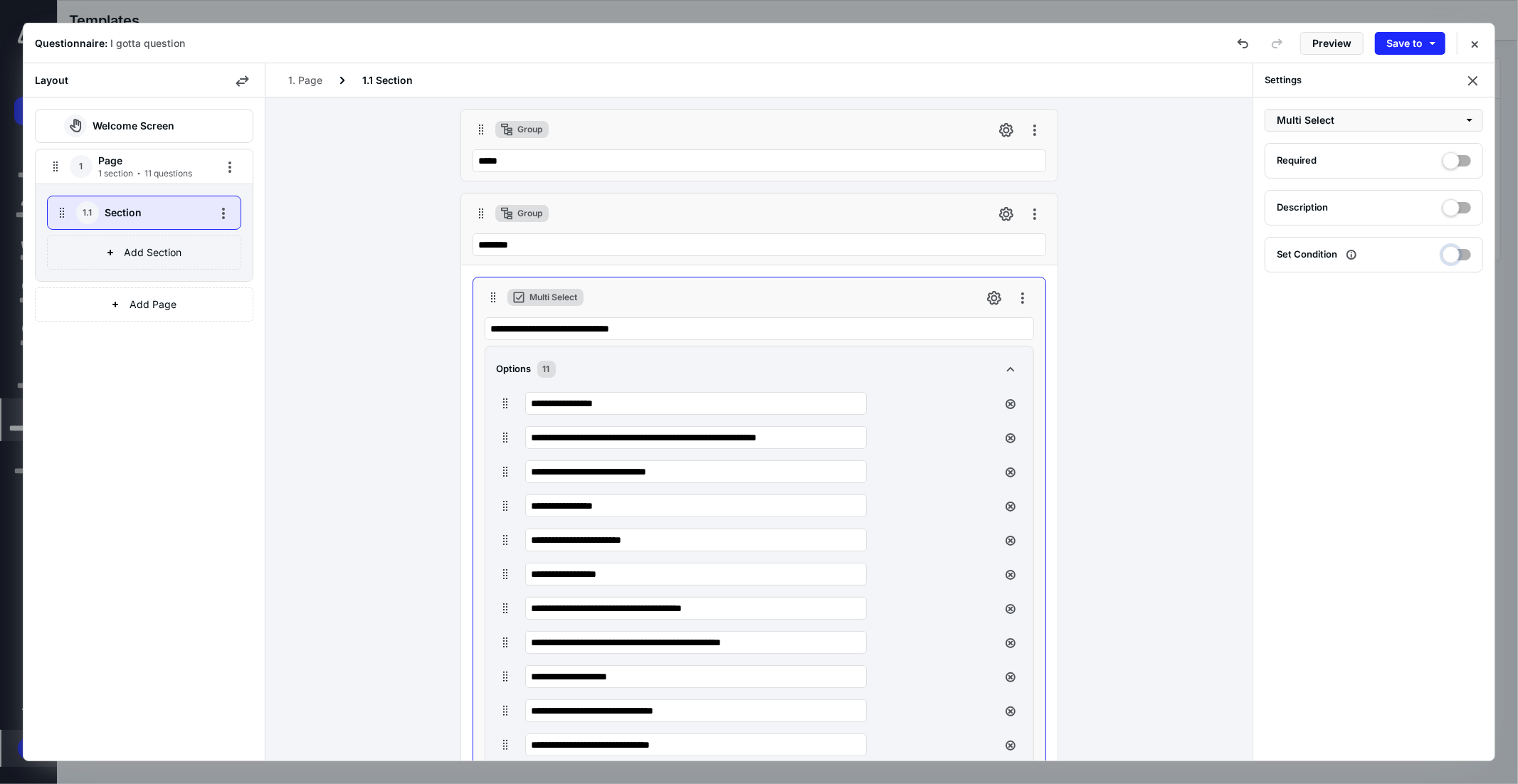 click at bounding box center (1457, 253) 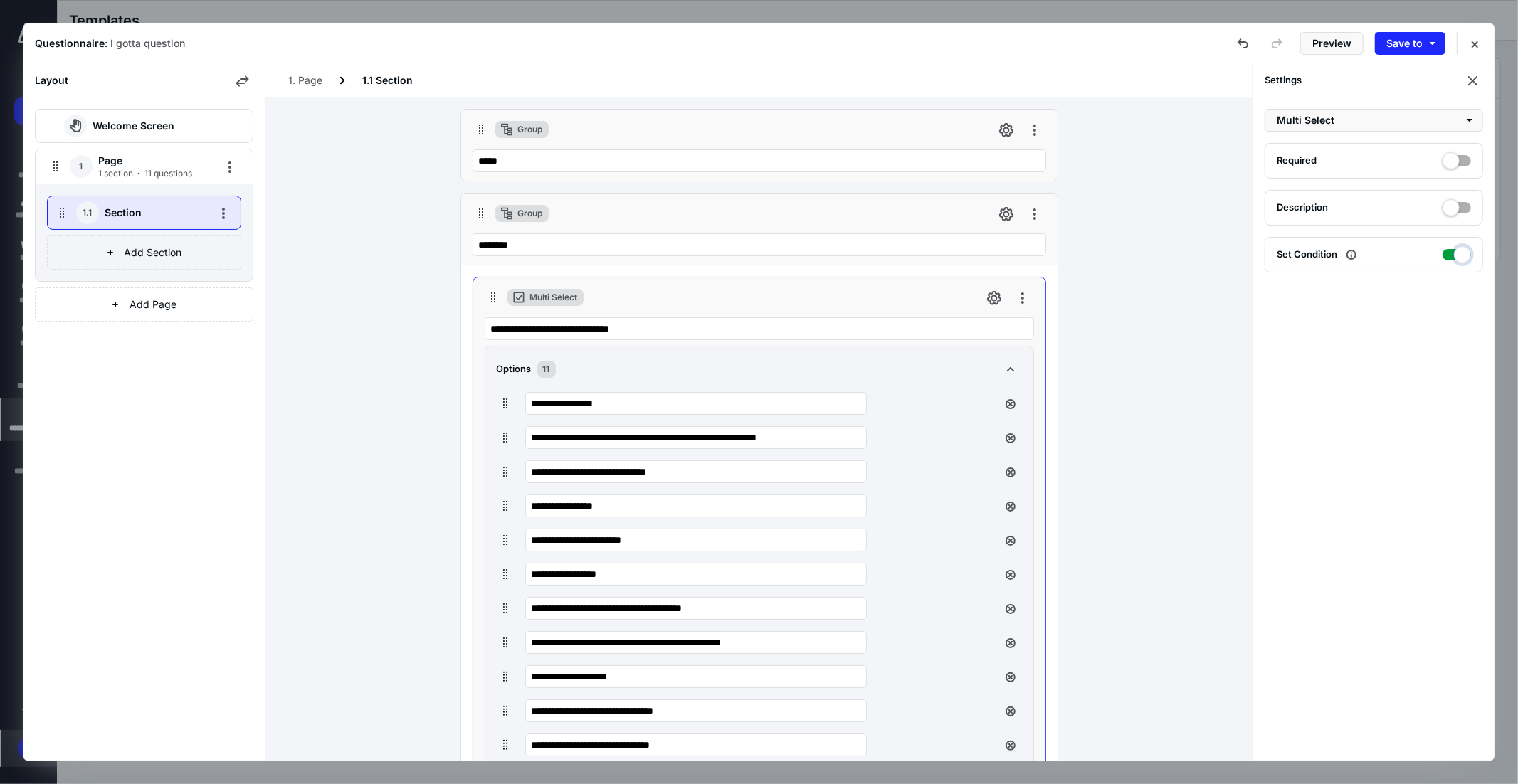 checkbox on "true" 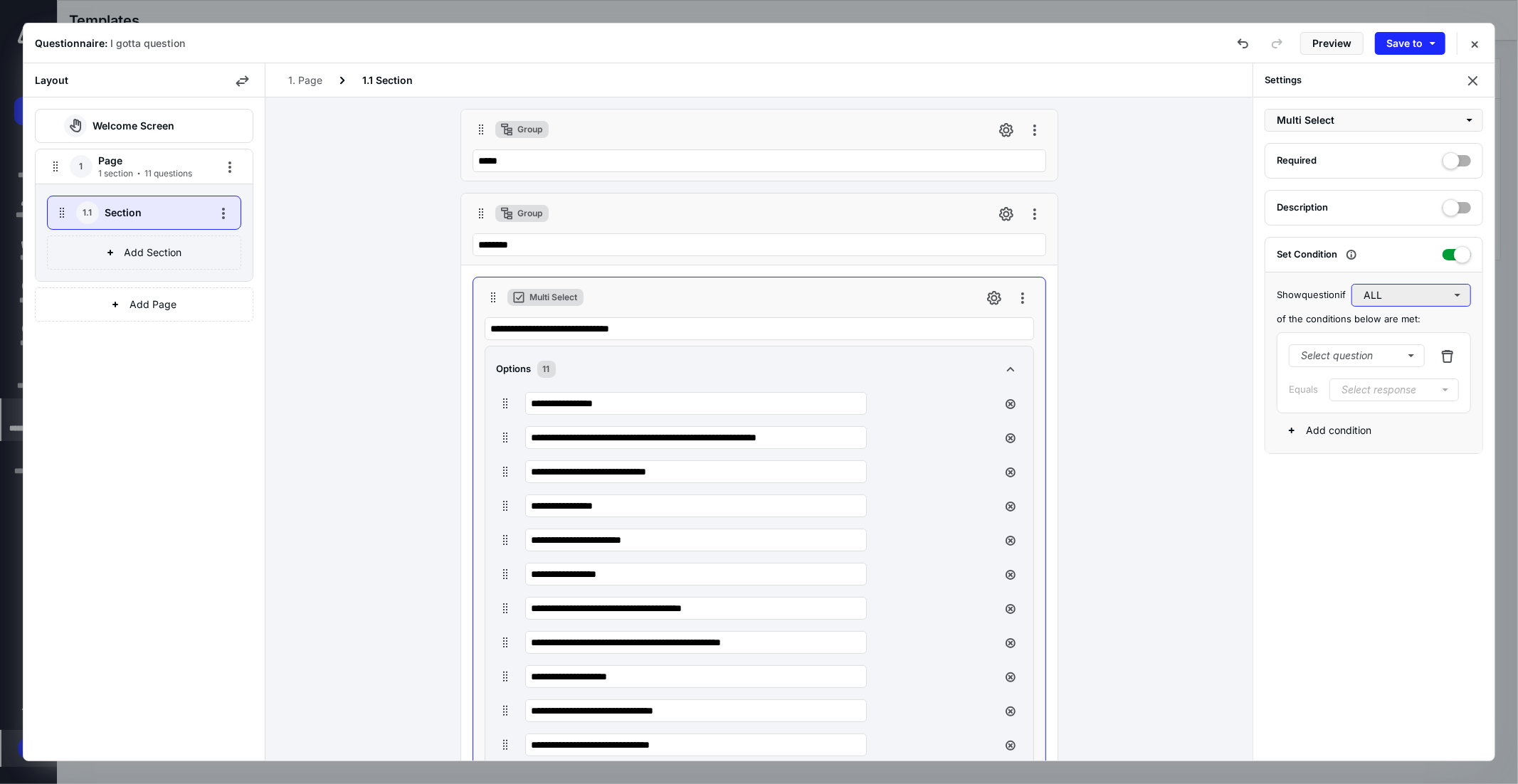 click on "ALL" at bounding box center [1411, 295] 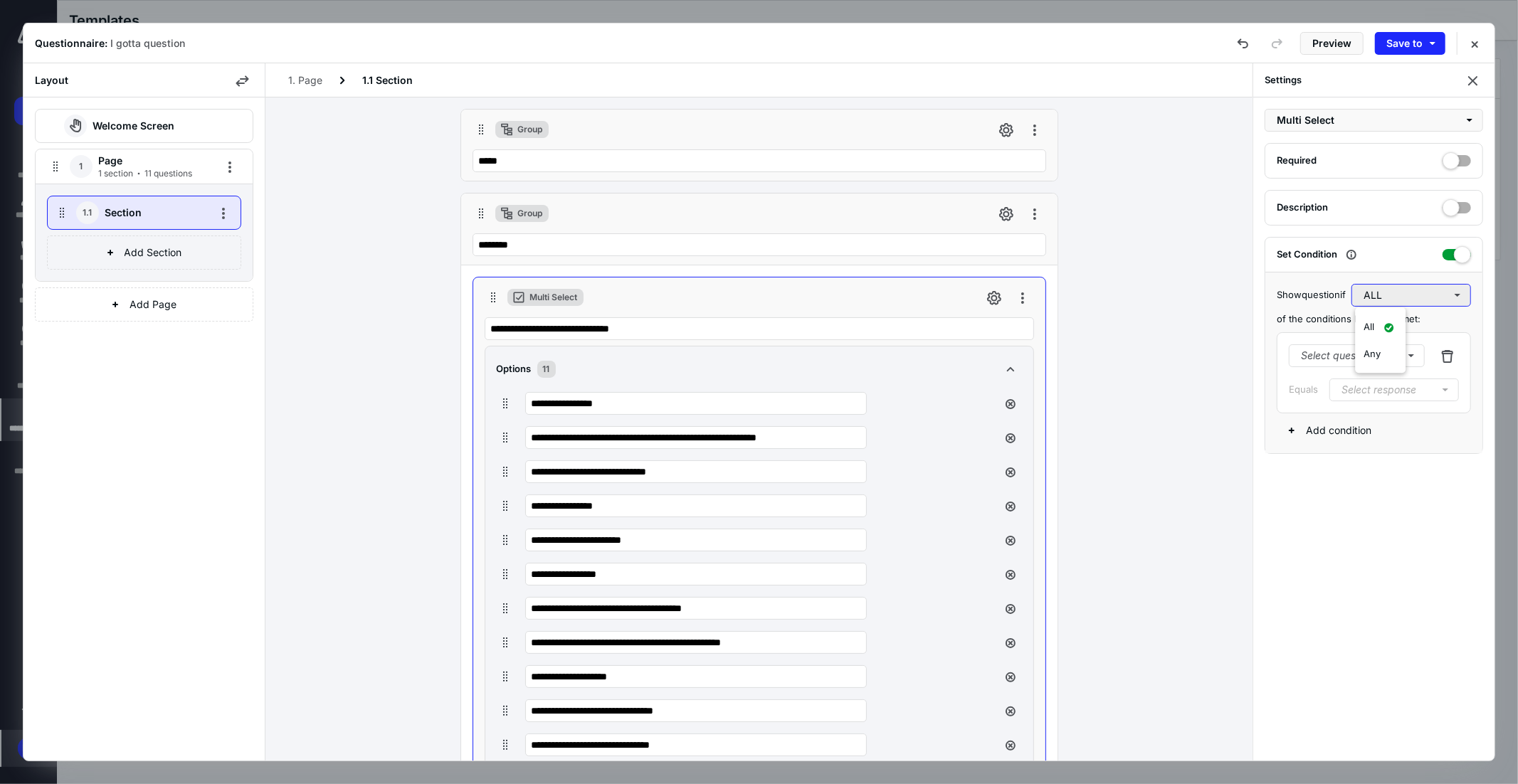 click on "ALL" at bounding box center (1411, 295) 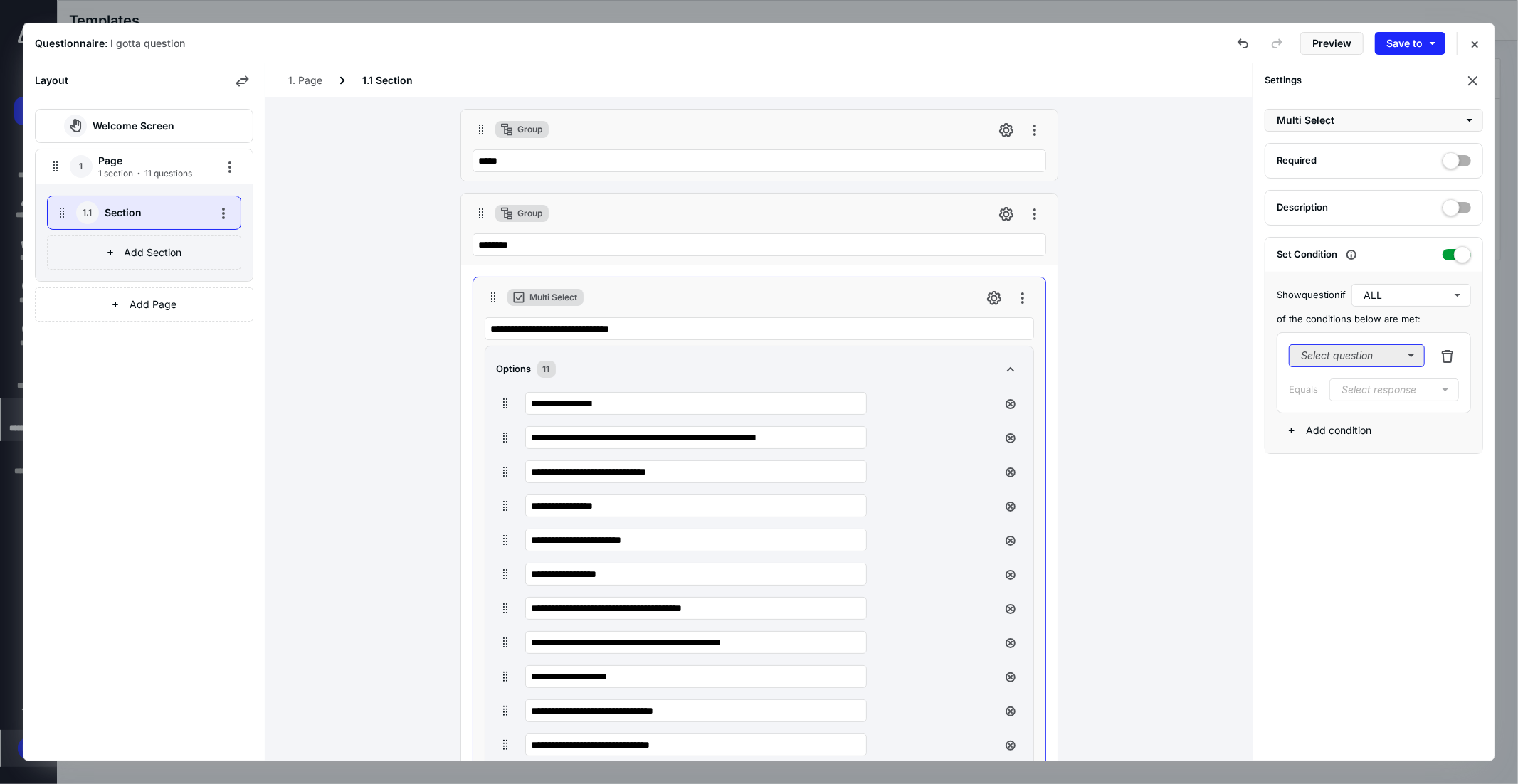 click on "Select question" at bounding box center (1356, 356) 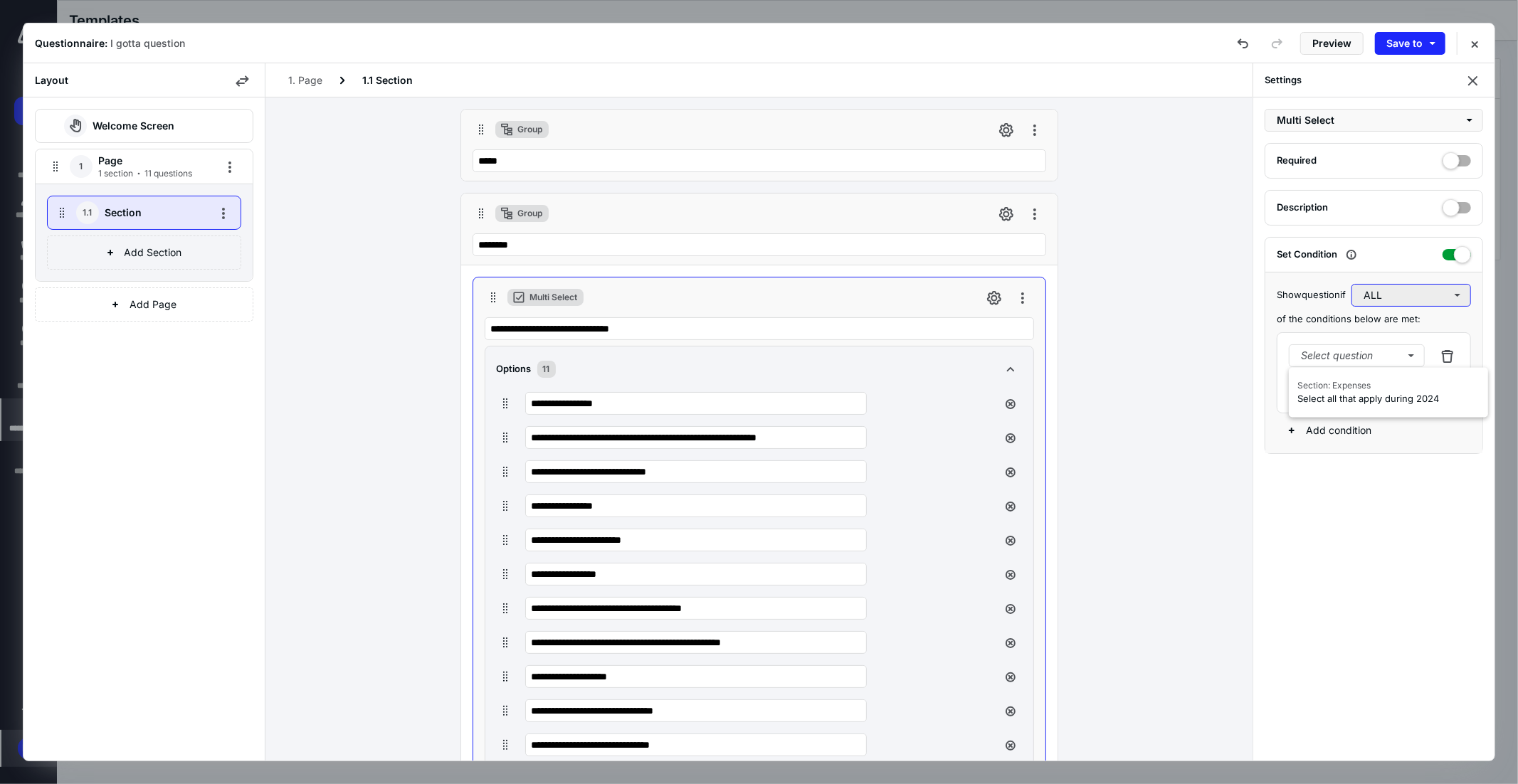 click on "ALL" at bounding box center [1411, 295] 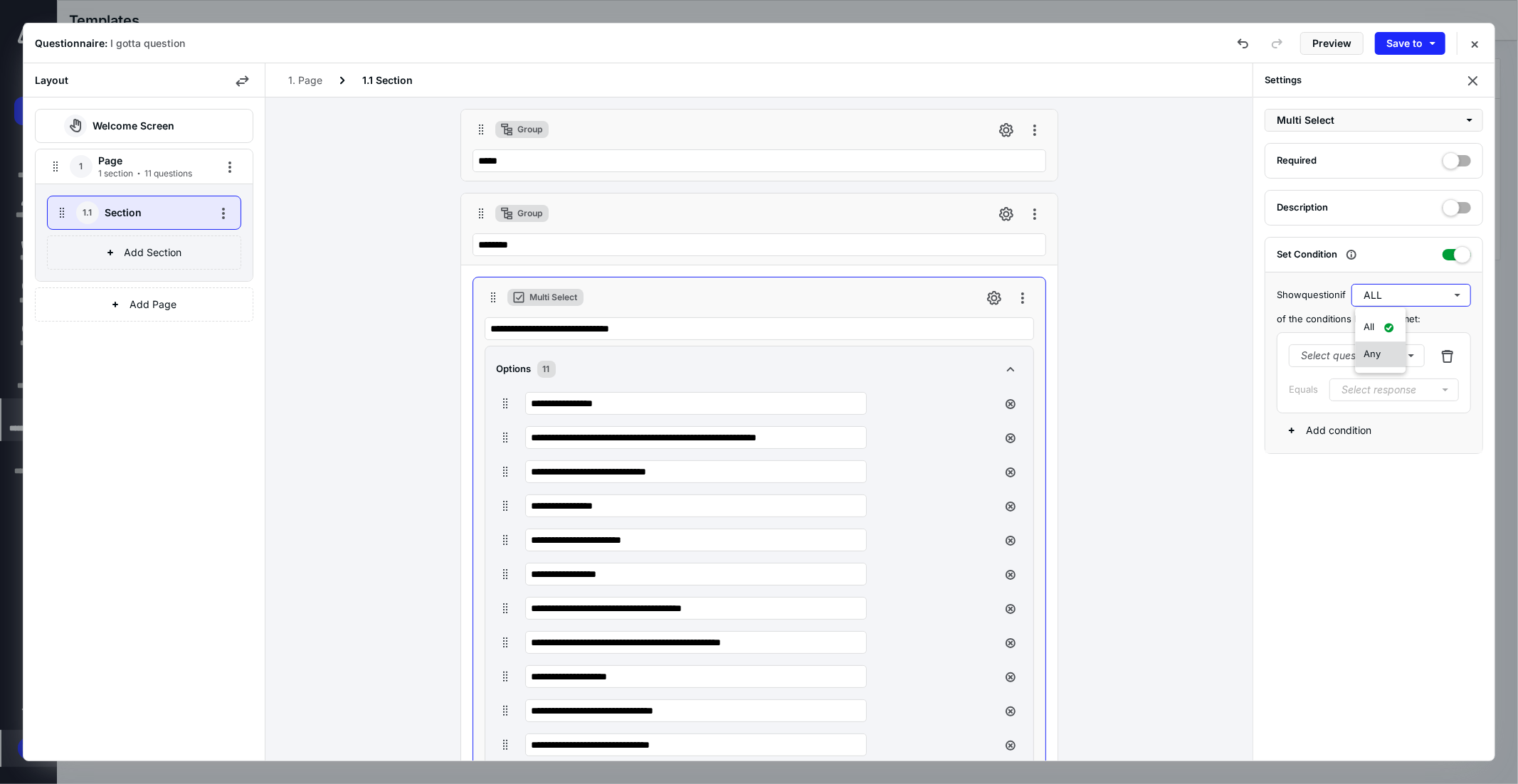 click on "Any" at bounding box center [1372, 354] 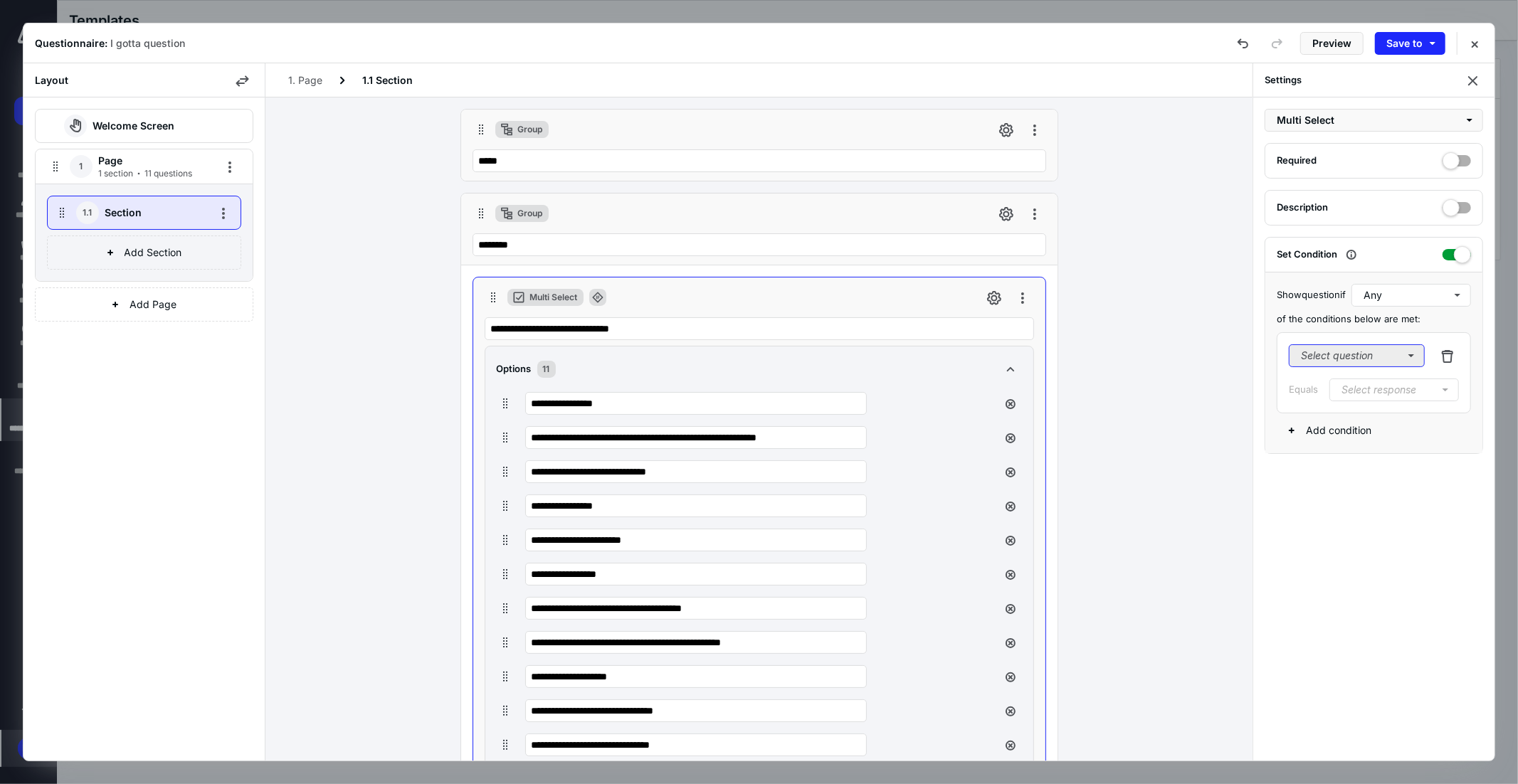 click on "Select question" at bounding box center (1356, 356) 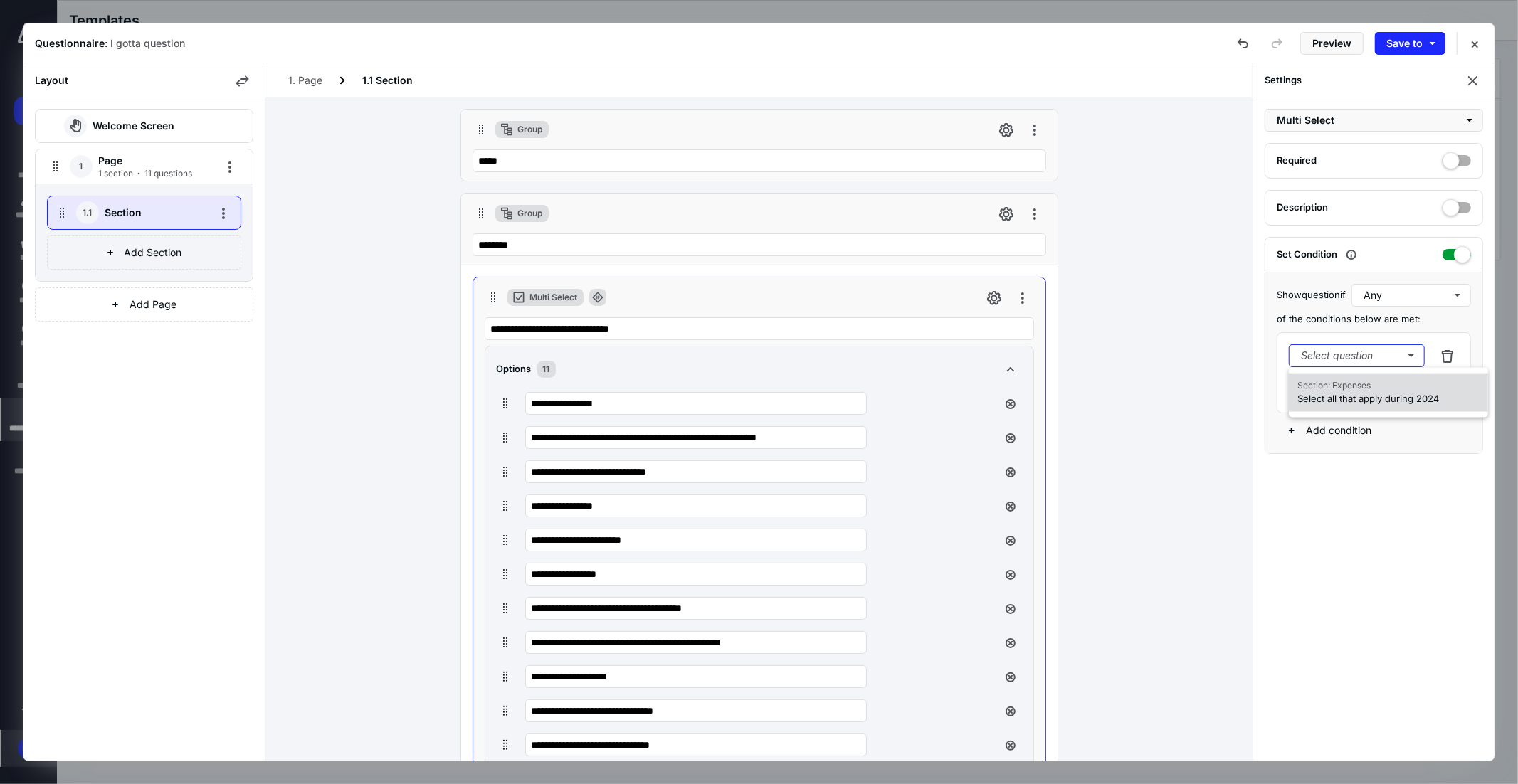 click on "Select all that apply during 2024" at bounding box center [1368, 398] 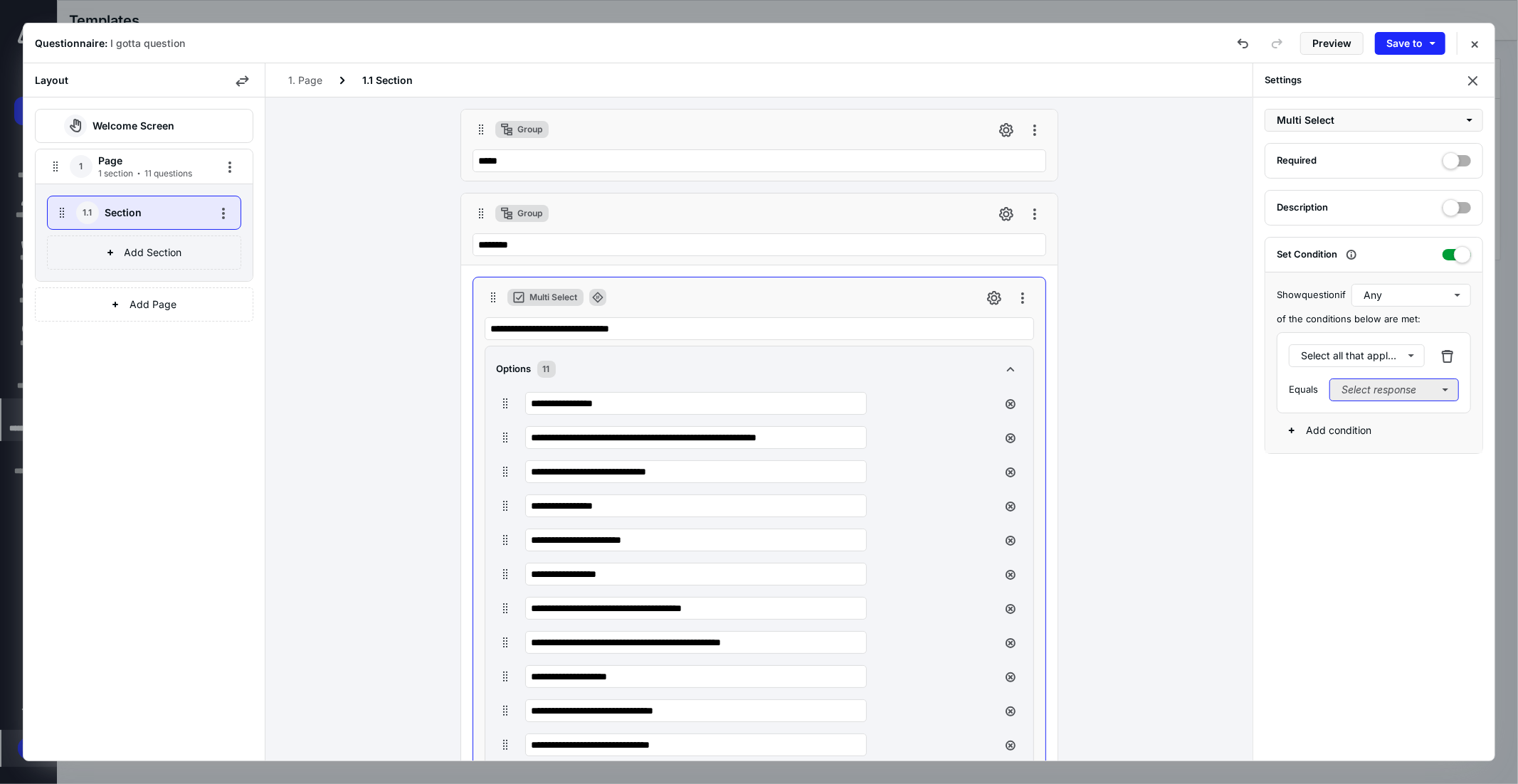 click on "Select response" at bounding box center (1394, 390) 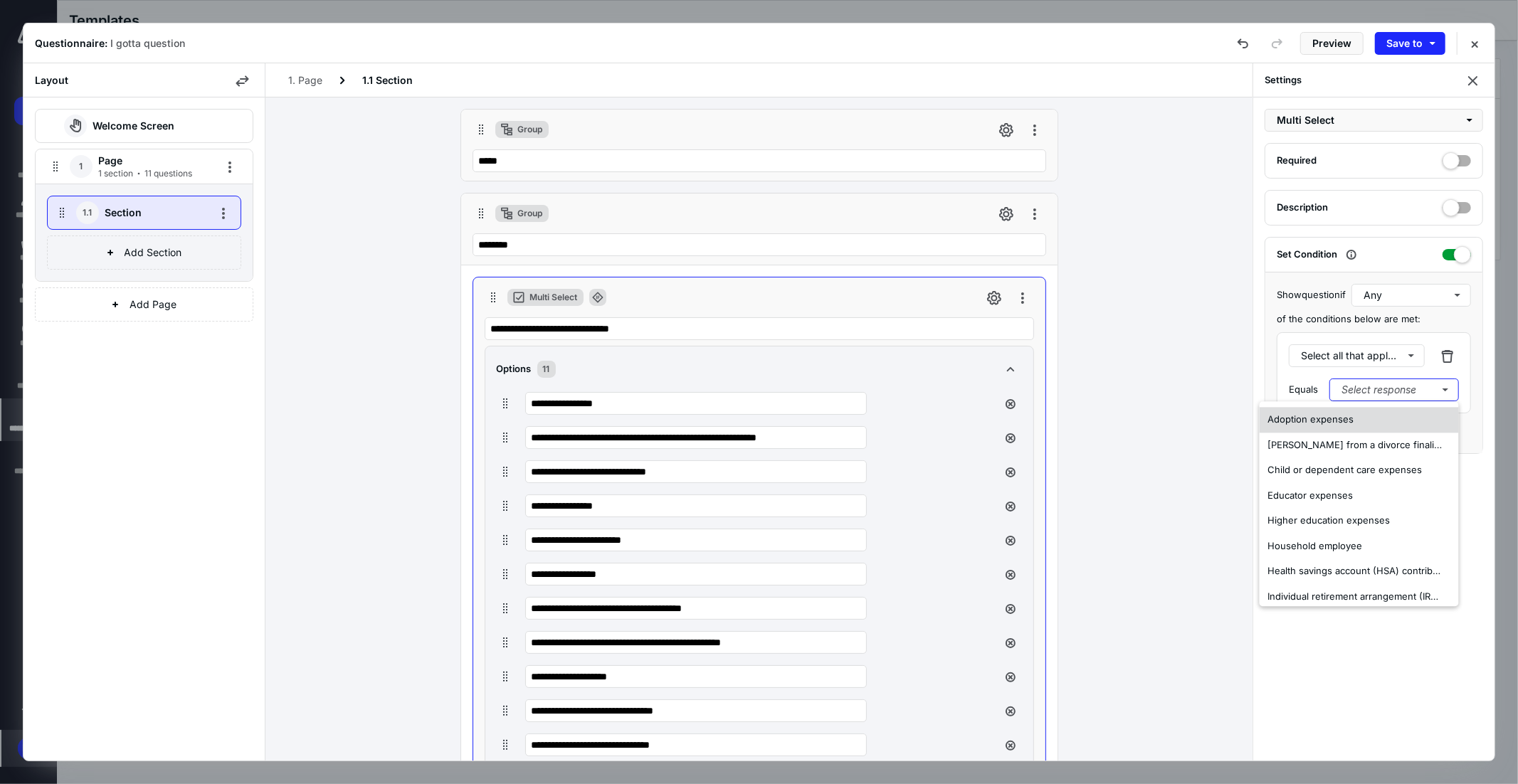 click on "Adoption expenses" at bounding box center [1359, 420] 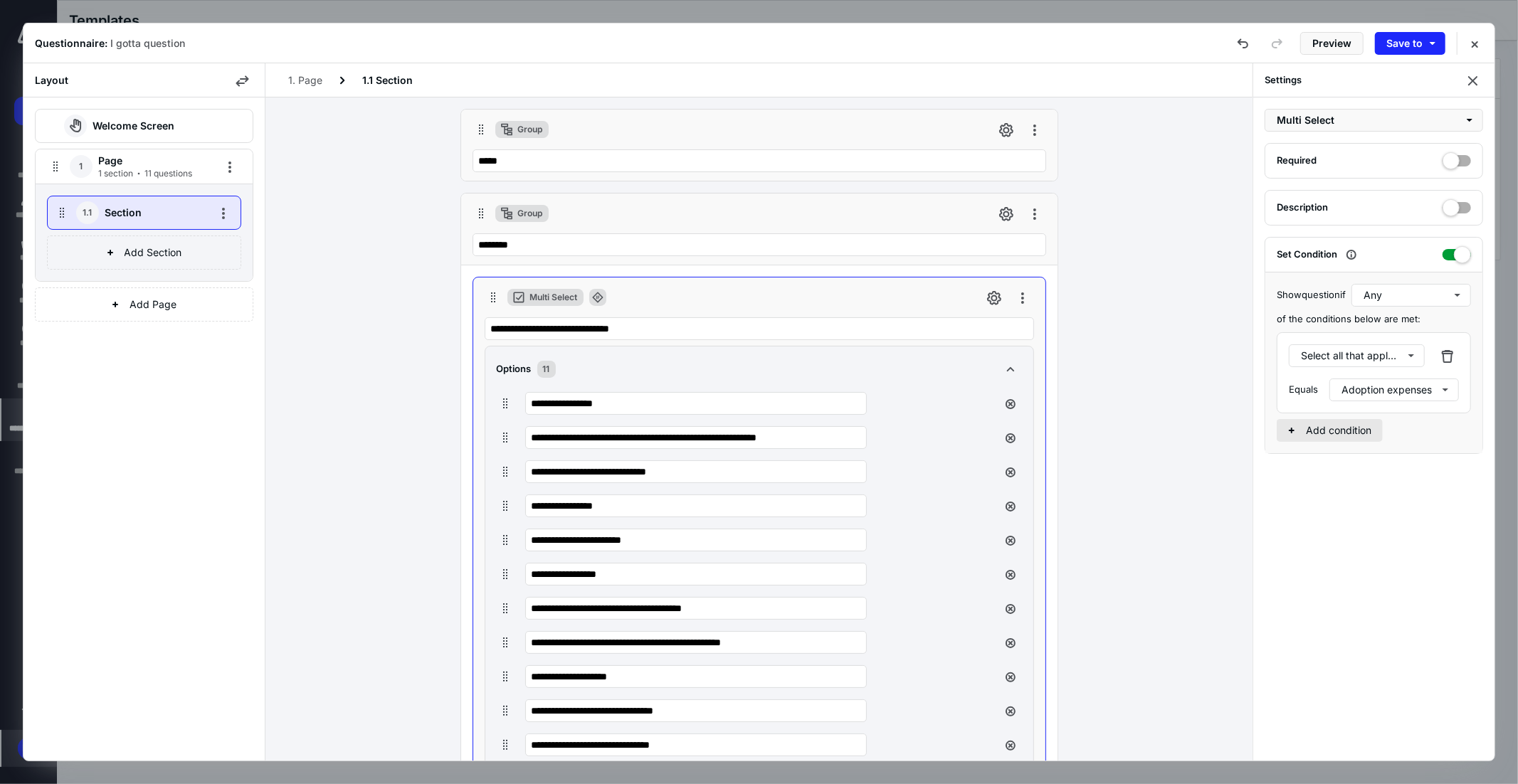 click on "Add condition" at bounding box center [1329, 430] 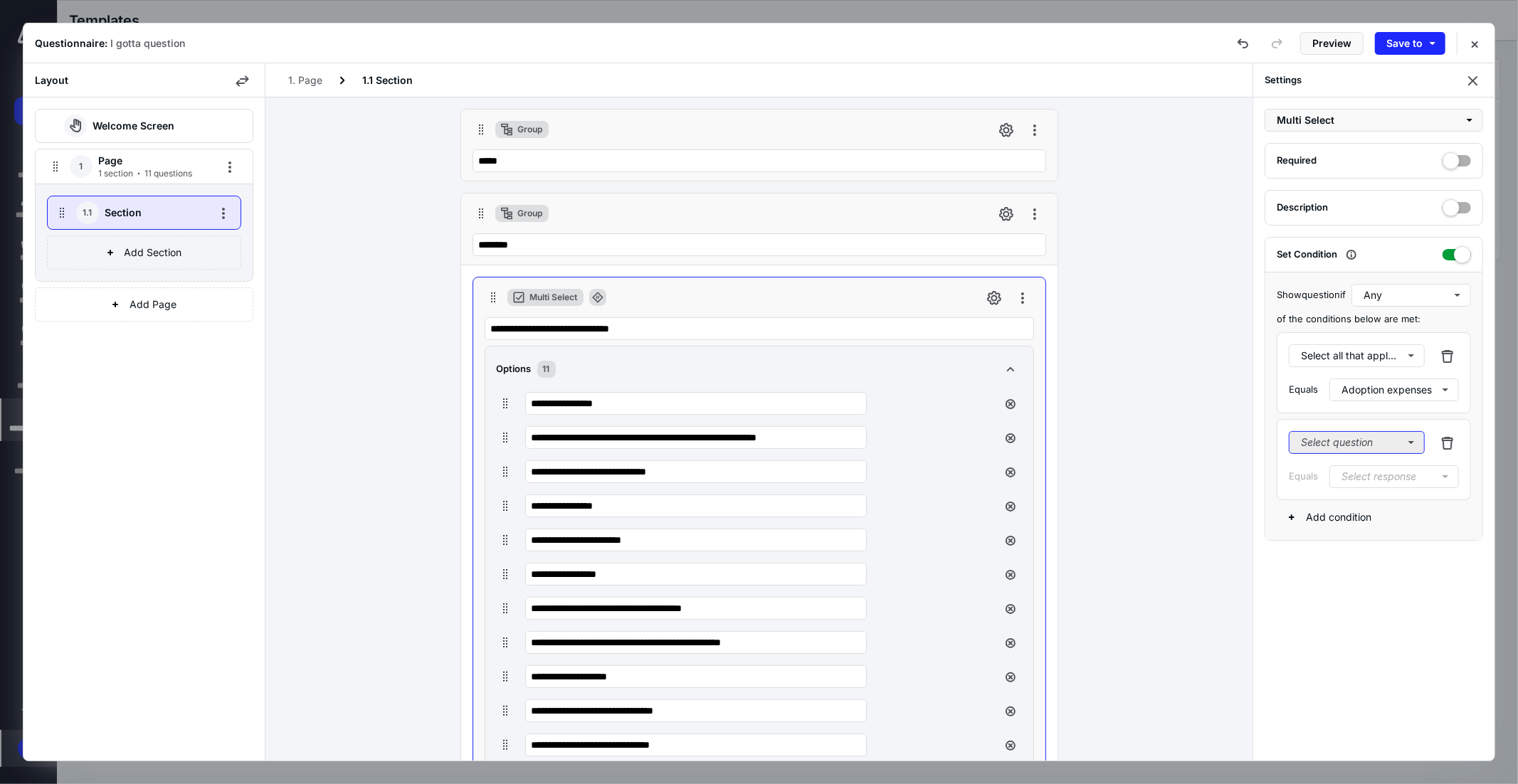 click on "Select question" at bounding box center [1356, 443] 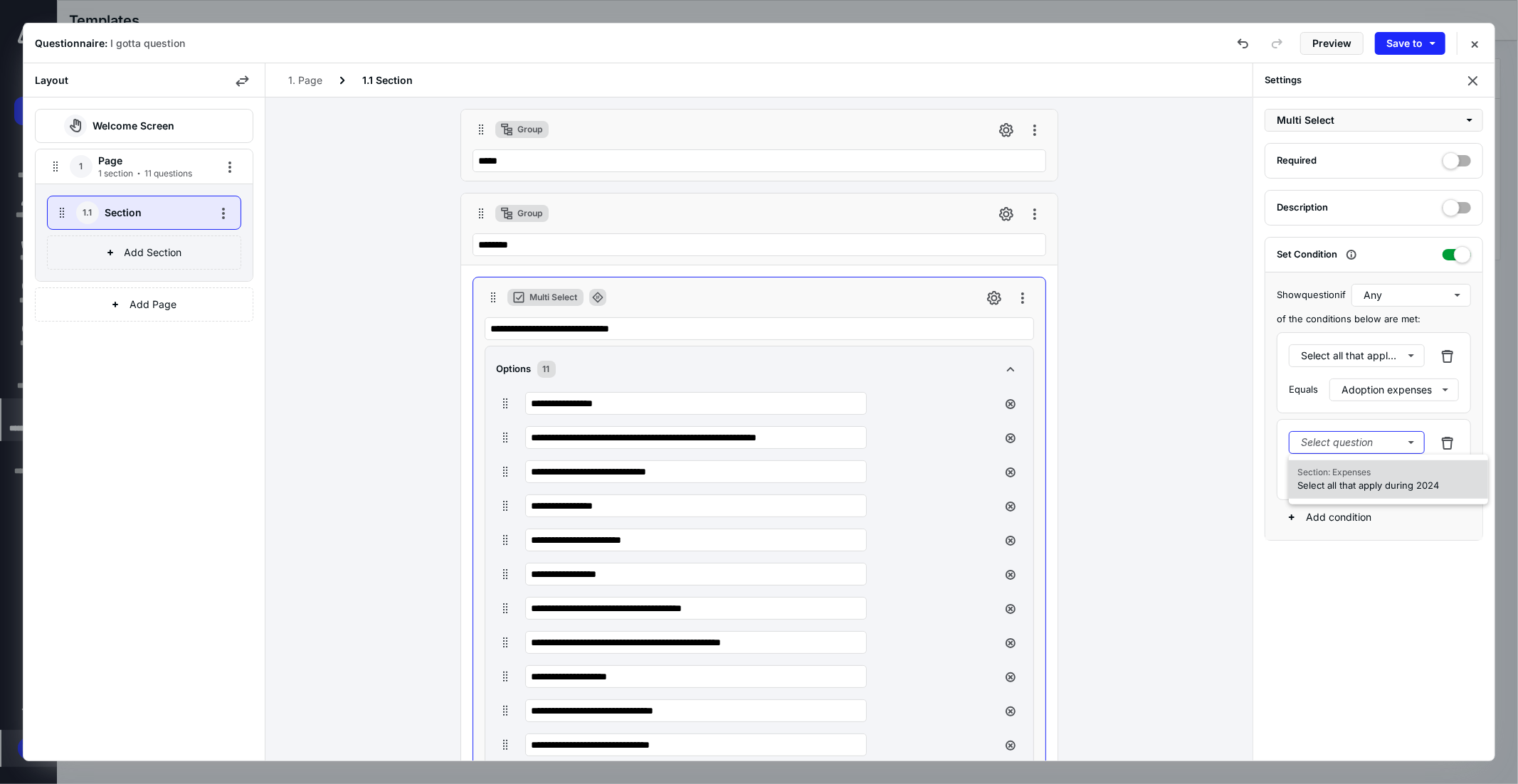 click on "Section: Expenses" at bounding box center (1368, 472) 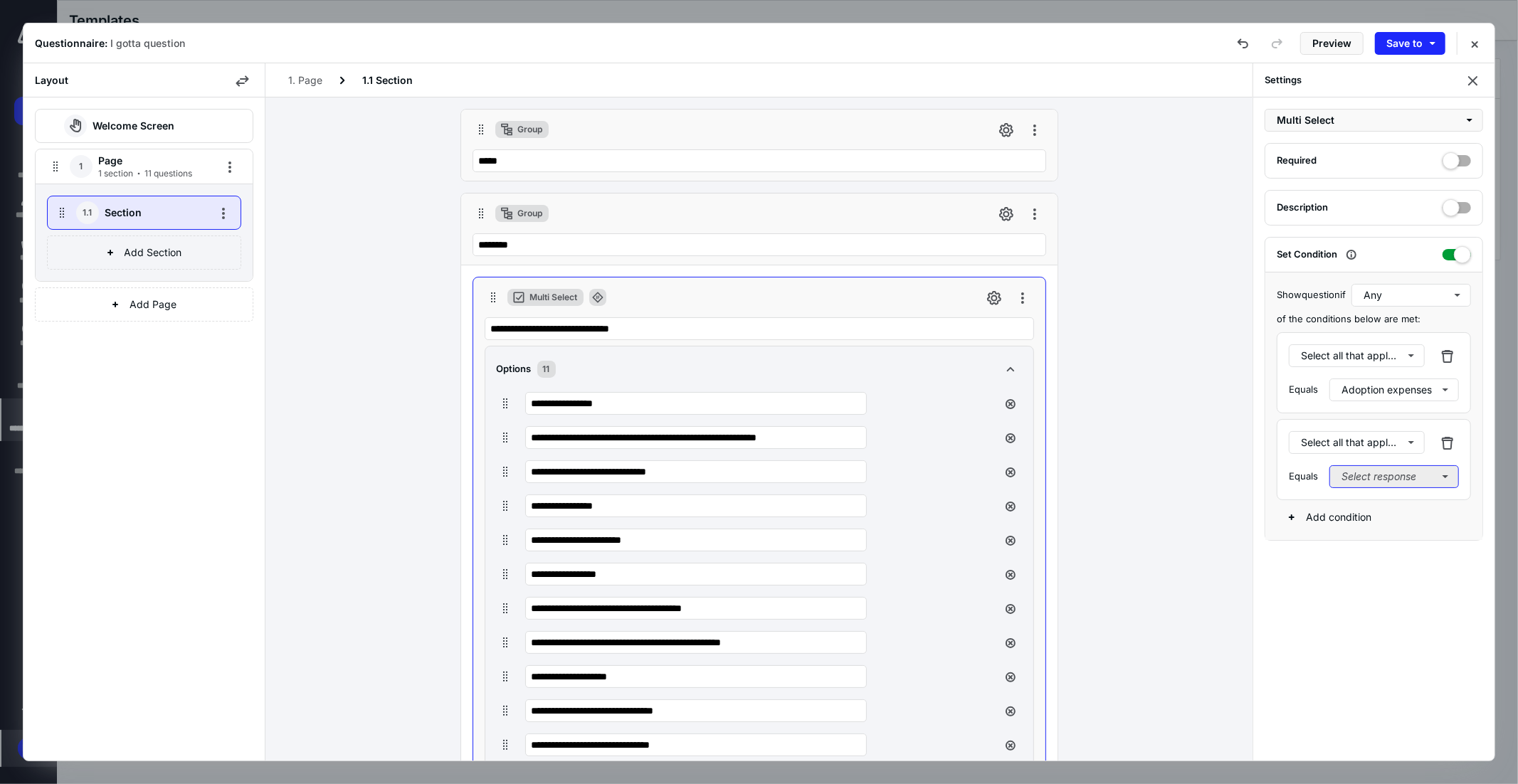 click on "Select response" at bounding box center [1394, 477] 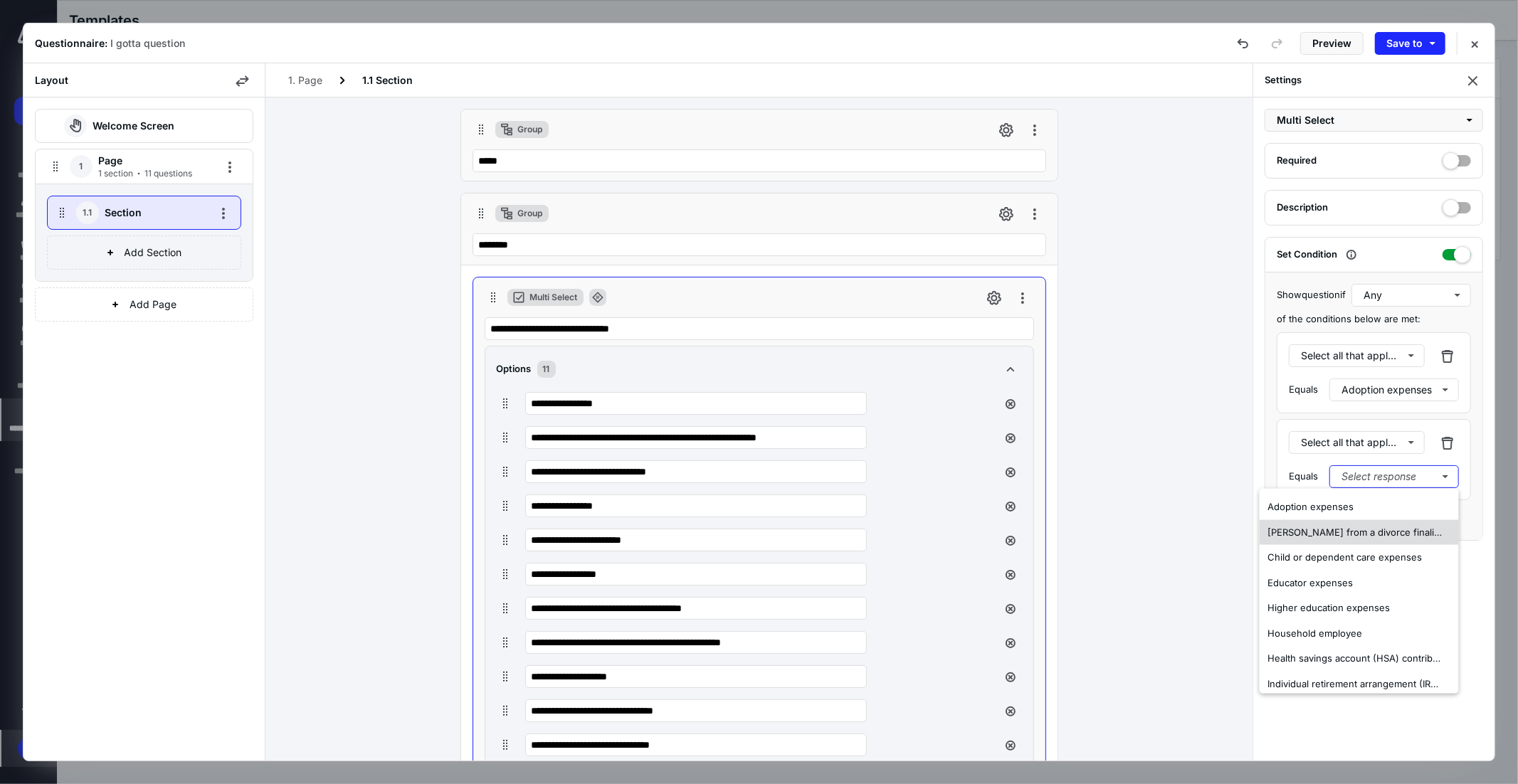 click on "[PERSON_NAME] from a divorce finalized on or before [DATE]" at bounding box center [1359, 532] 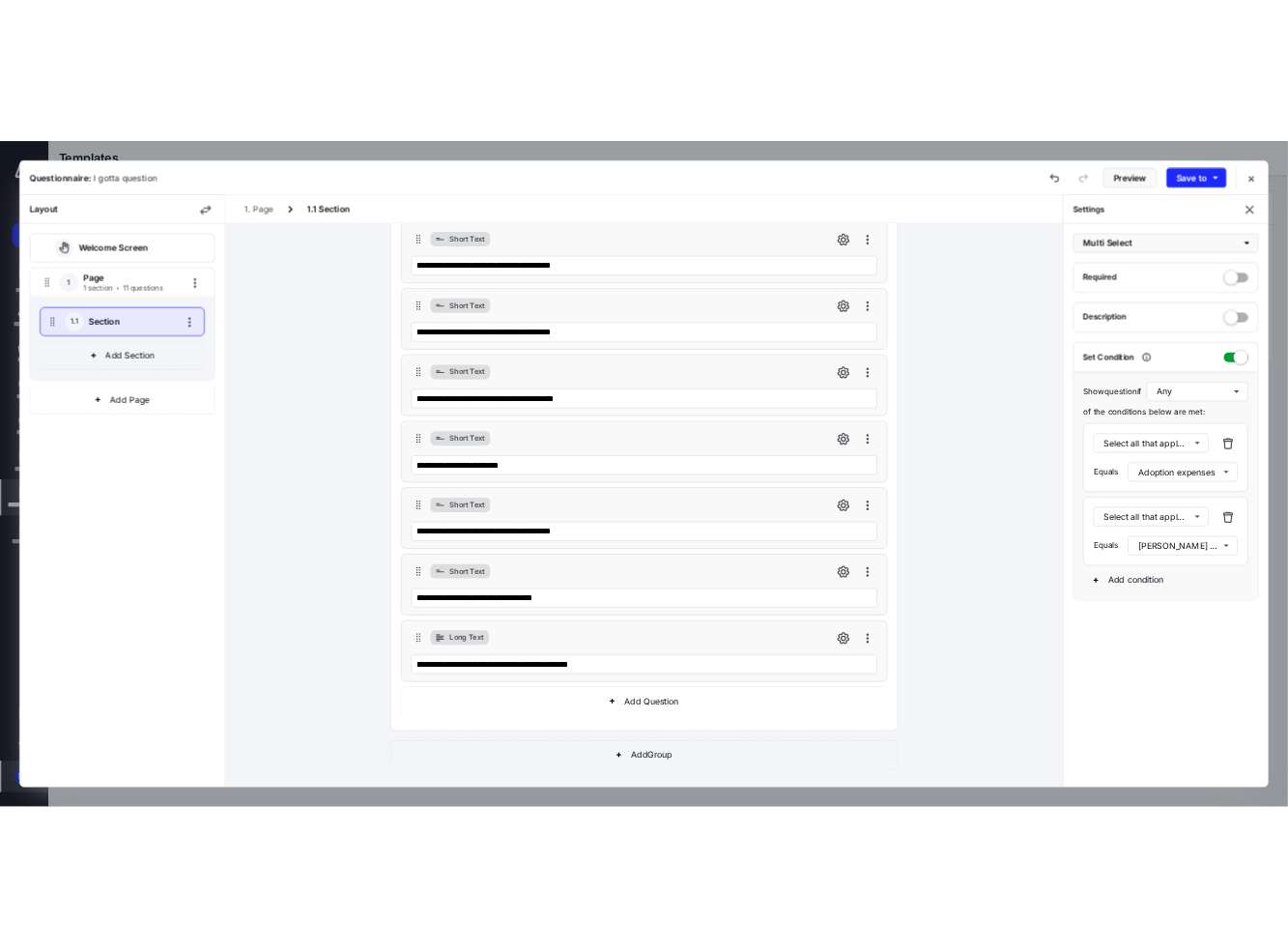 scroll, scrollTop: 987, scrollLeft: 0, axis: vertical 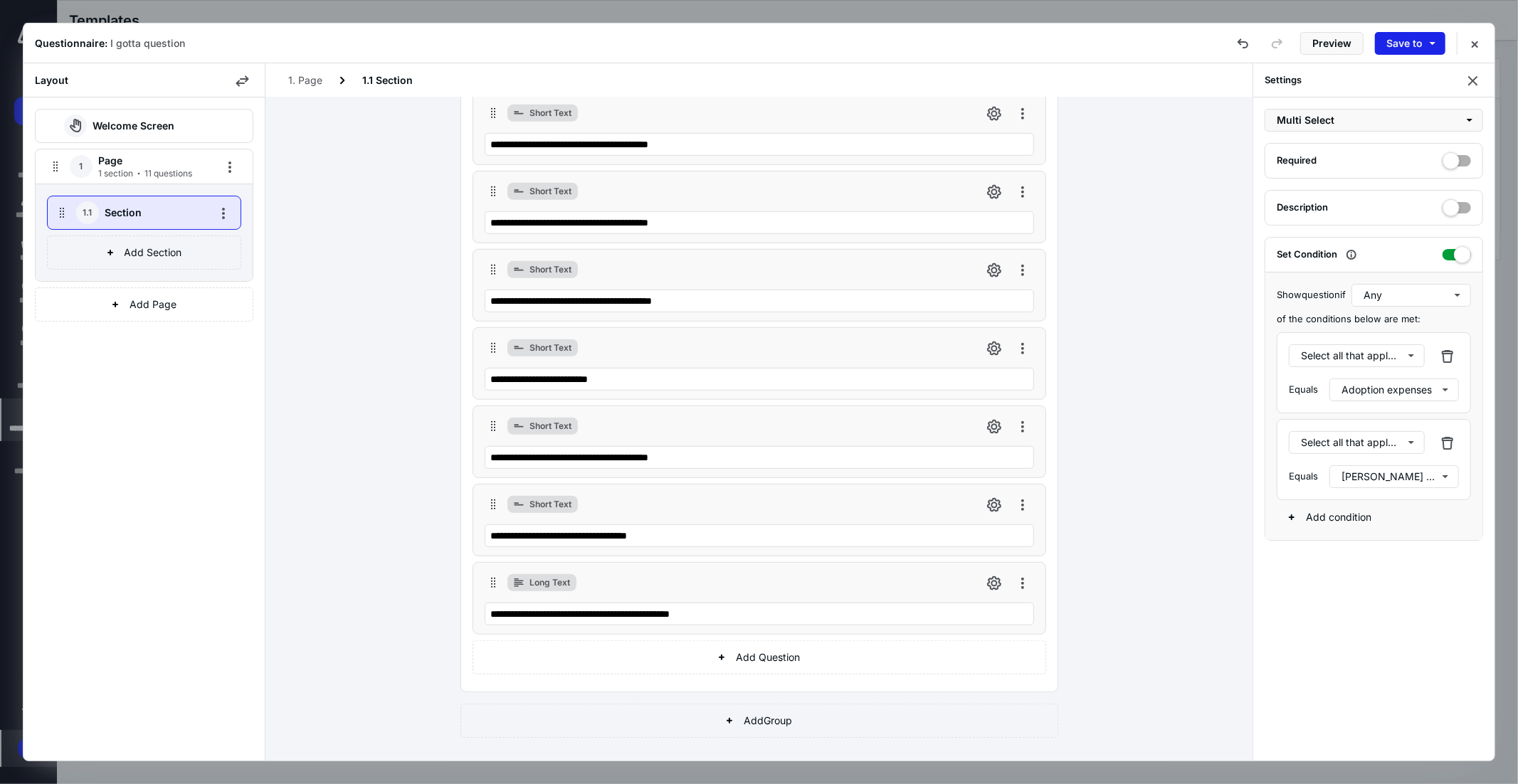 click on "Save to" at bounding box center (1410, 43) 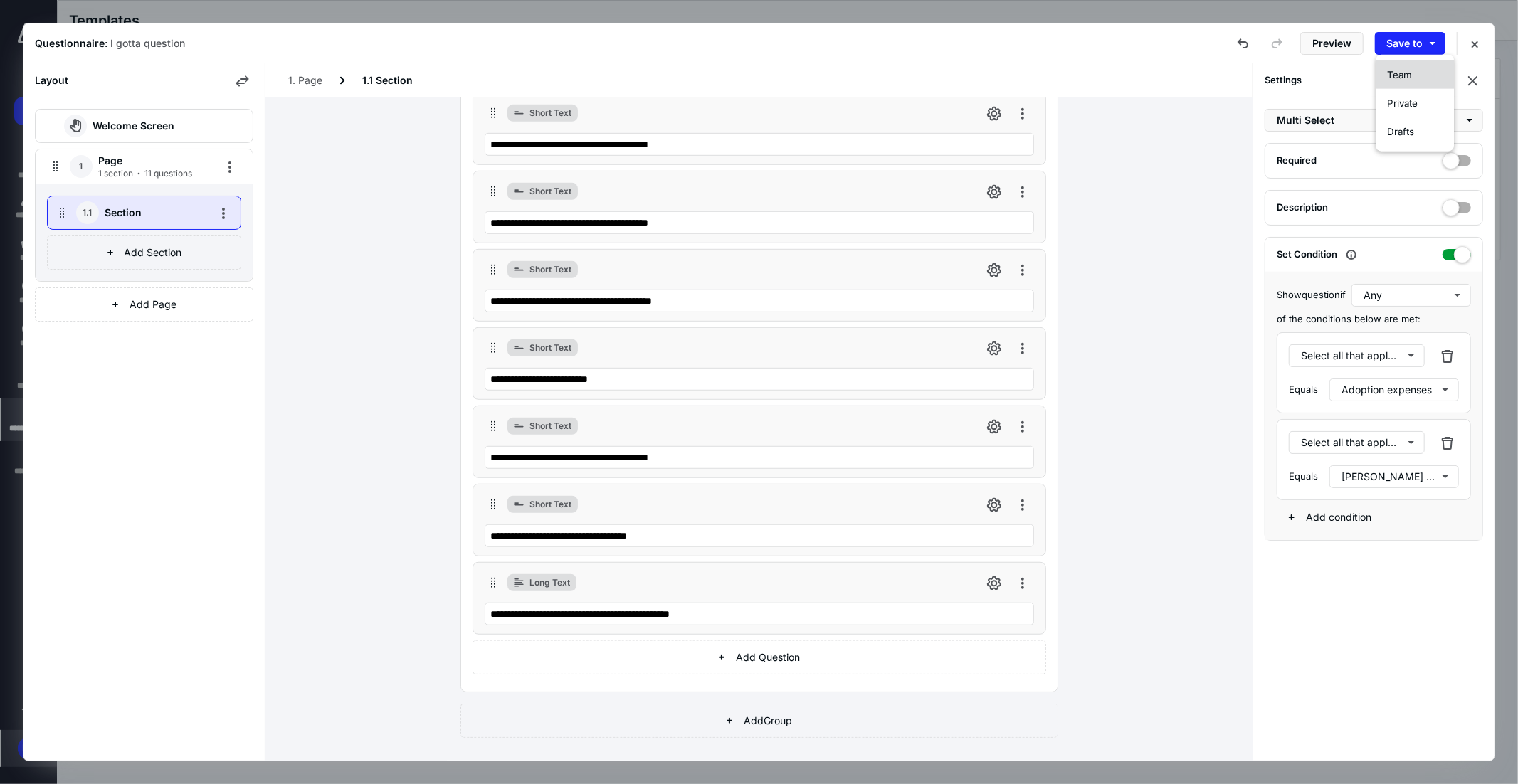 click on "Team" at bounding box center [1399, 75] 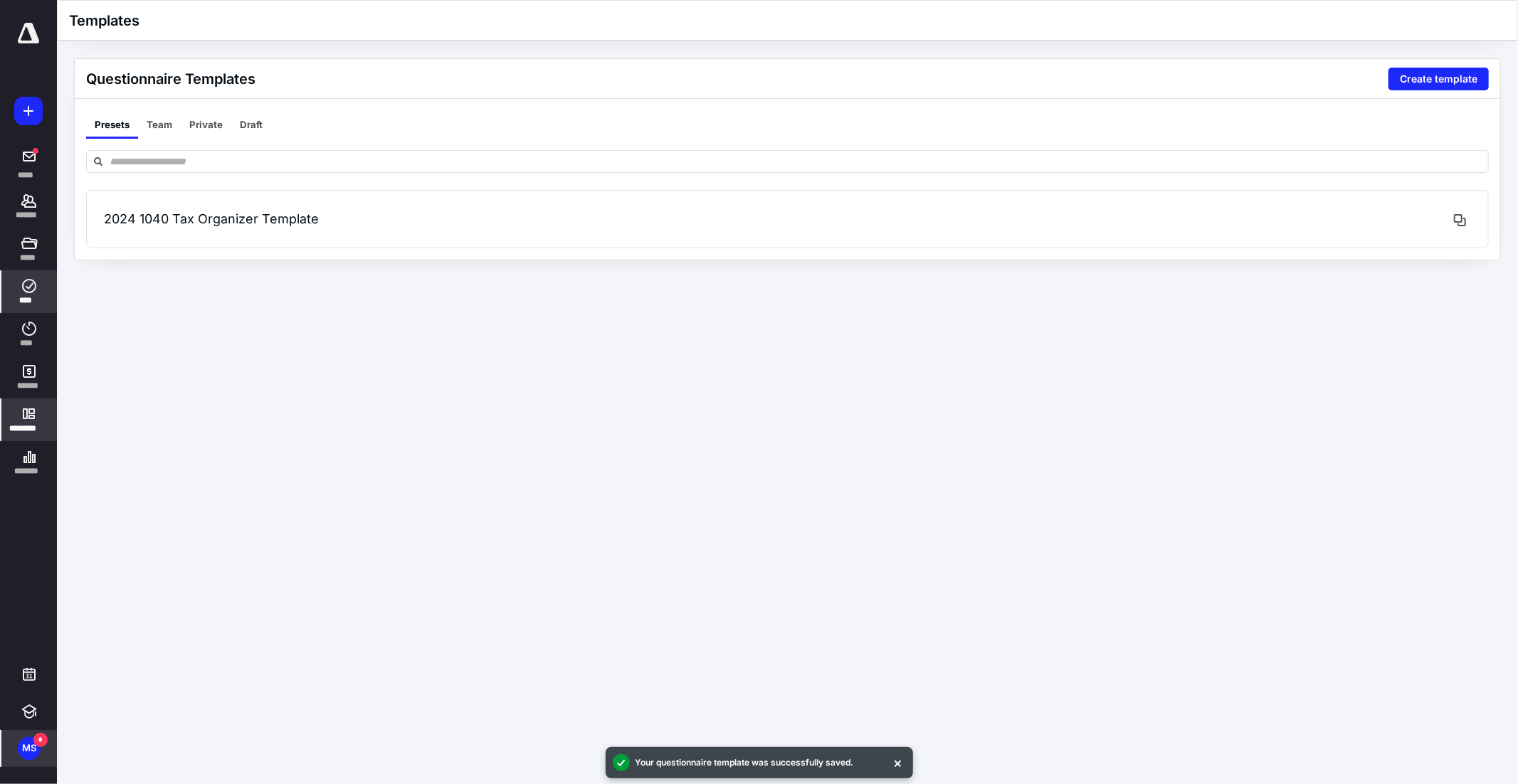 click on "****" at bounding box center (29, 292) 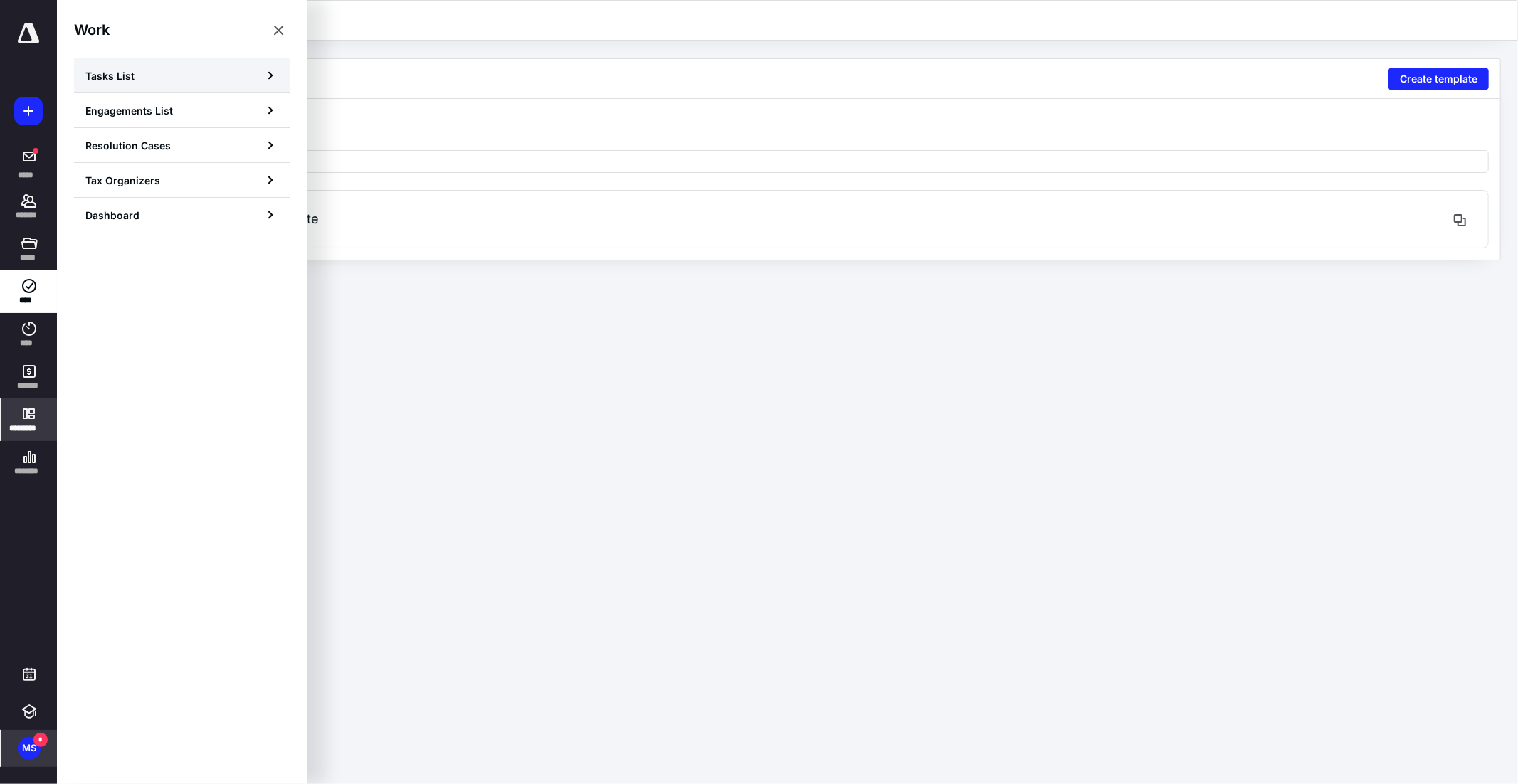 click on "Tasks List" at bounding box center (182, 75) 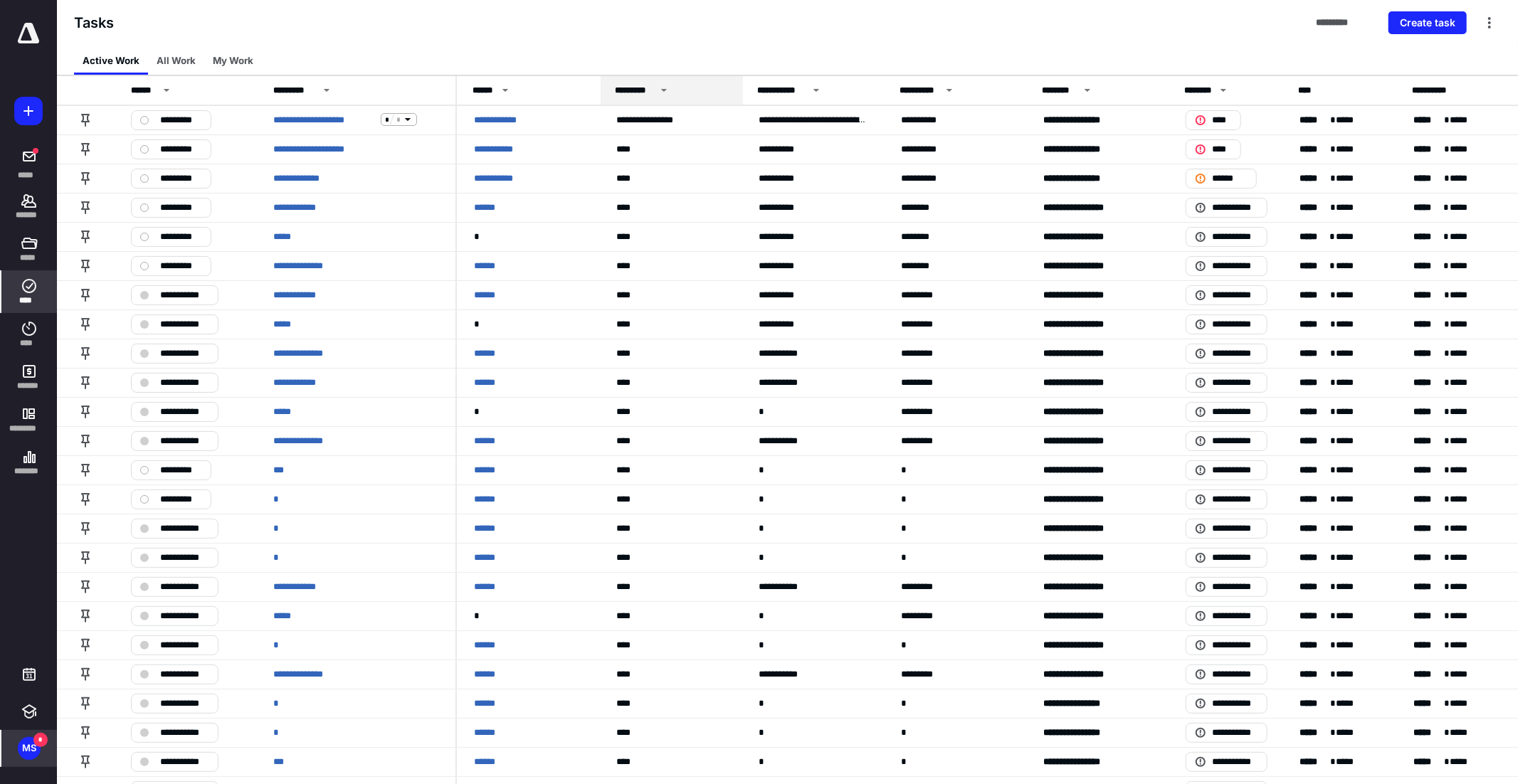 click on "*********" at bounding box center (635, 90) 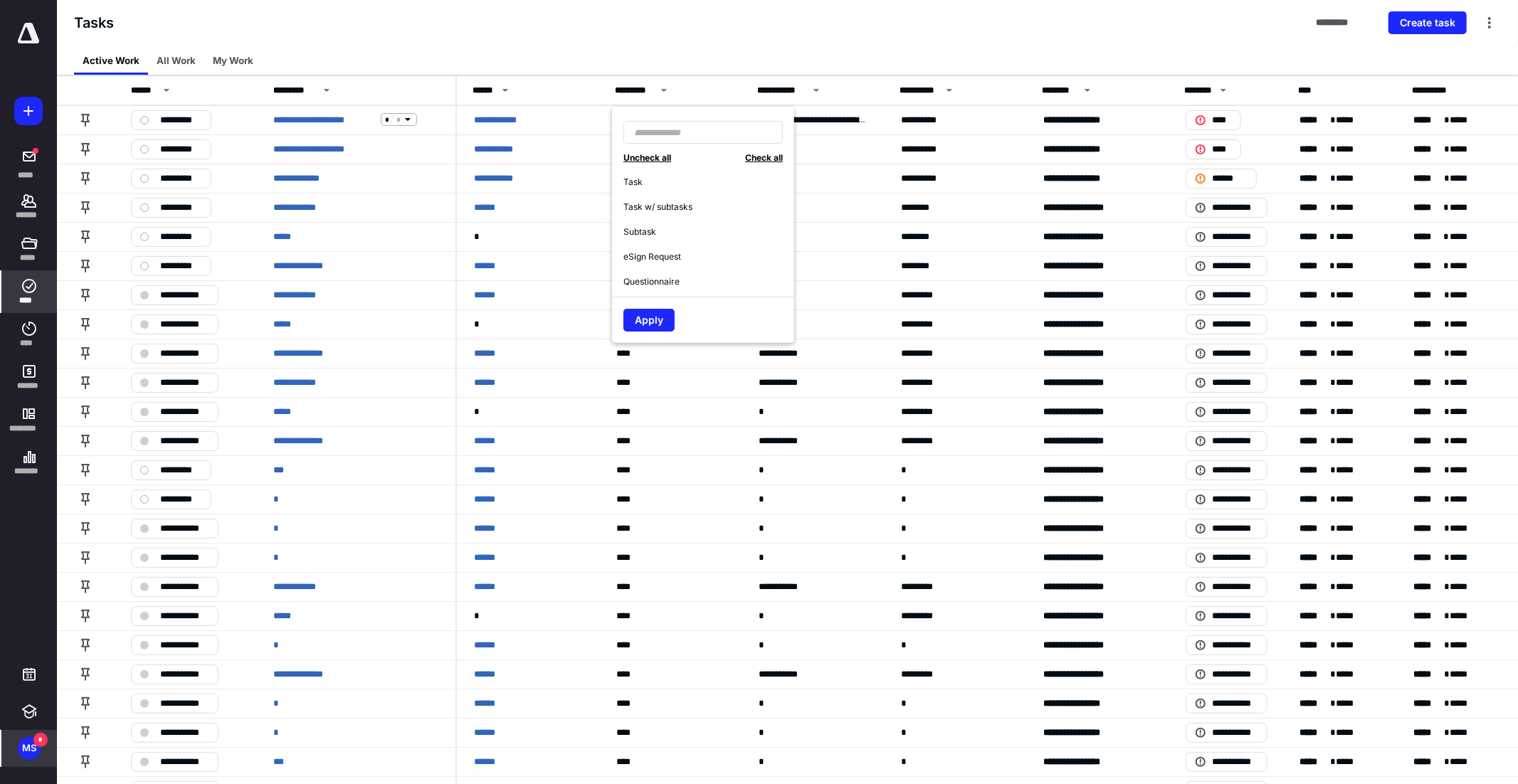 click on "Questionnaire" at bounding box center (651, 282) 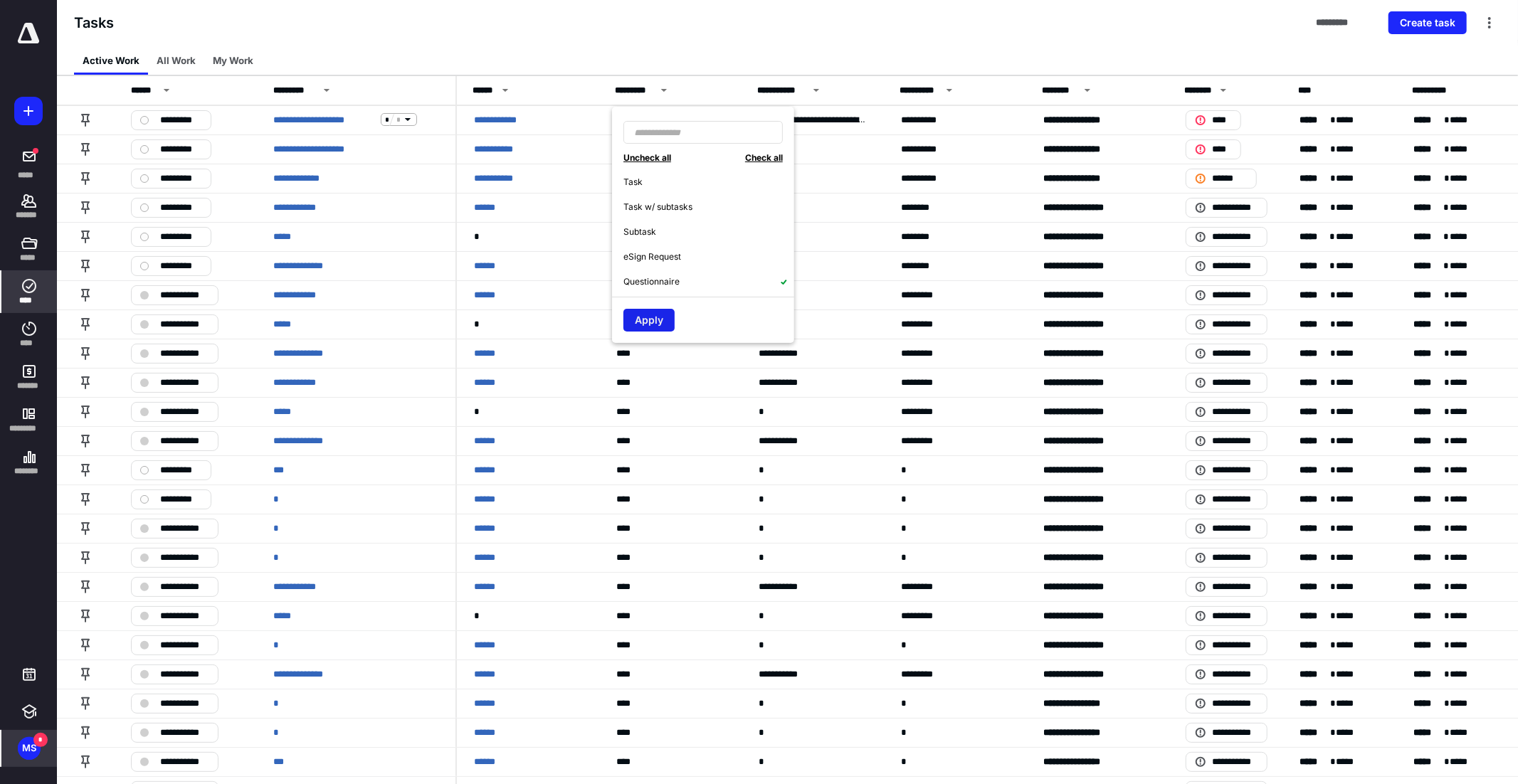 click on "Apply" at bounding box center [649, 320] 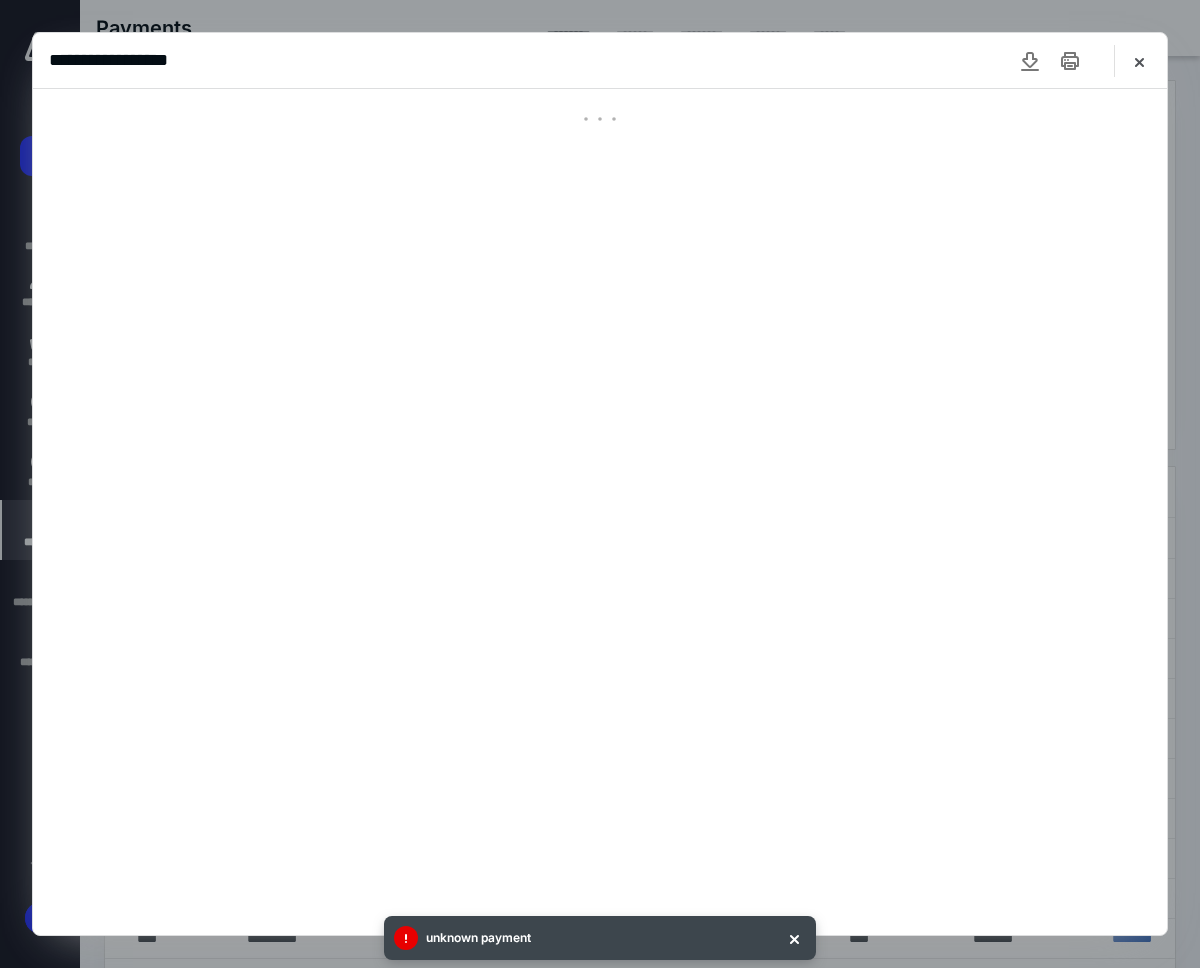 scroll, scrollTop: 0, scrollLeft: 0, axis: both 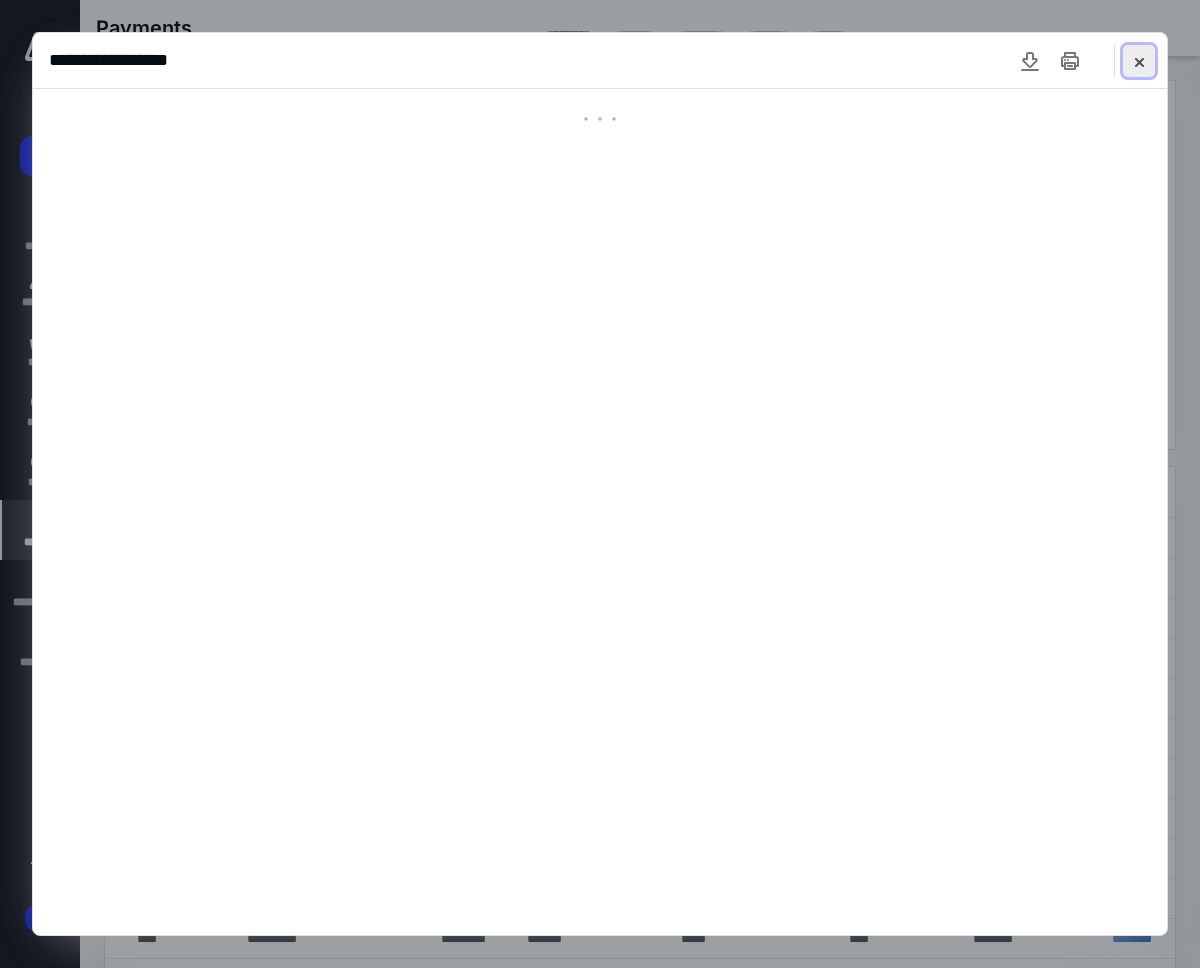 click at bounding box center [1139, 61] 